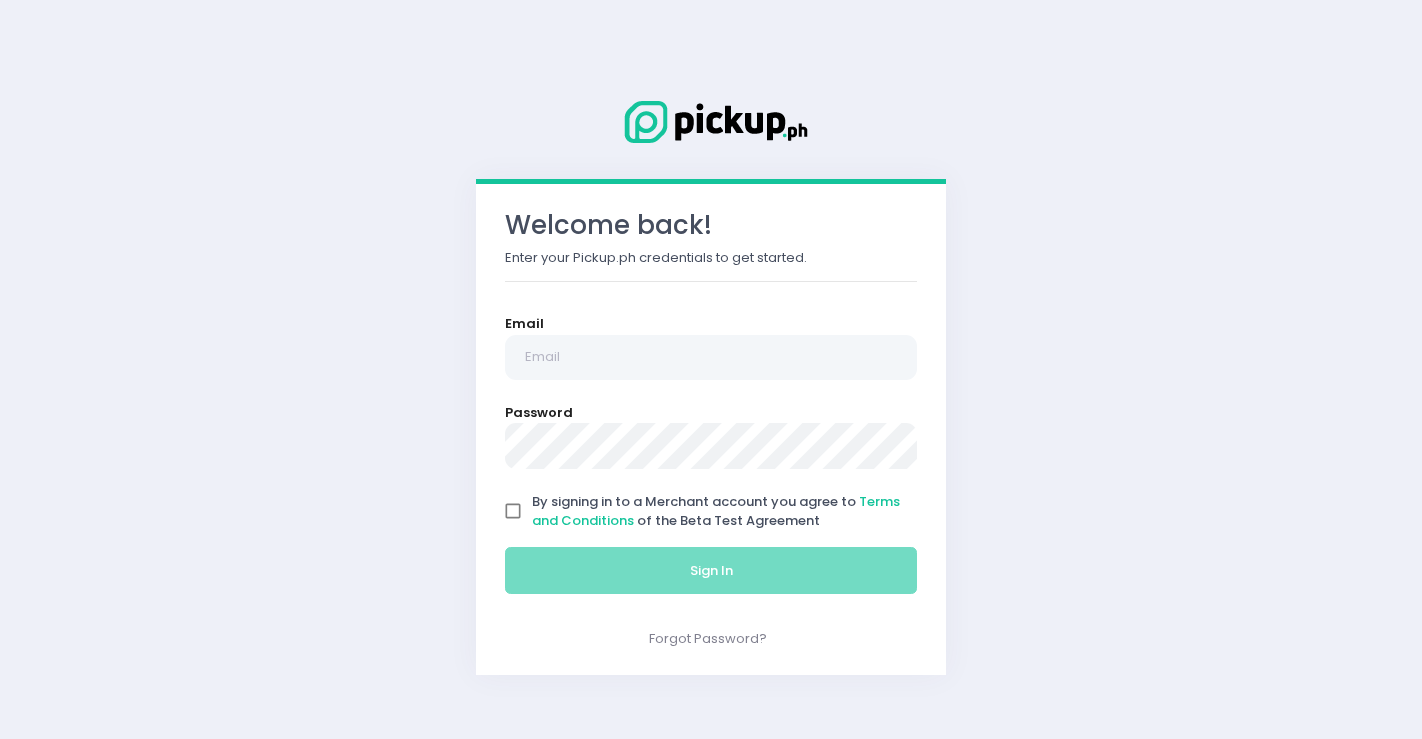 scroll, scrollTop: 0, scrollLeft: 0, axis: both 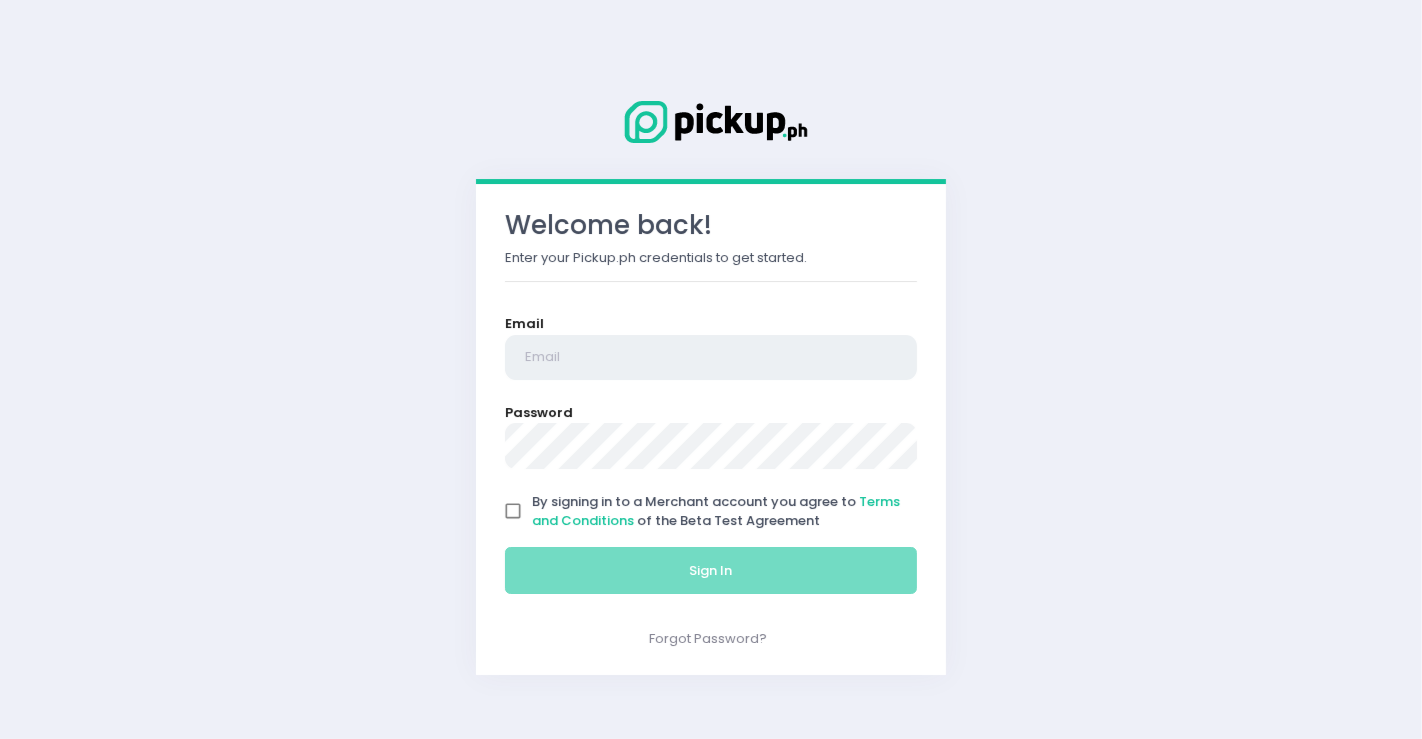 click at bounding box center (711, 358) 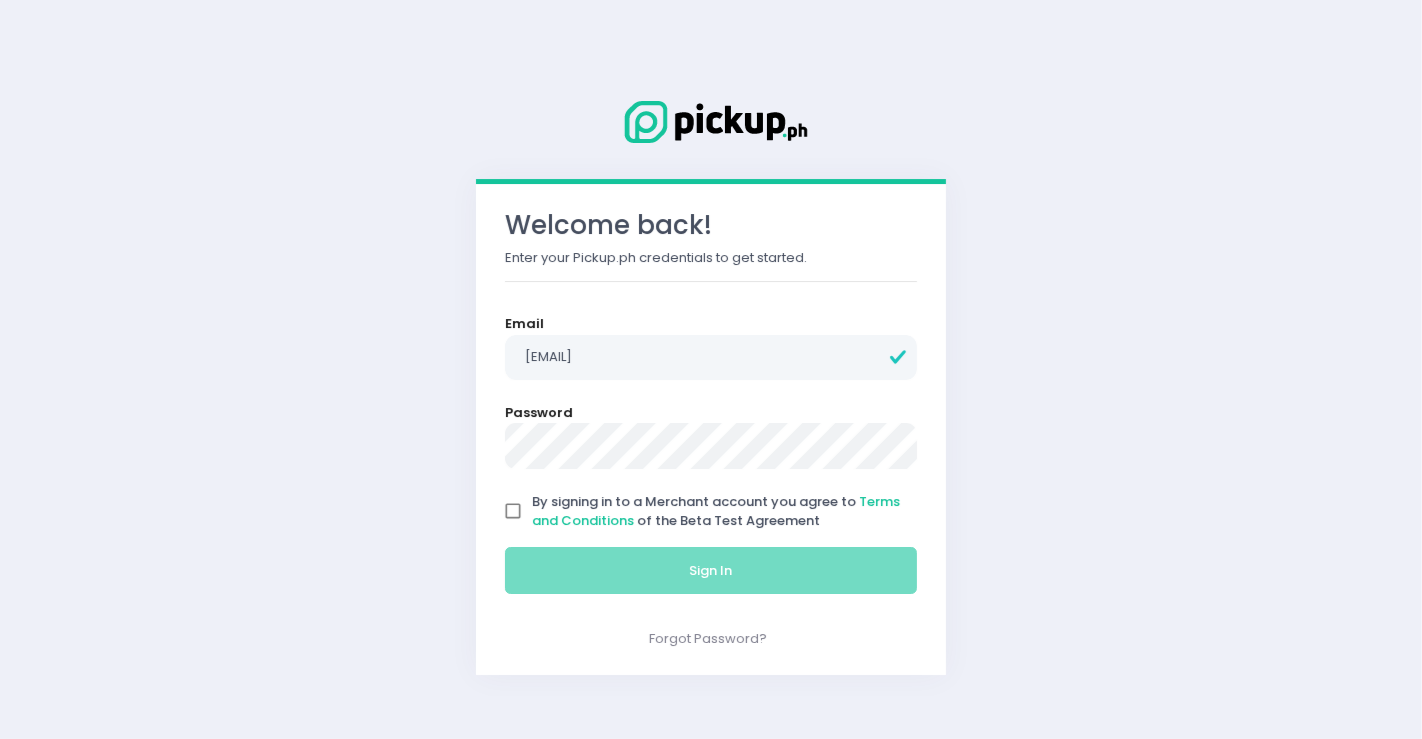 click on "By signing in to a Merchant account you agree to   Terms and Conditions   of the Beta Test Agreement" at bounding box center (513, 511) 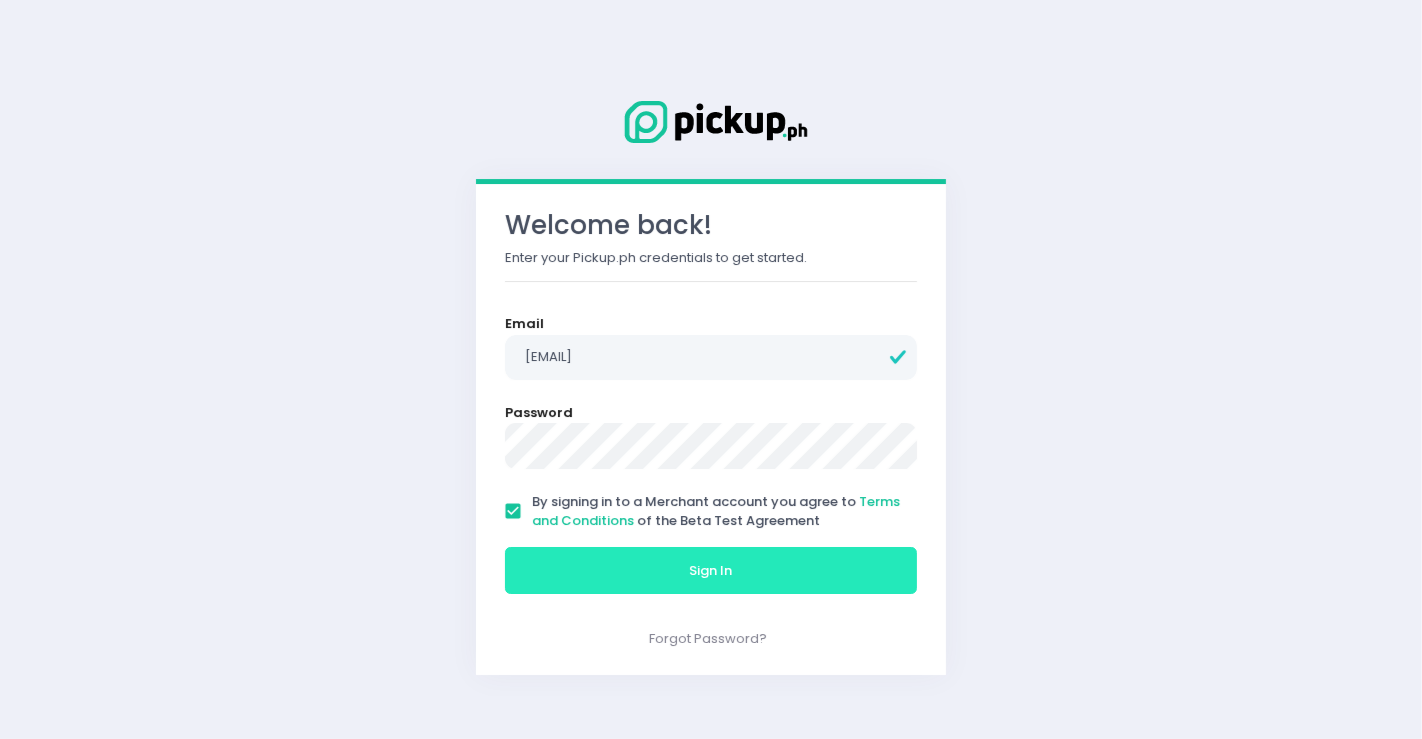 click on "Sign In" at bounding box center [711, 571] 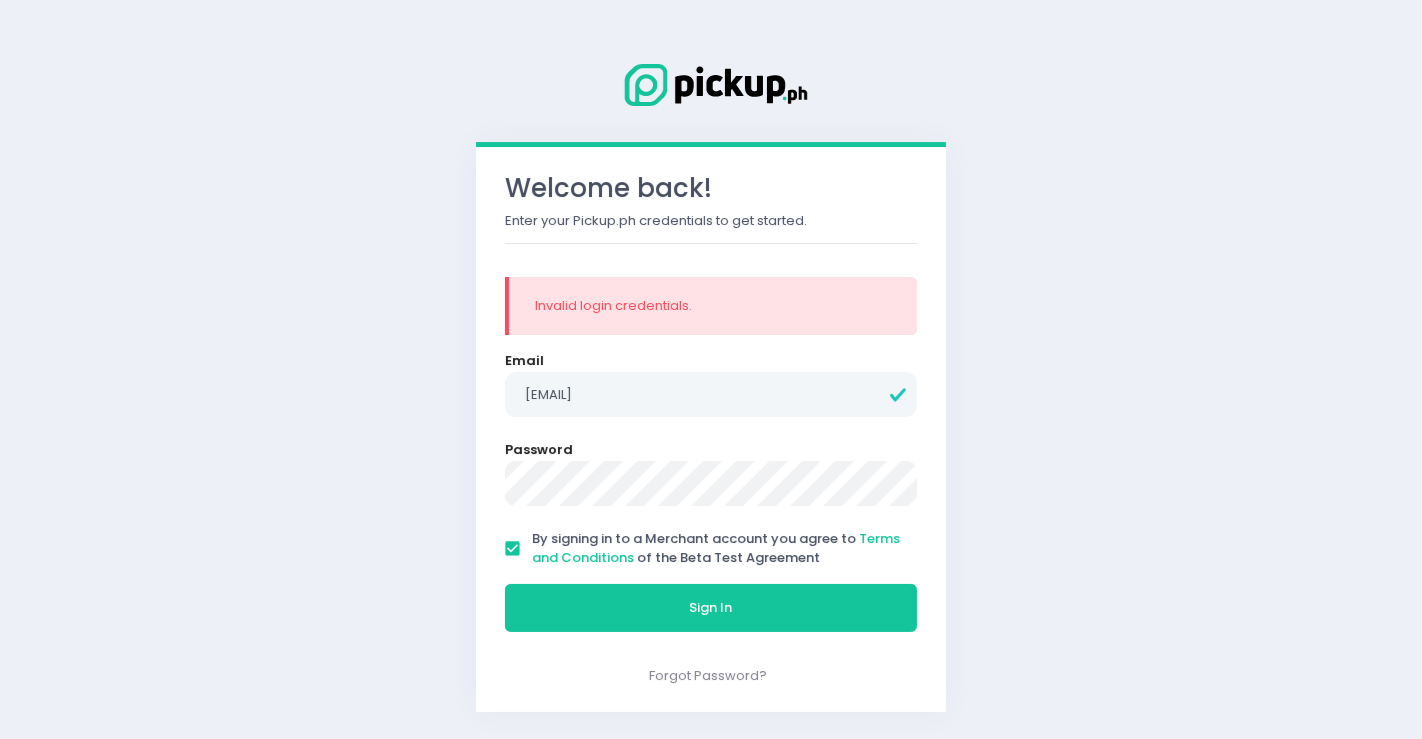 click on "Welcome back!  Enter your Pickup.ph credentials to get started. Invalid login credentials.   Email     bespi.business@gmail.com   Password       By signing in to a Merchant account you agree to   Terms and Conditions   of the Beta Test Agreement     Sign In Forgot Password?" at bounding box center (711, 369) 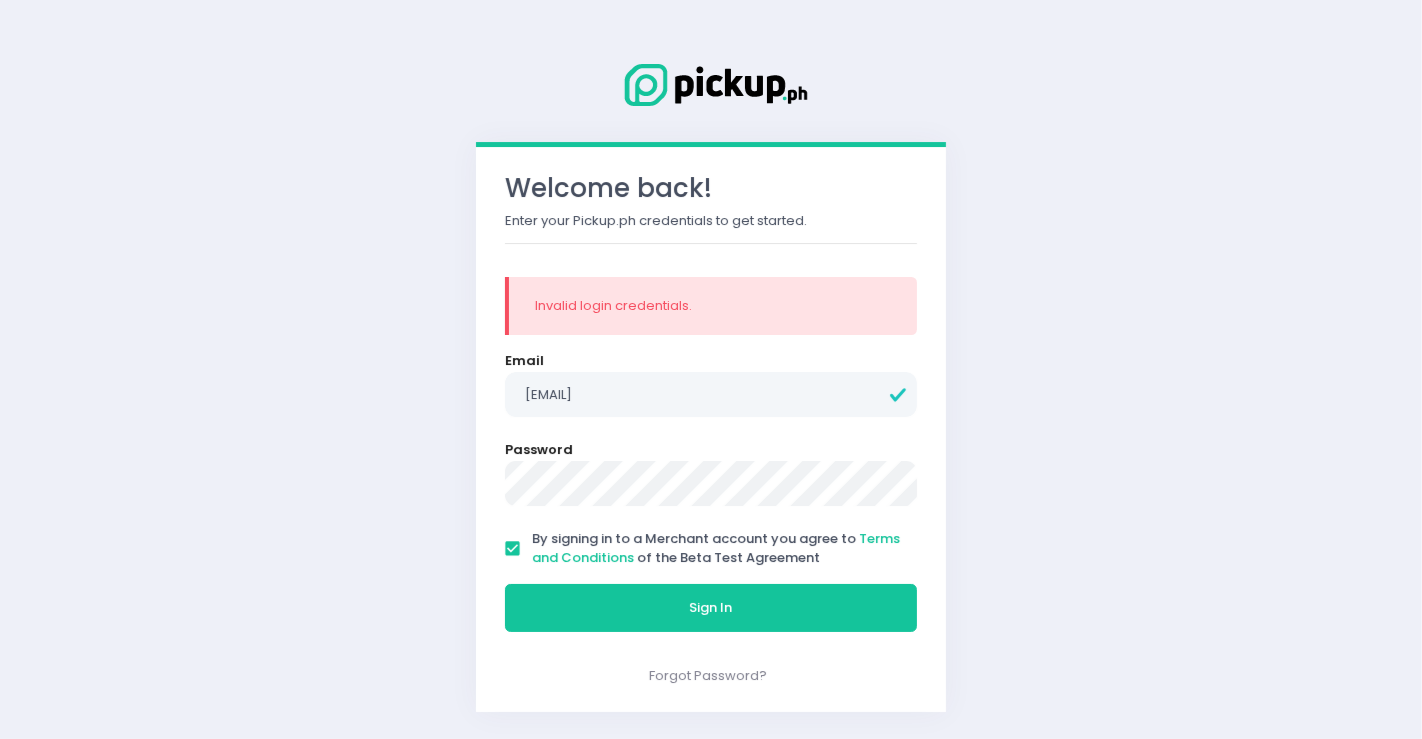 click on "Sign In" at bounding box center [711, 608] 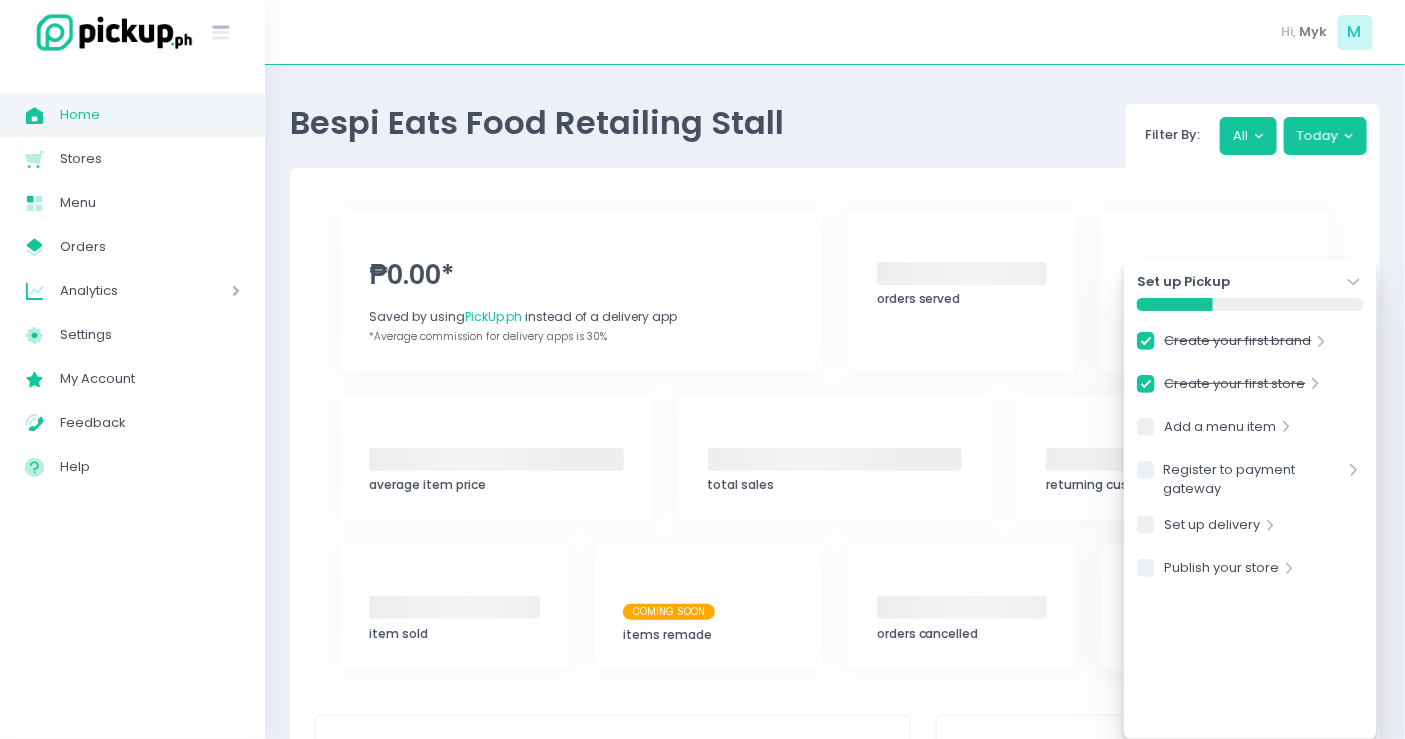 checkbox on "true" 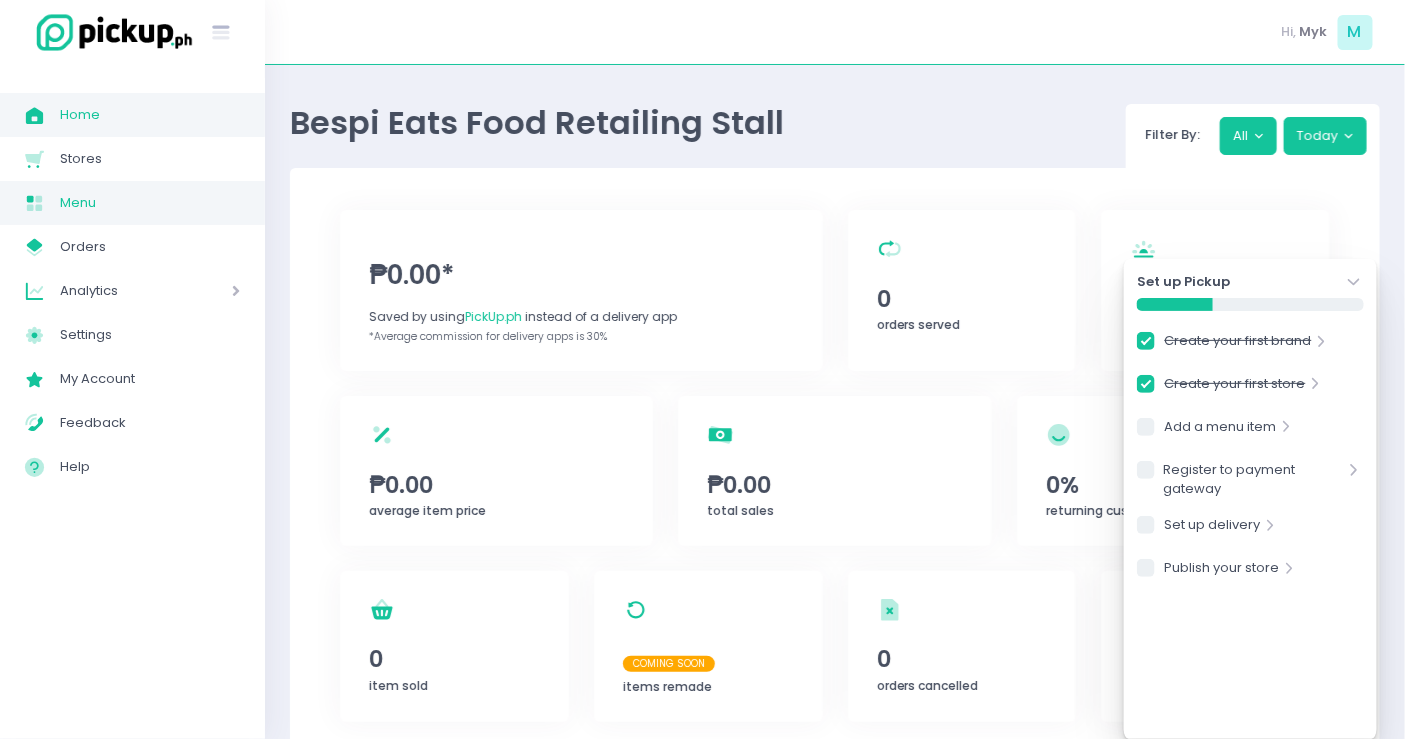 click on "Menu" at bounding box center (150, 203) 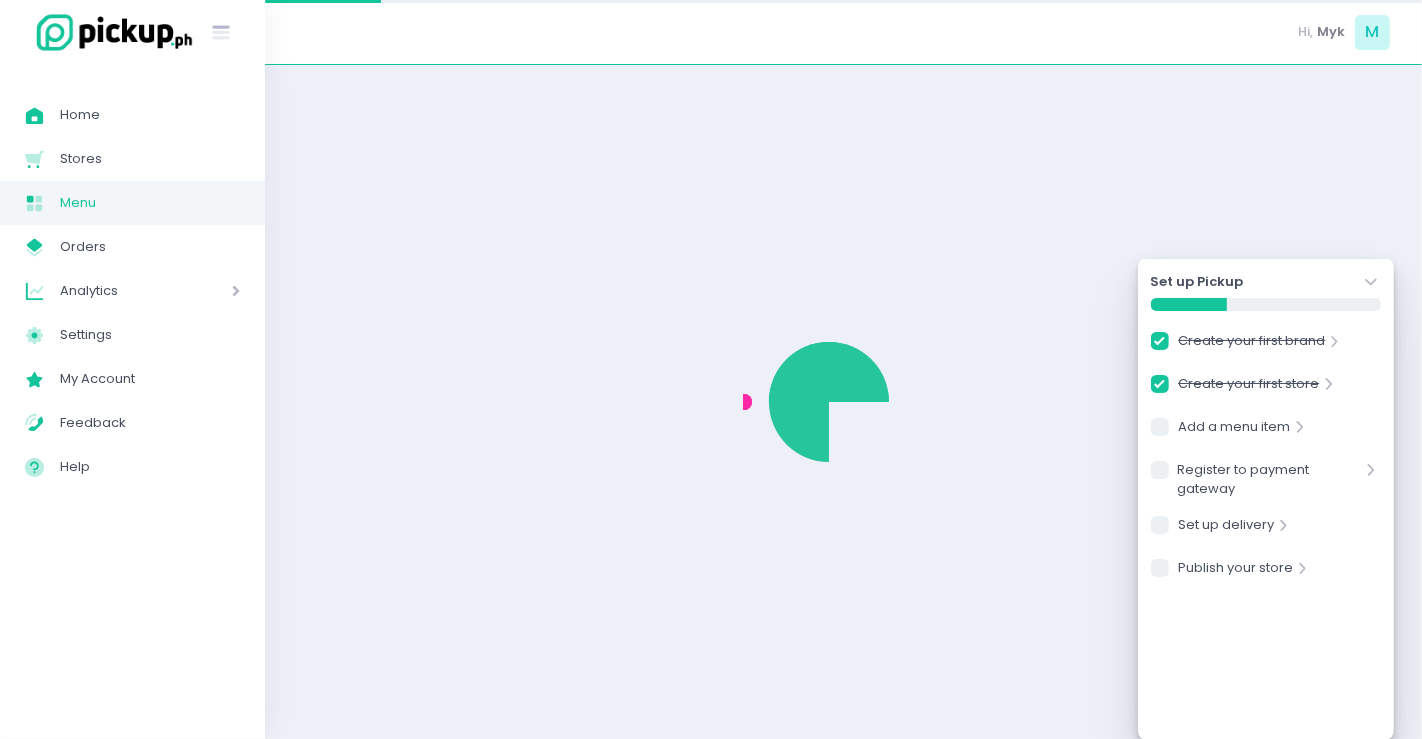 checkbox on "true" 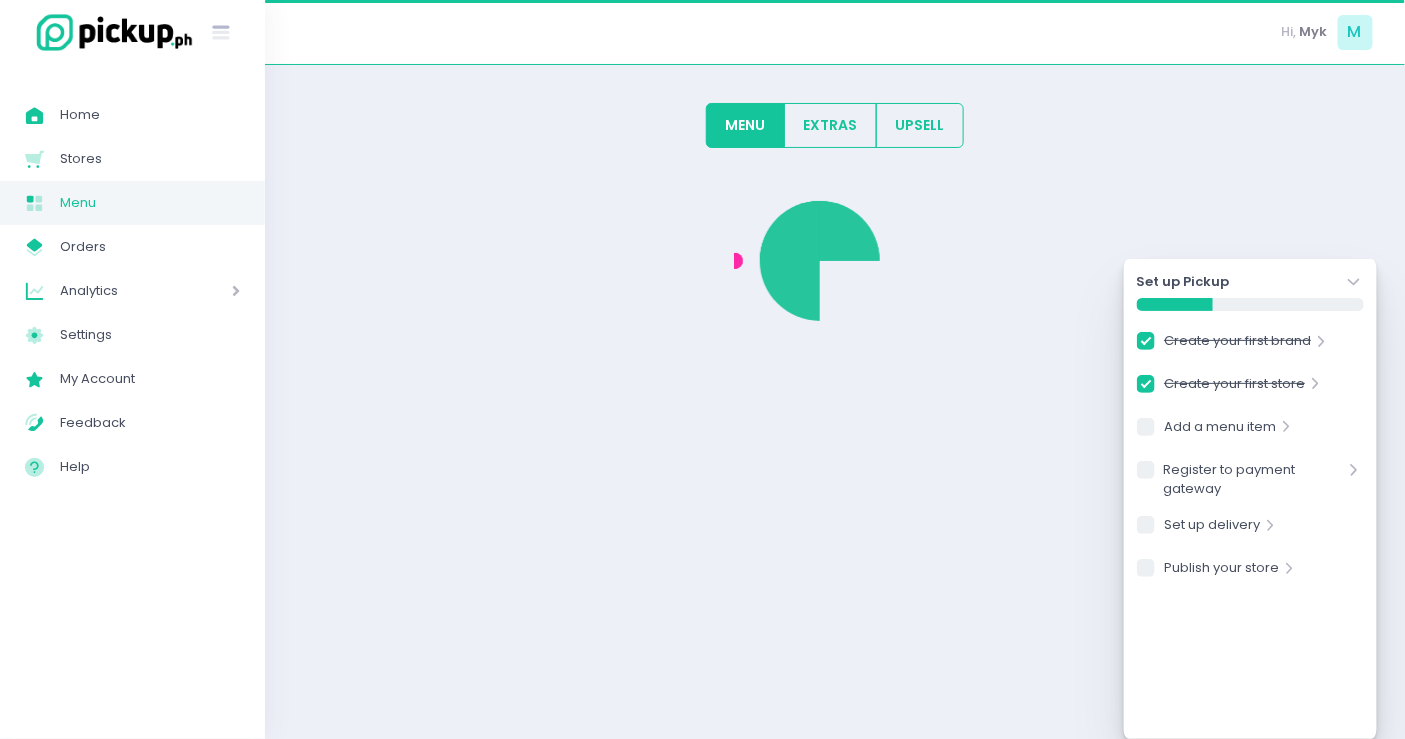 checkbox on "true" 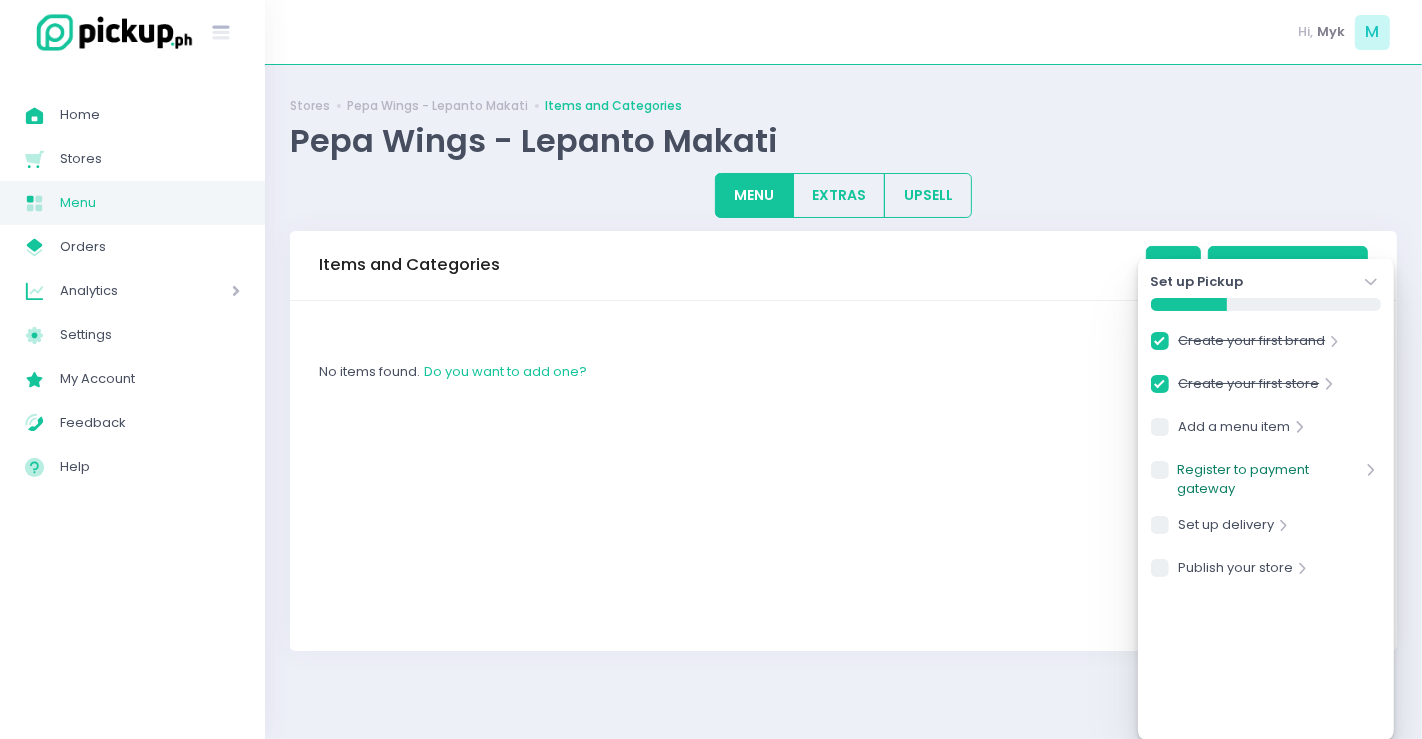 click on "Register to payment gateway" at bounding box center (1269, 479) 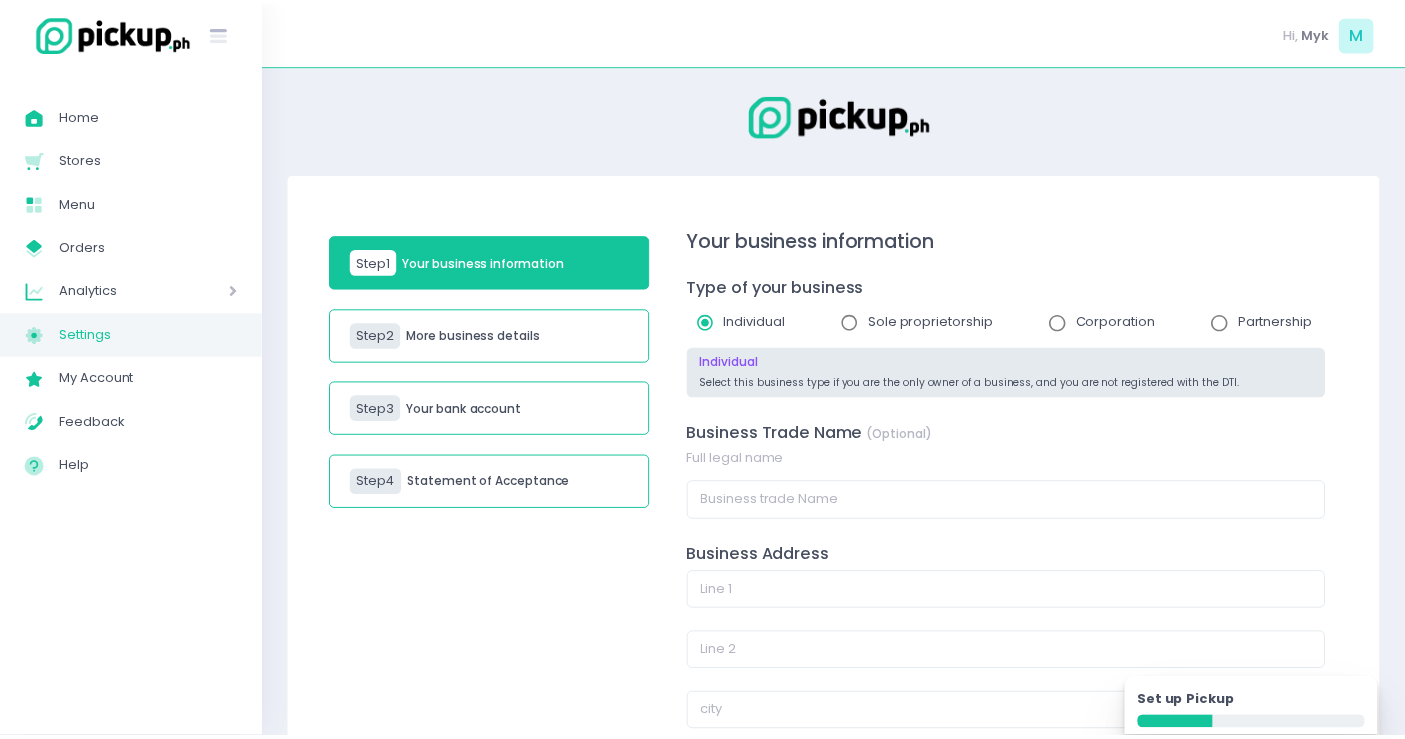 scroll, scrollTop: 0, scrollLeft: 0, axis: both 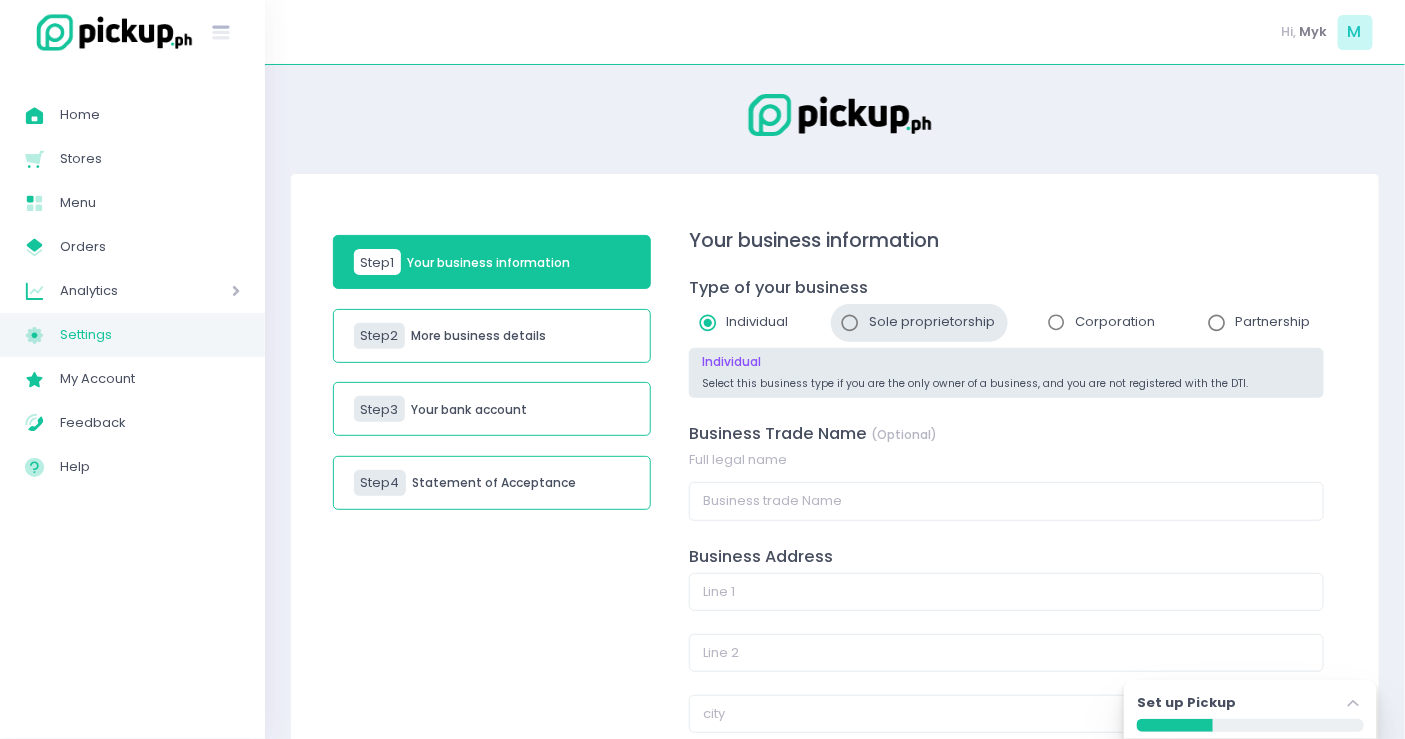 click at bounding box center [850, 323] 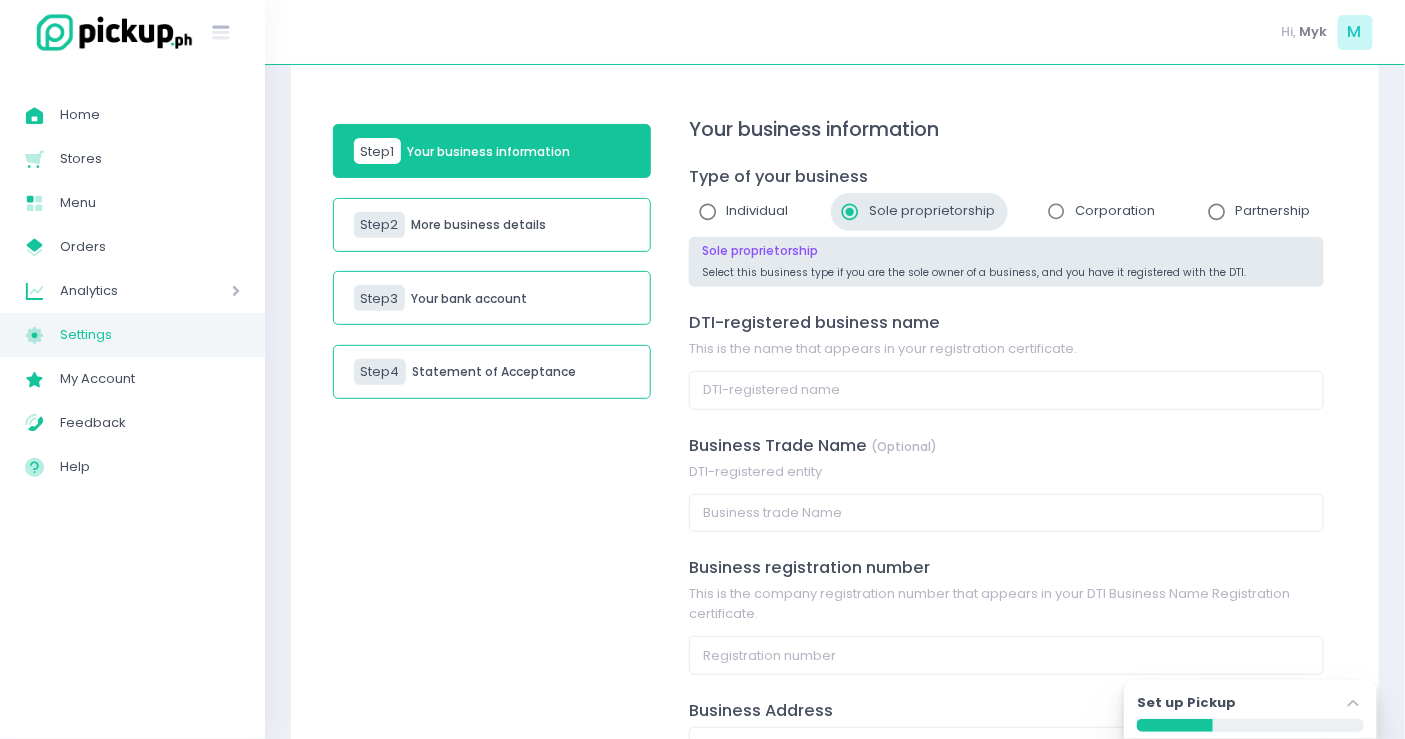 scroll, scrollTop: 222, scrollLeft: 0, axis: vertical 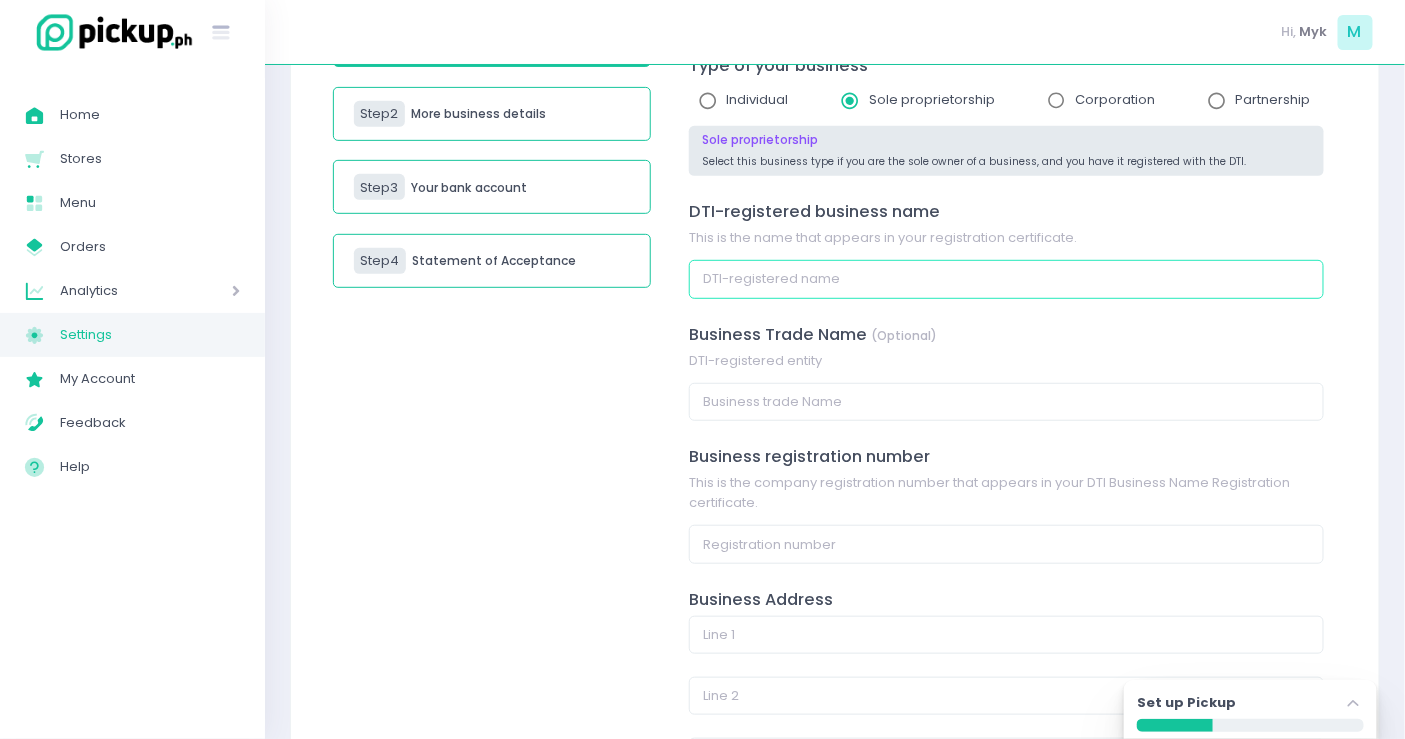 click at bounding box center (1006, 279) 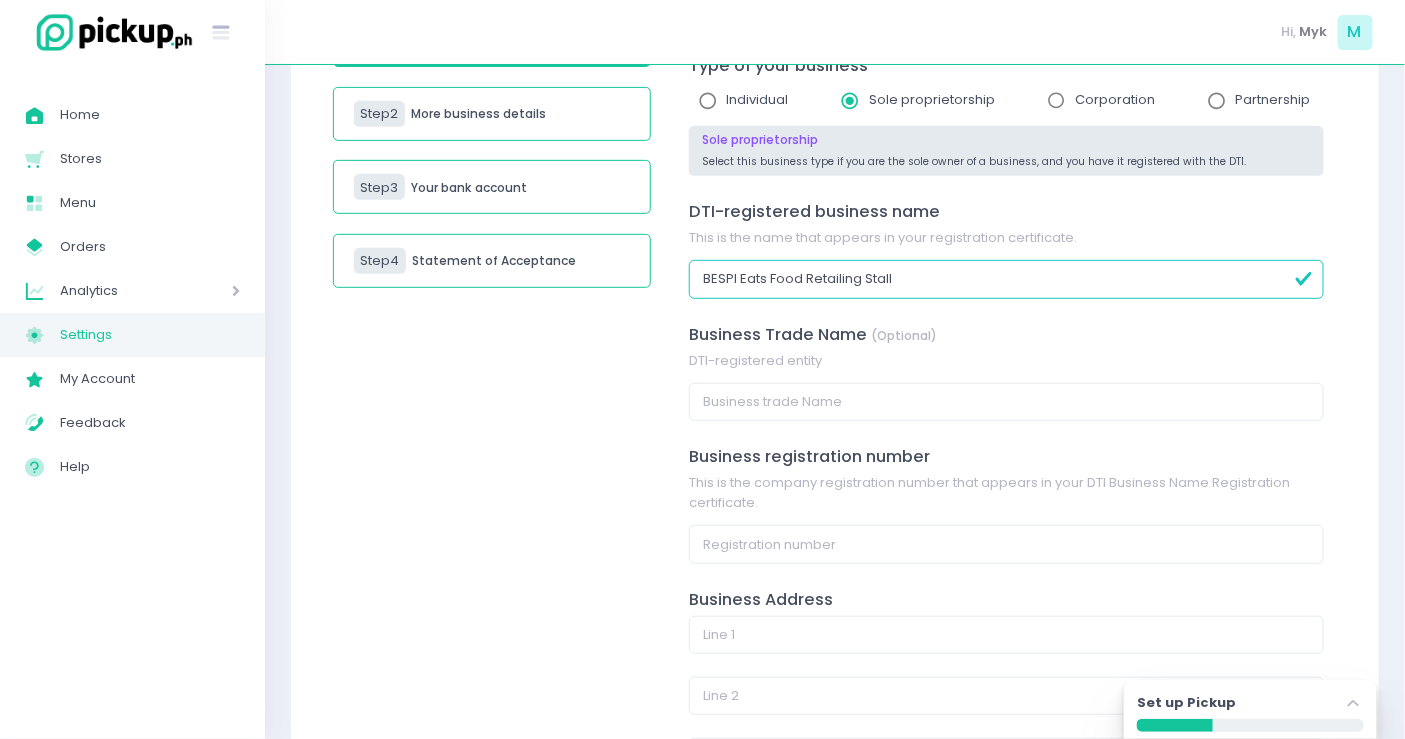 drag, startPoint x: 907, startPoint y: 281, endPoint x: 683, endPoint y: 276, distance: 224.0558 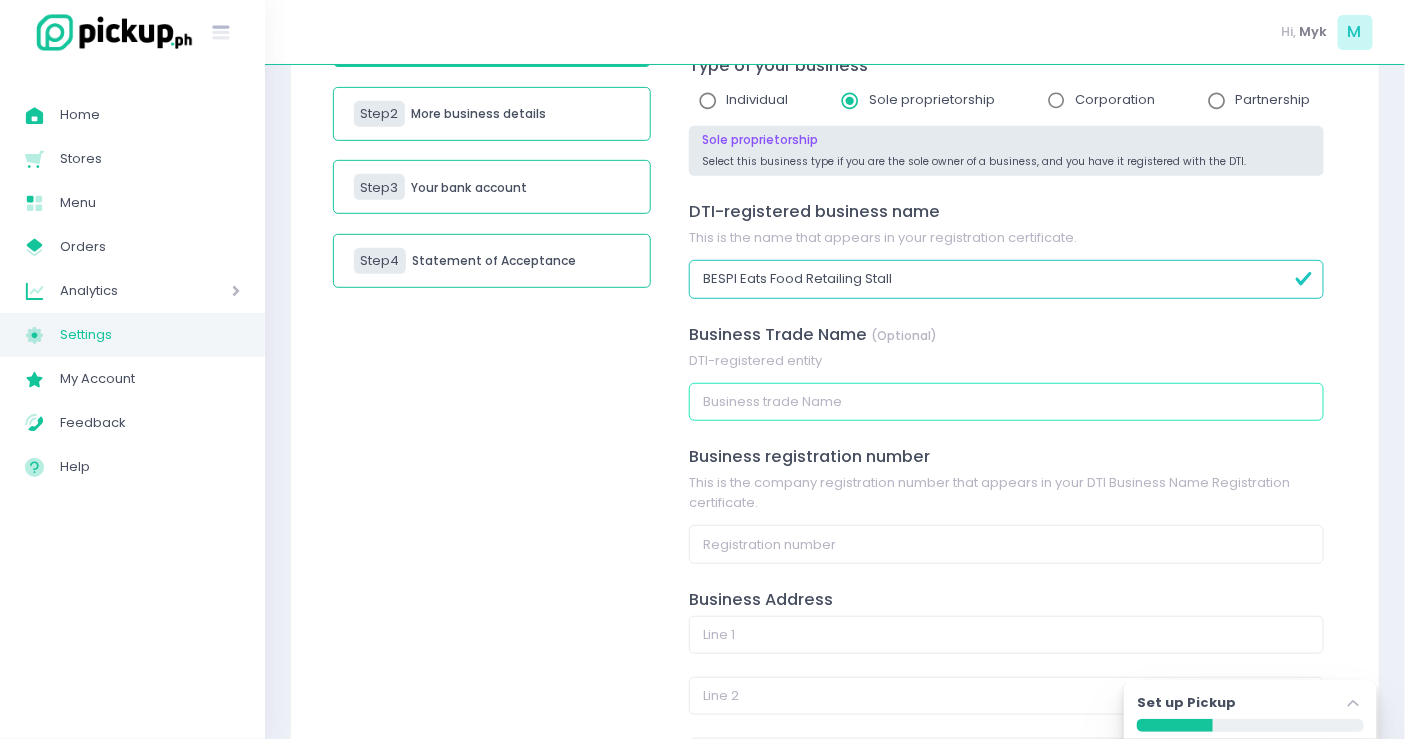 click at bounding box center [1006, 402] 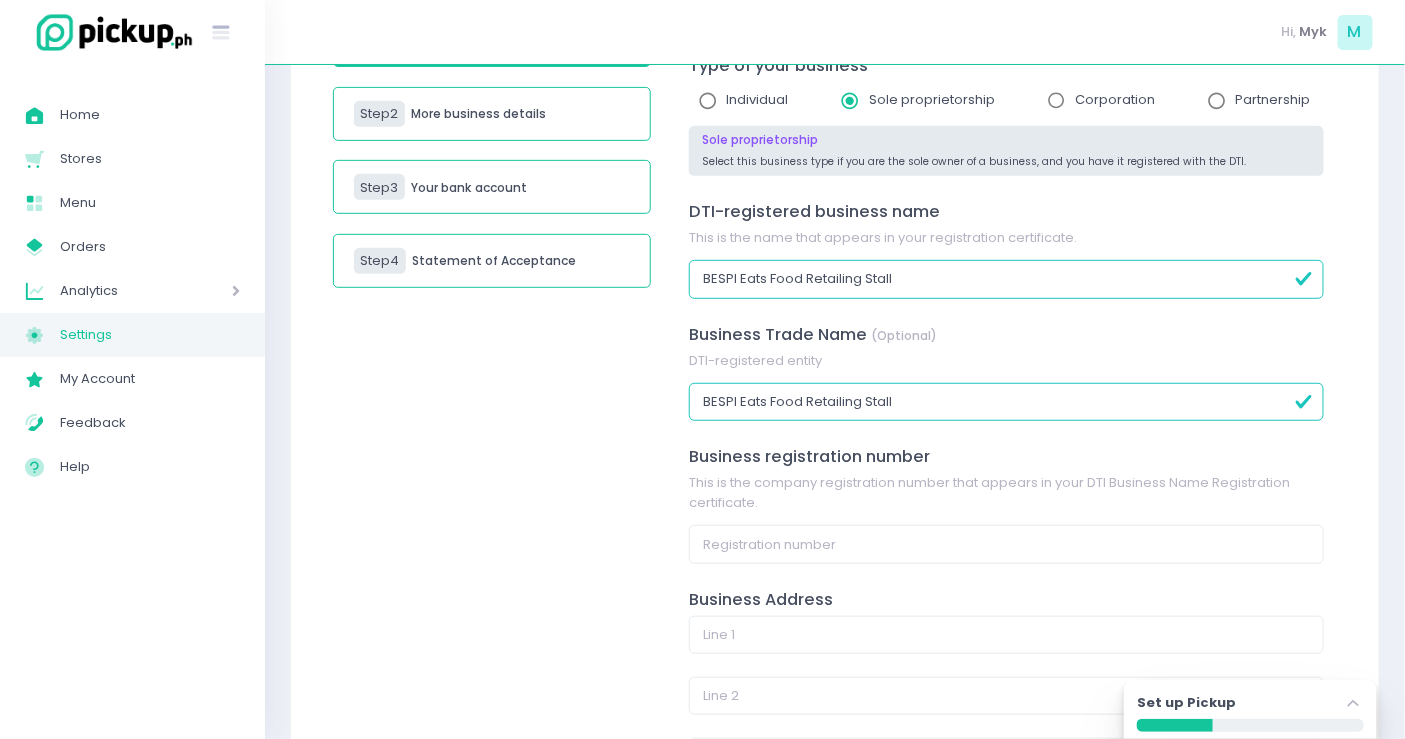 scroll, scrollTop: 333, scrollLeft: 0, axis: vertical 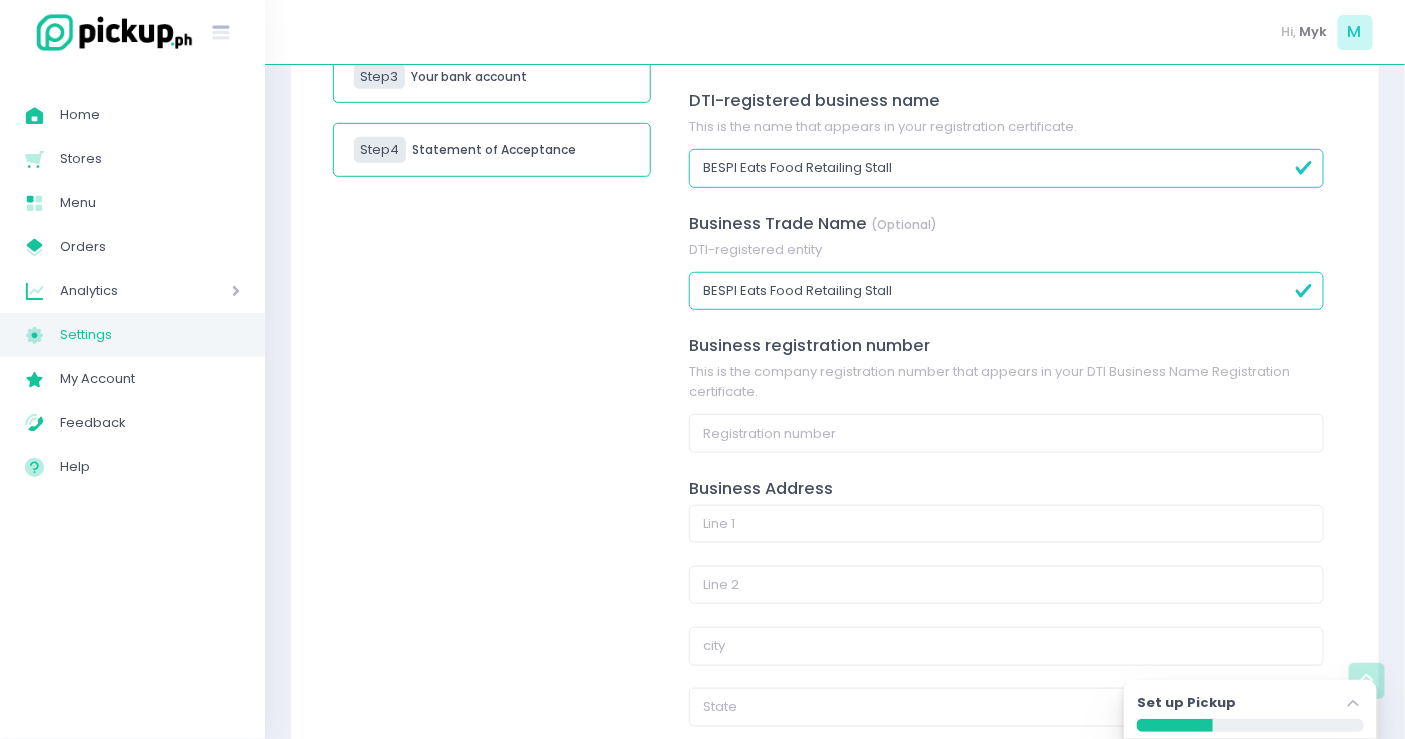 type on "BESPI Eats Food Retailing Stall" 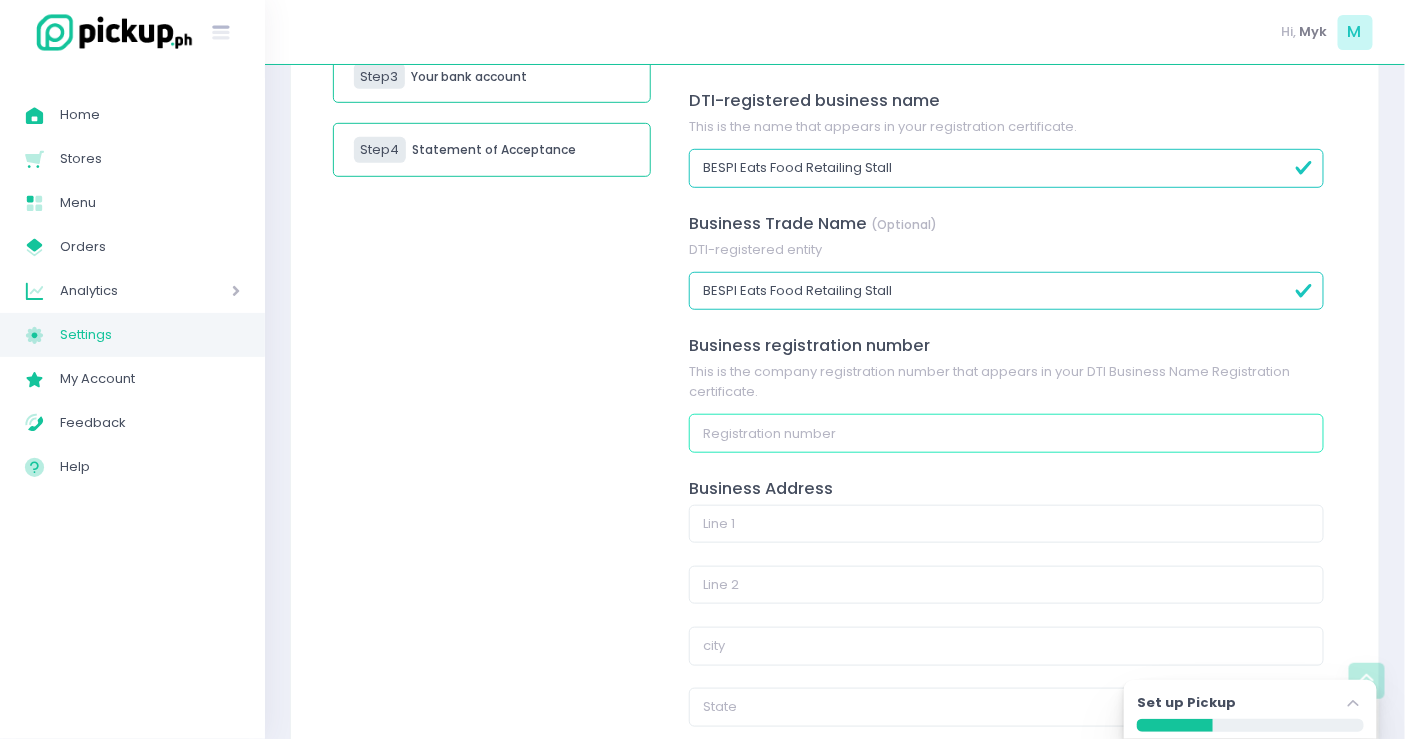 click at bounding box center [1006, 433] 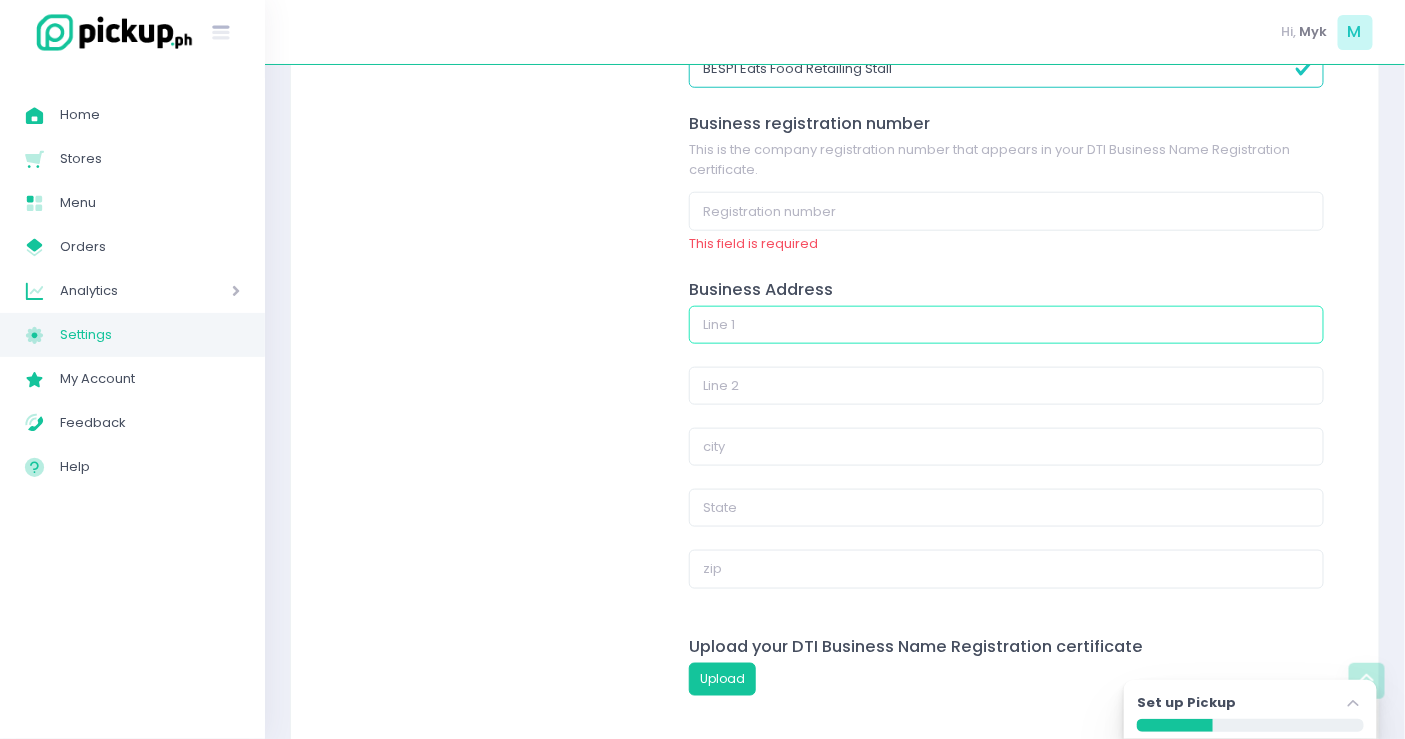 click at bounding box center (1006, 325) 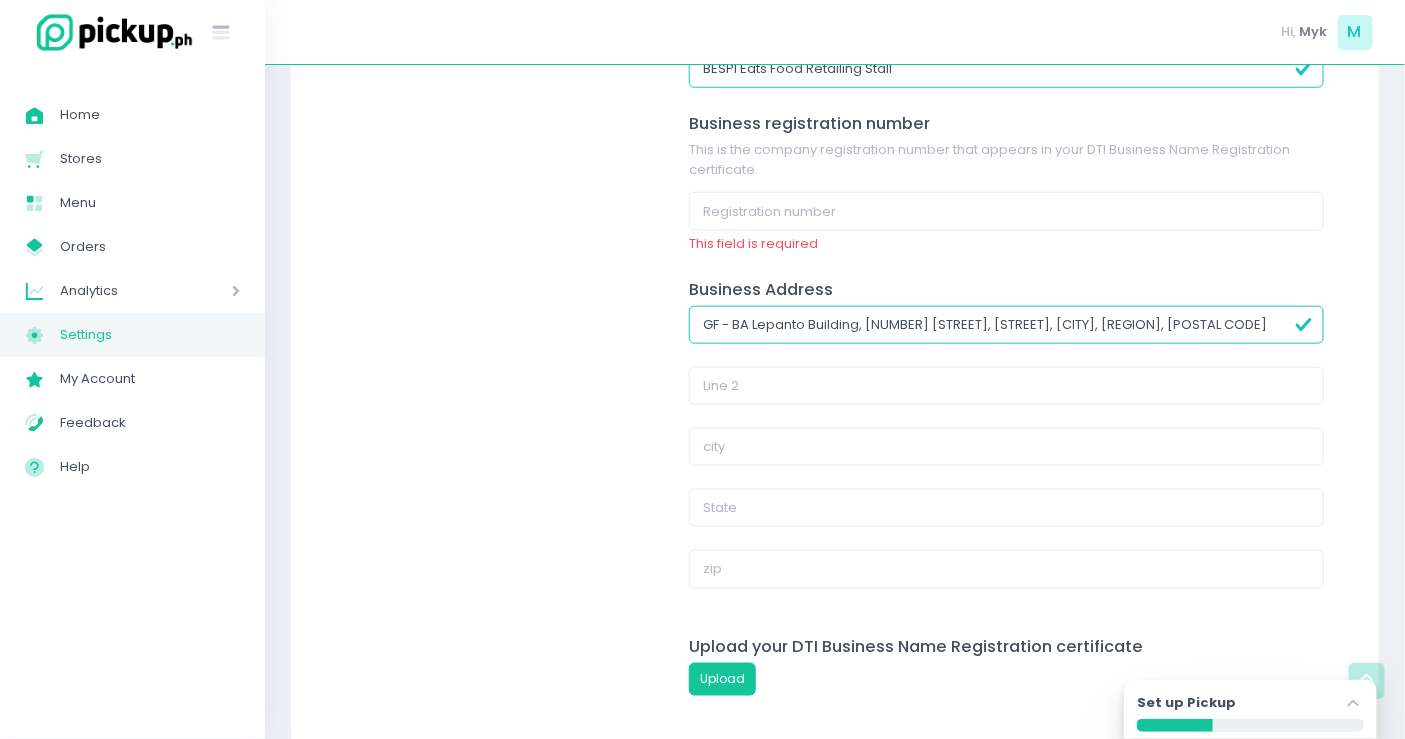 type on "GF - BA Lepanto Building, [NUMBER] [STREET], [STREET], [CITY], [REGION], [POSTAL CODE]" 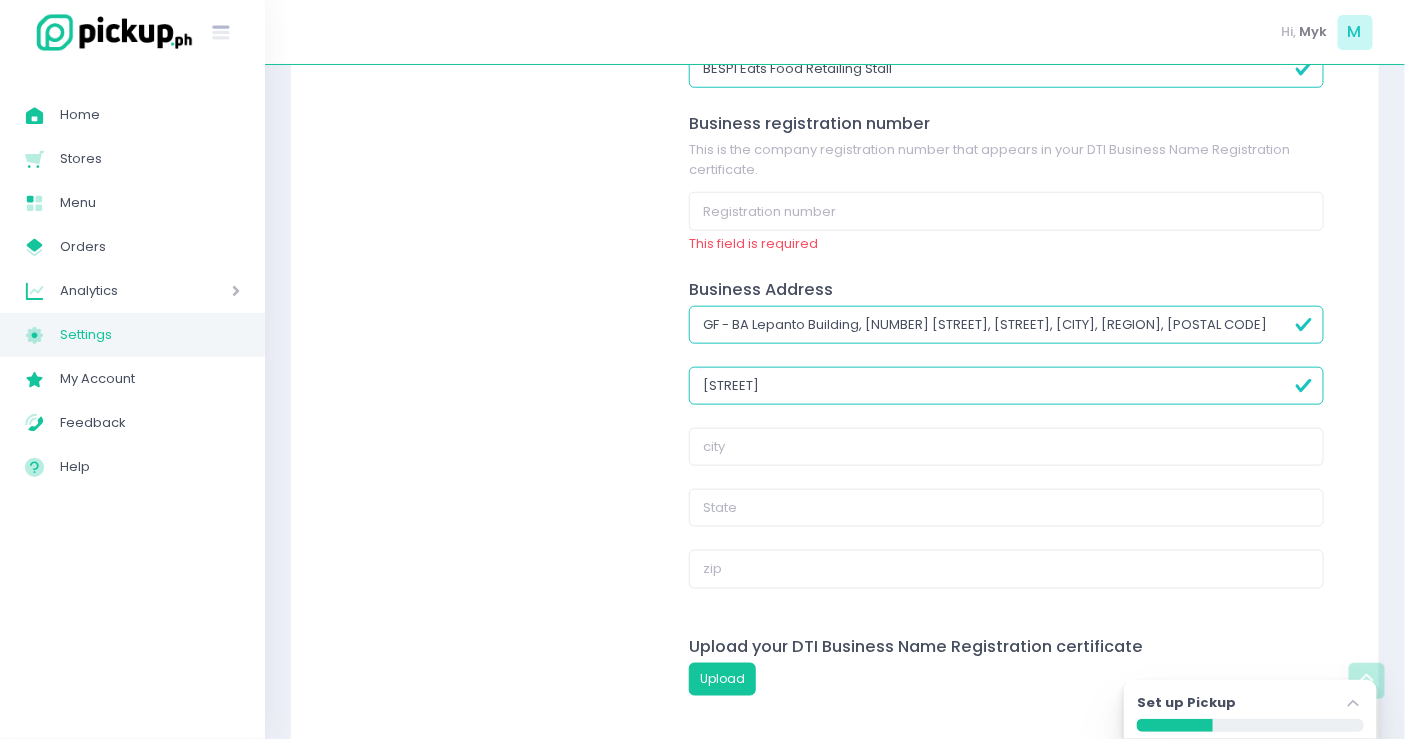 type on "[STREET]" 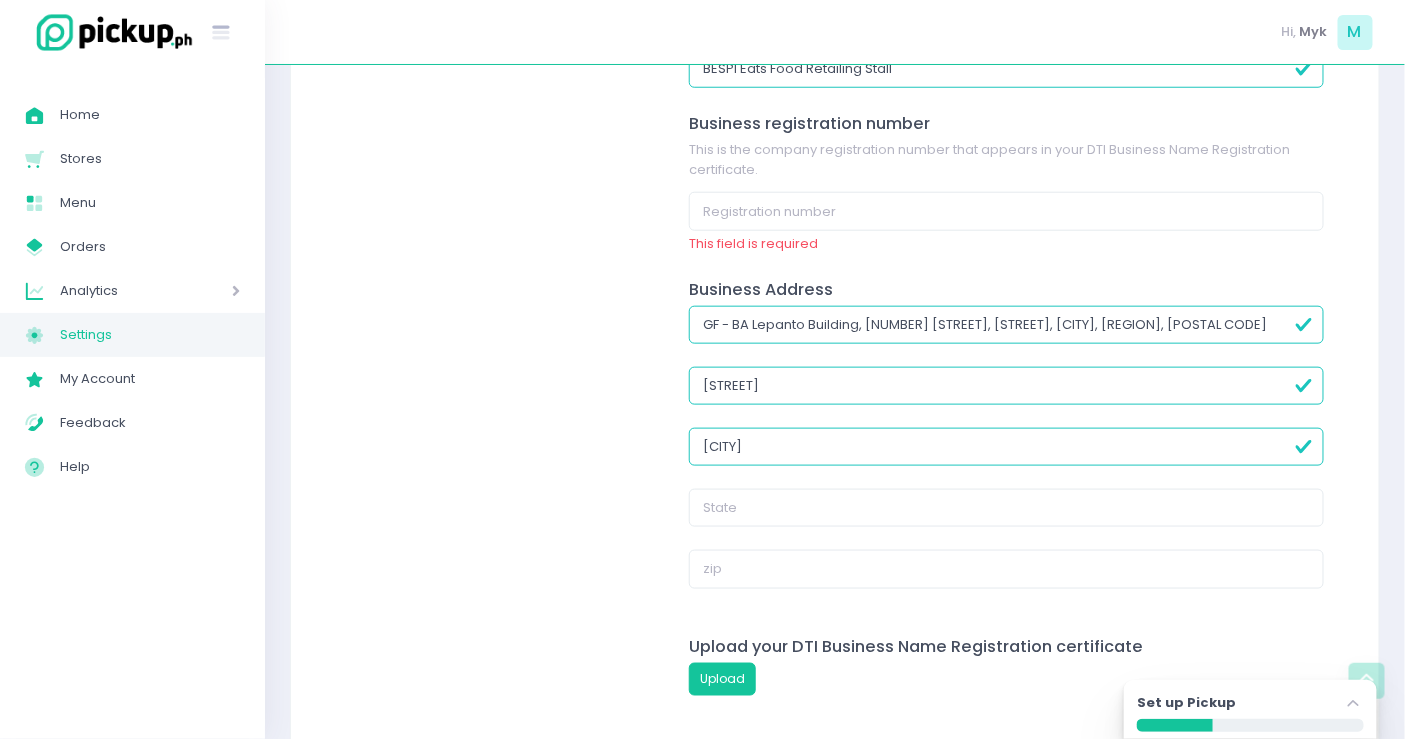 type on "[CITY]" 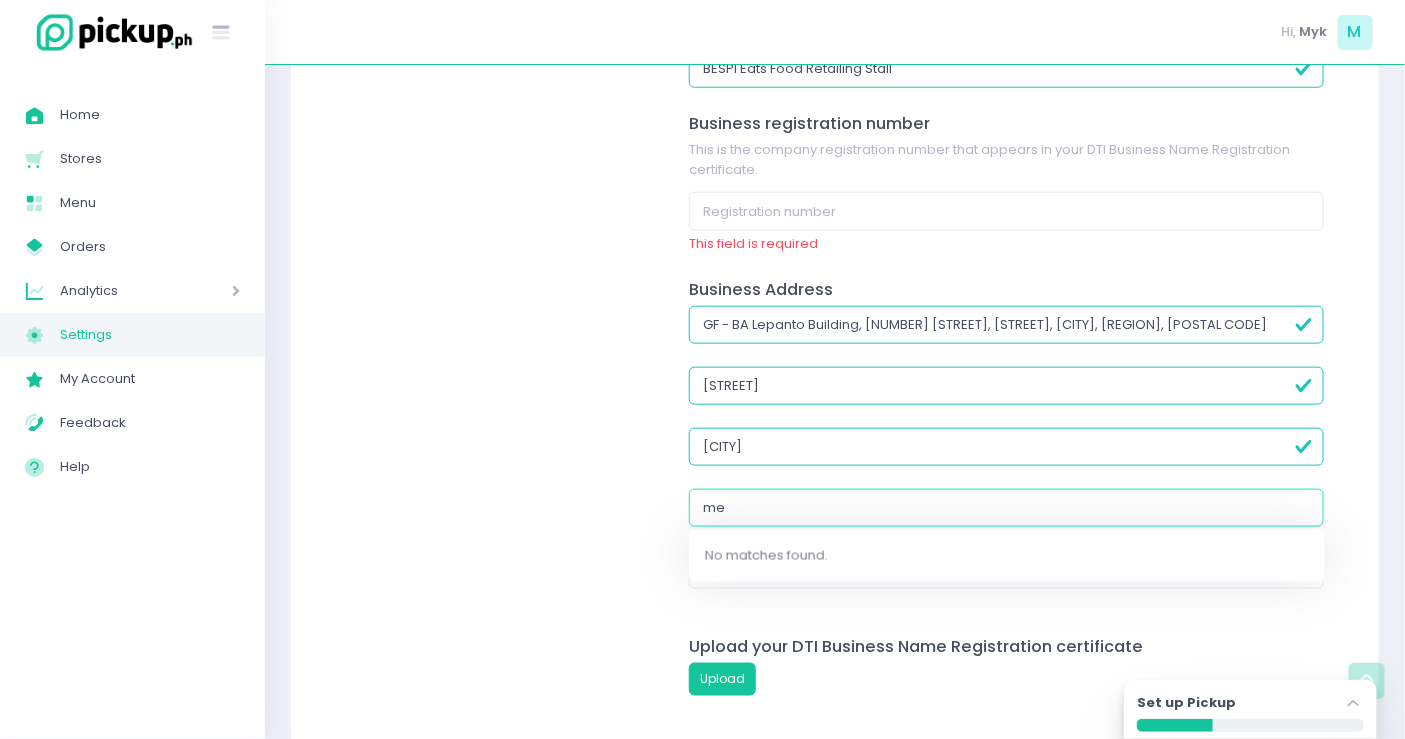 type on "m" 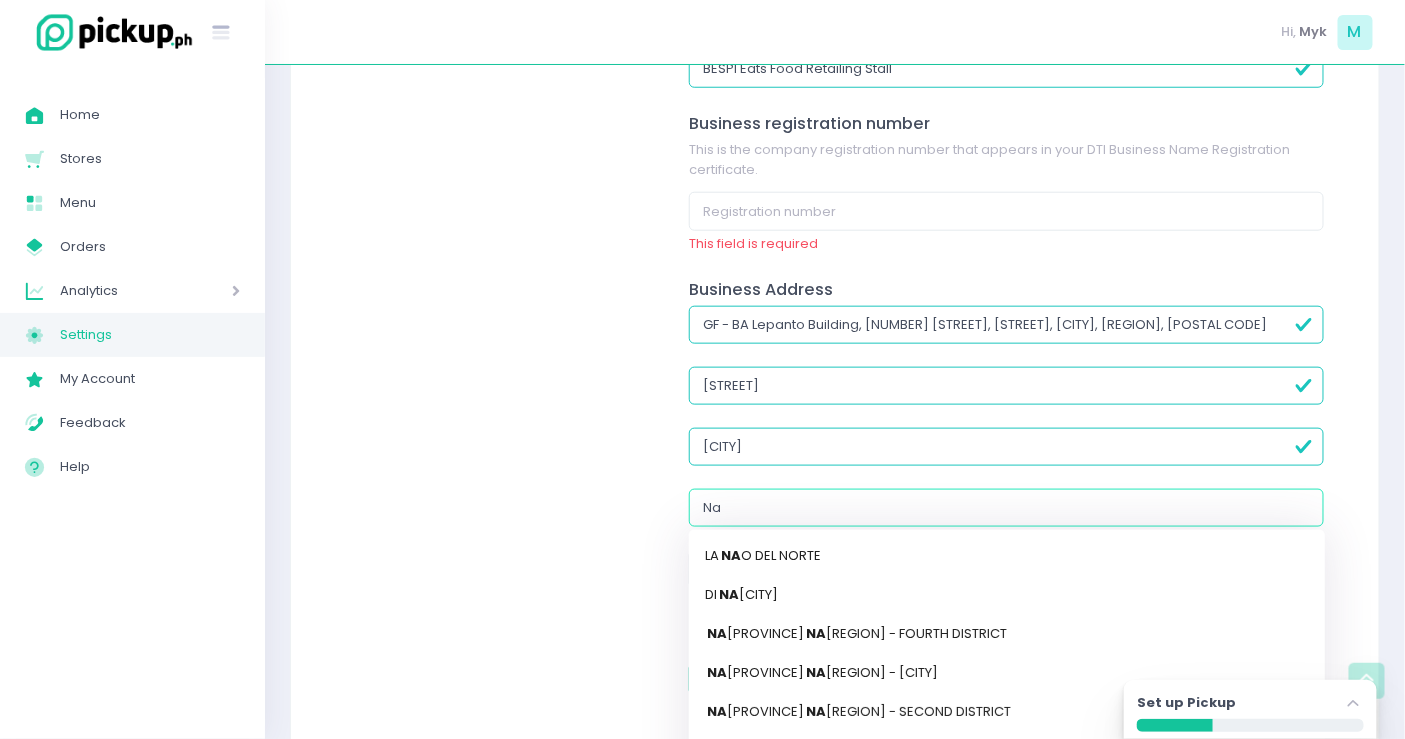 type on "Nat" 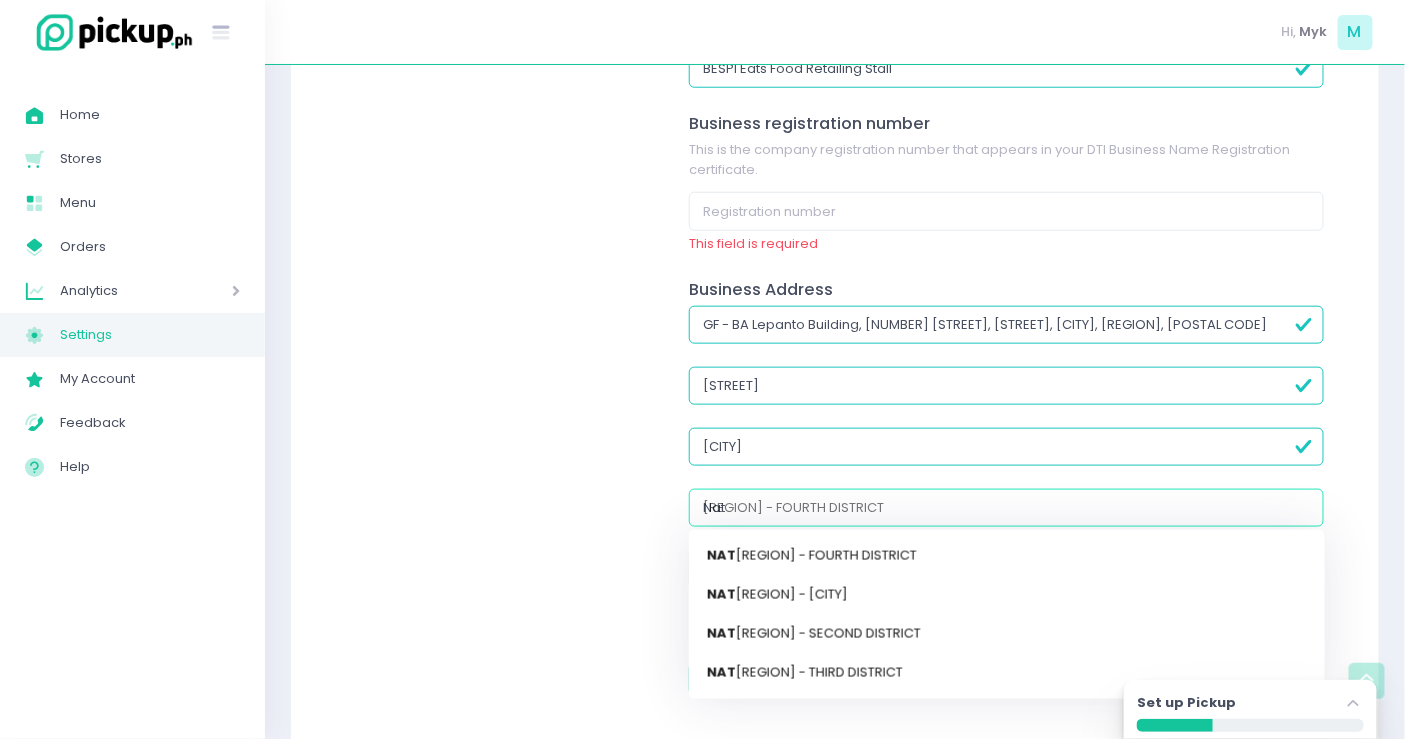 type on "[REGION] - [REGION]" 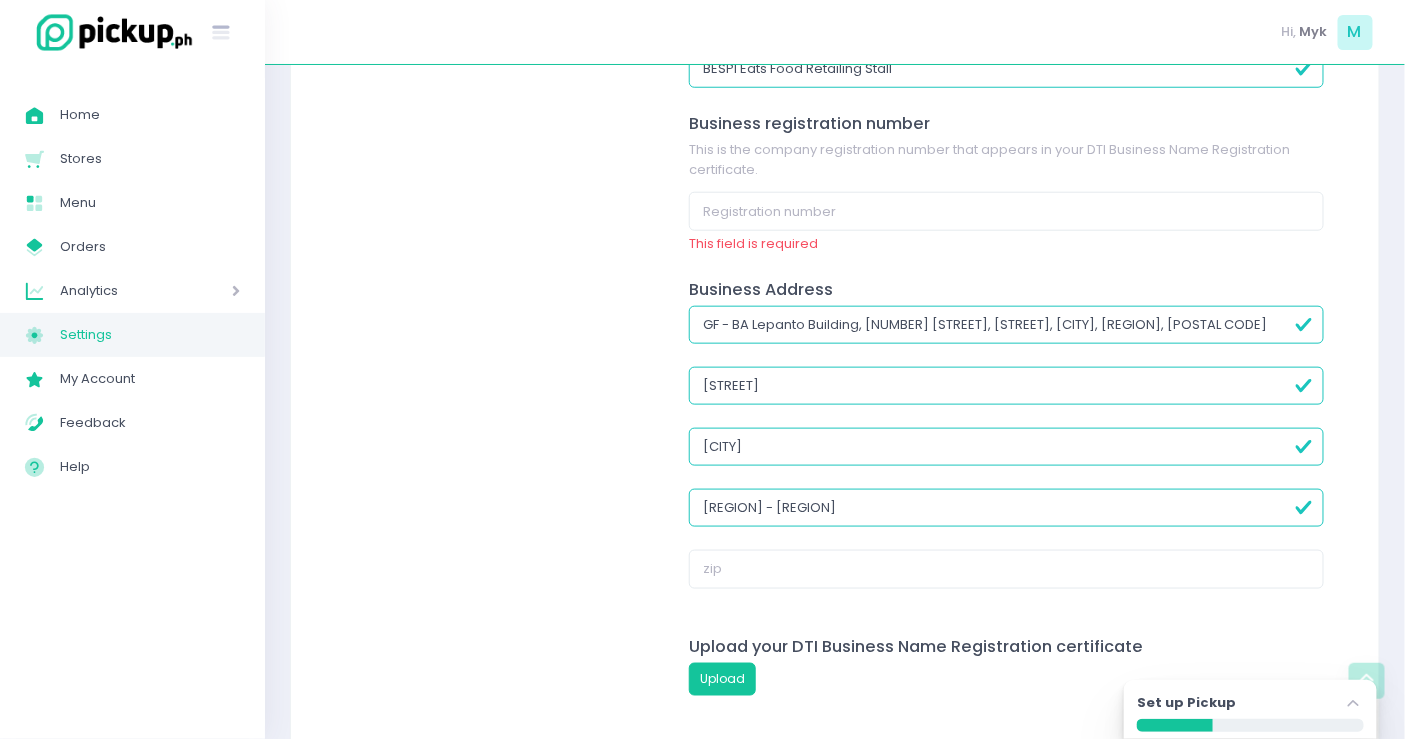 scroll, scrollTop: 666, scrollLeft: 0, axis: vertical 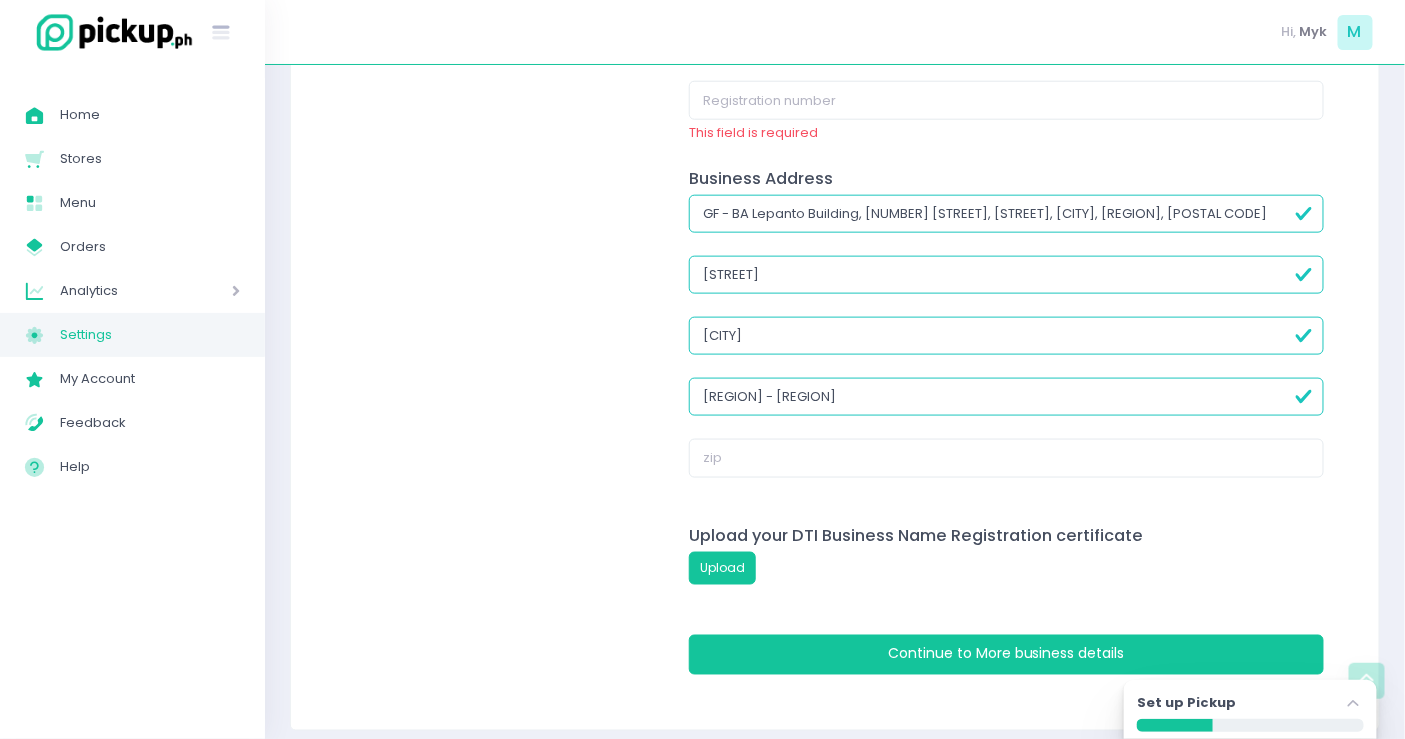 type on "[REGION] - [REGION]" 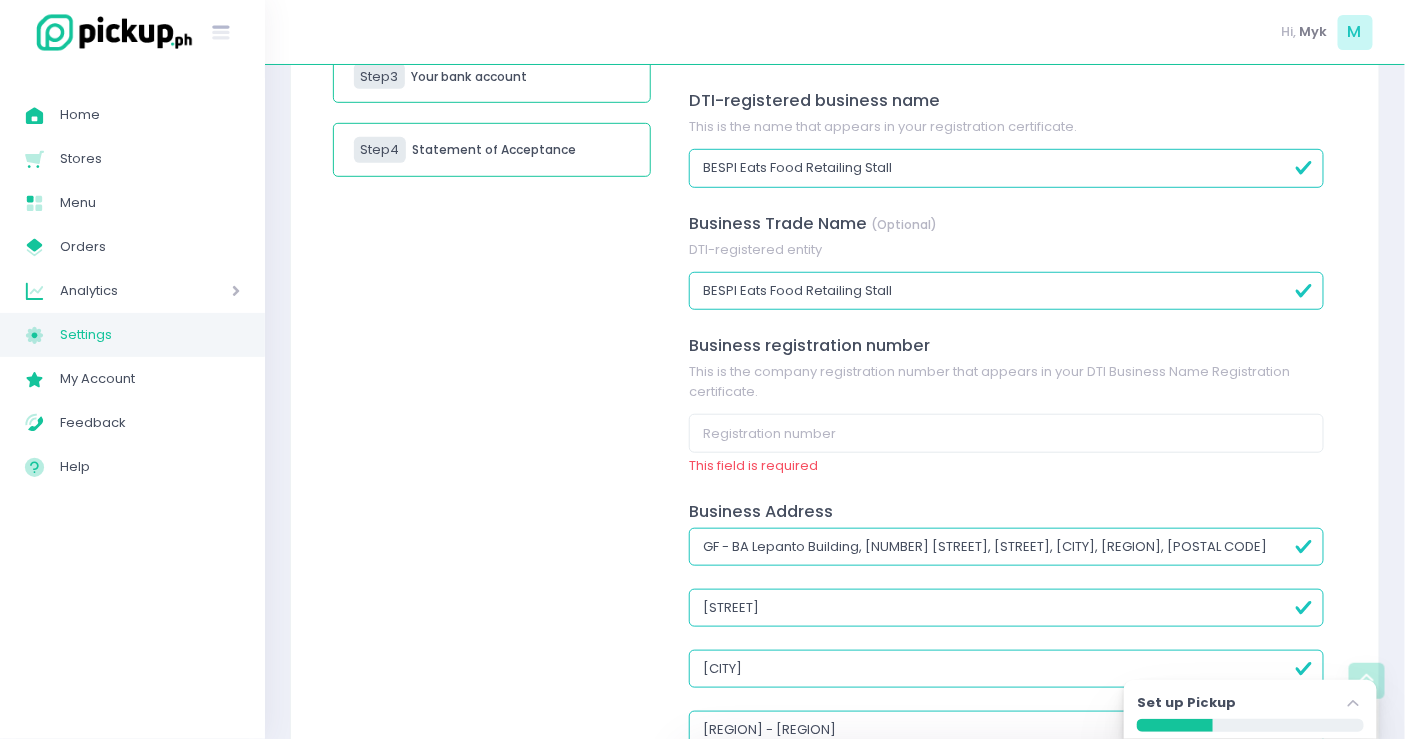 scroll, scrollTop: 222, scrollLeft: 0, axis: vertical 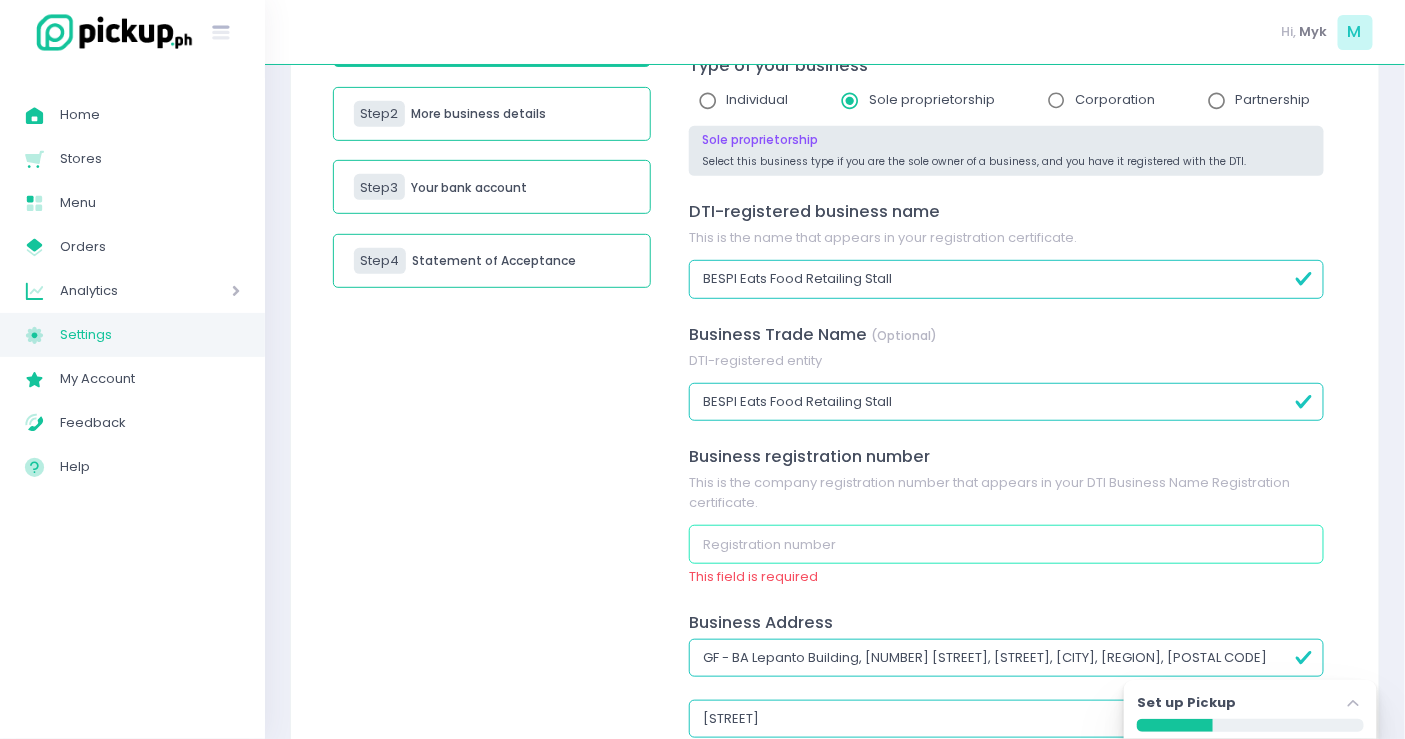 click at bounding box center (1006, 544) 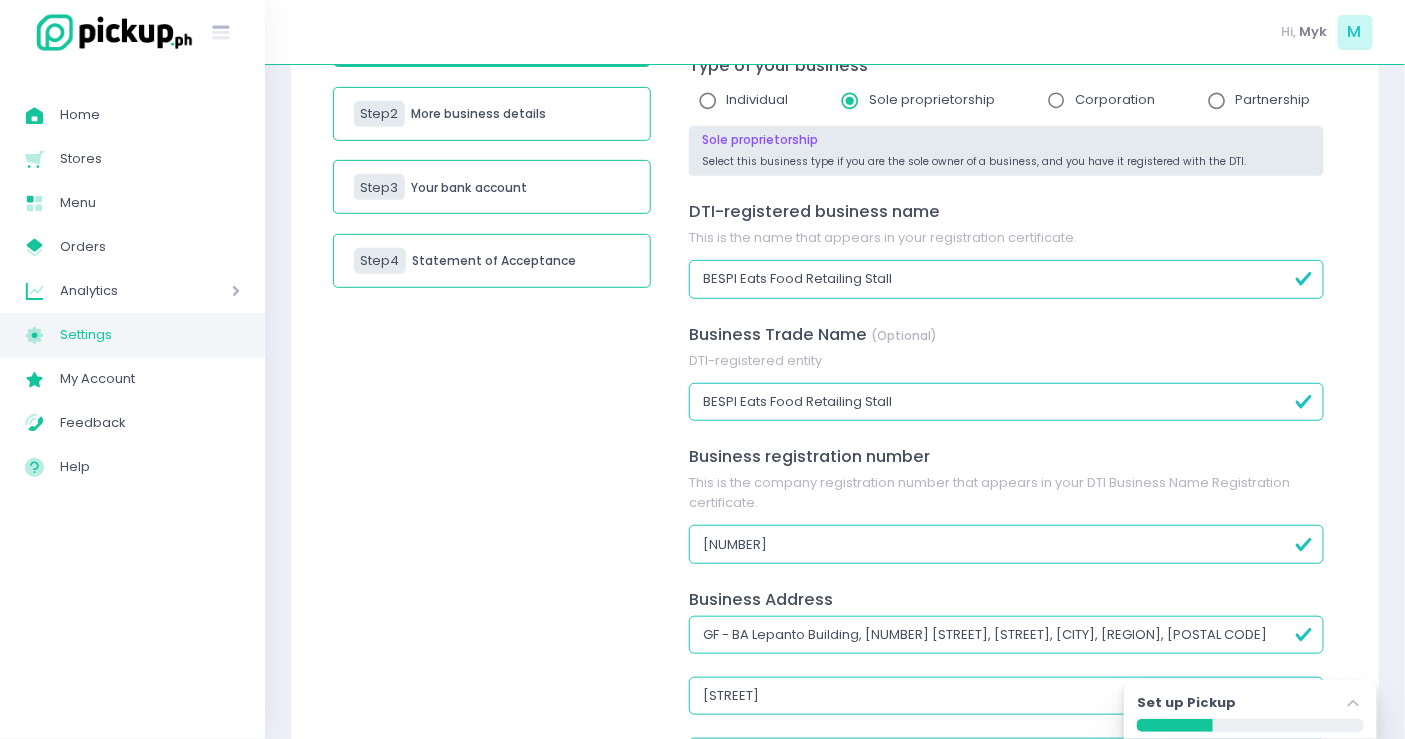 scroll, scrollTop: 657, scrollLeft: 0, axis: vertical 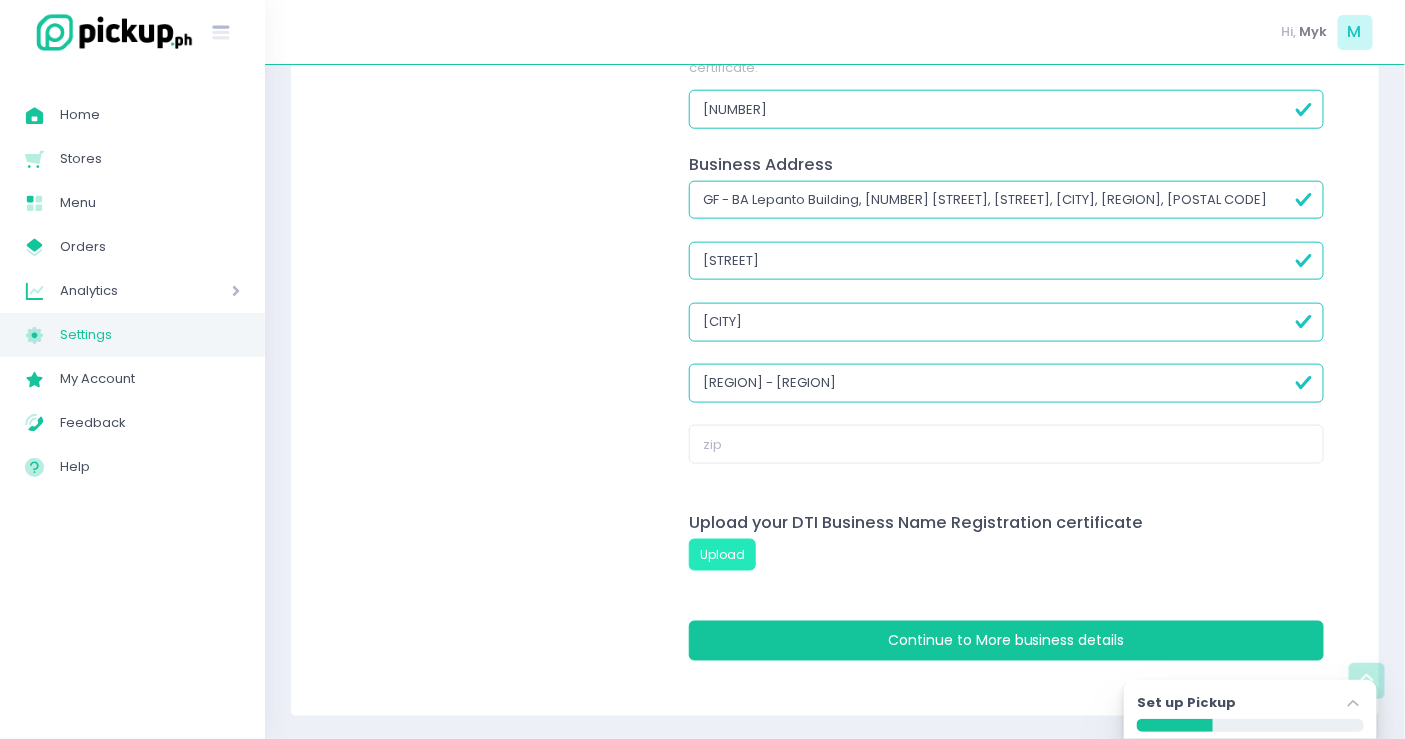type on "[NUMBER]" 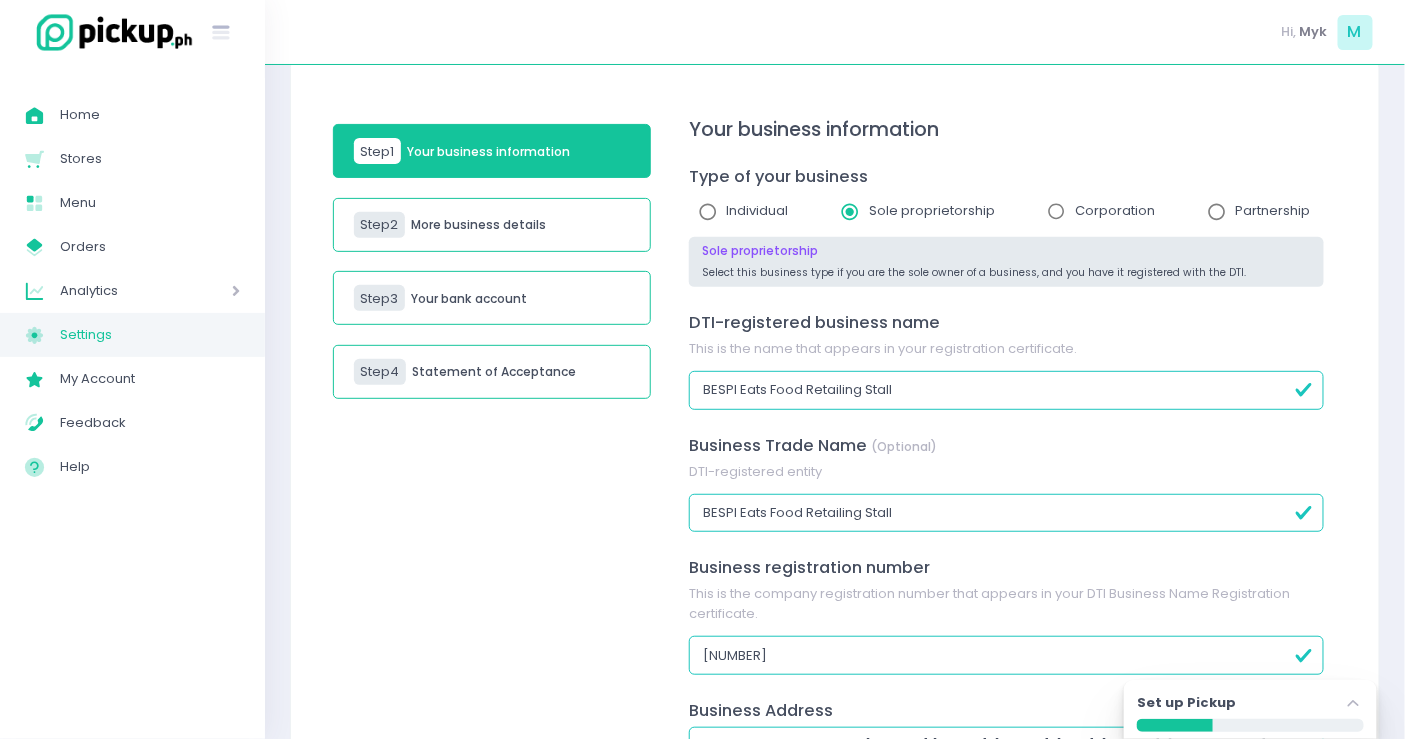 scroll, scrollTop: 666, scrollLeft: 0, axis: vertical 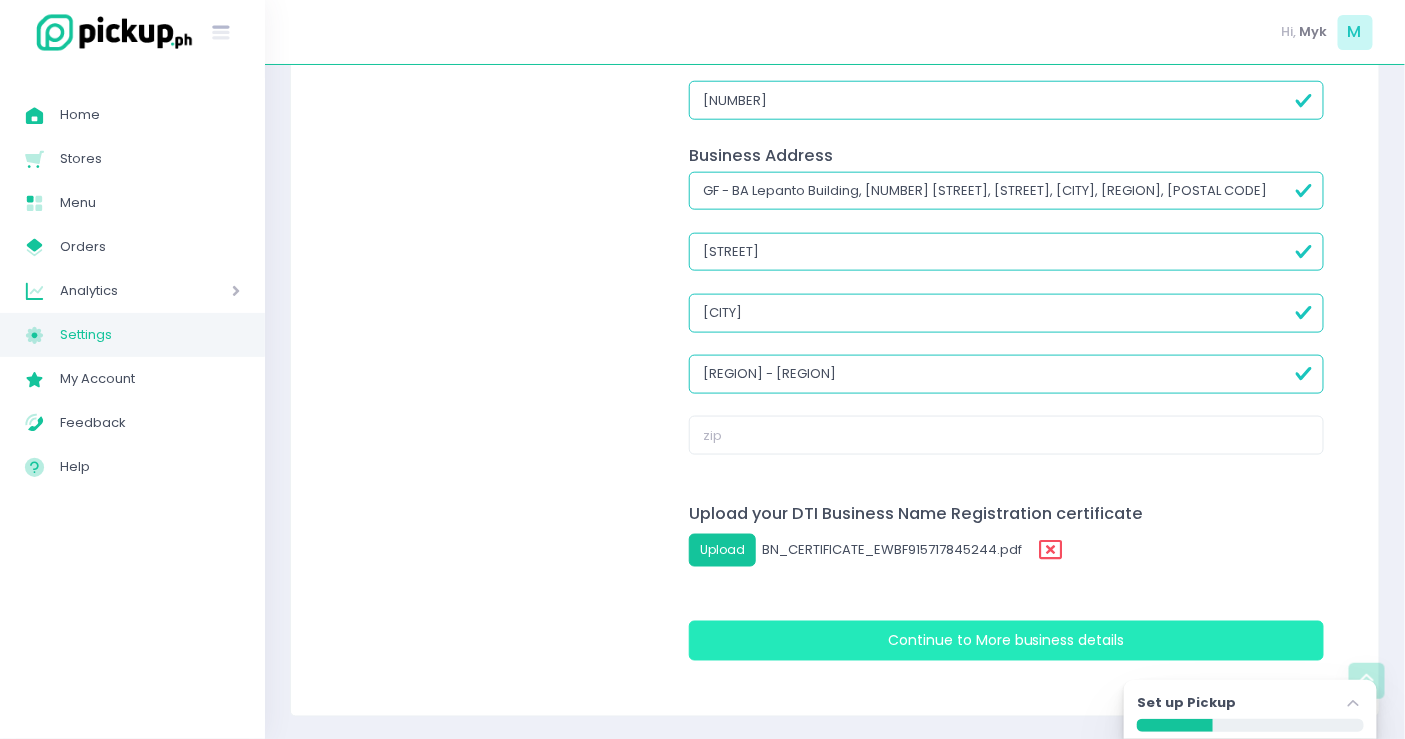 click on "Continue to   More business details" at bounding box center (1006, 641) 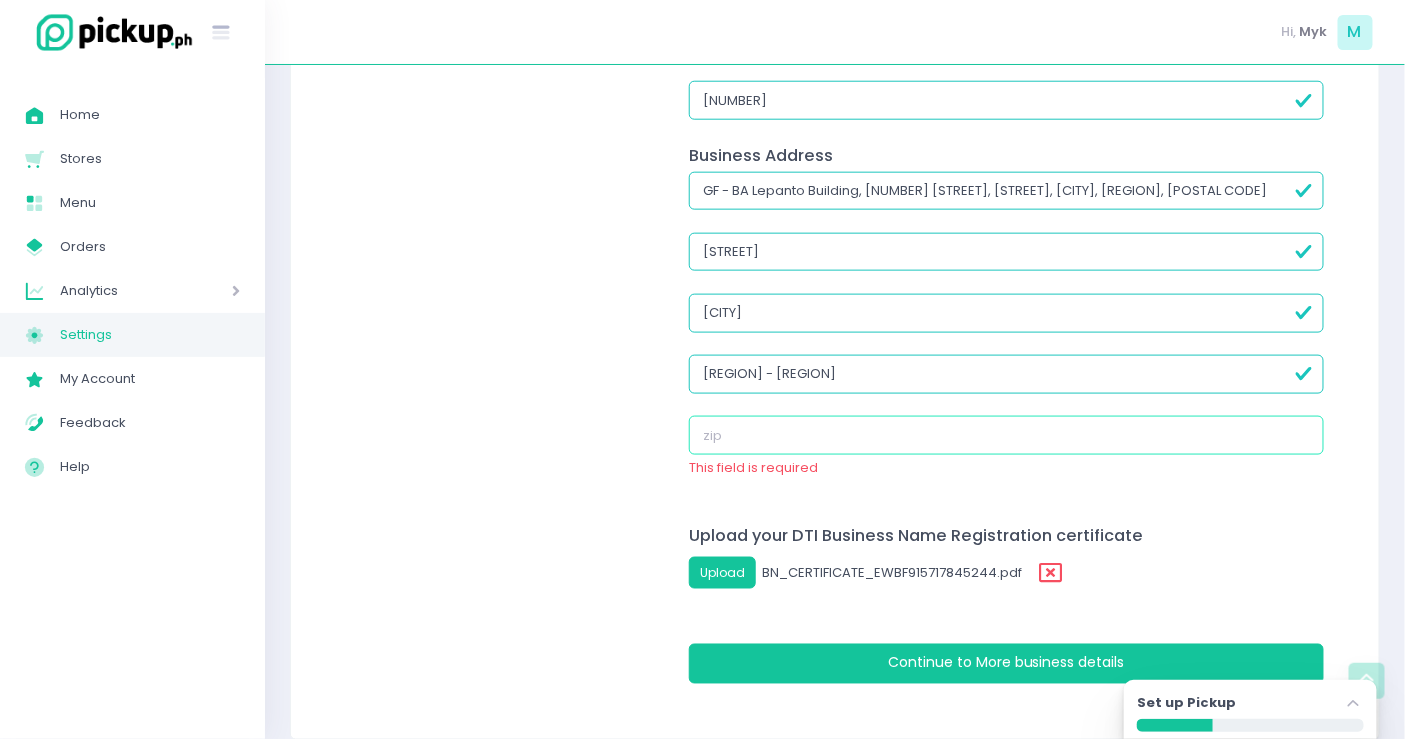 click at bounding box center (1006, 435) 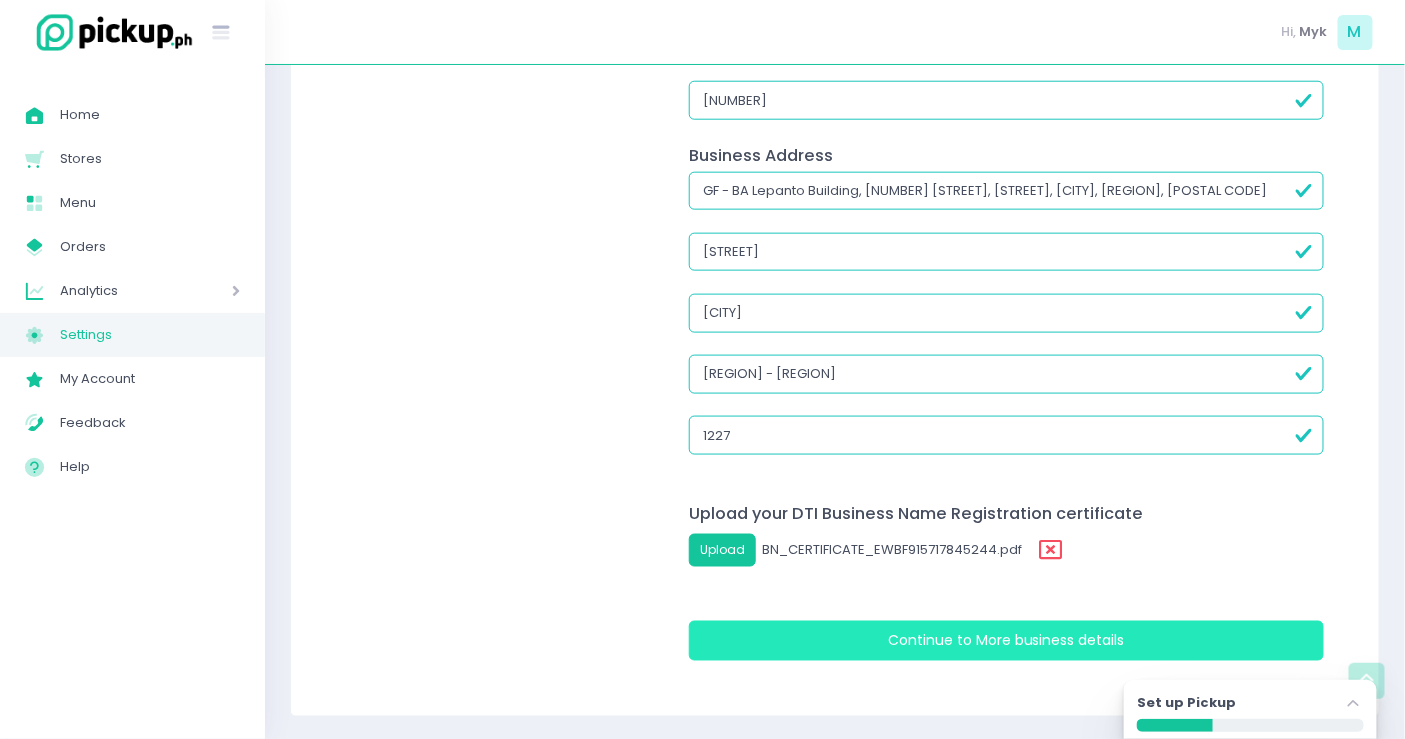 type on "1227" 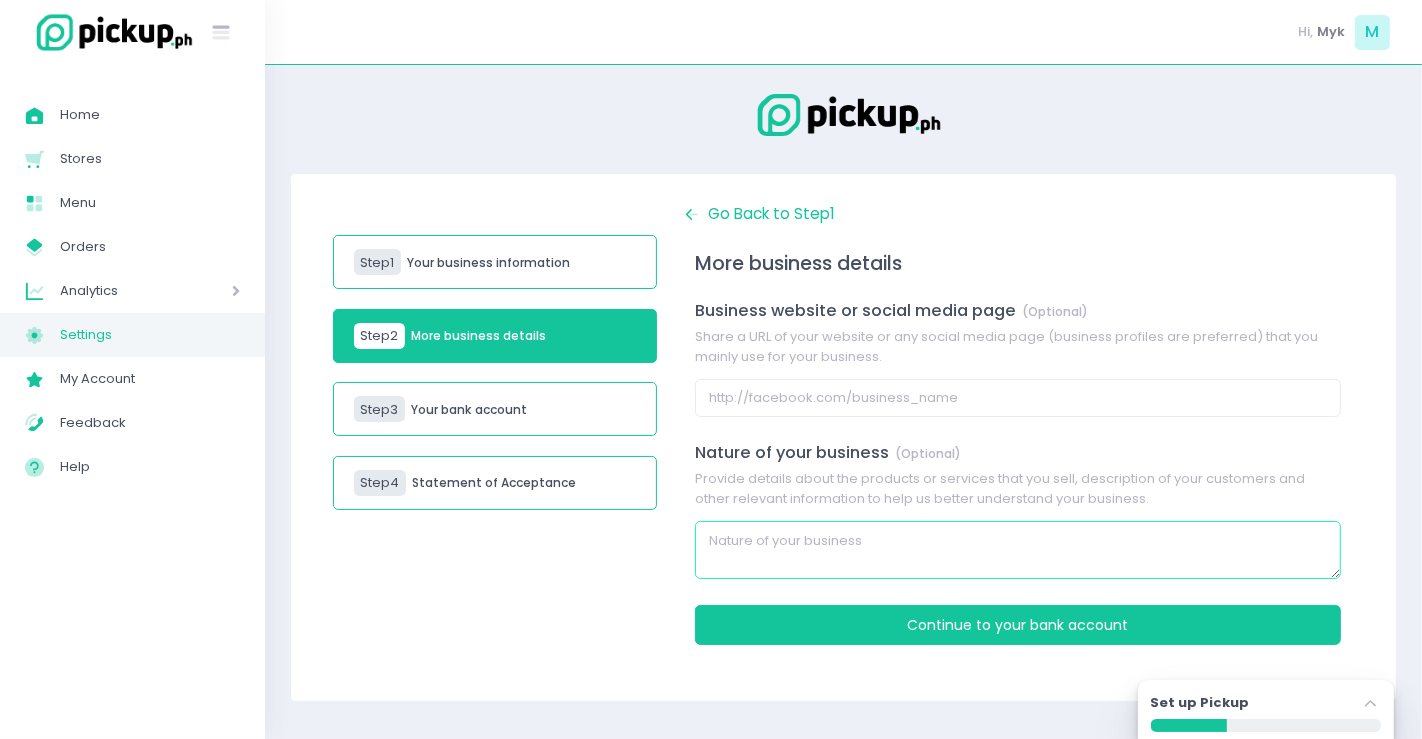 click at bounding box center [1018, 550] 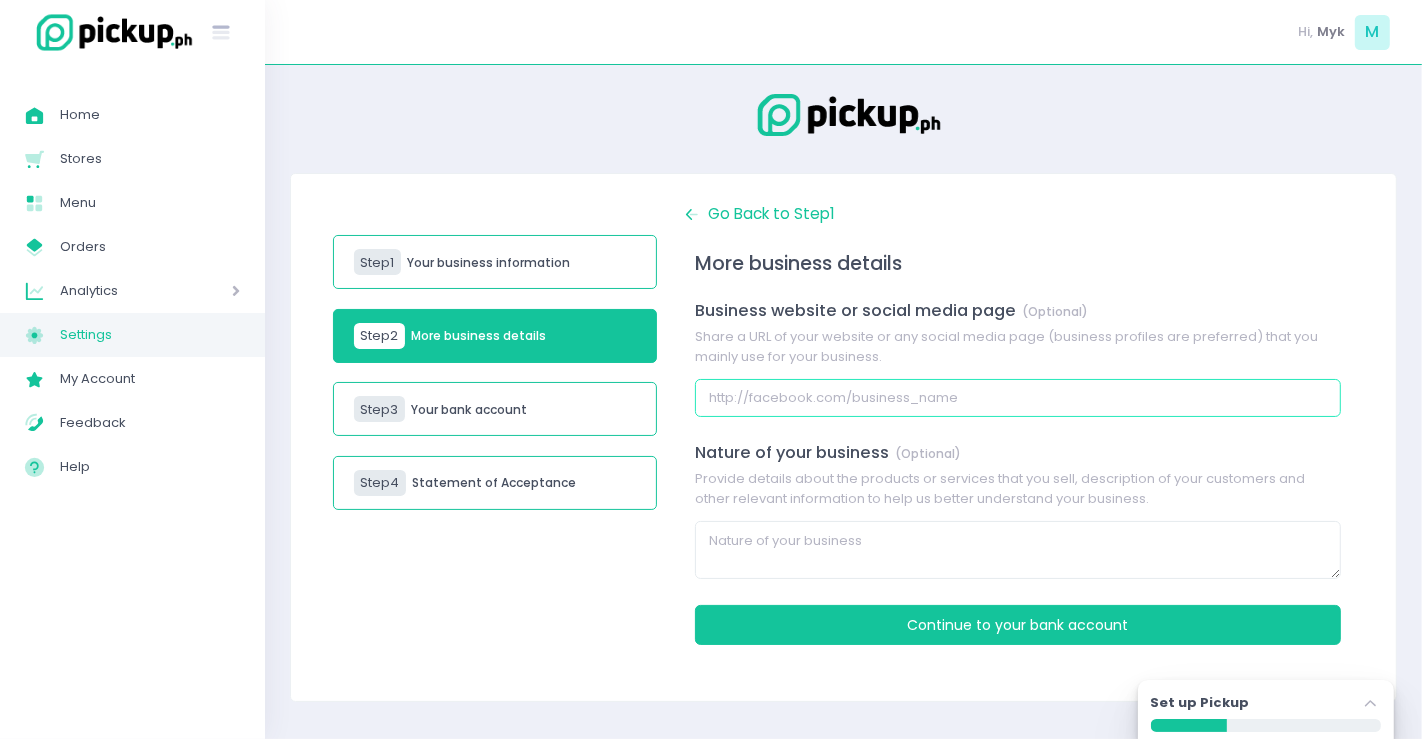 click on "More business details Business website or social media page (Optional) Share a URL of your website or any social media page (business profiles are preferred) that you mainly use for your business. Nature of your business (Optional) Provide details about the products or services that you sell, description of your customers and other relevant information to help us better understand your business. Continue to   Your bank account" at bounding box center (1018, 449) 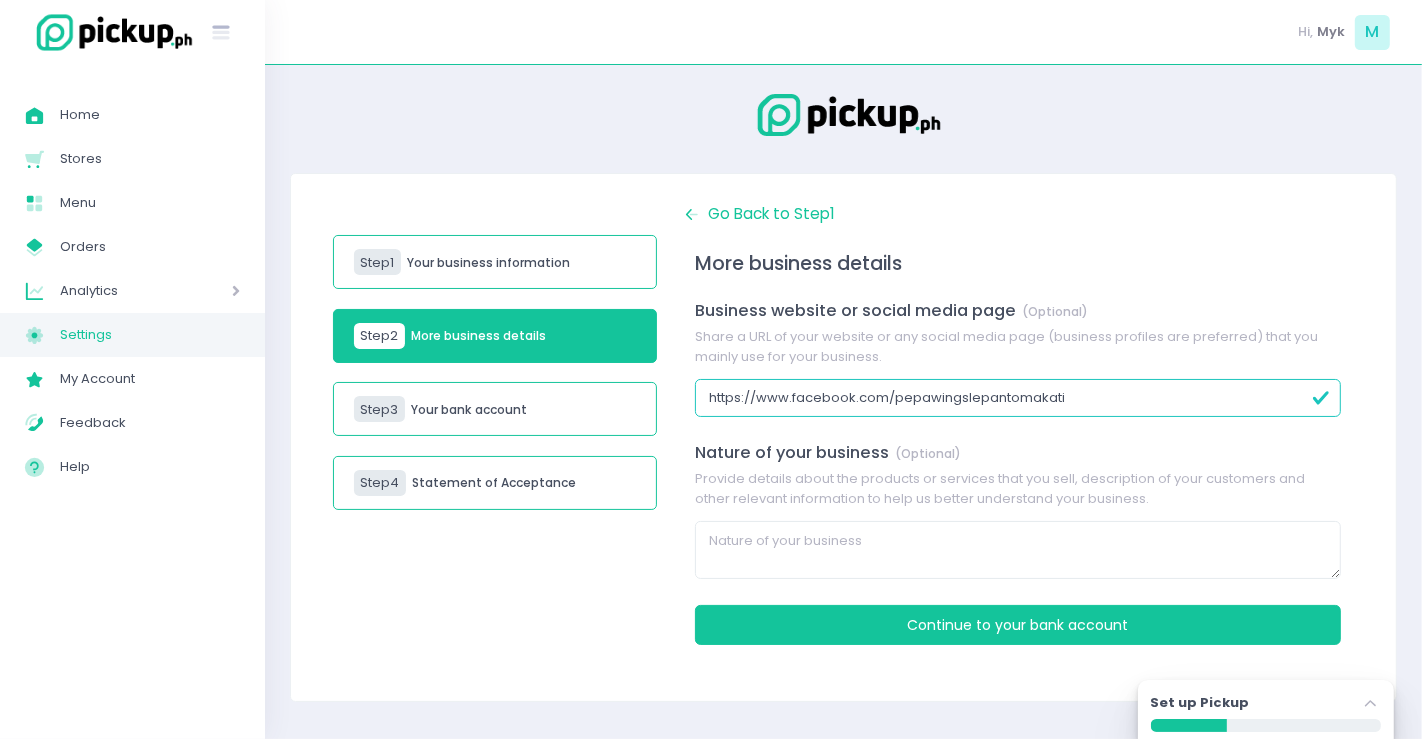 type on "https://www.facebook.com/pepawingslepantomakati" 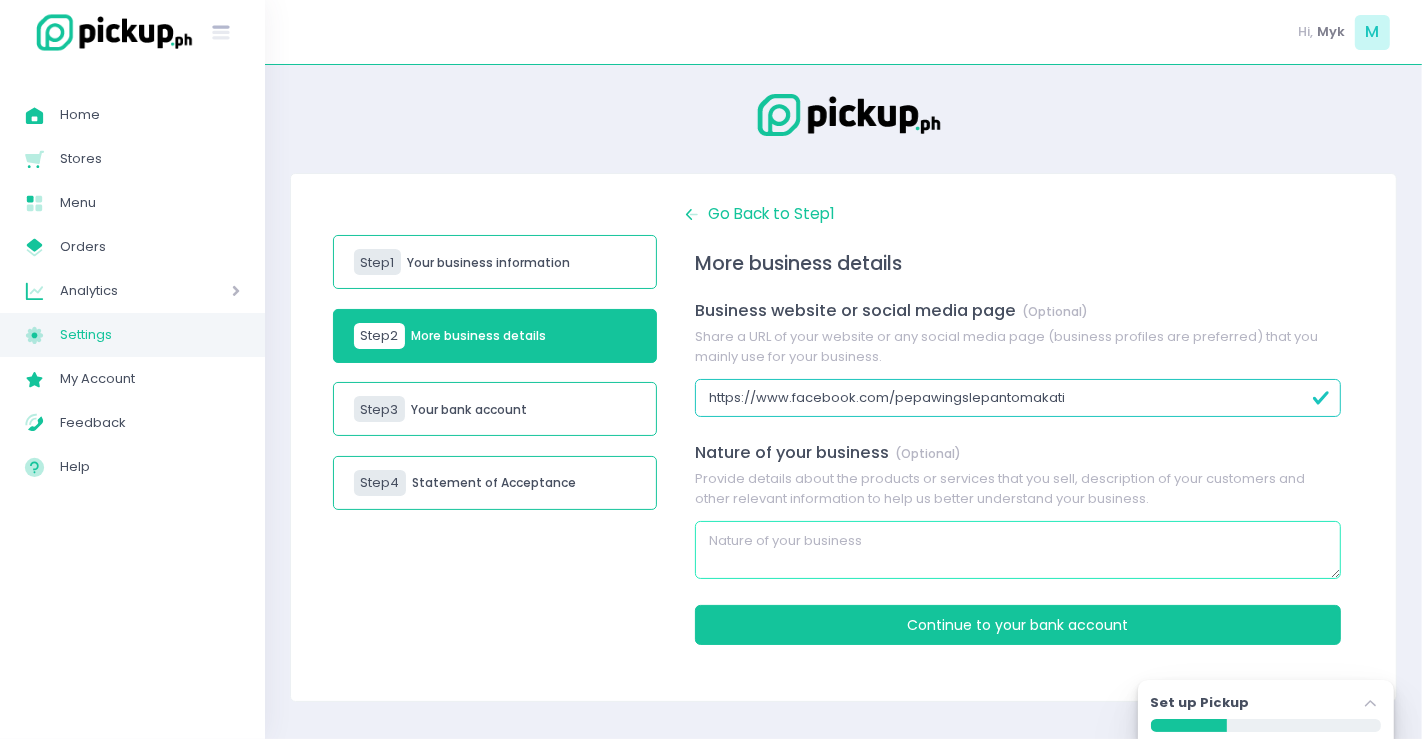 click at bounding box center (1018, 550) 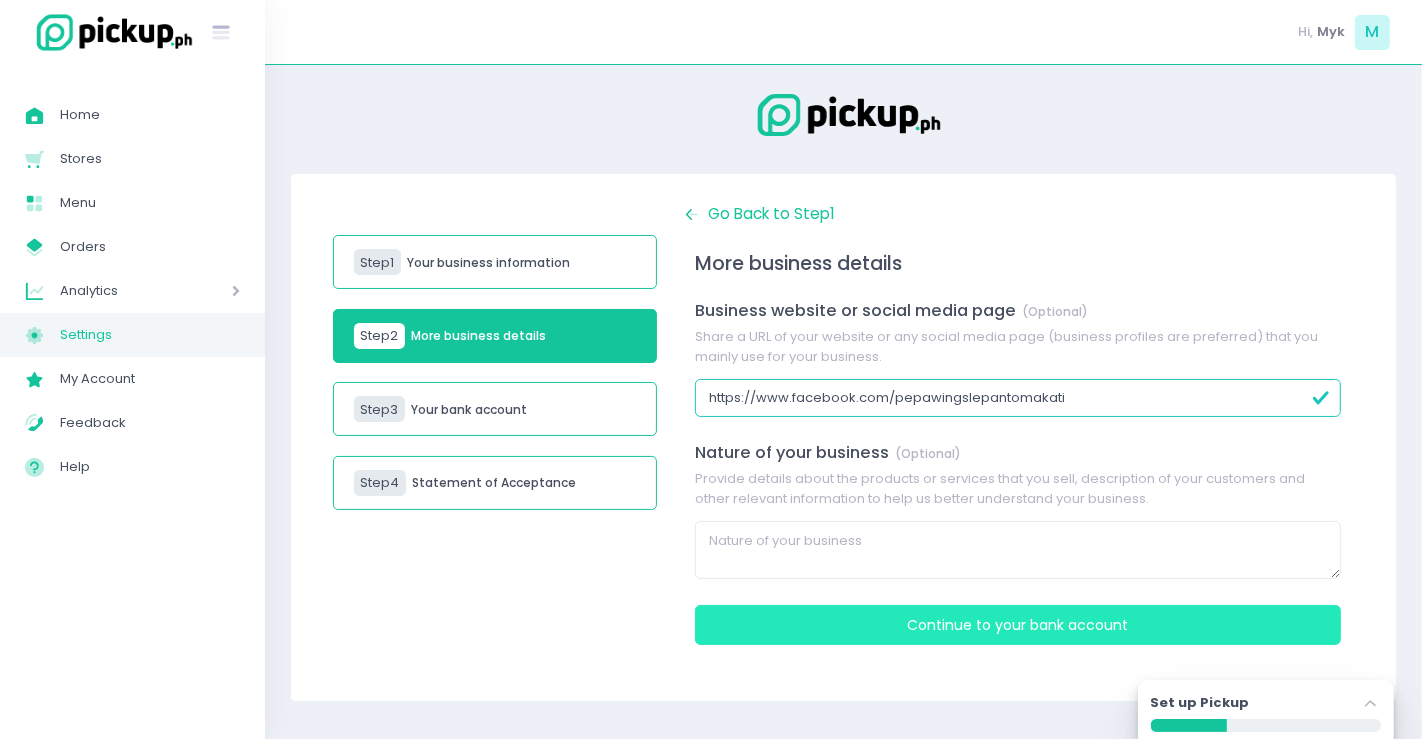 click on "Continue to   Your bank account" at bounding box center [1018, 625] 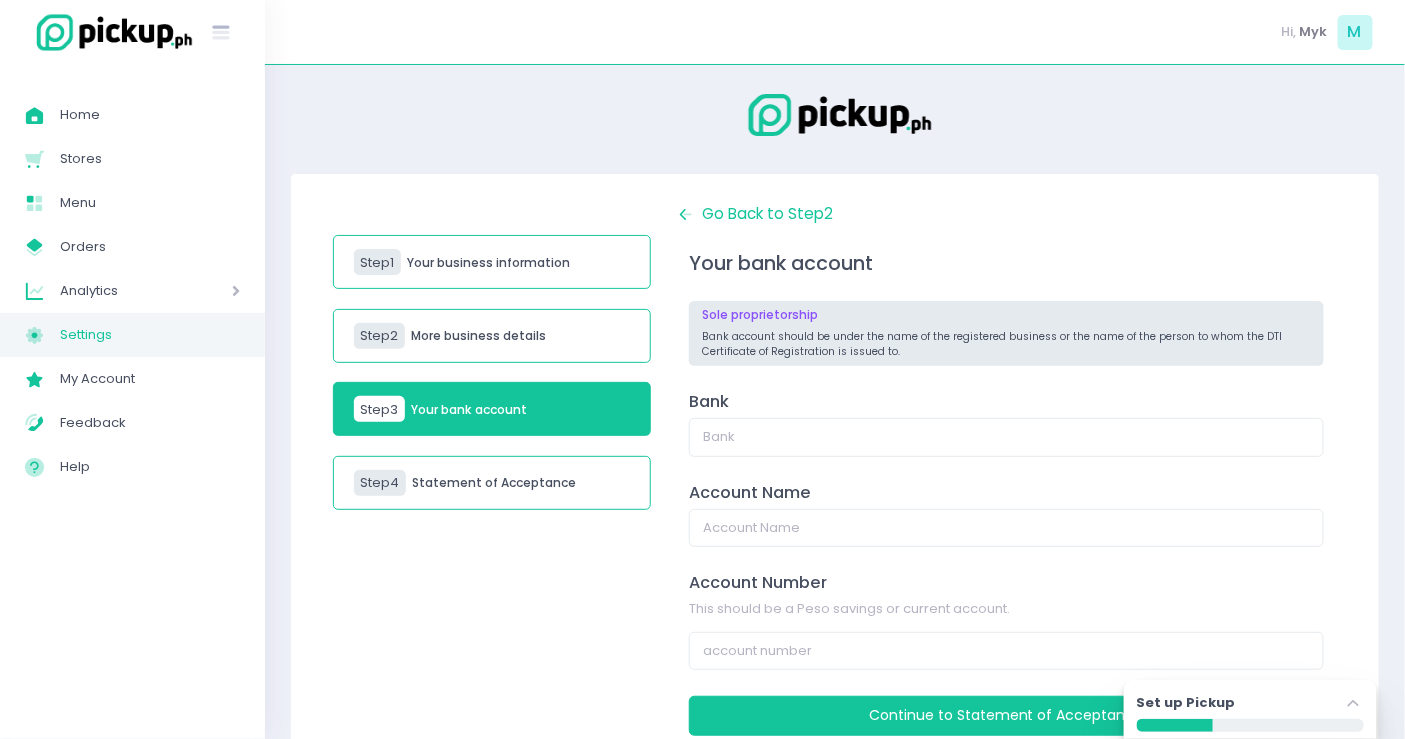 scroll, scrollTop: 76, scrollLeft: 0, axis: vertical 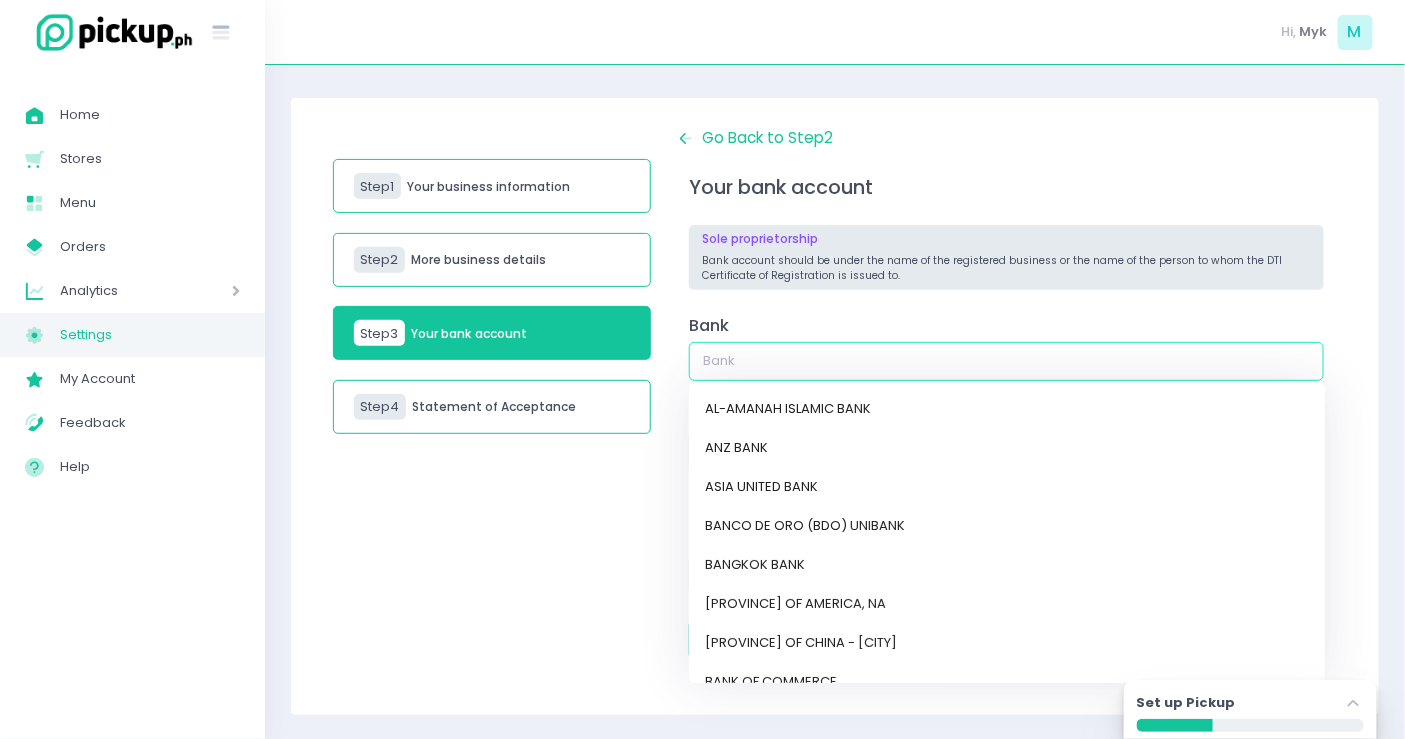 click at bounding box center [1006, 361] 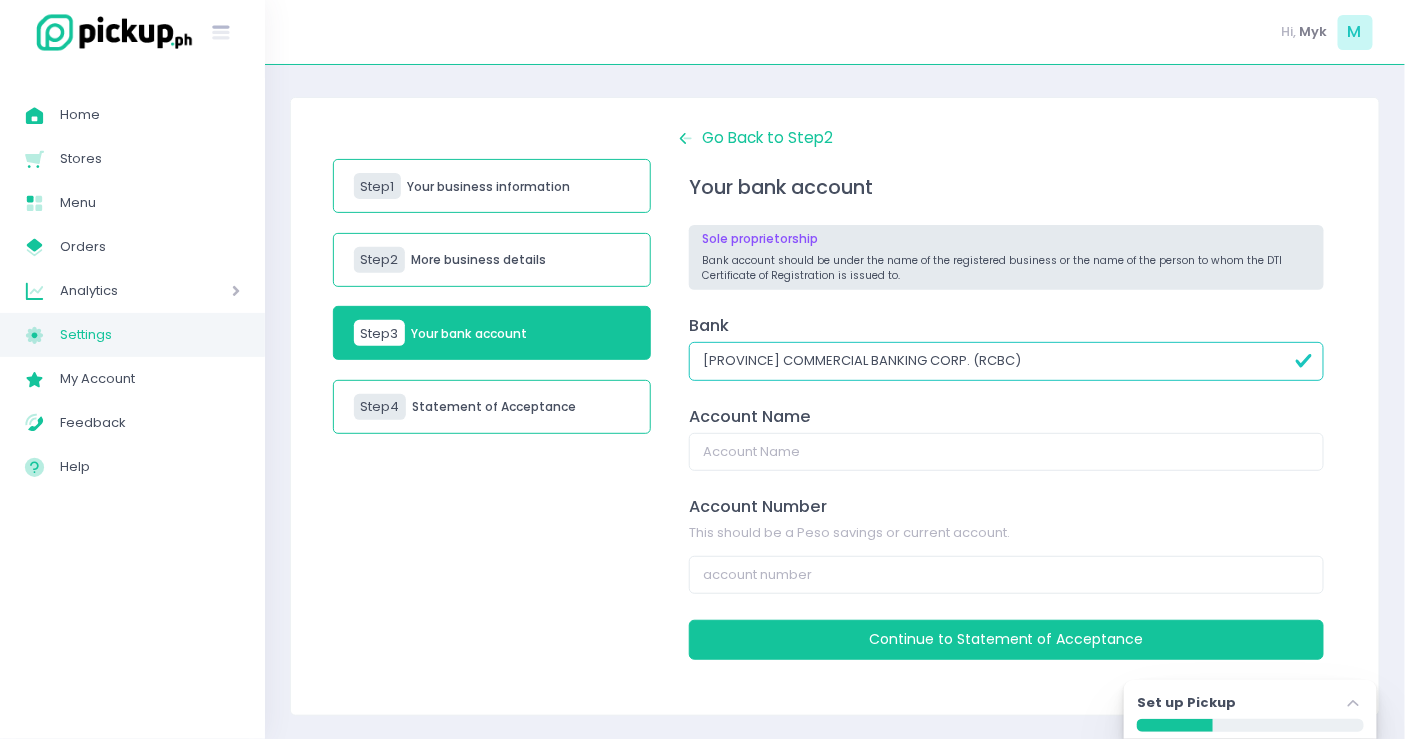 type on "[PROVINCE] COMMERCIAL BANKING CORP. (RCBC)" 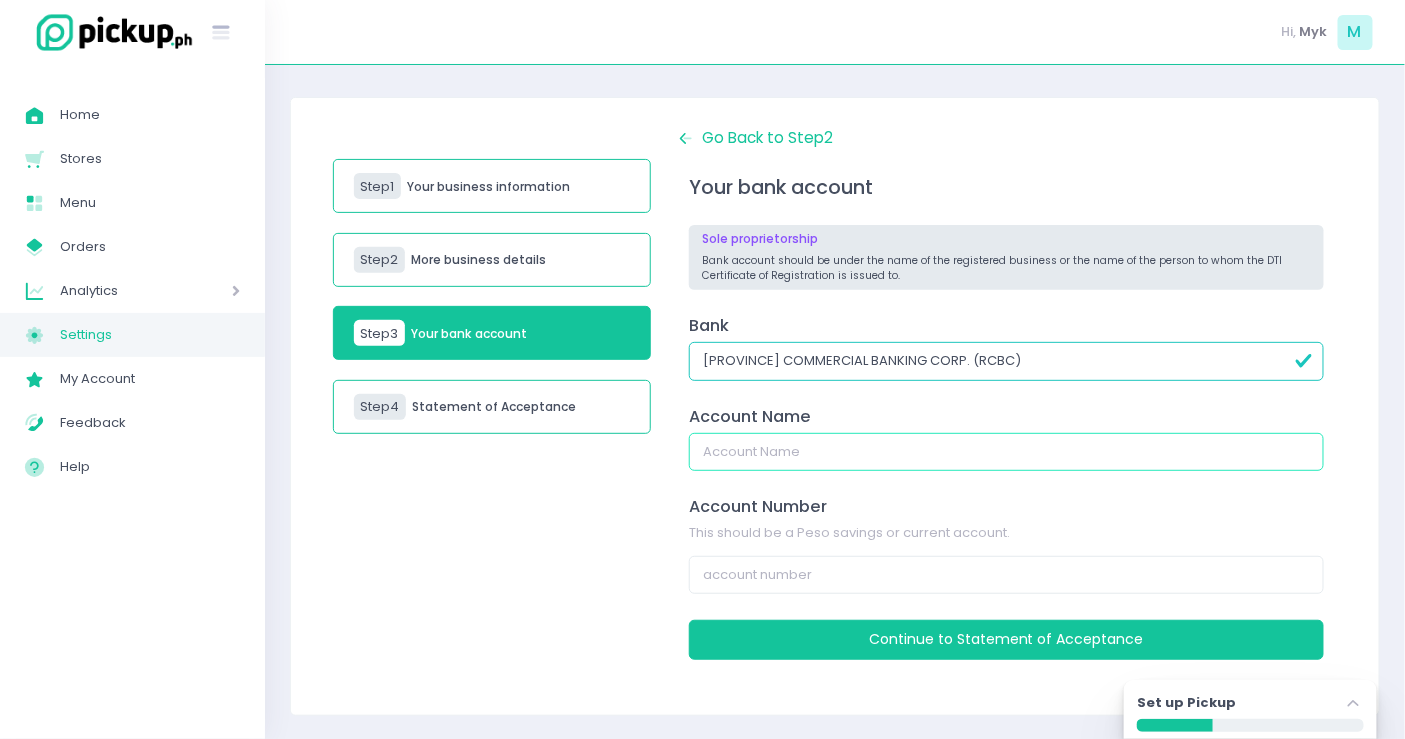 click at bounding box center (1006, 452) 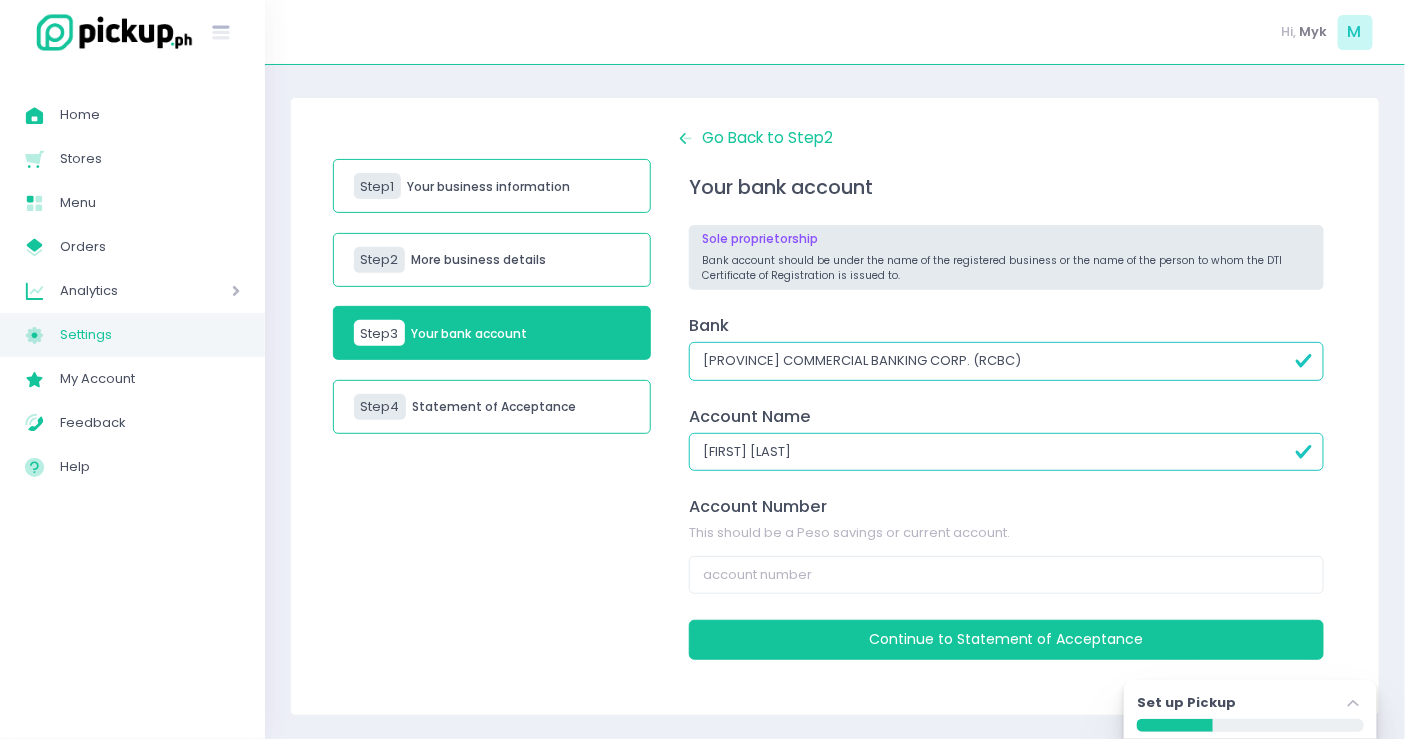 type on "[FIRST] [LAST]" 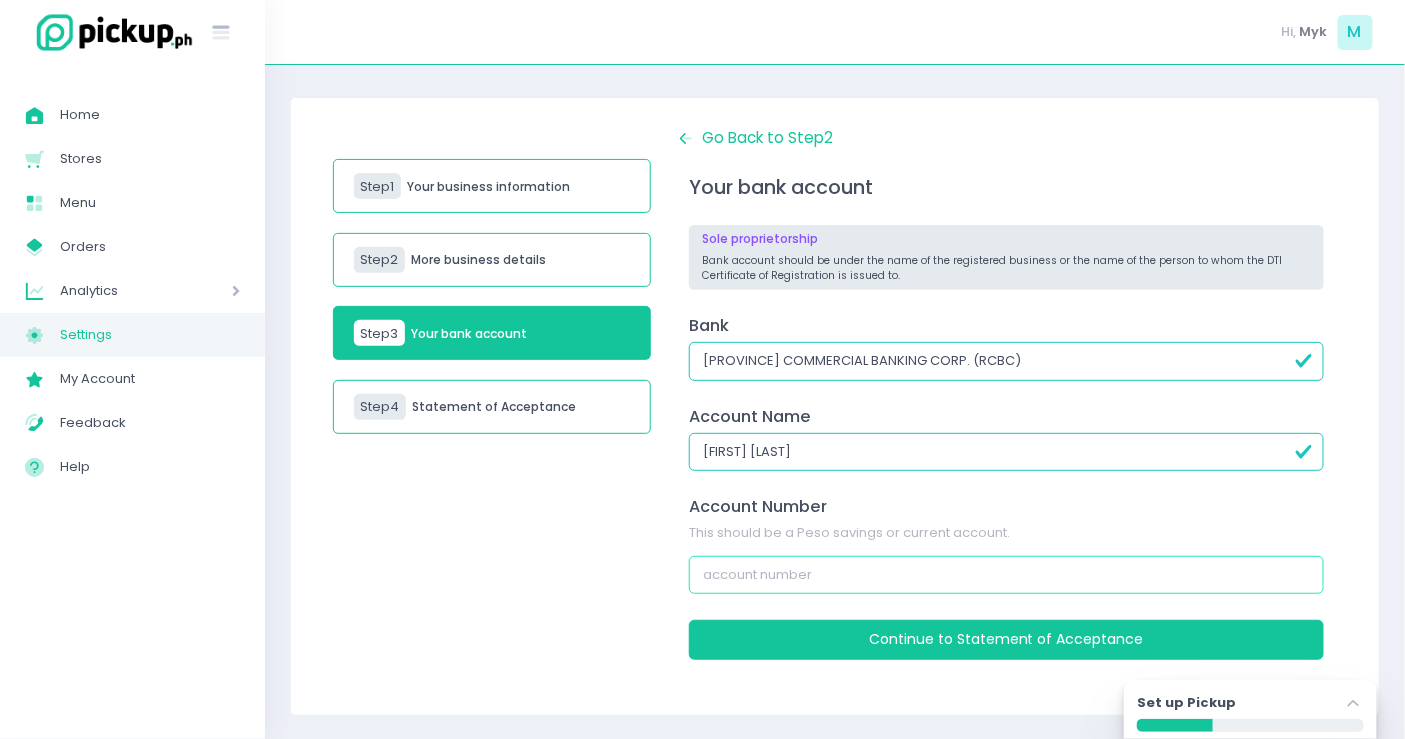 click at bounding box center (1006, 575) 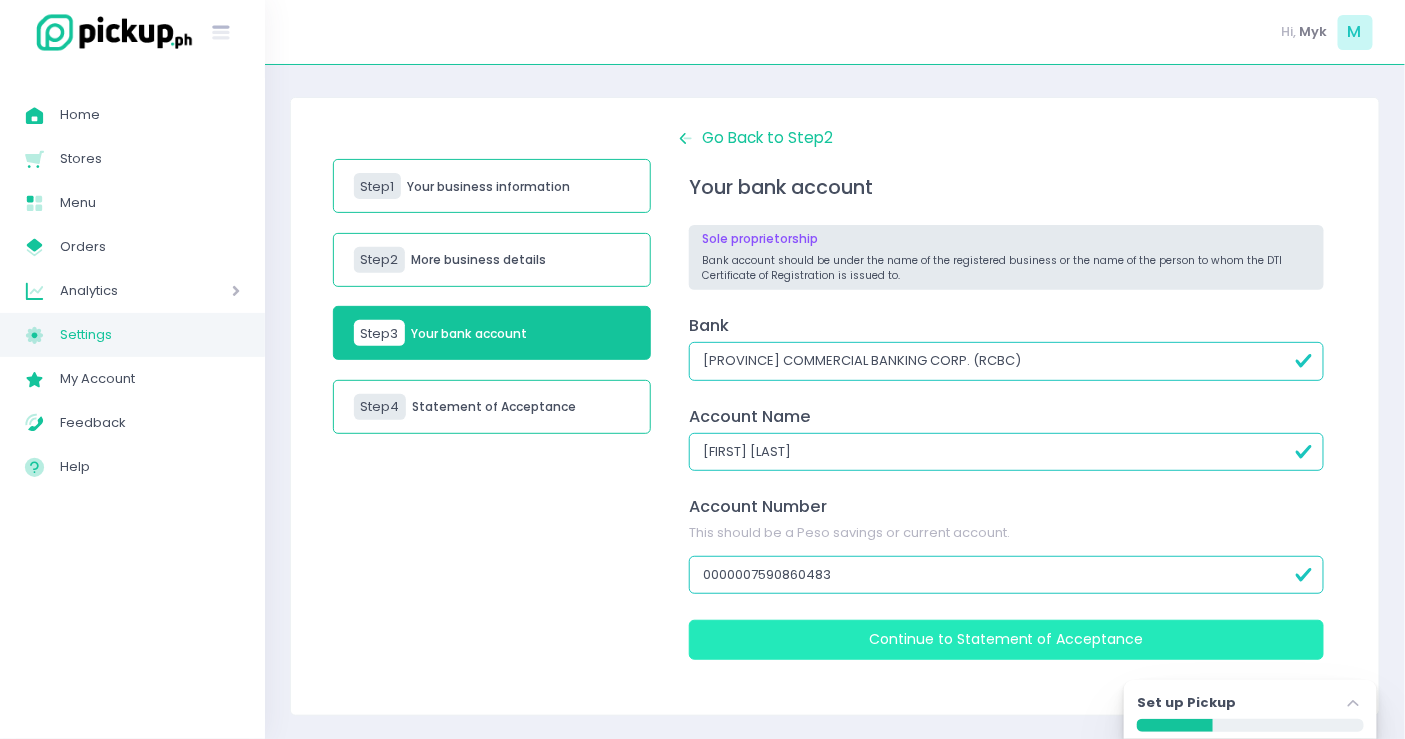 type on "0000007590860483" 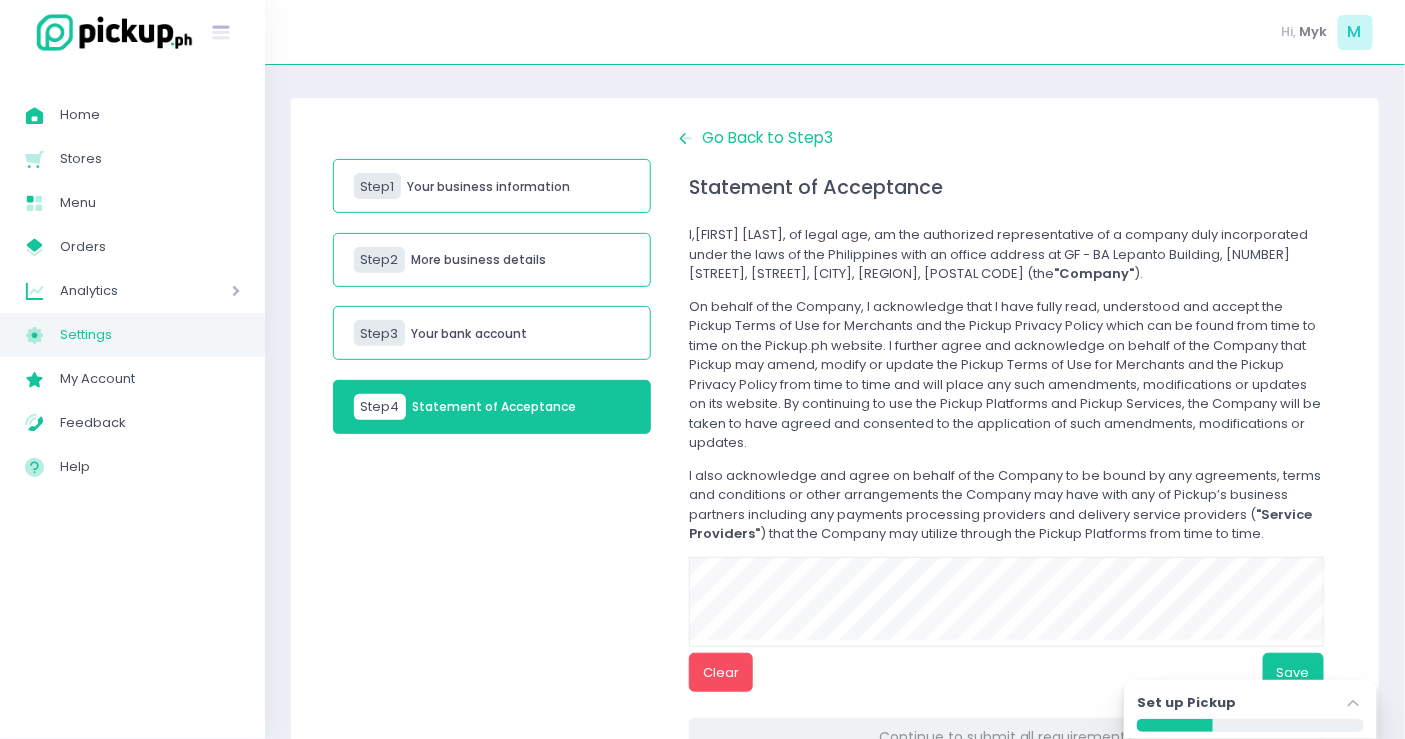 scroll, scrollTop: 191, scrollLeft: 0, axis: vertical 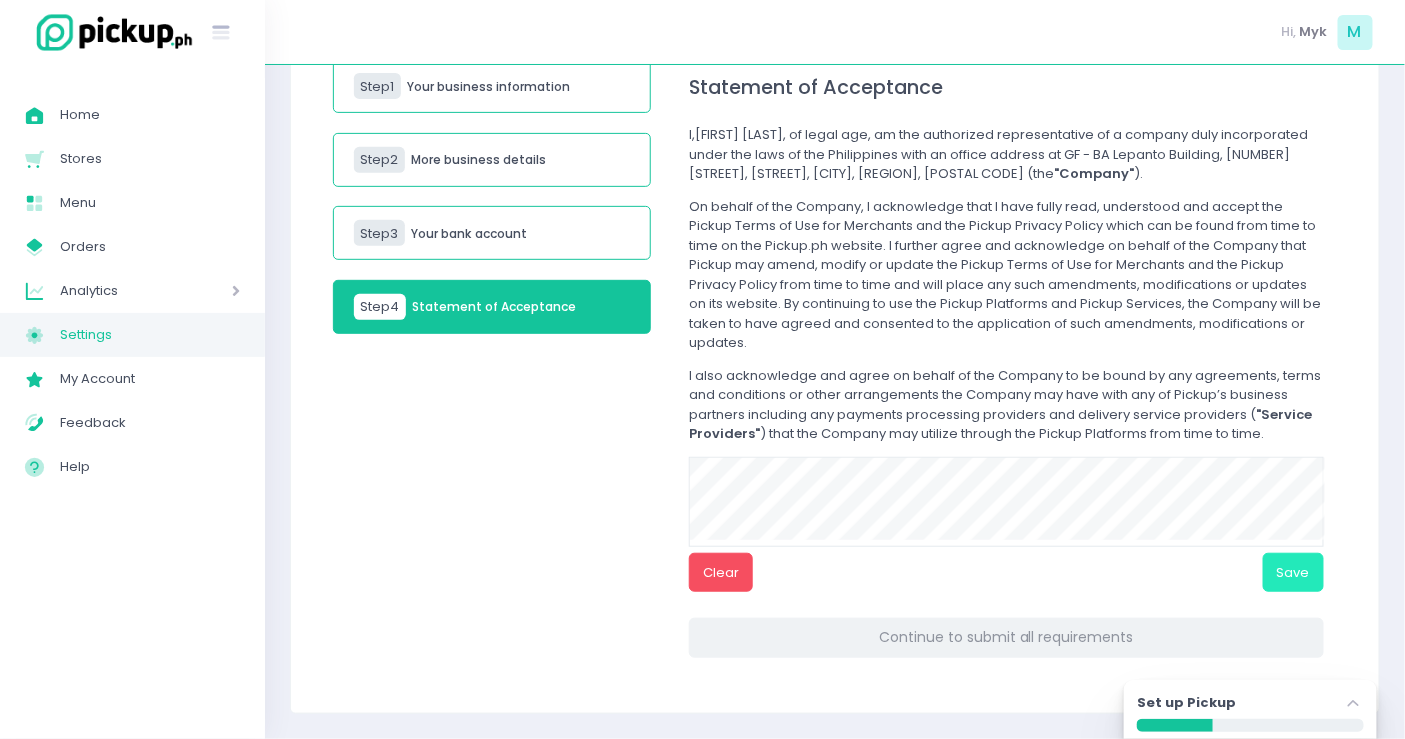 click on "Save" at bounding box center [1293, 572] 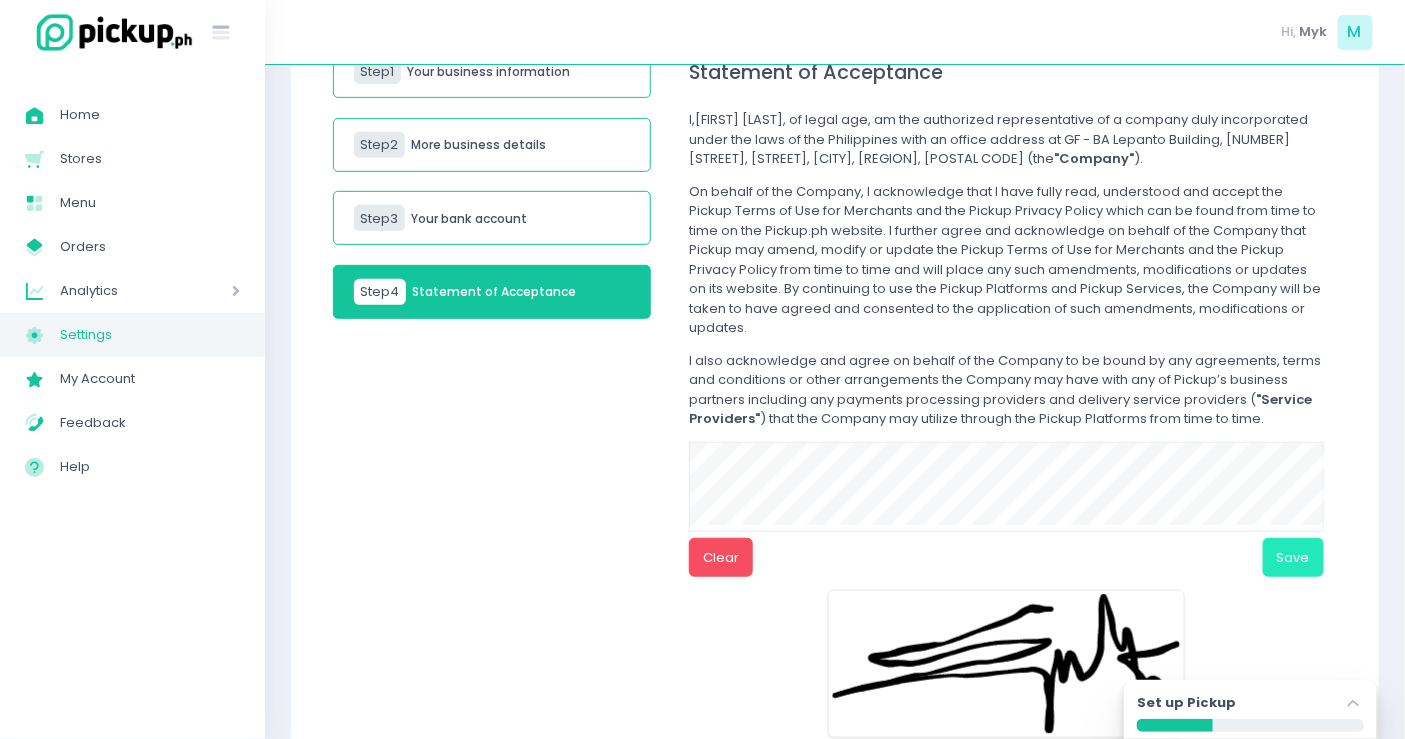 scroll, scrollTop: 352, scrollLeft: 0, axis: vertical 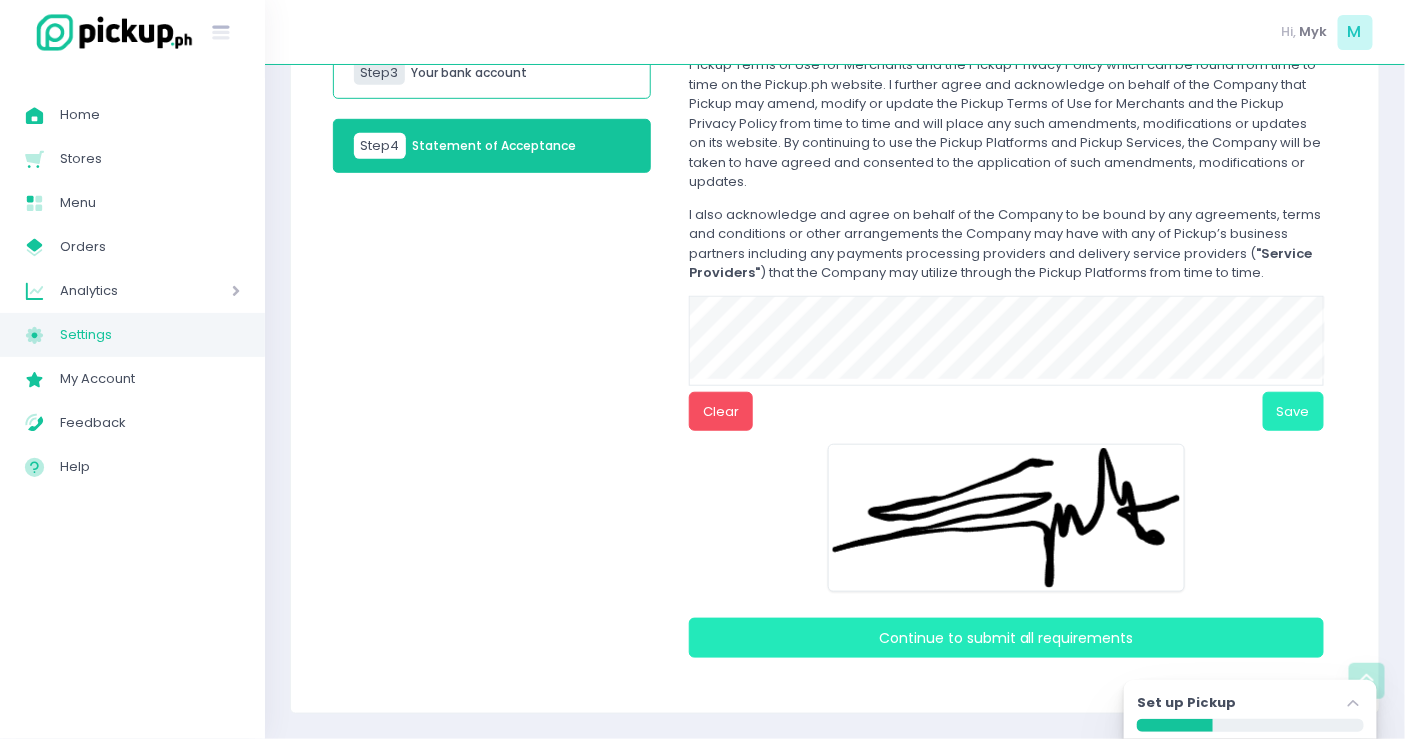click on "Submit all requirements" at bounding box center (1050, 638) 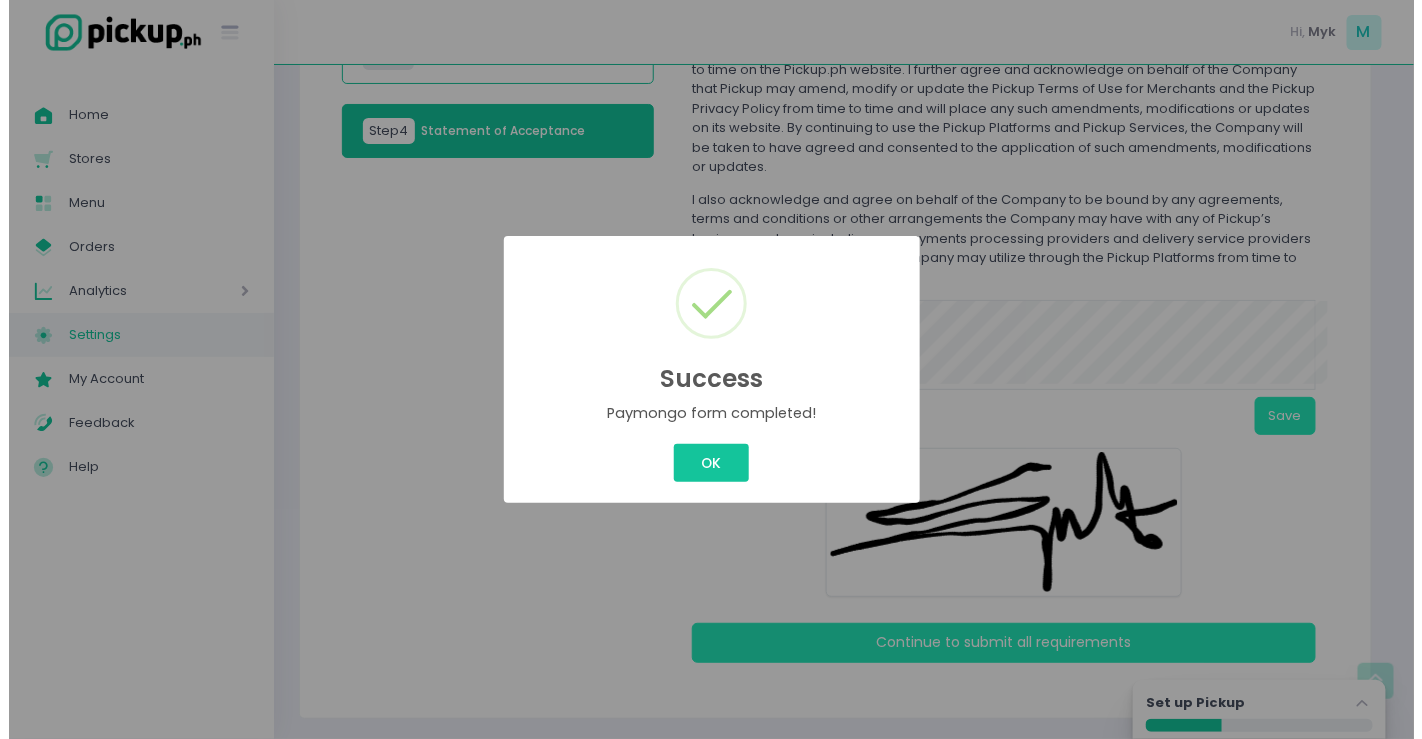 scroll, scrollTop: 333, scrollLeft: 0, axis: vertical 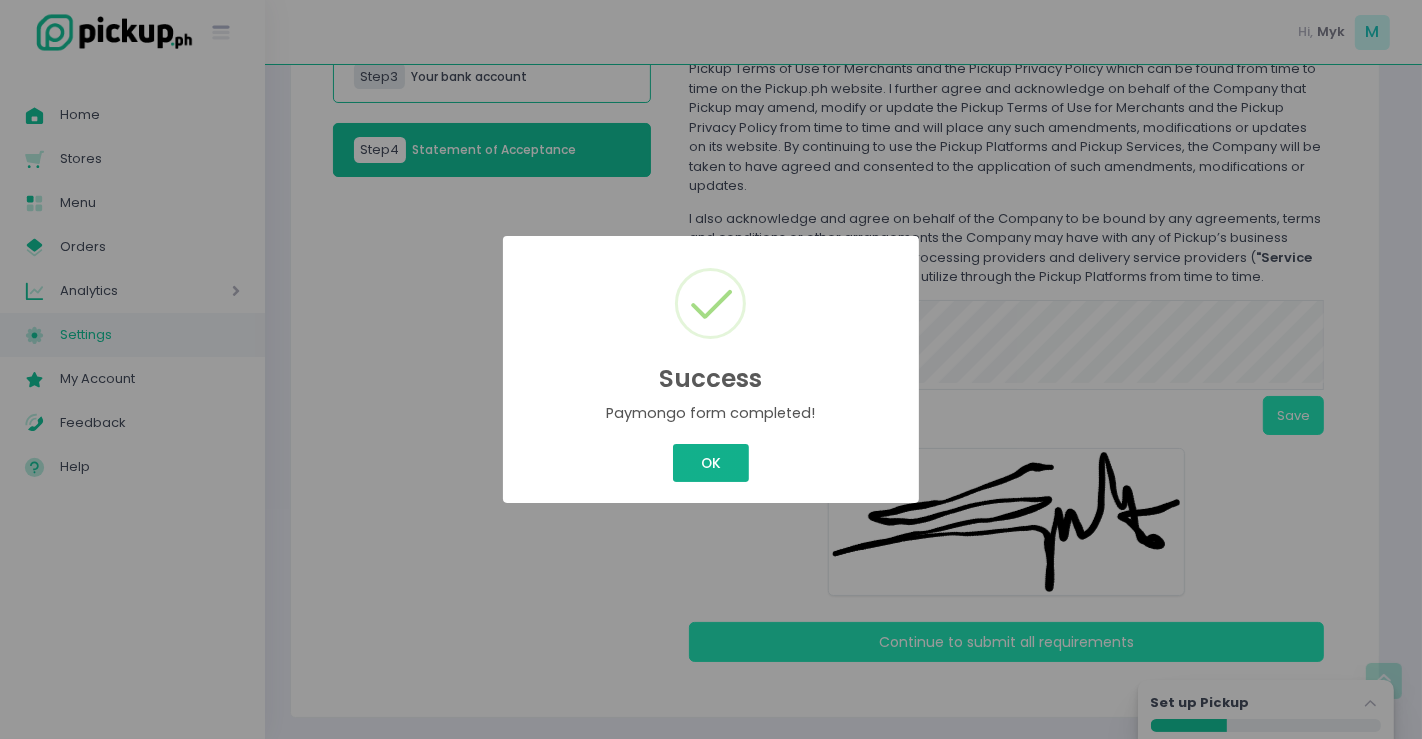 click on "OK" at bounding box center [710, 463] 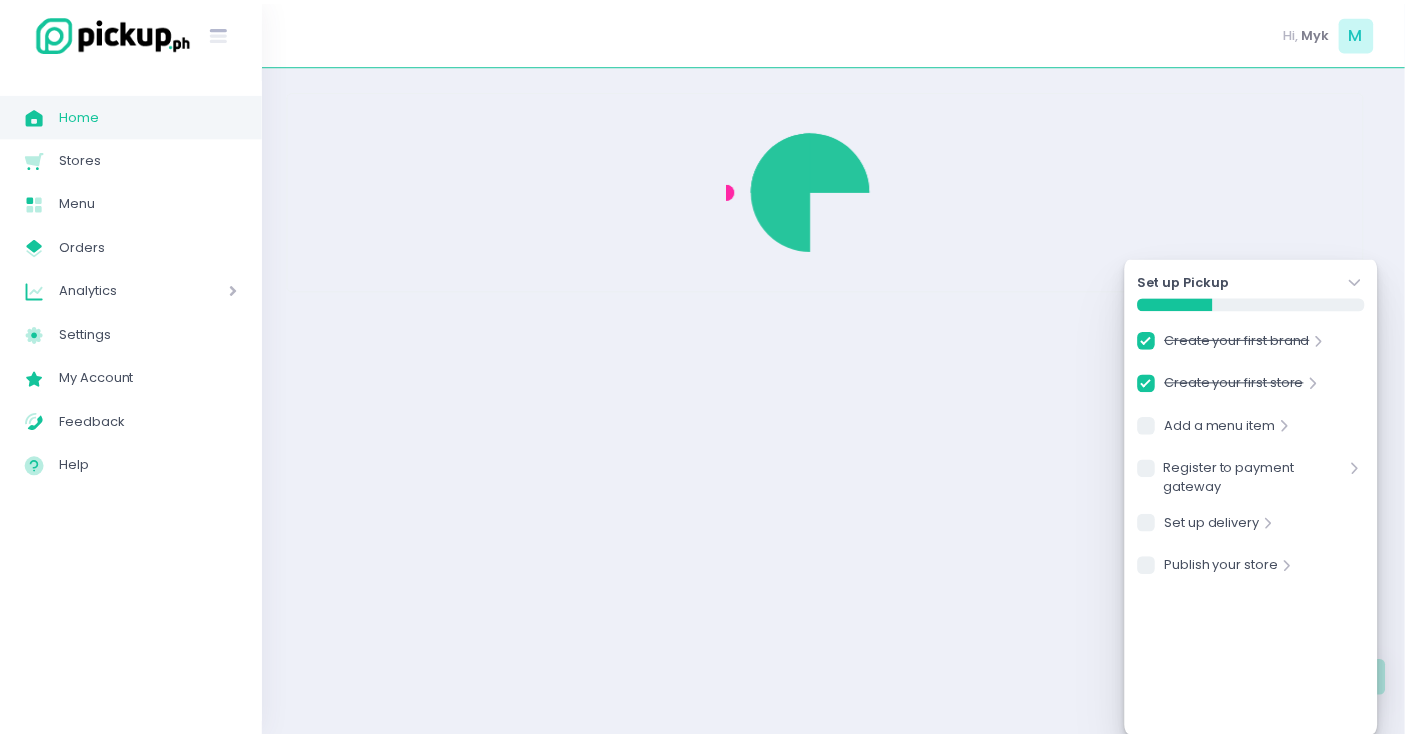 scroll, scrollTop: 0, scrollLeft: 0, axis: both 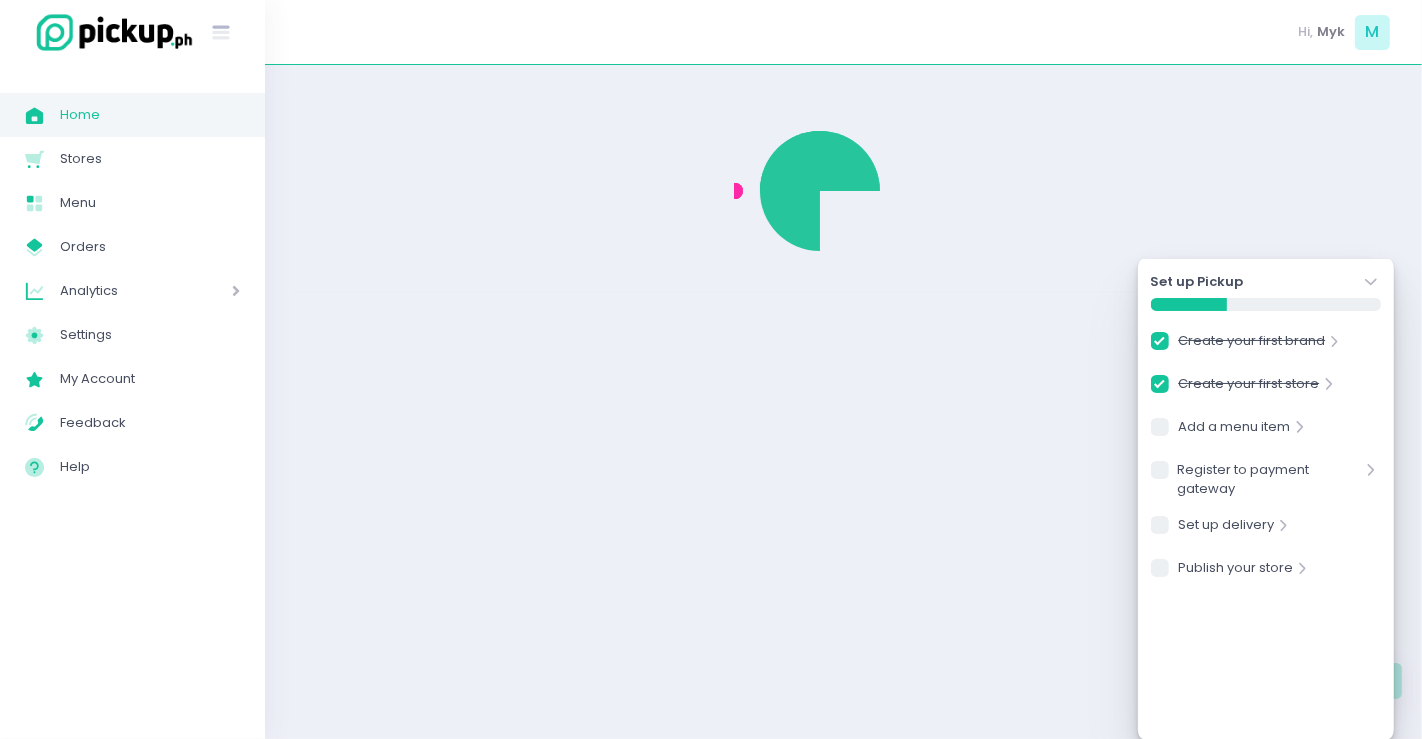 checkbox on "true" 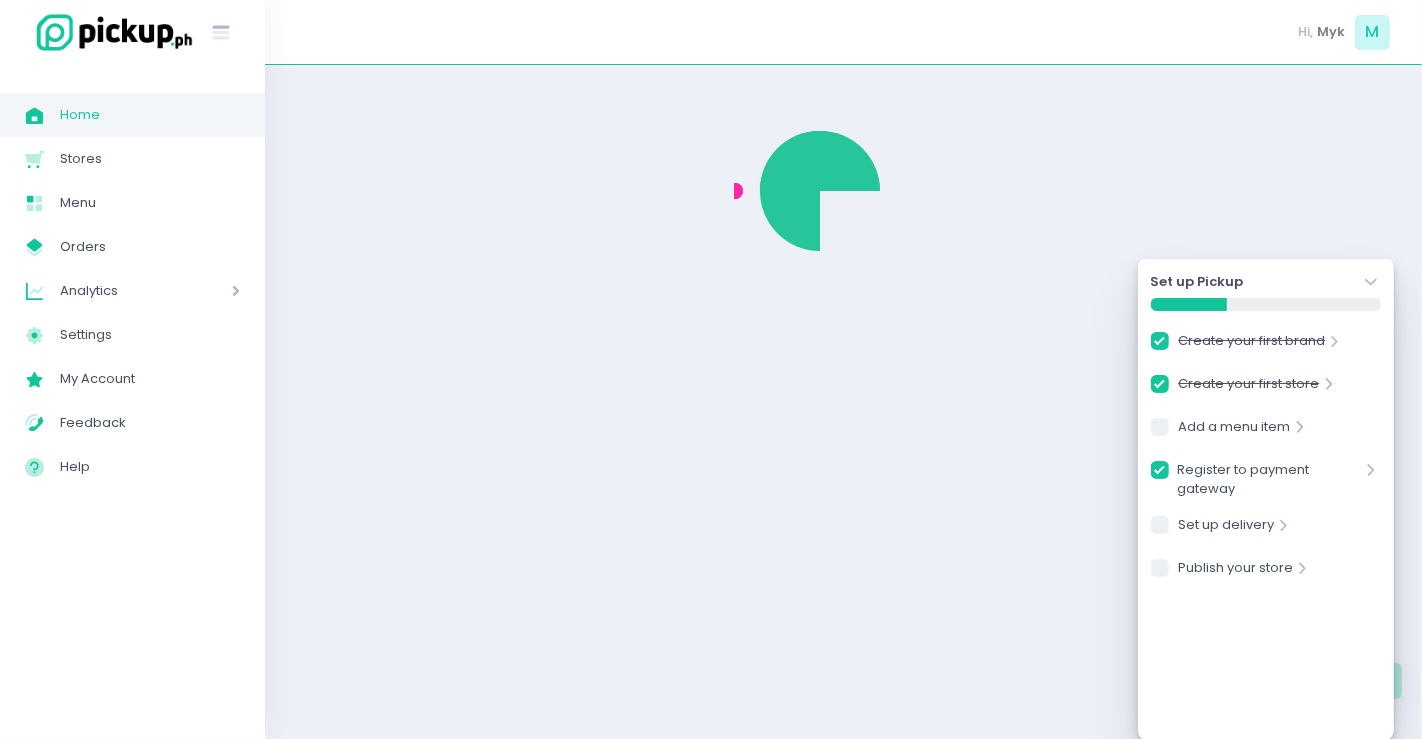 checkbox on "true" 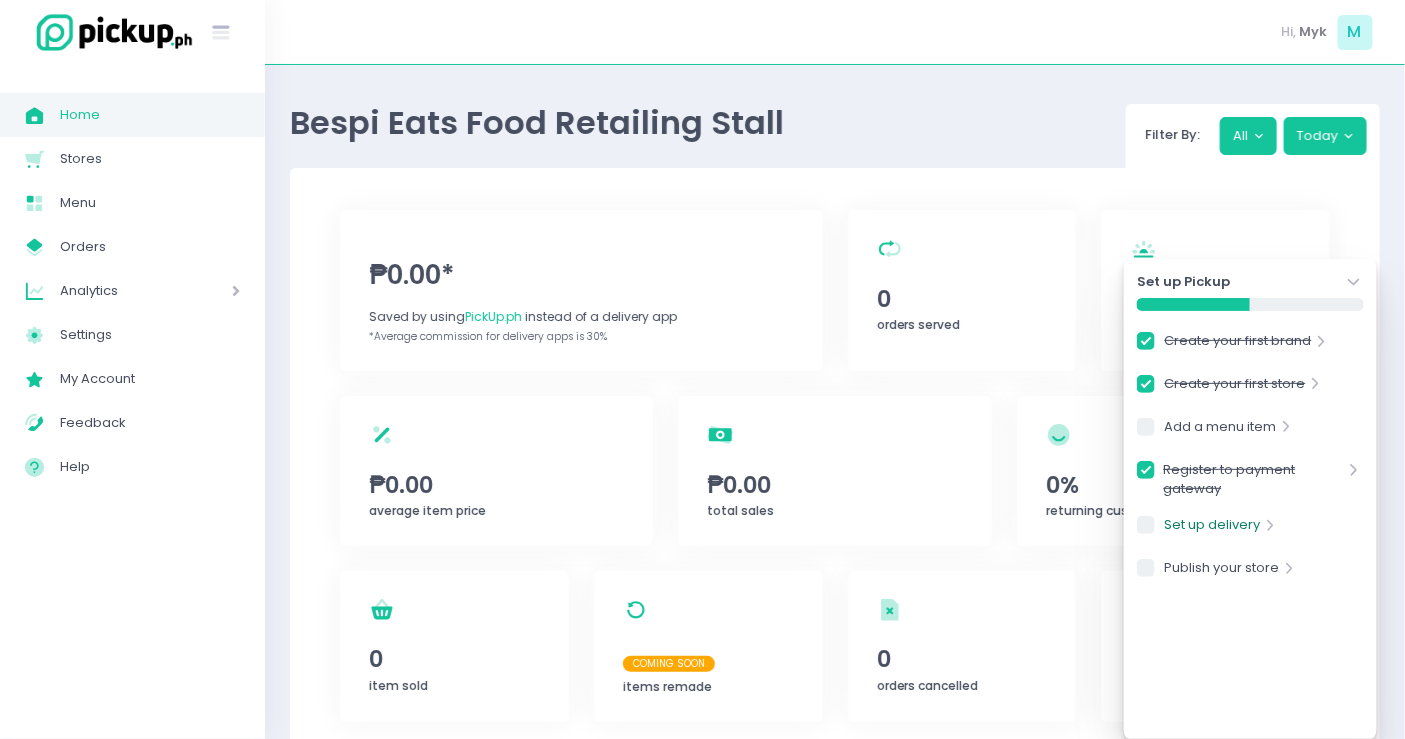 click on "Set up delivery" at bounding box center [1213, 528] 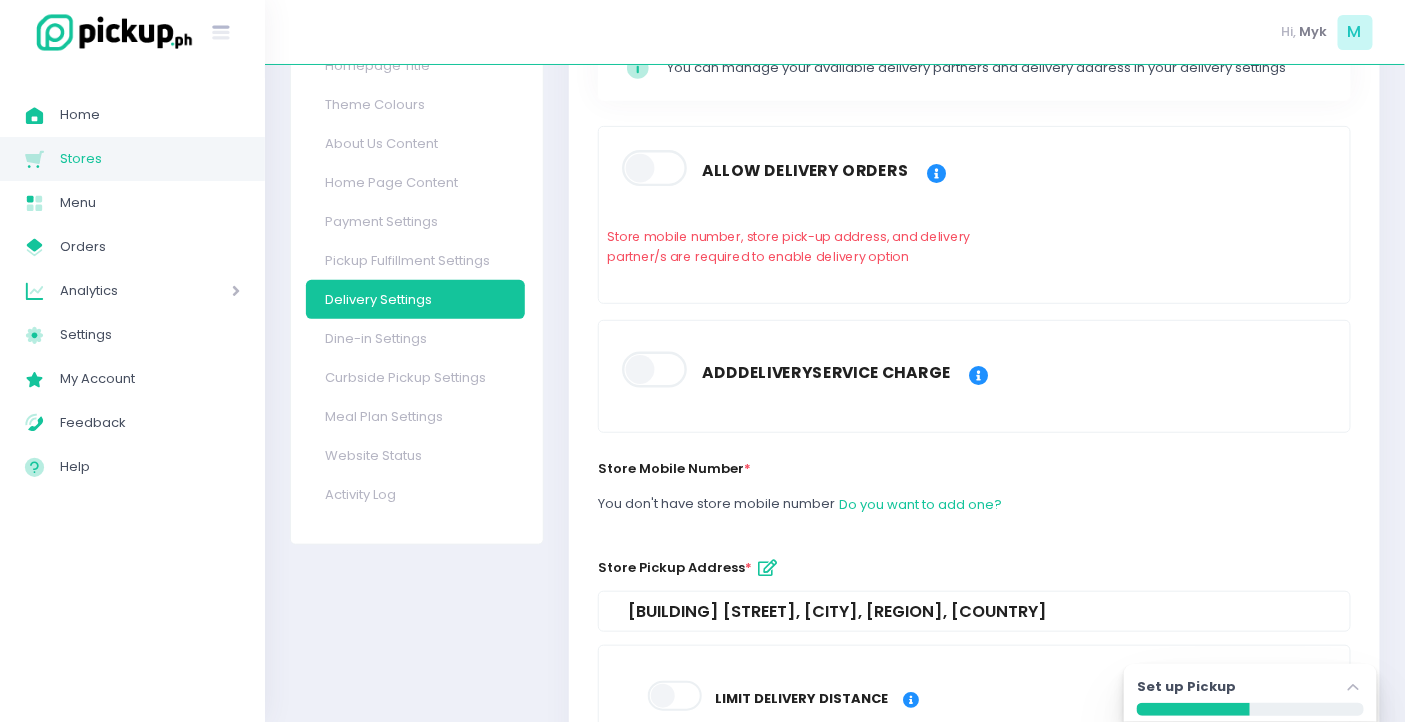 scroll, scrollTop: 111, scrollLeft: 0, axis: vertical 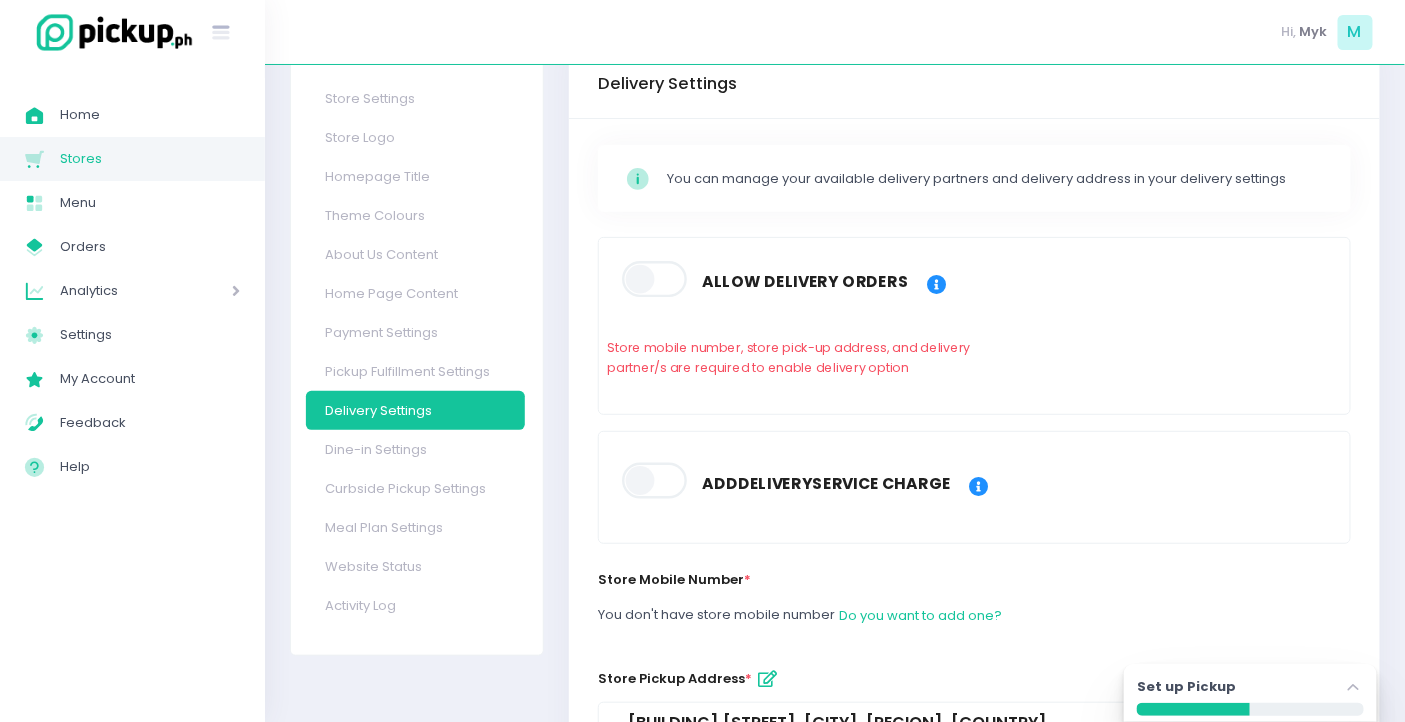 click at bounding box center (656, 280) 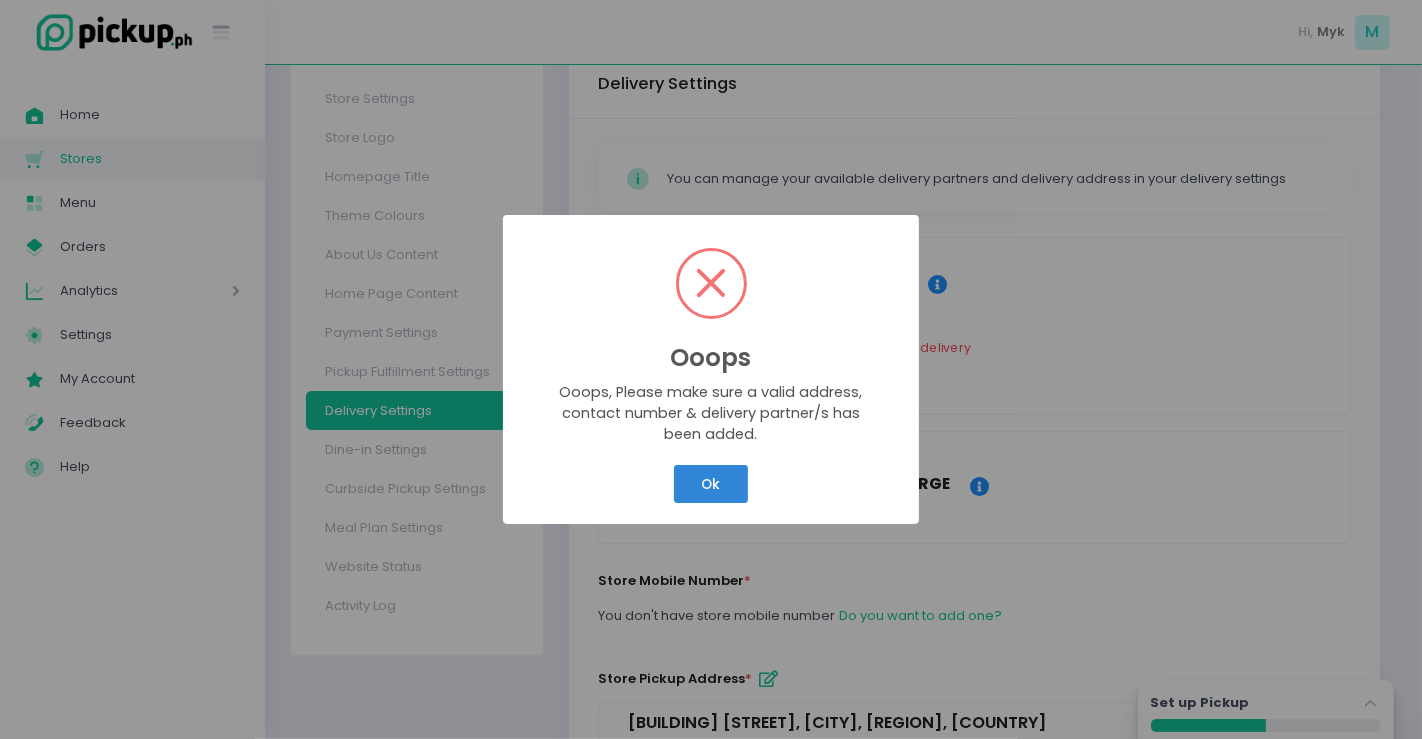 click on "Ok" at bounding box center [711, 484] 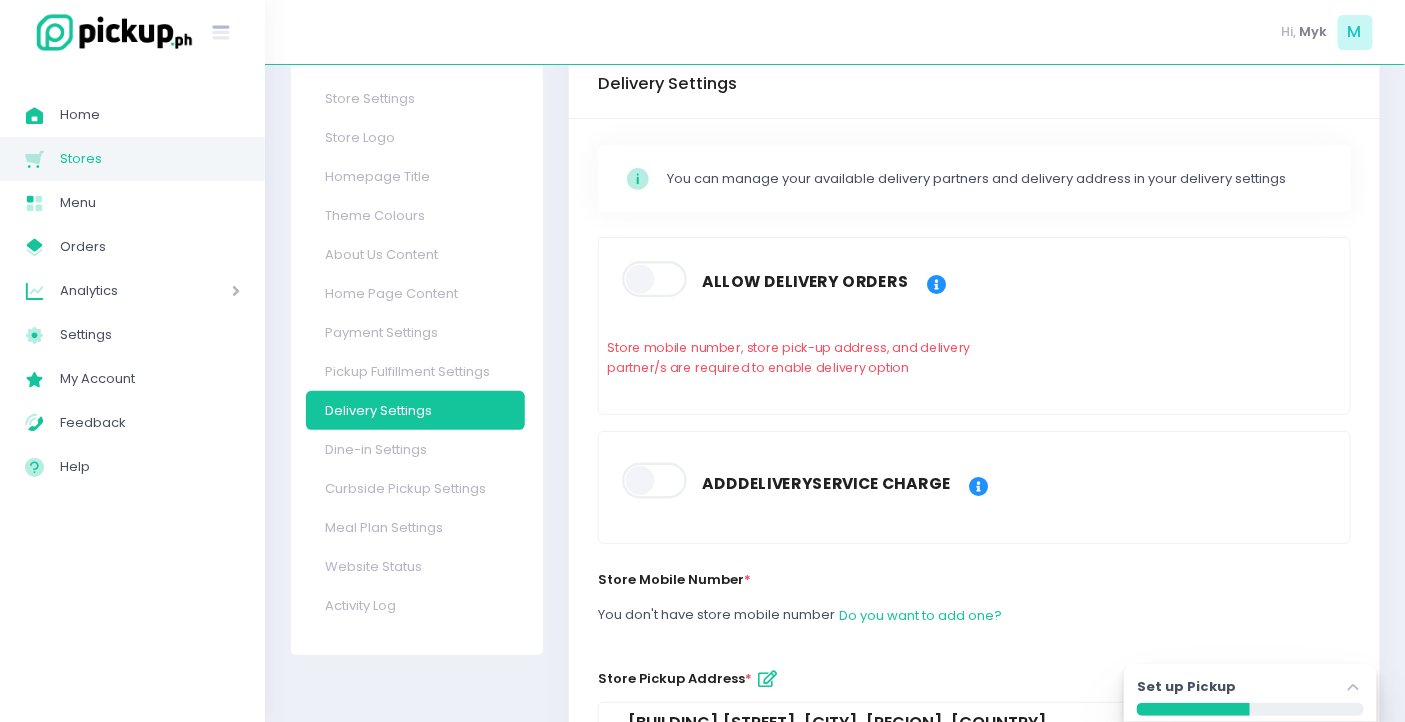 scroll, scrollTop: 444, scrollLeft: 0, axis: vertical 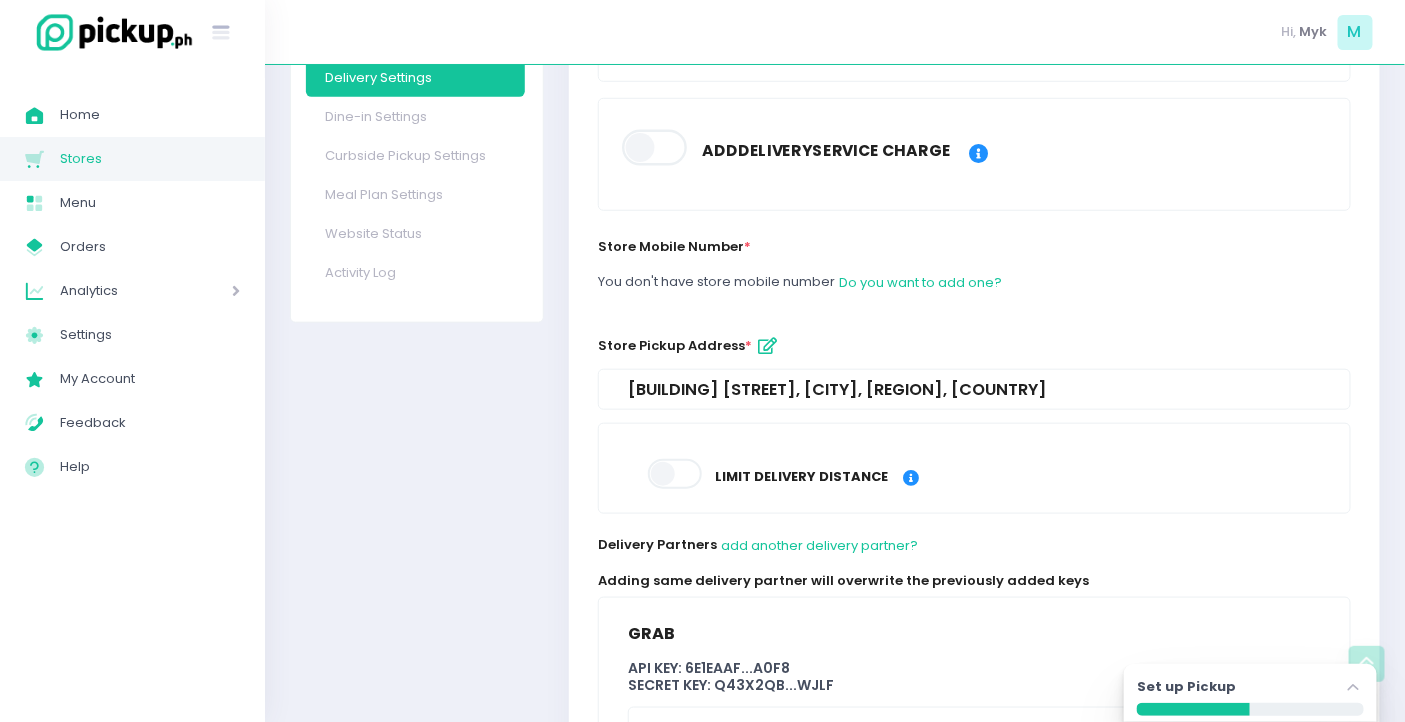 click at bounding box center (676, 474) 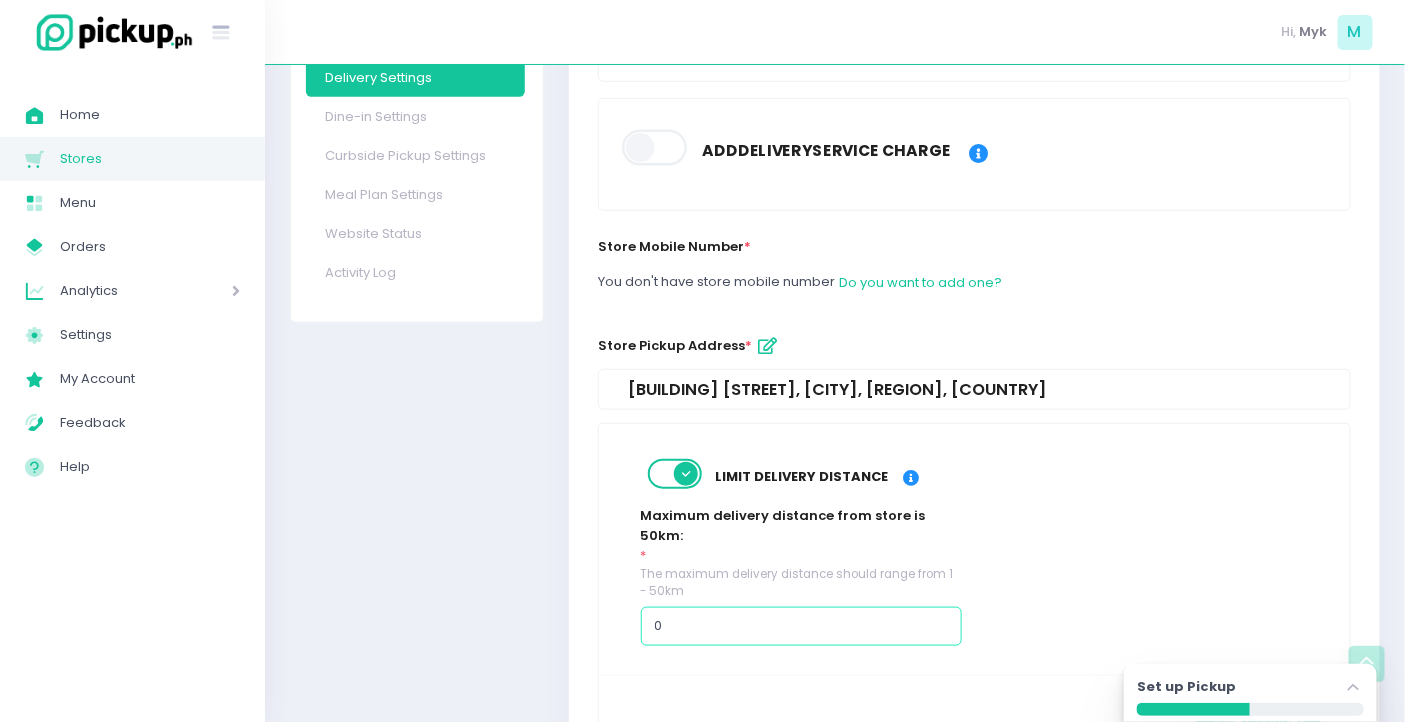 drag, startPoint x: 636, startPoint y: 600, endPoint x: 620, endPoint y: 600, distance: 16 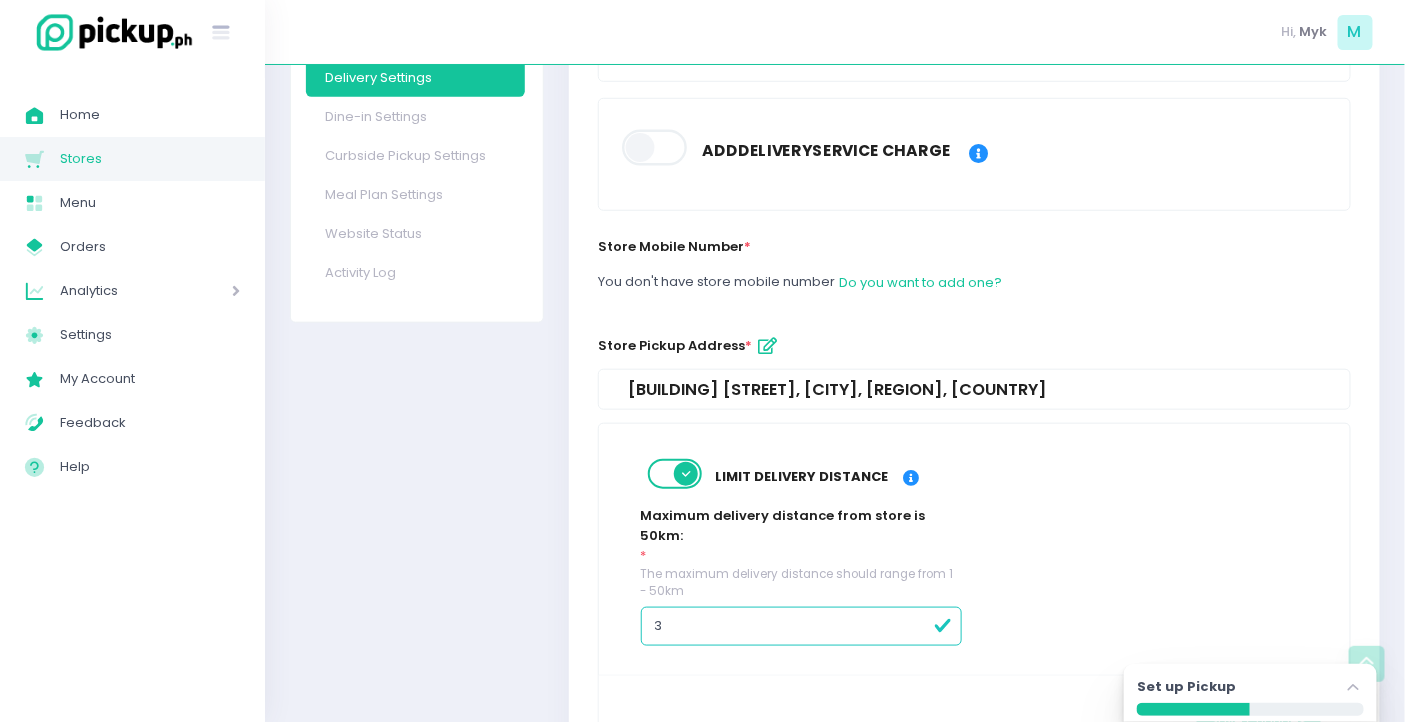 type on "3" 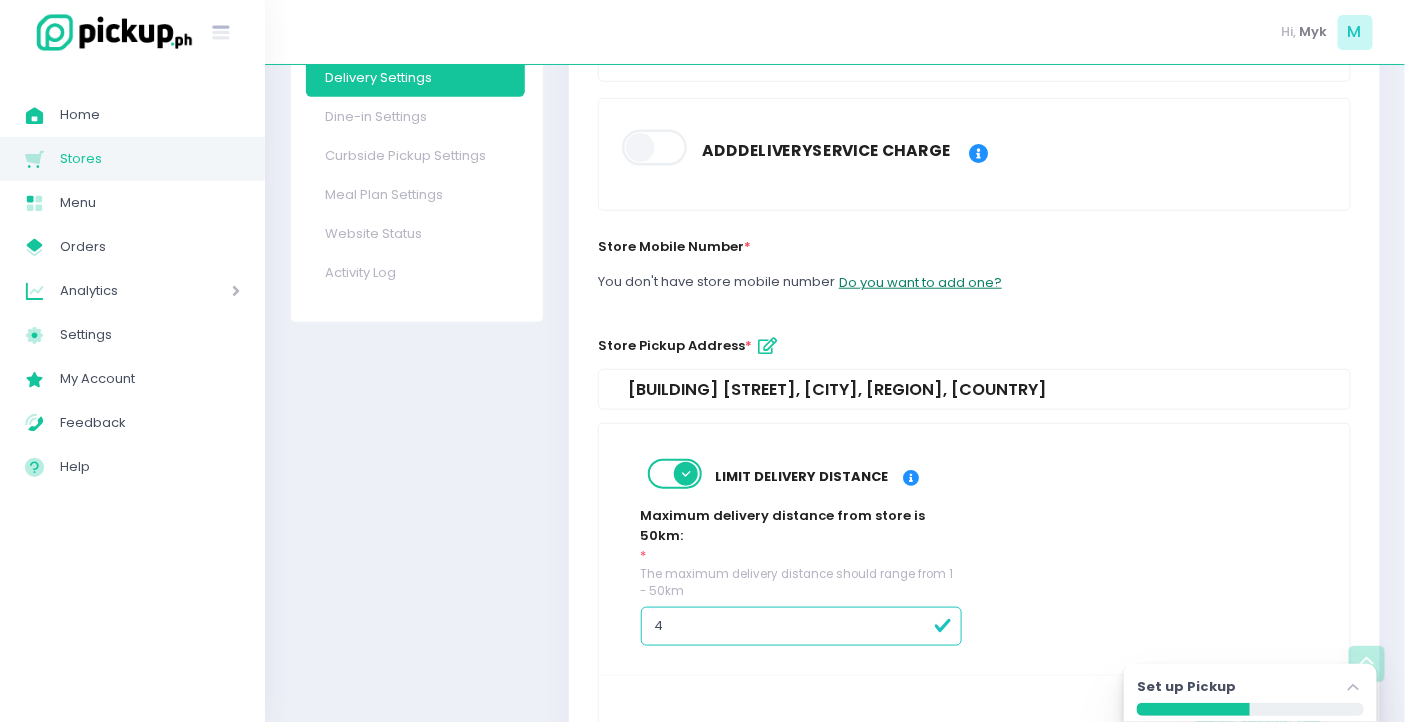 type on "4" 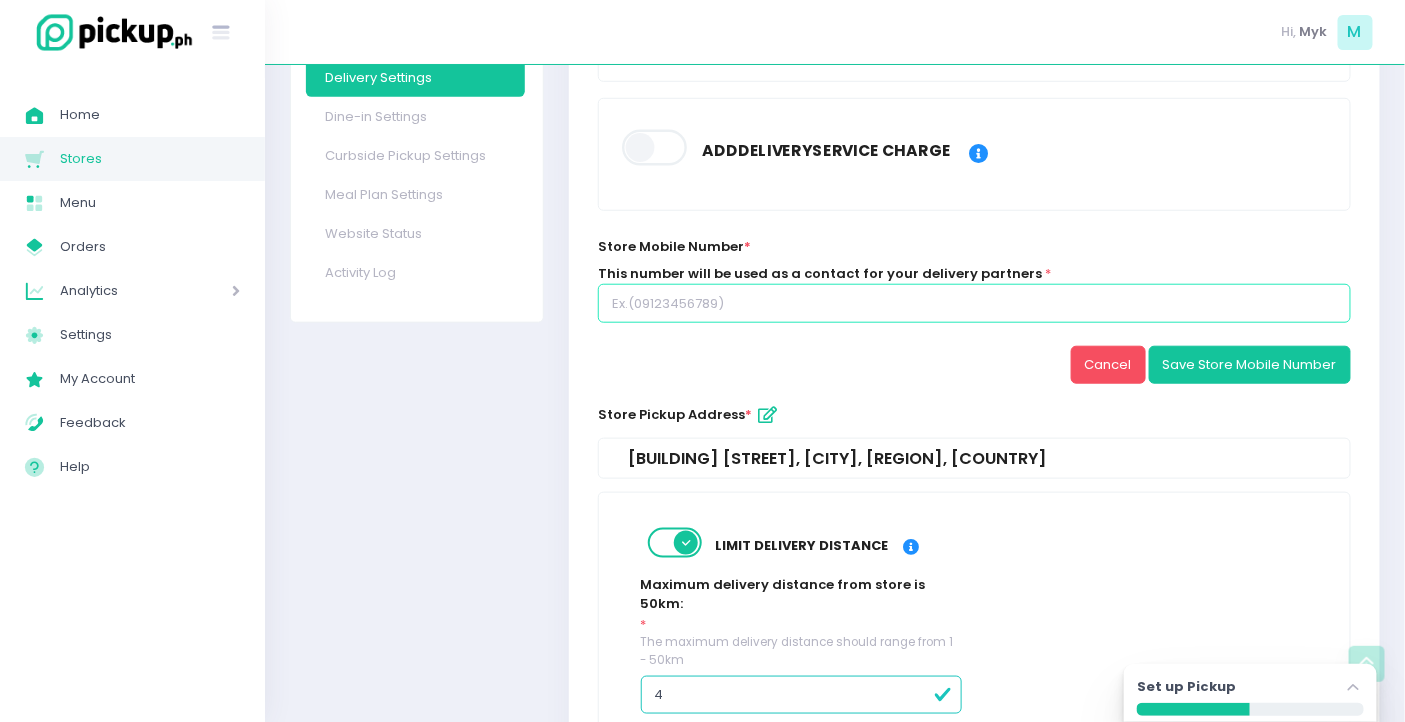 click at bounding box center (974, 303) 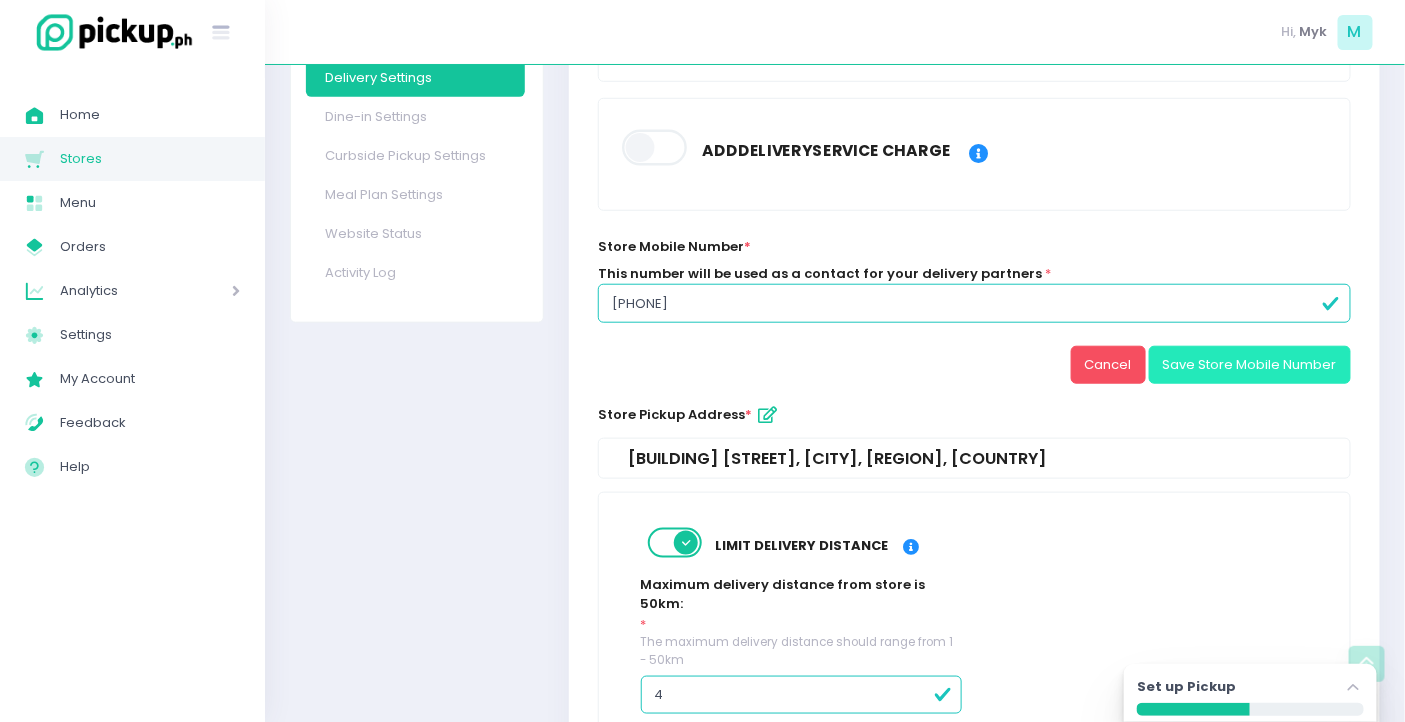 type on "09171652921" 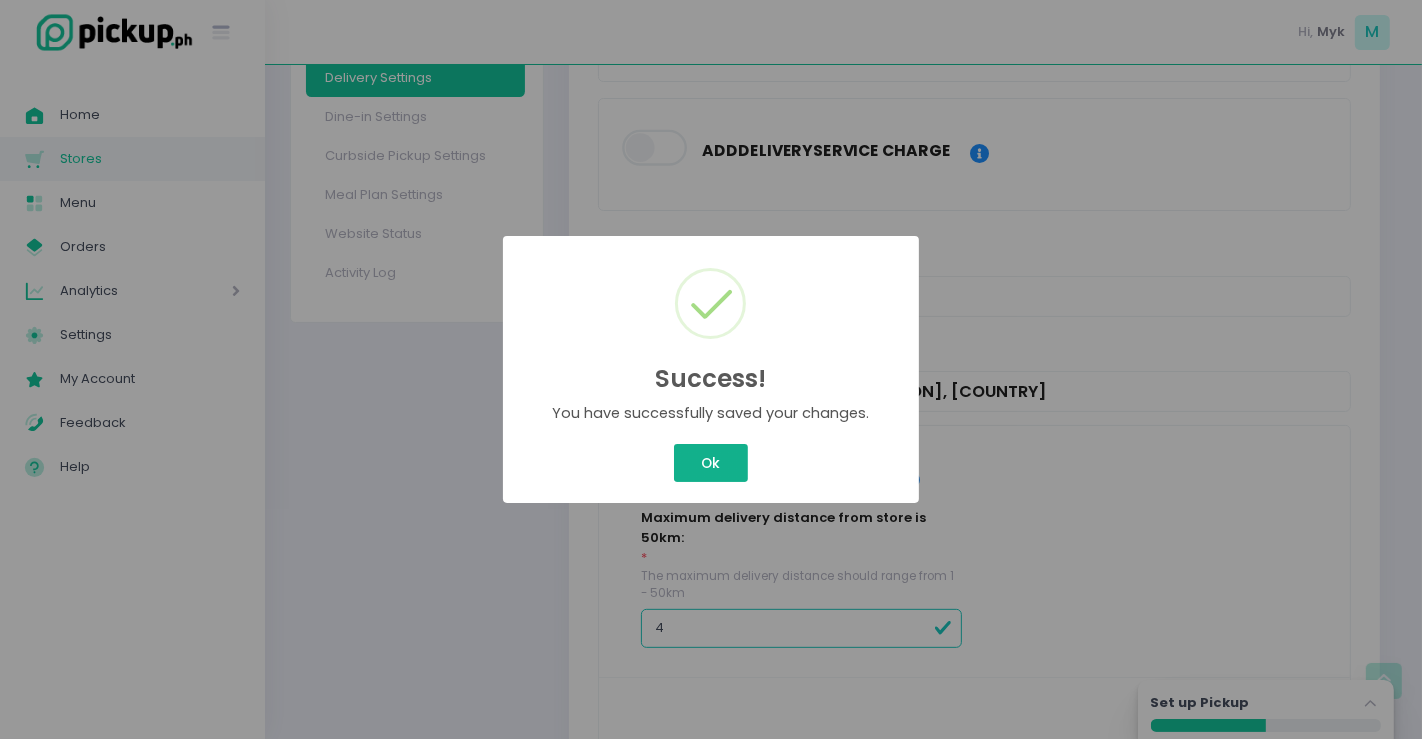 click on "Ok" at bounding box center (711, 463) 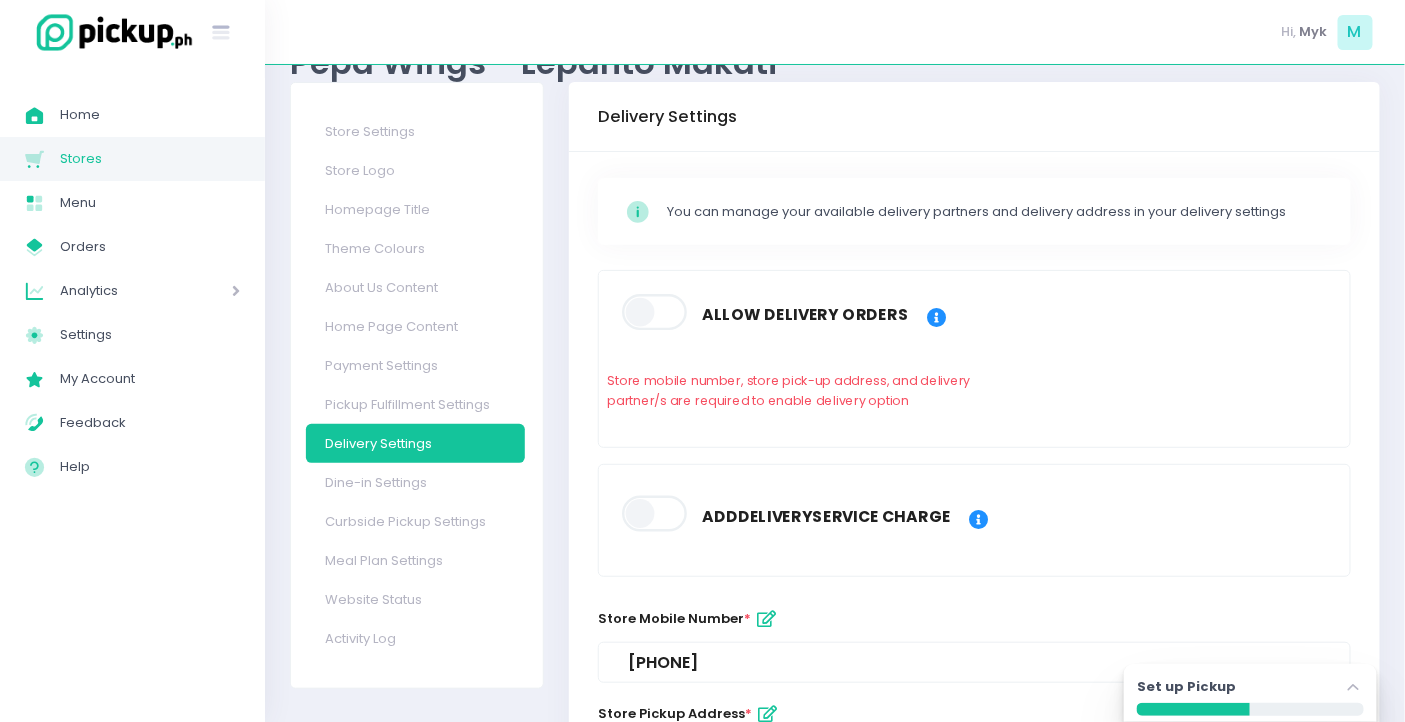 scroll, scrollTop: 633, scrollLeft: 0, axis: vertical 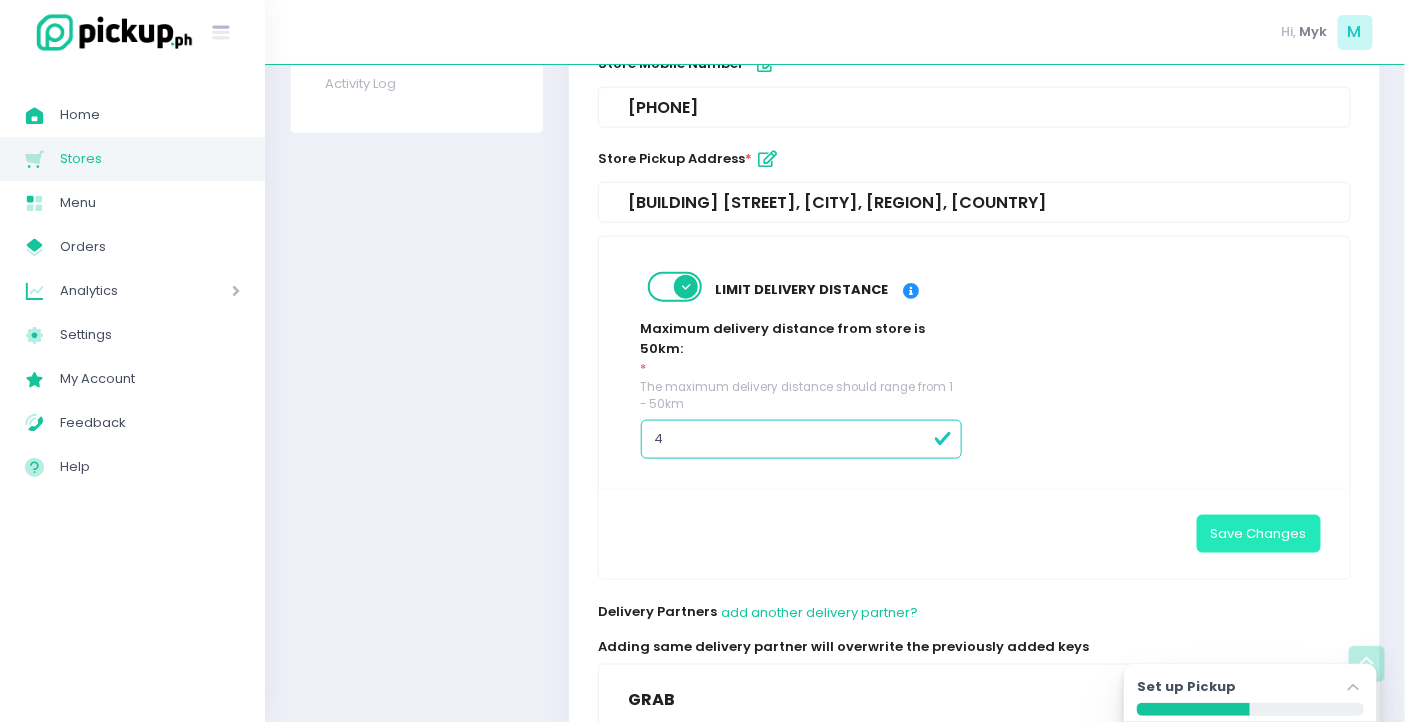 click on "Save Changes" at bounding box center (1259, 534) 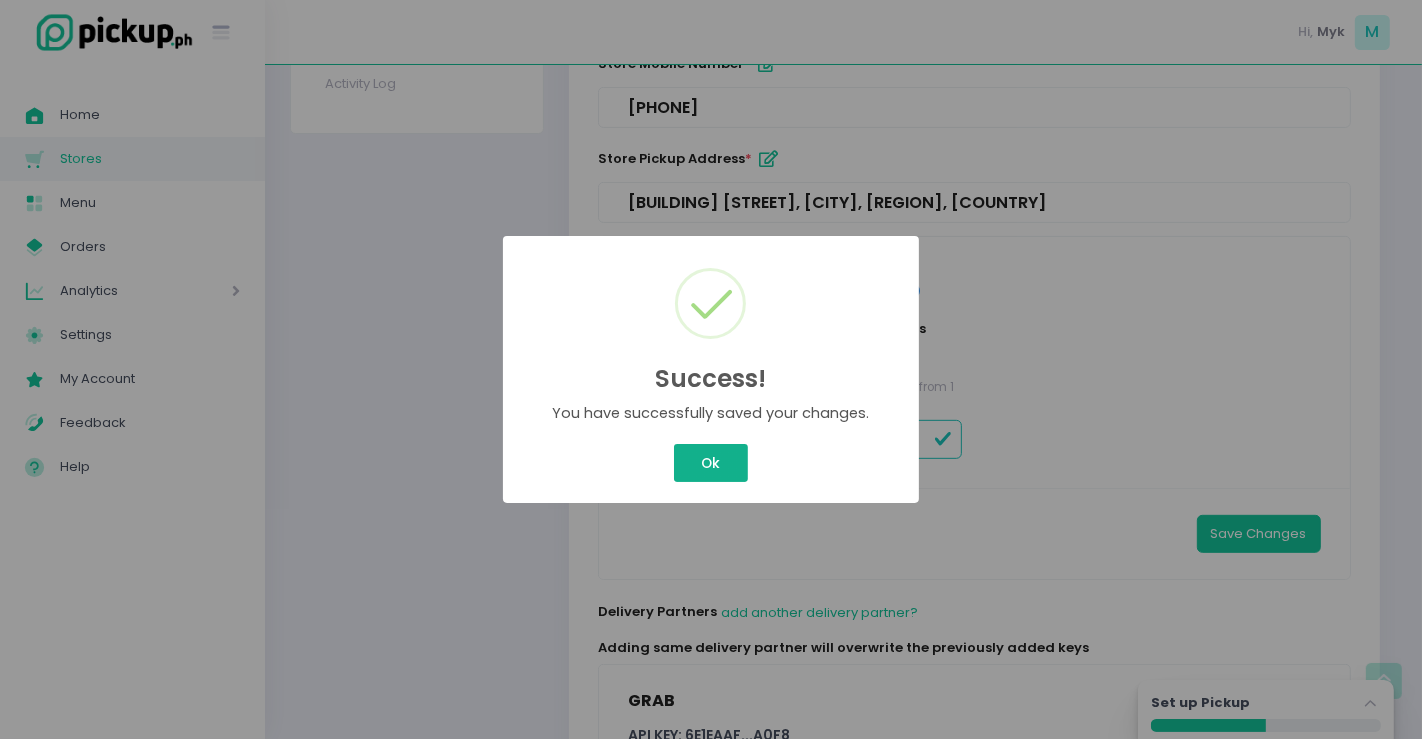 click on "Ok" at bounding box center [711, 463] 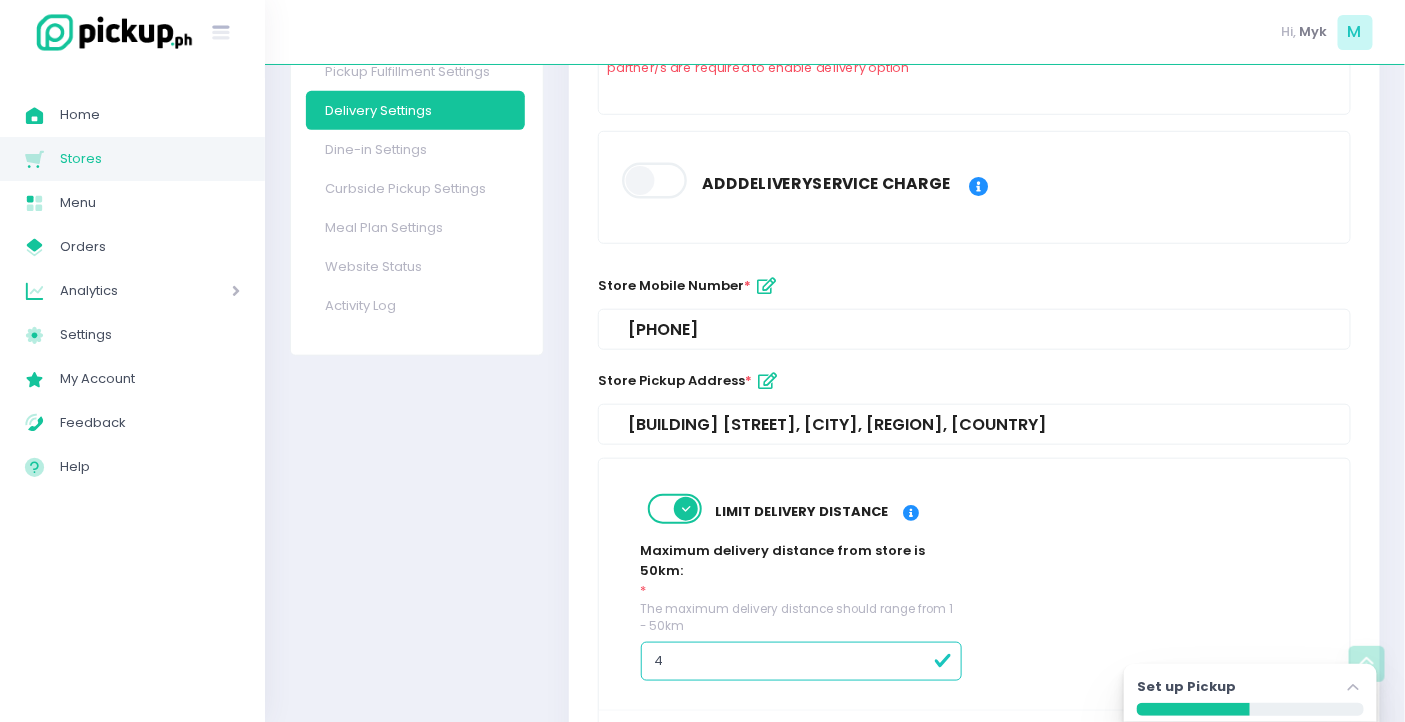 scroll, scrollTop: 189, scrollLeft: 0, axis: vertical 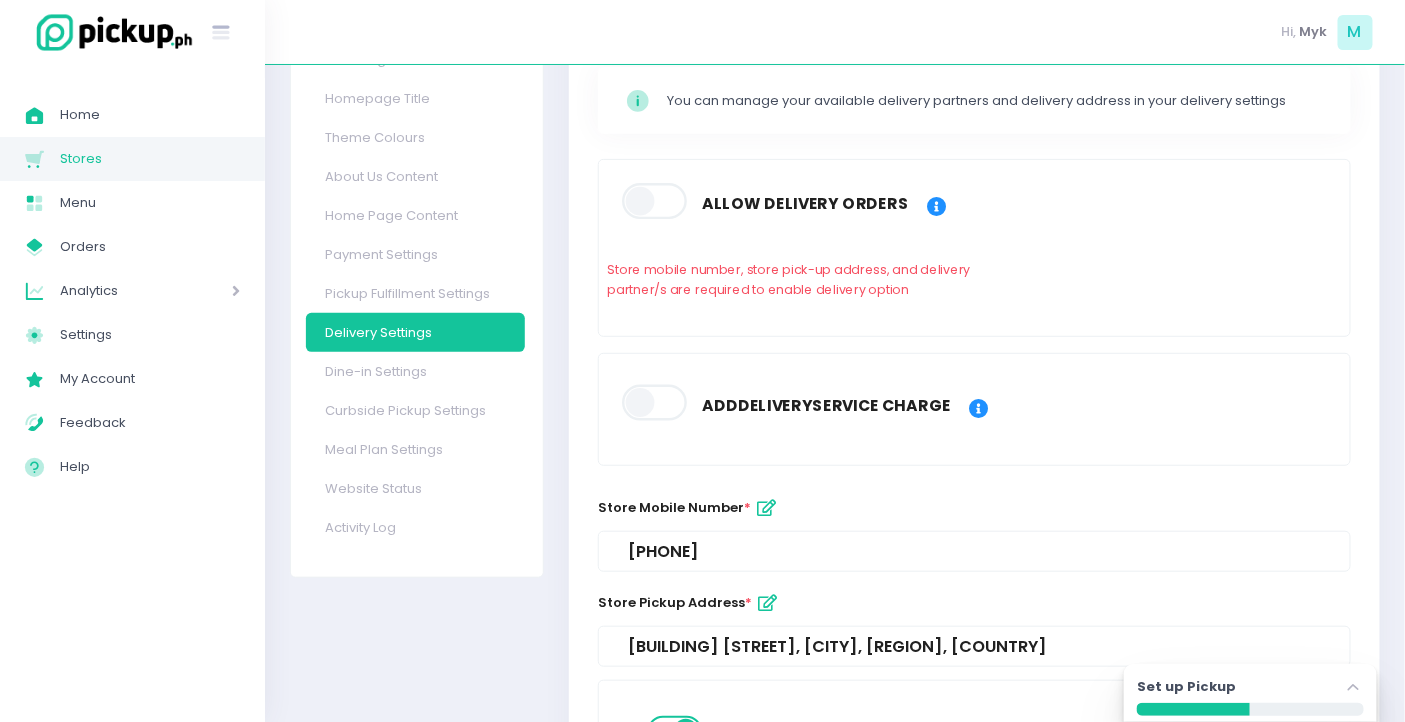 click at bounding box center [656, 202] 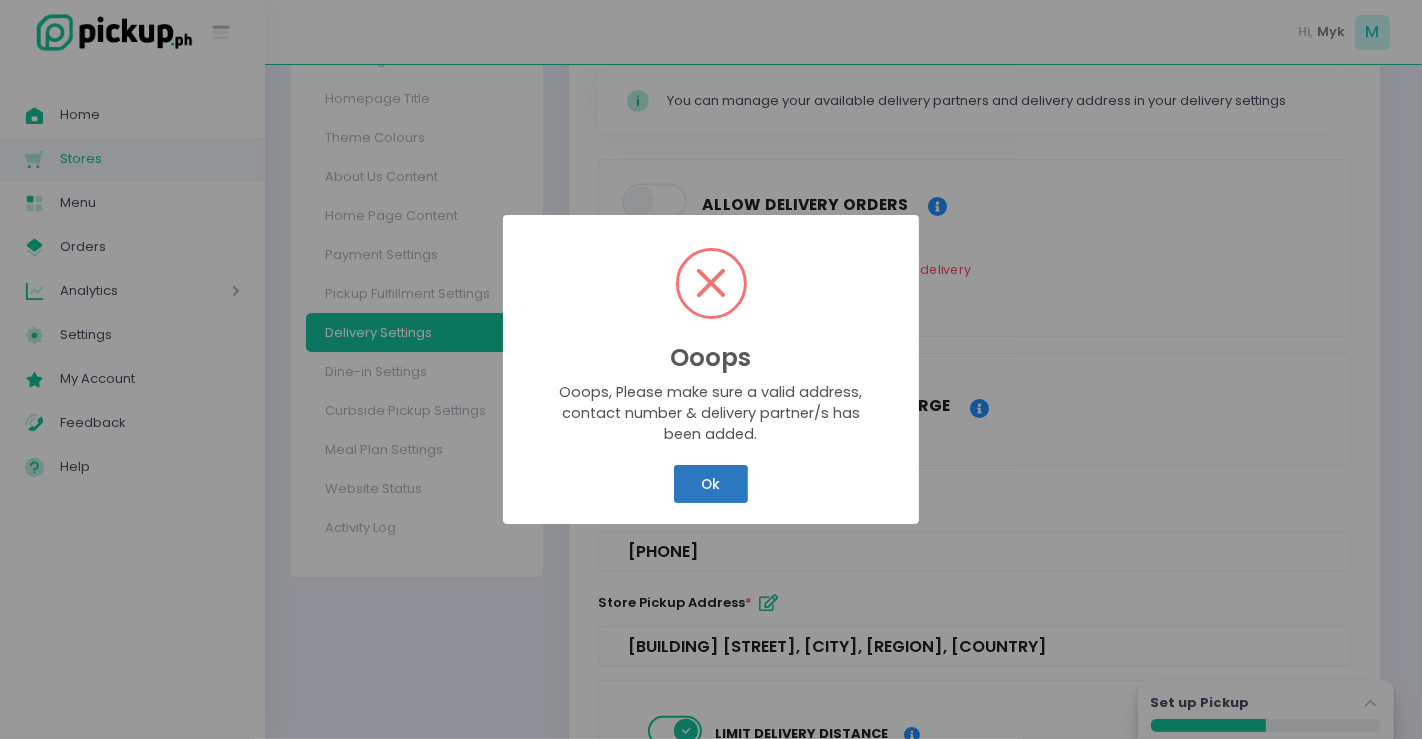 click on "Ok" at bounding box center (711, 484) 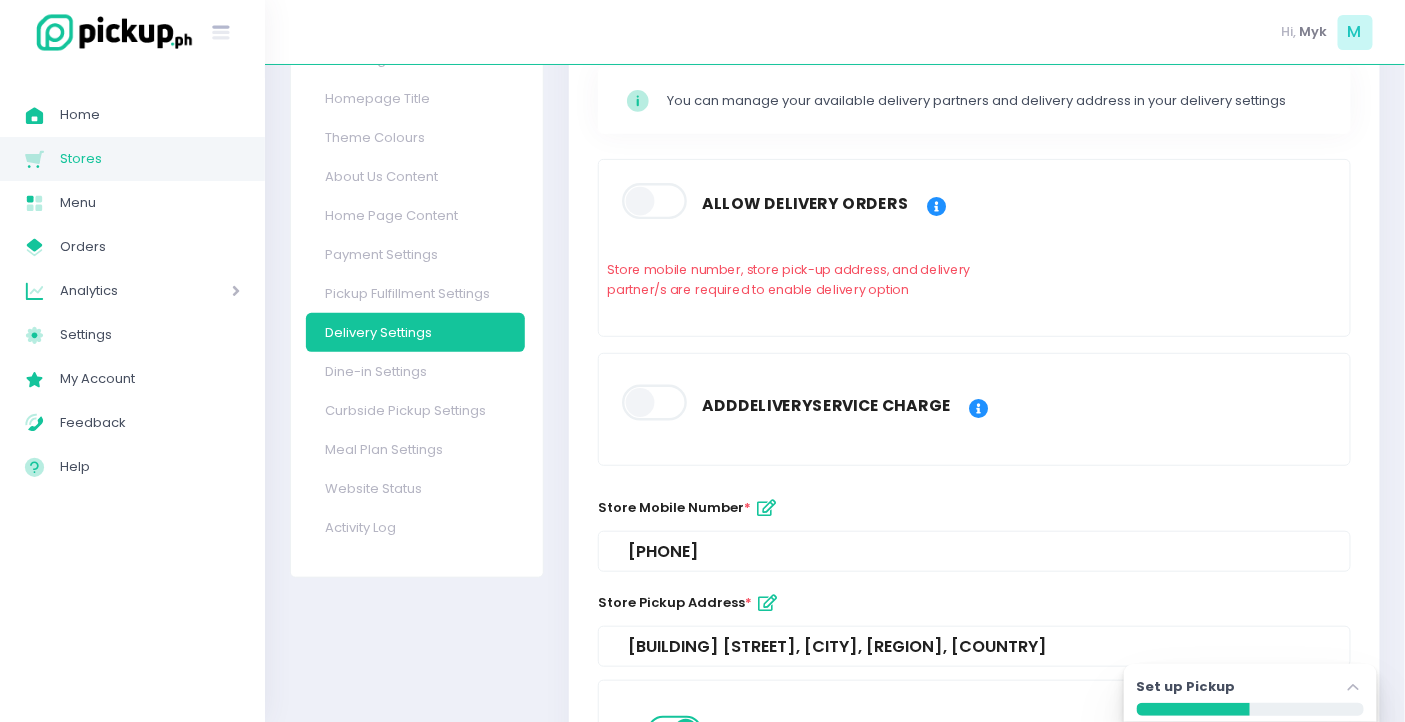 scroll, scrollTop: 78, scrollLeft: 0, axis: vertical 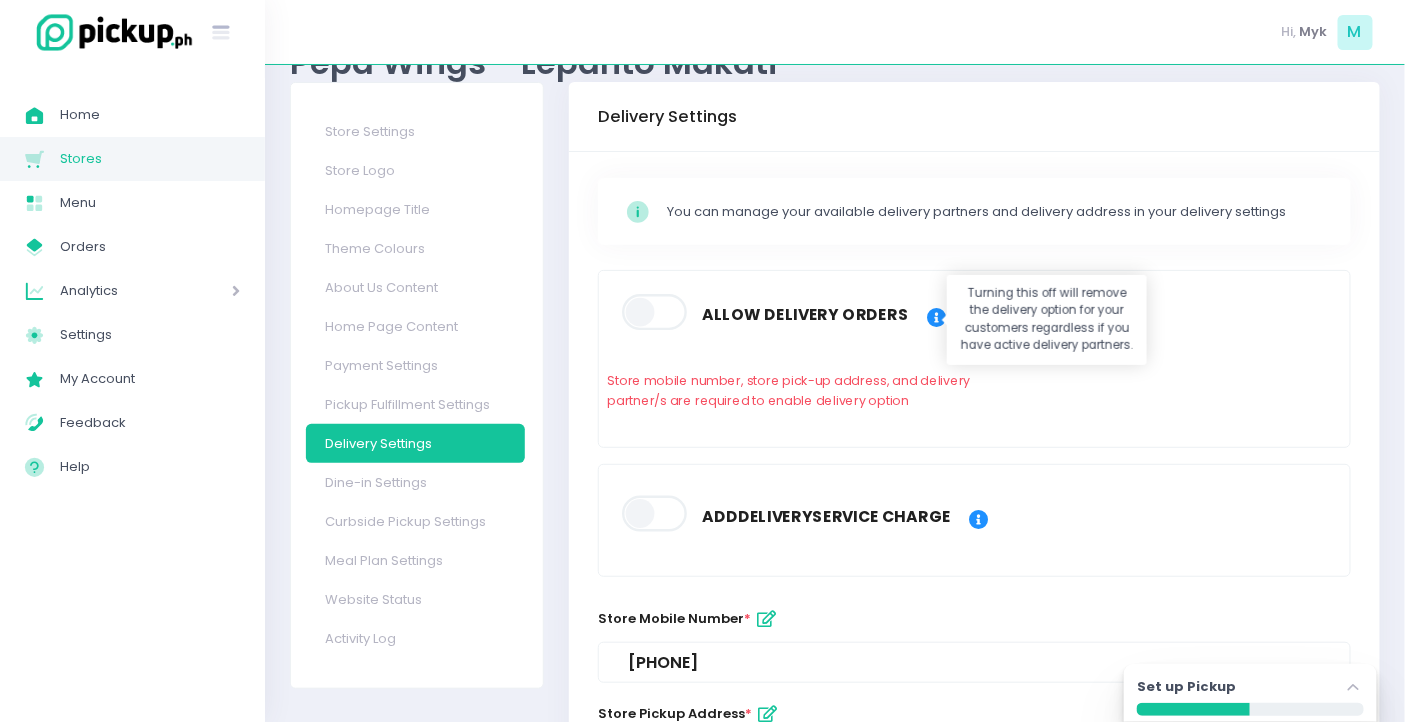 click at bounding box center (936, 318) 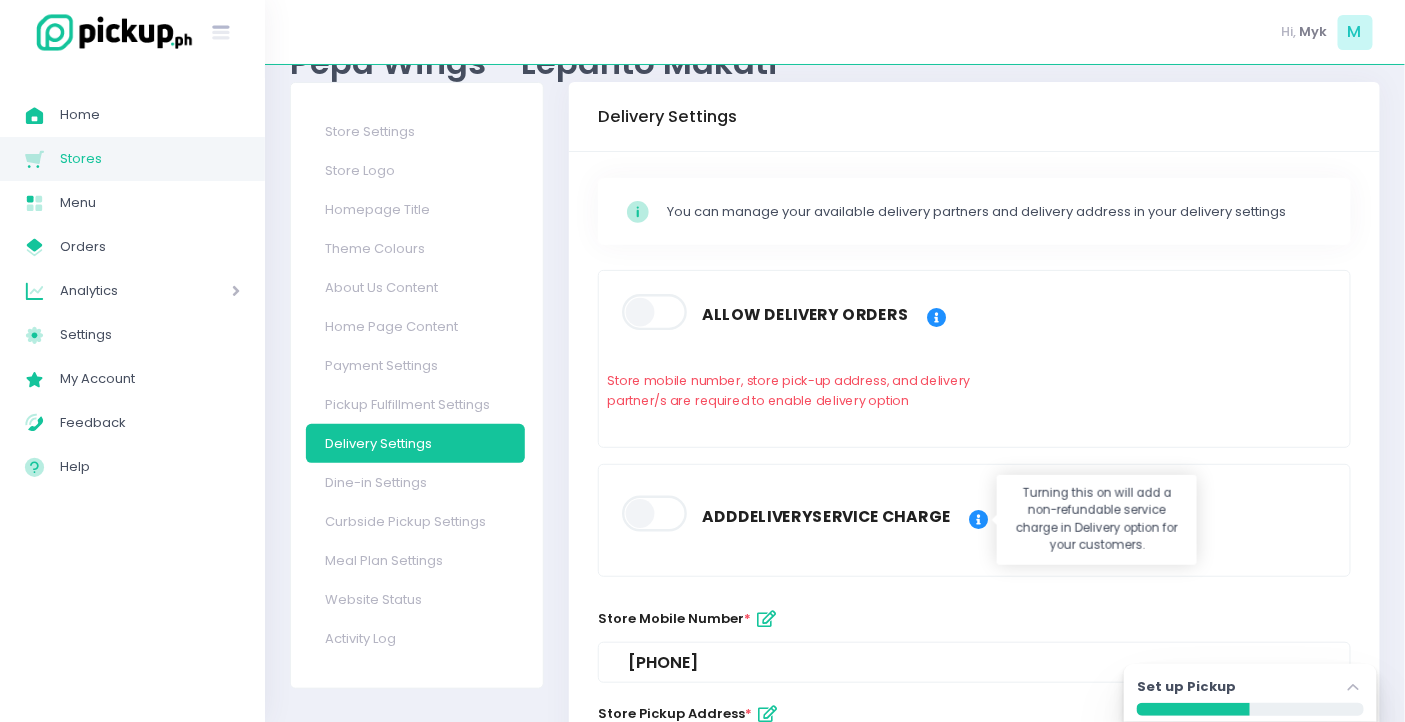 click at bounding box center [978, 519] 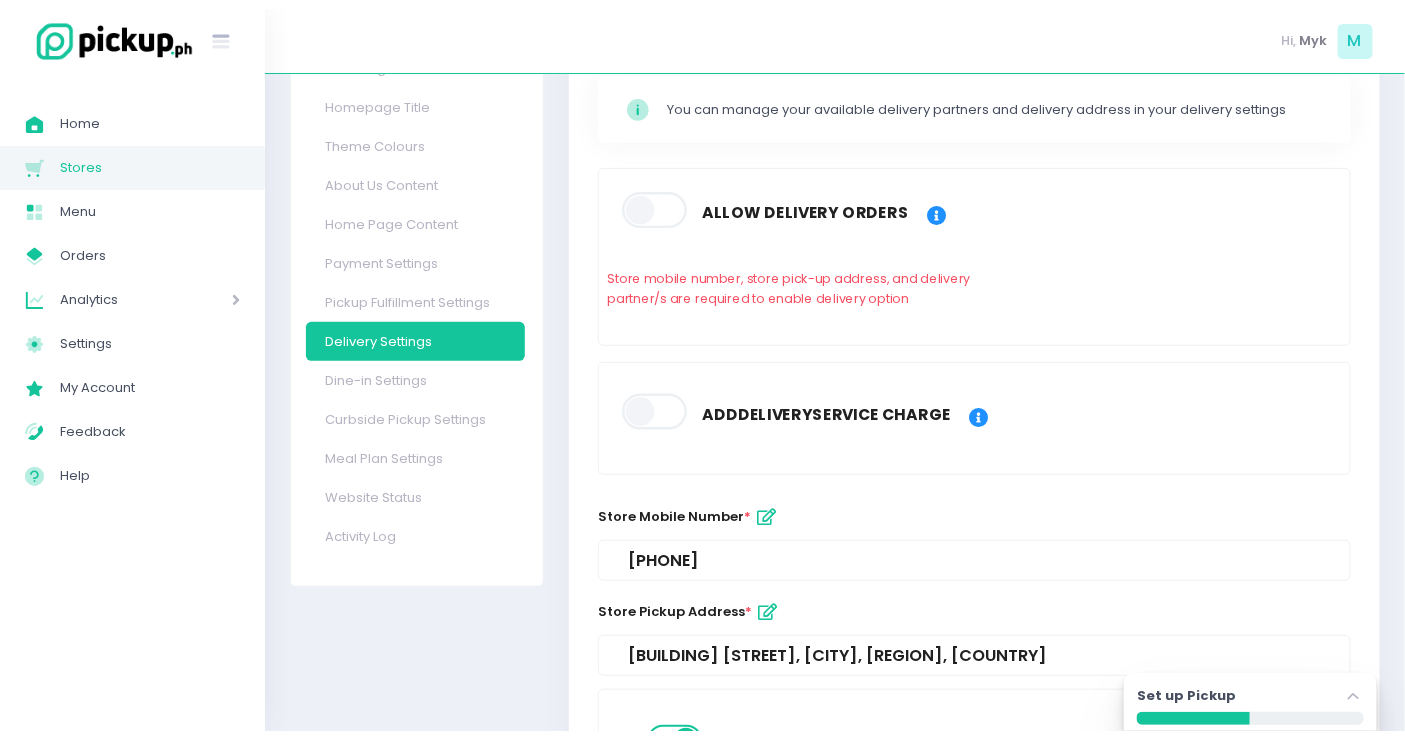scroll, scrollTop: 0, scrollLeft: 0, axis: both 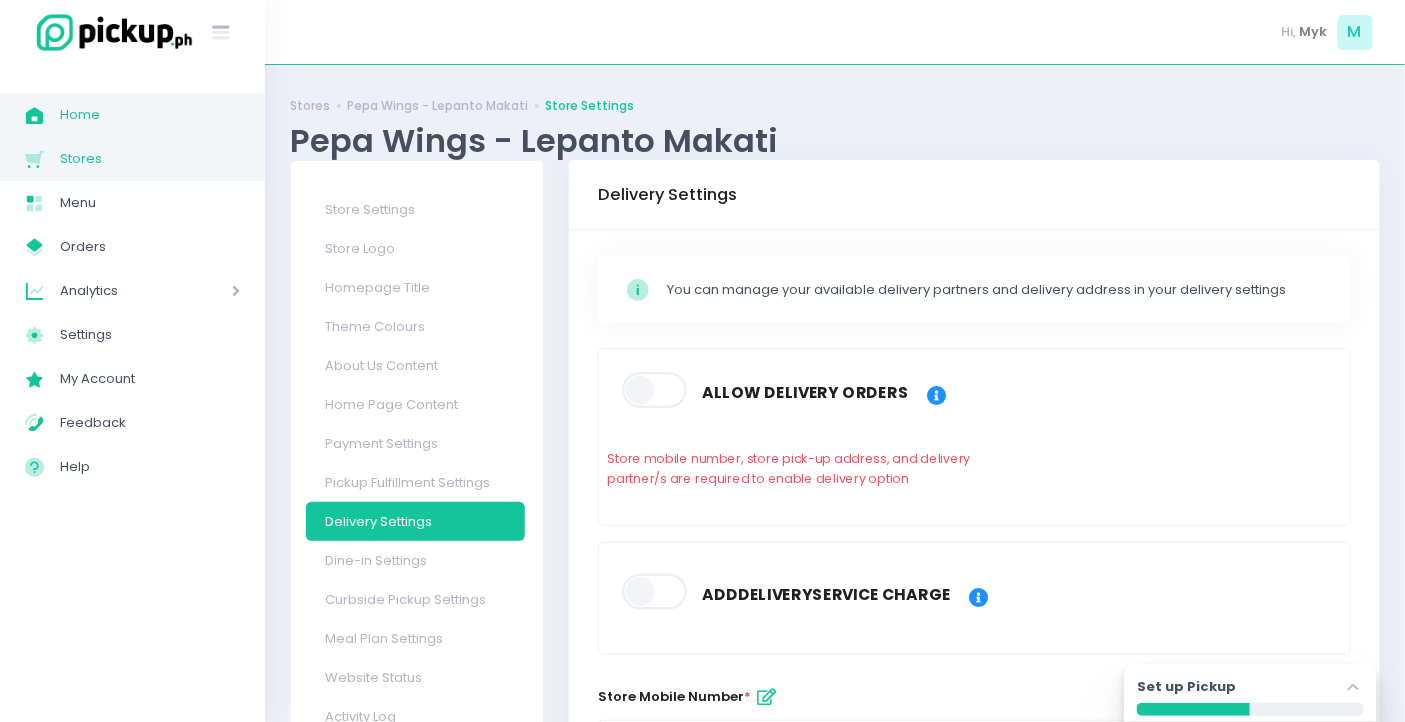 click on "Home" at bounding box center (150, 115) 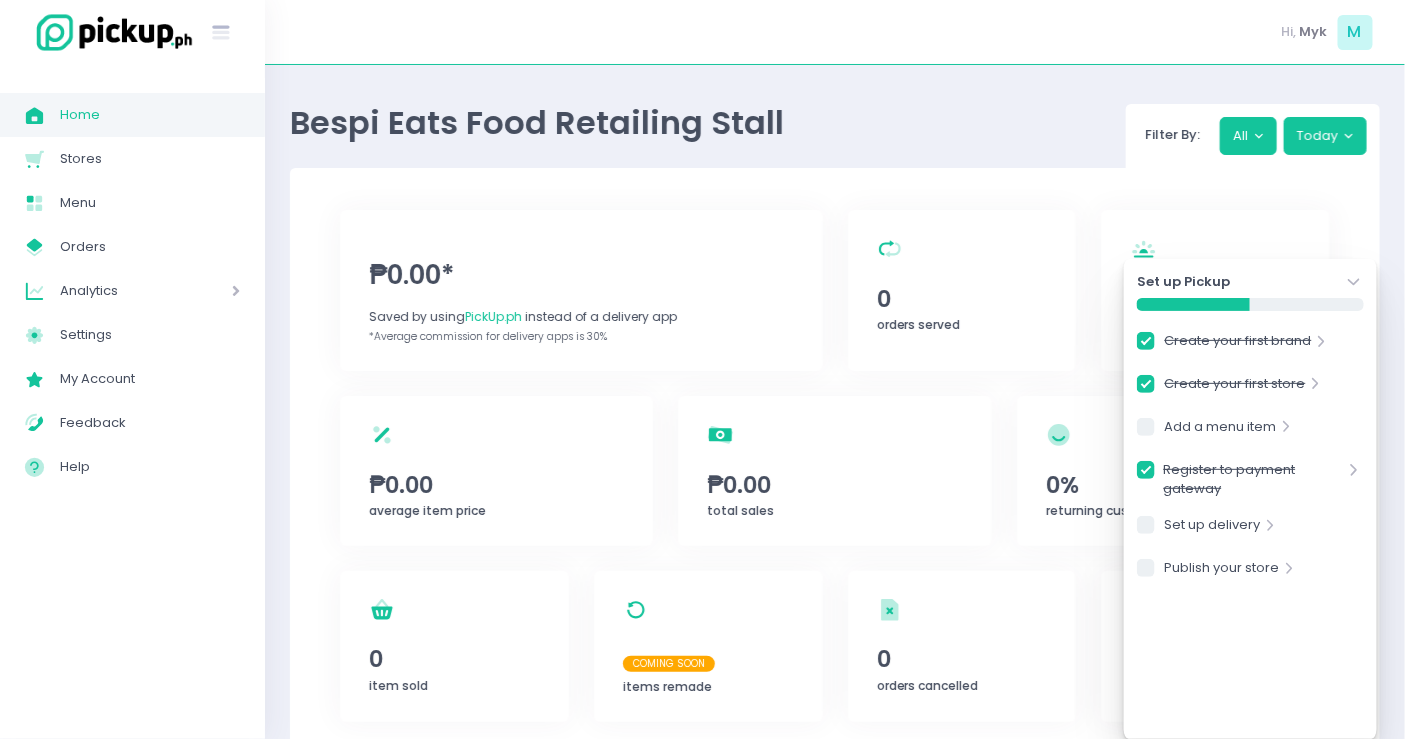 click on "Create your first brand Stockholm-icons / Navigation / Angle-right Created with Sketch. Create your first store Stockholm-icons / Navigation / Angle-right Created with Sketch. Add a menu item Stockholm-icons / Navigation / Angle-right Created with Sketch. Register to payment gateway Stockholm-icons / Navigation / Angle-right Created with Sketch. Set up delivery Stockholm-icons / Navigation / Angle-right Created with Sketch. Publish your store Stockholm-icons / Navigation / Angle-right Created with Sketch." at bounding box center (1250, 458) 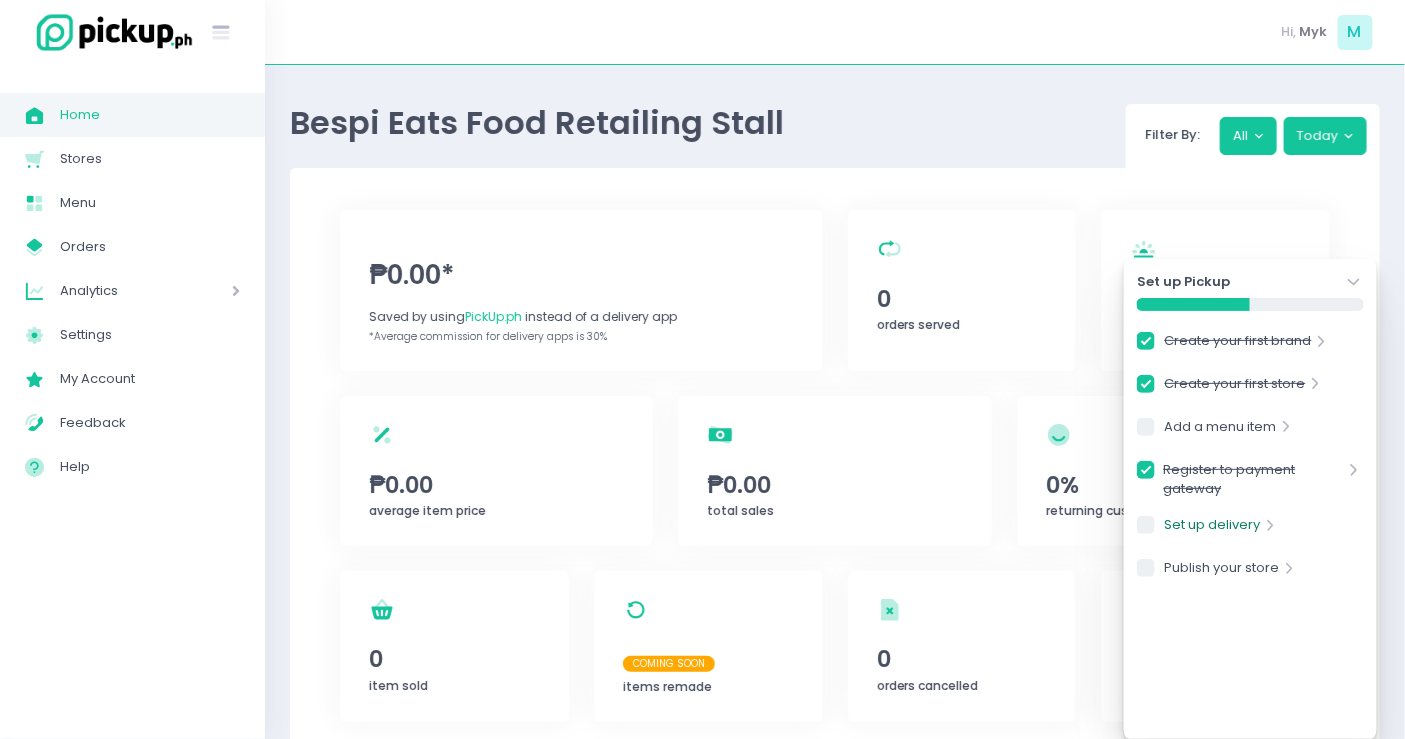 click on "Set up delivery" at bounding box center [1213, 528] 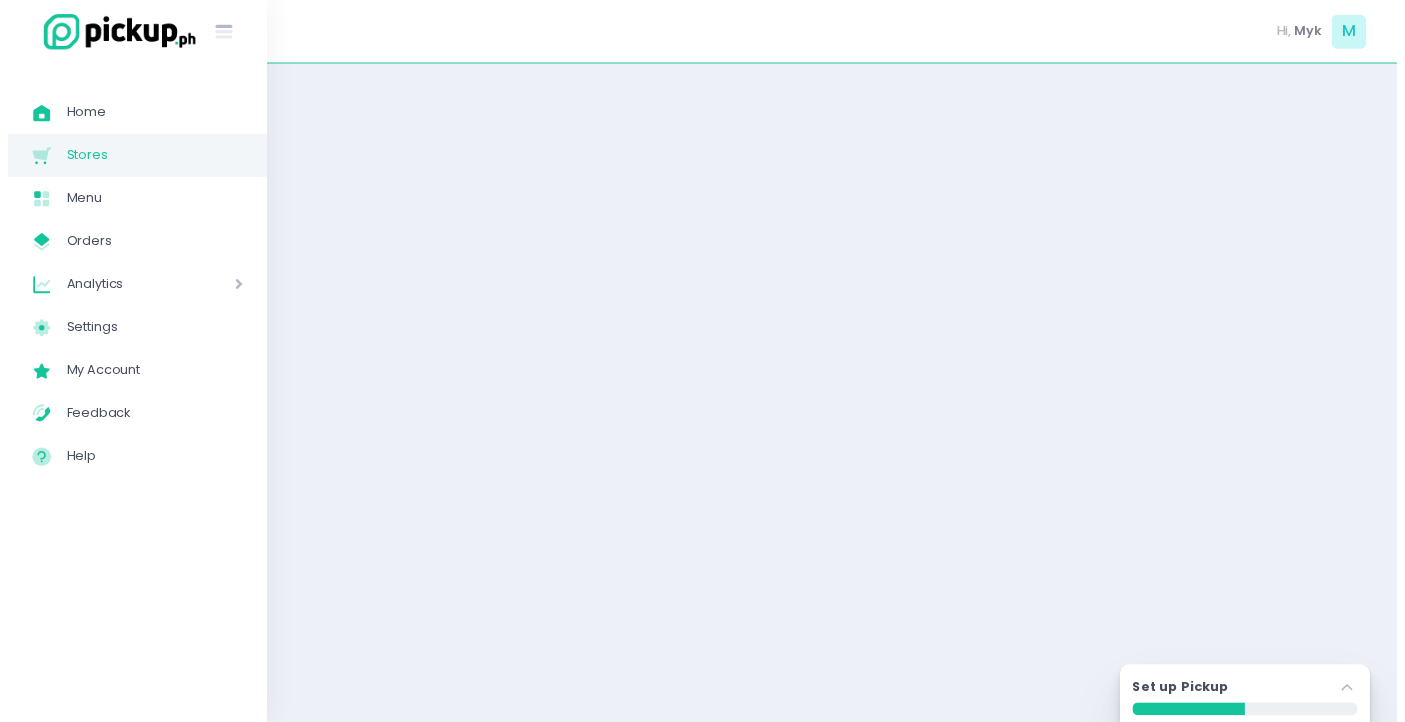 scroll, scrollTop: 0, scrollLeft: 0, axis: both 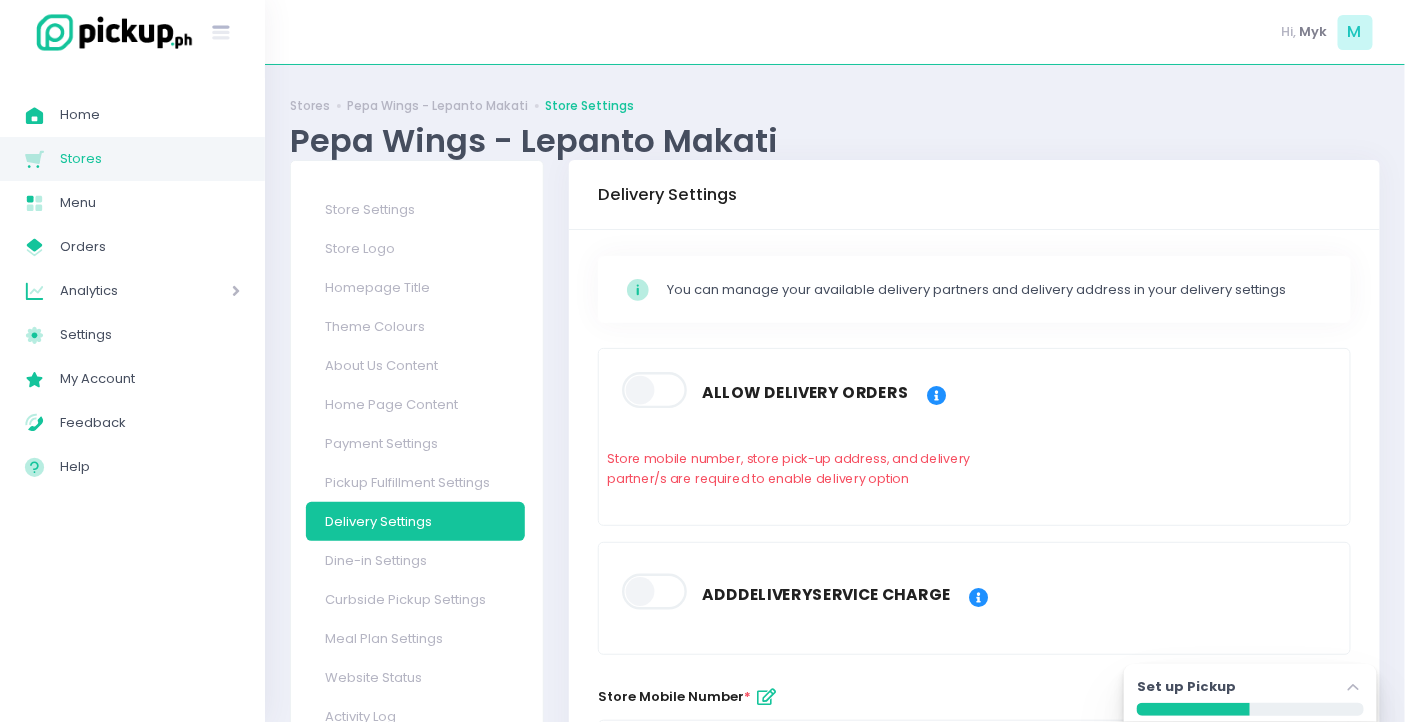 click 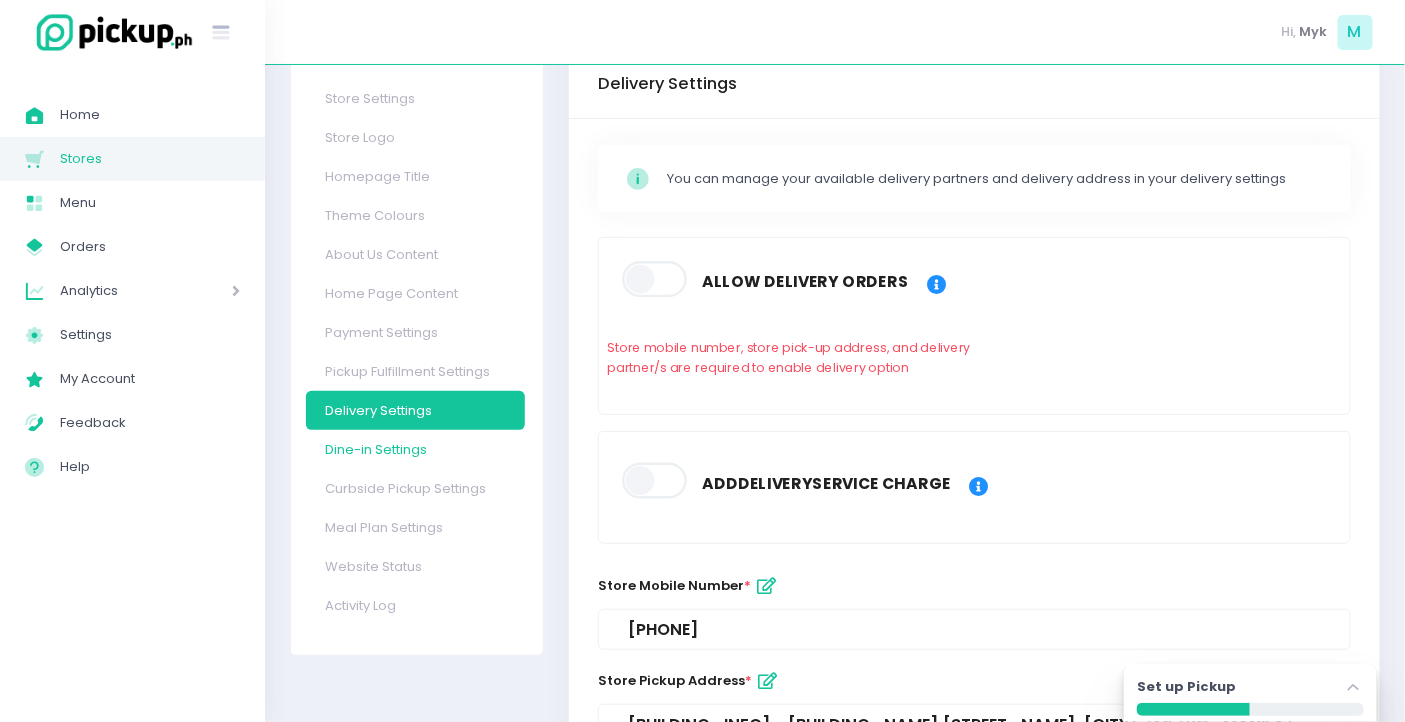 click on "Dine-in Settings" at bounding box center (415, 449) 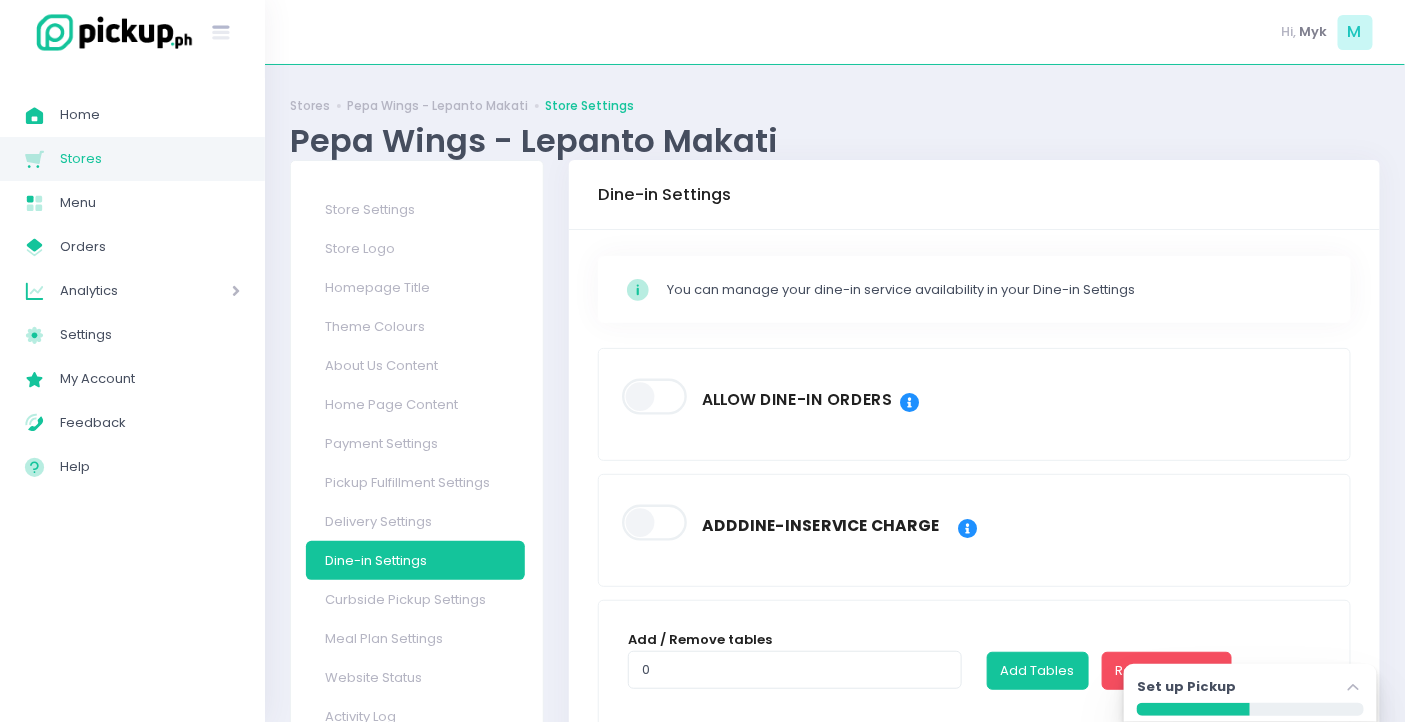 scroll, scrollTop: 222, scrollLeft: 0, axis: vertical 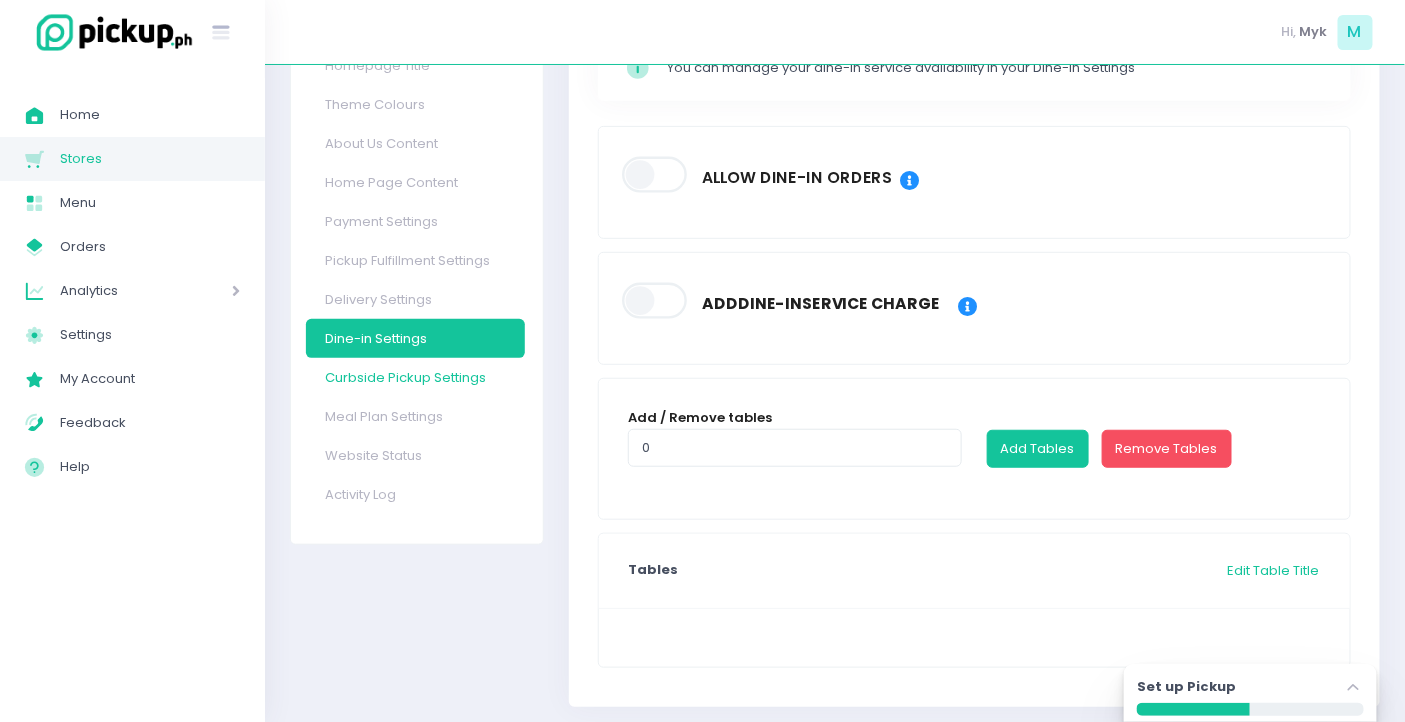 click on "Curbside Pickup Settings" at bounding box center [415, 377] 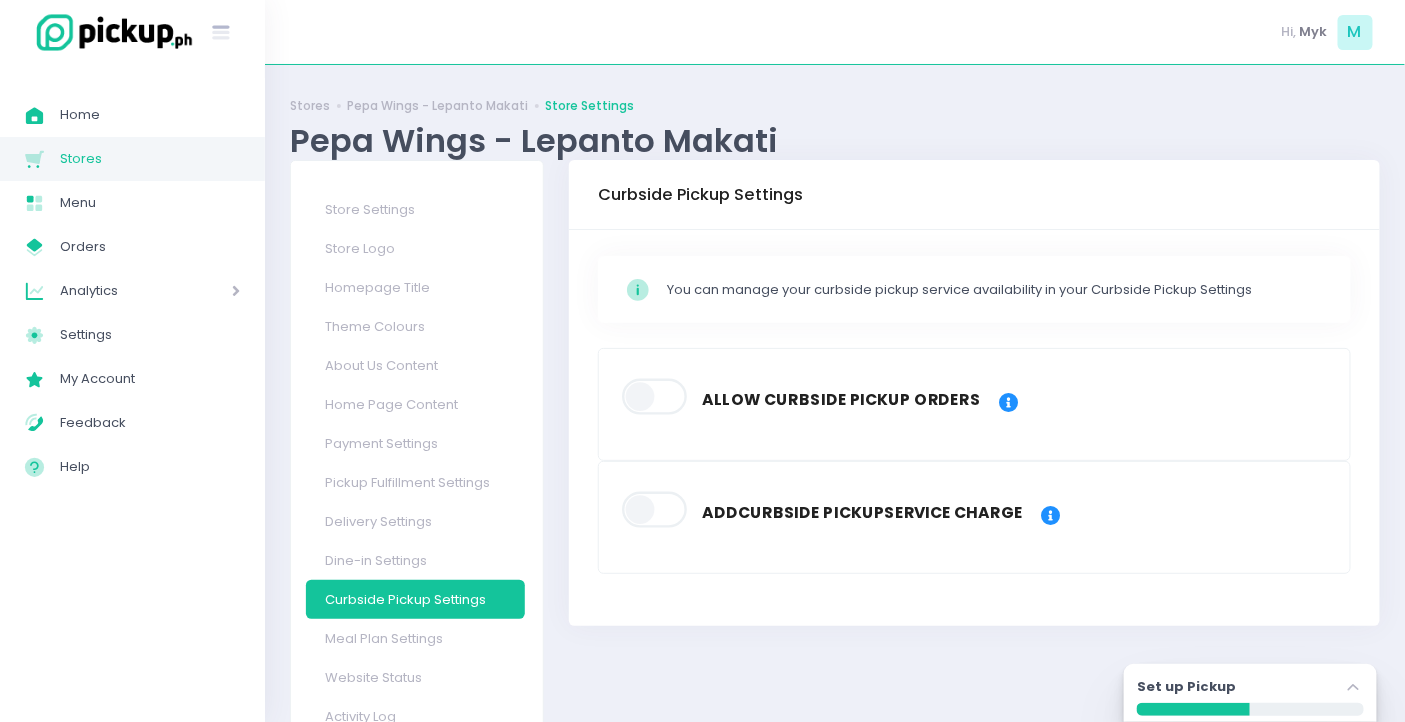 scroll, scrollTop: 68, scrollLeft: 0, axis: vertical 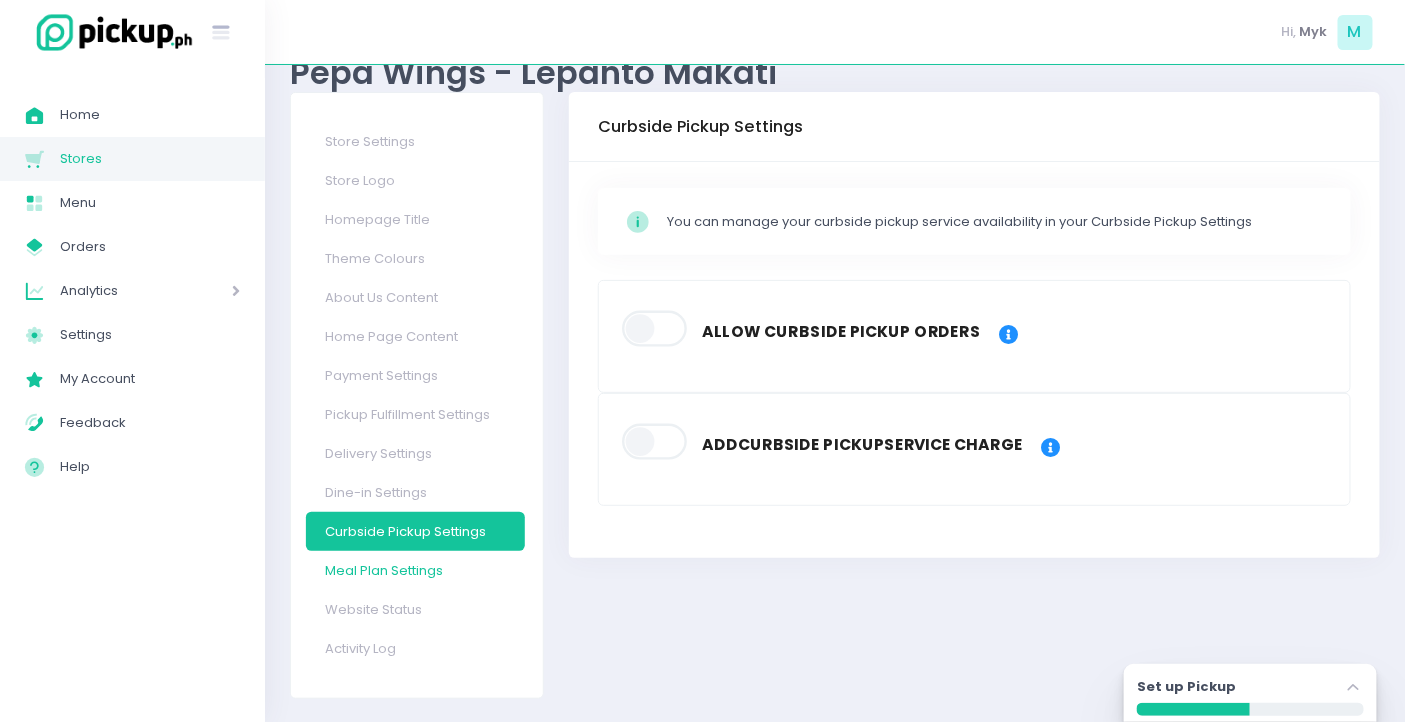 click on "Meal Plan Settings" at bounding box center [415, 570] 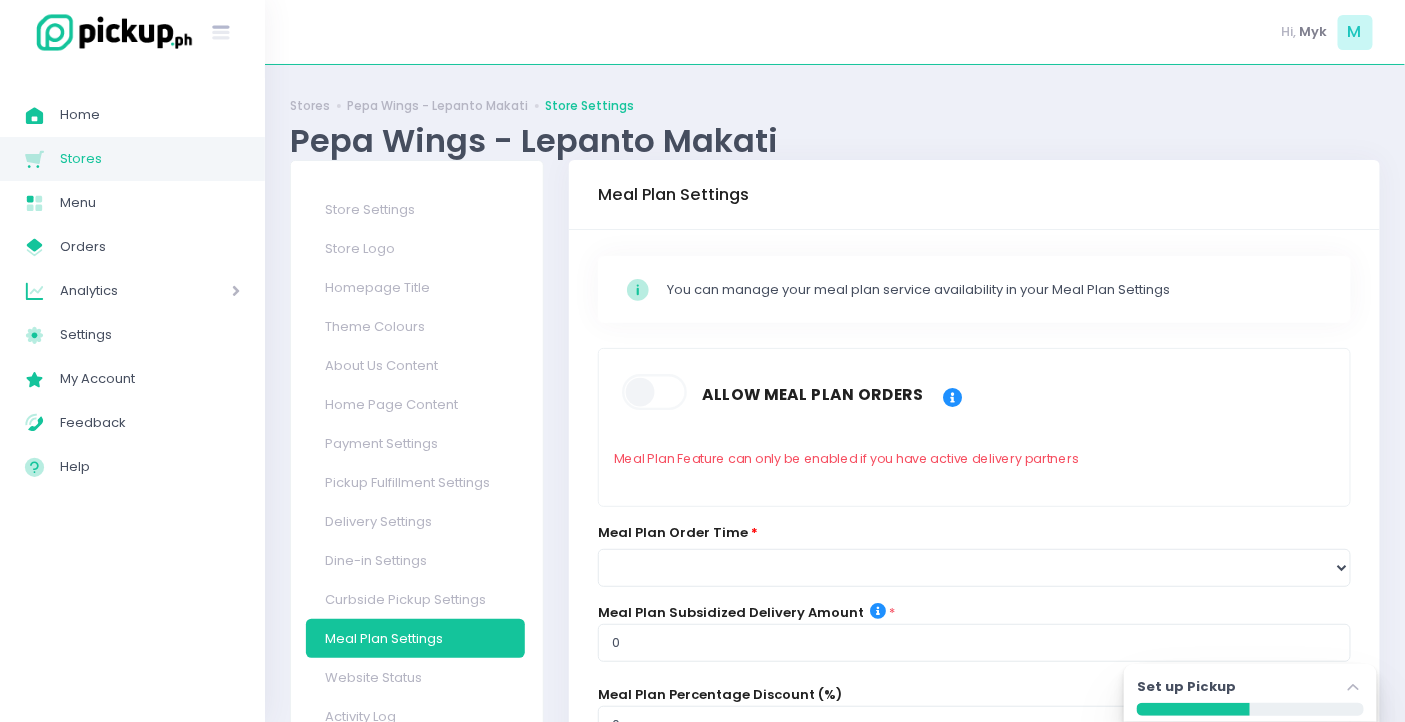 scroll, scrollTop: 222, scrollLeft: 0, axis: vertical 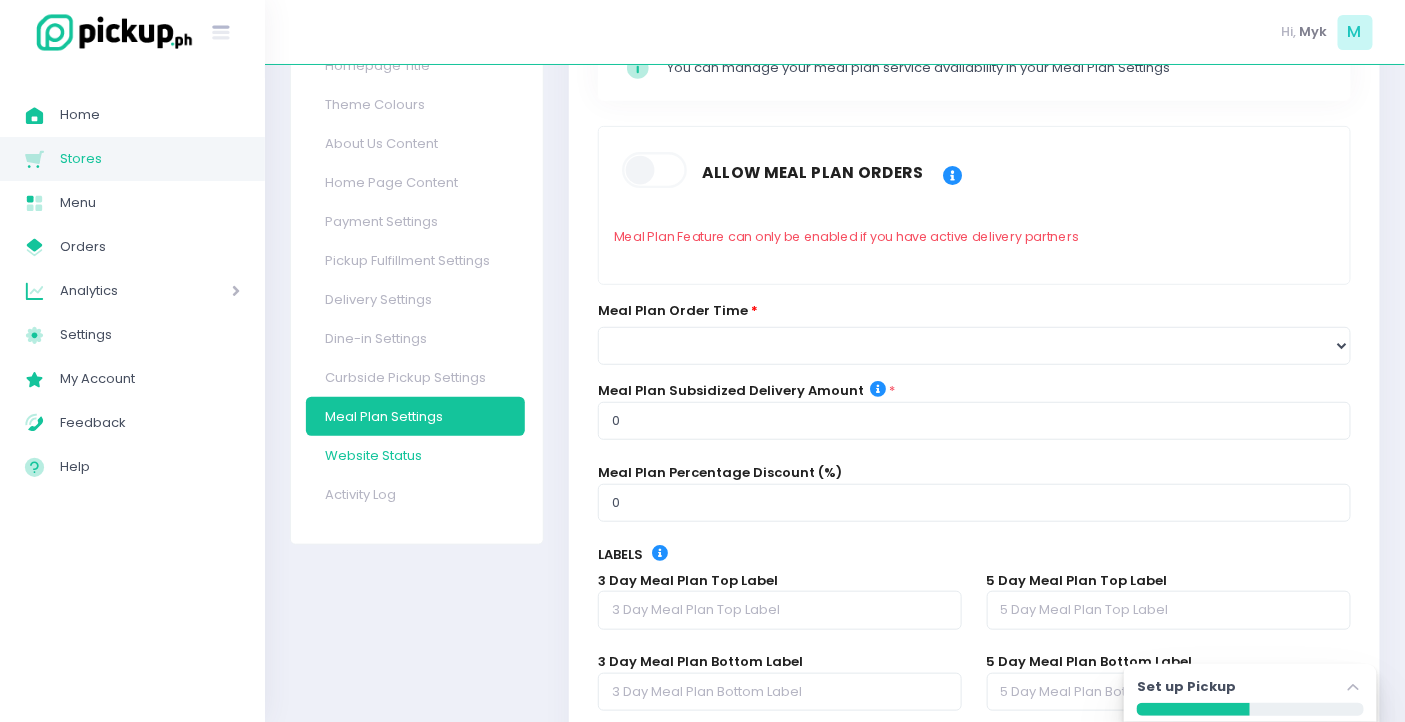 click on "Website Status" at bounding box center [415, 455] 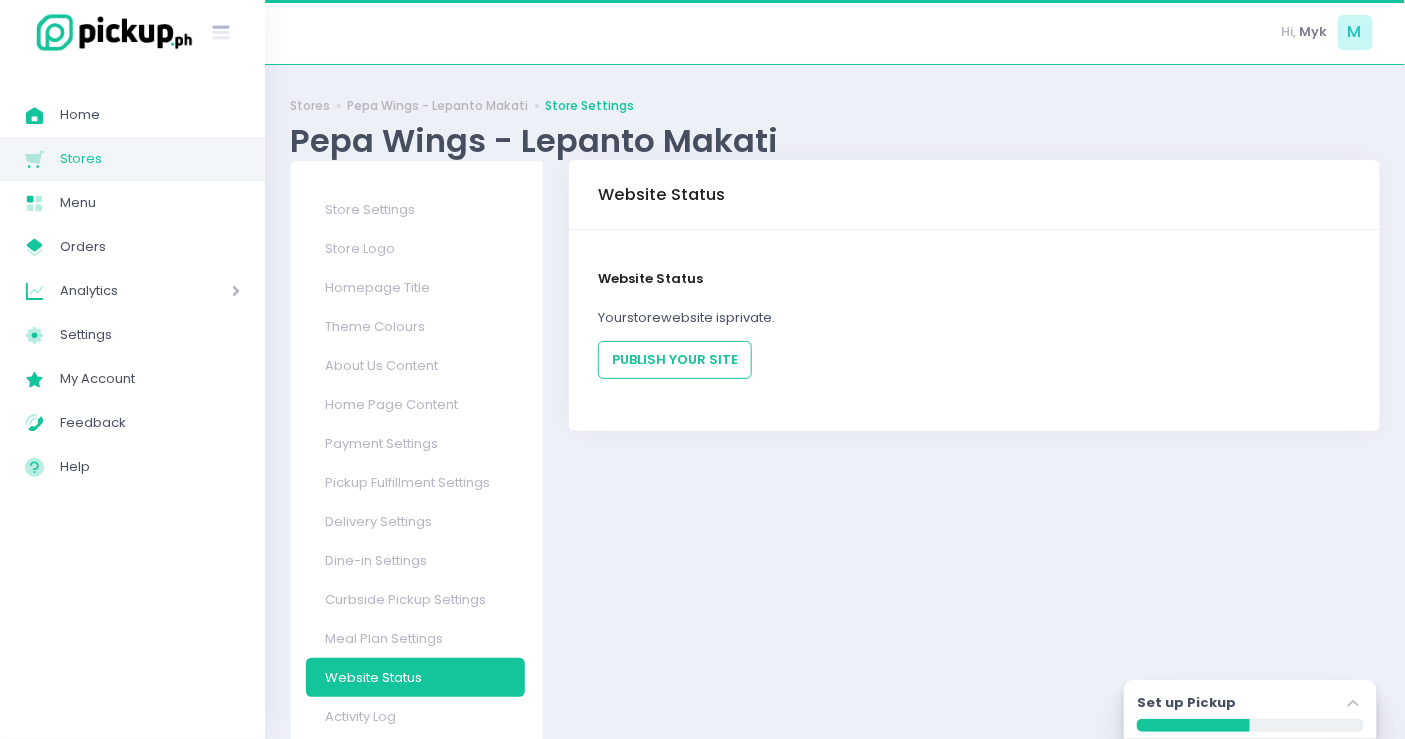 scroll, scrollTop: 51, scrollLeft: 0, axis: vertical 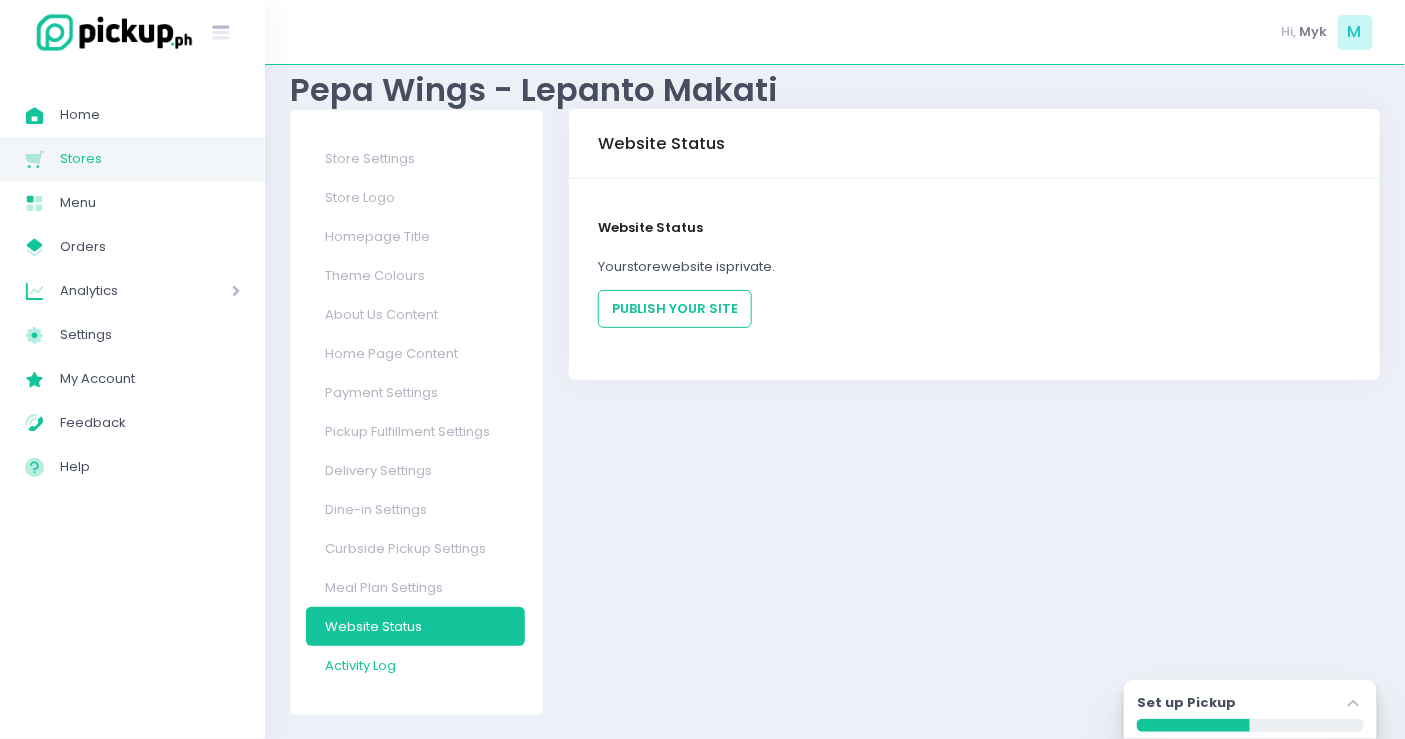 click on "Activity Log" at bounding box center (415, 665) 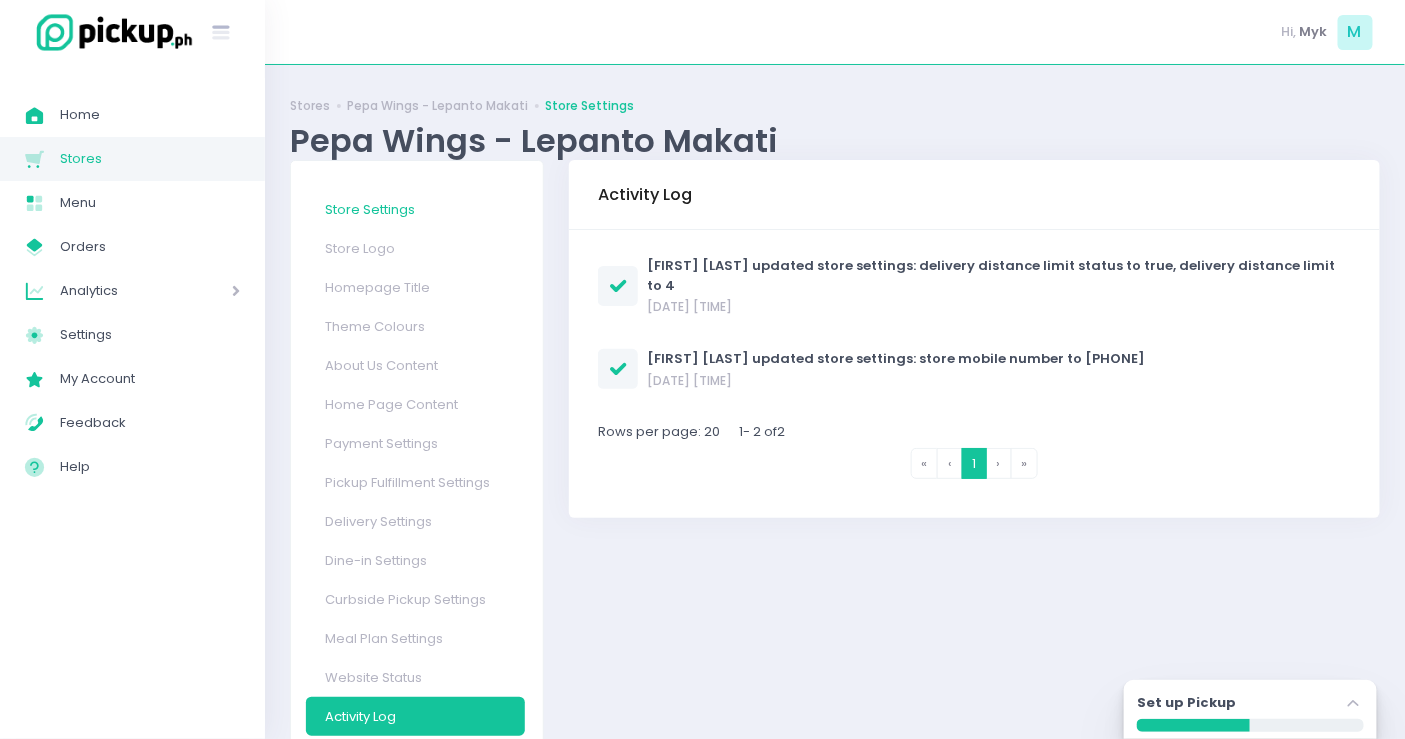 click on "Store Settings" at bounding box center [415, 209] 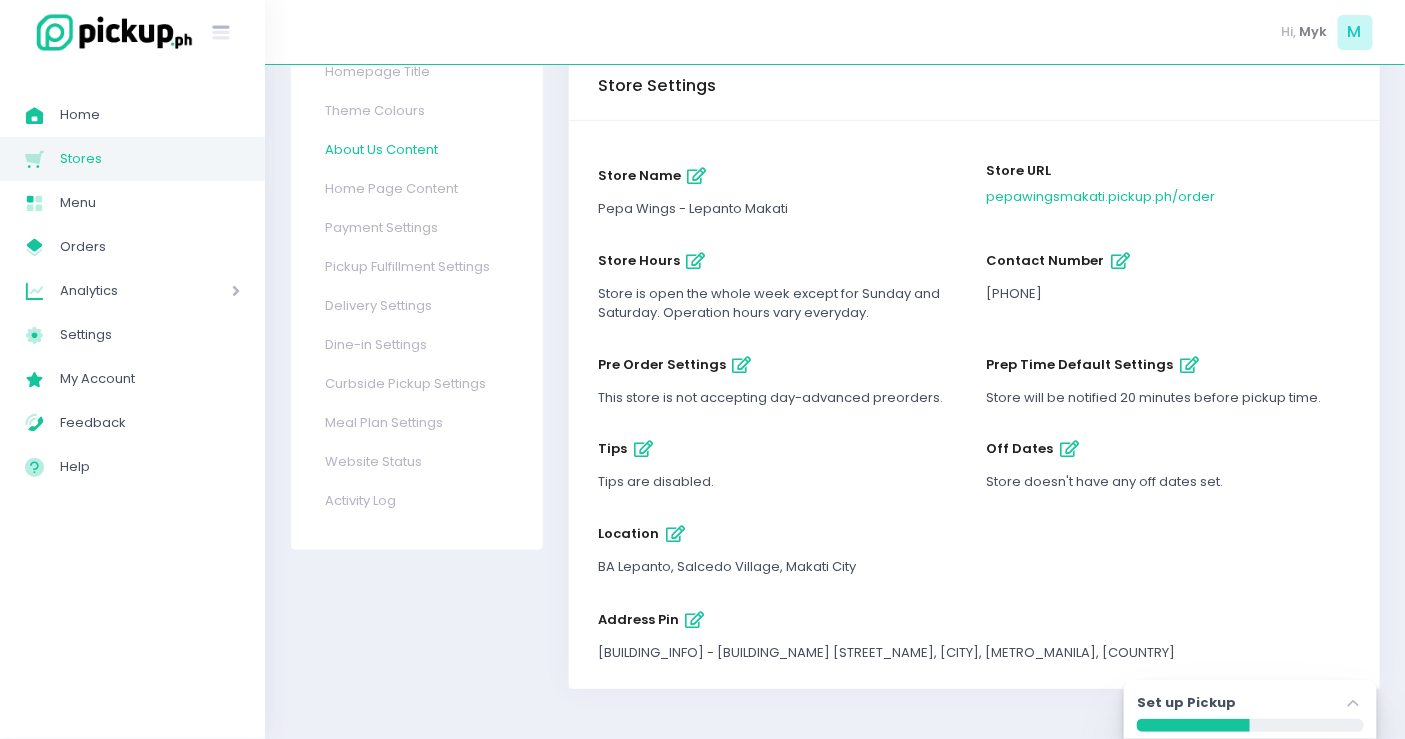 scroll, scrollTop: 0, scrollLeft: 0, axis: both 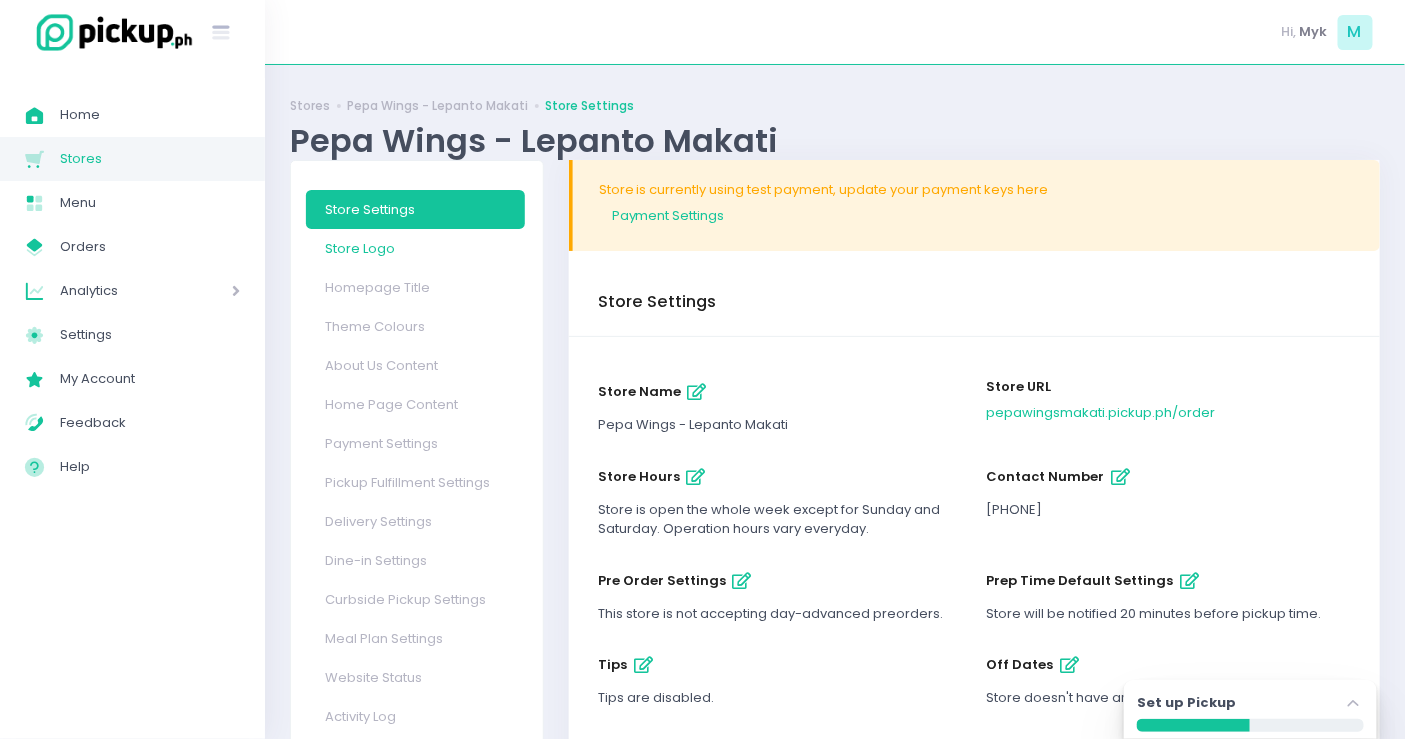 click on "Store Logo" at bounding box center [415, 248] 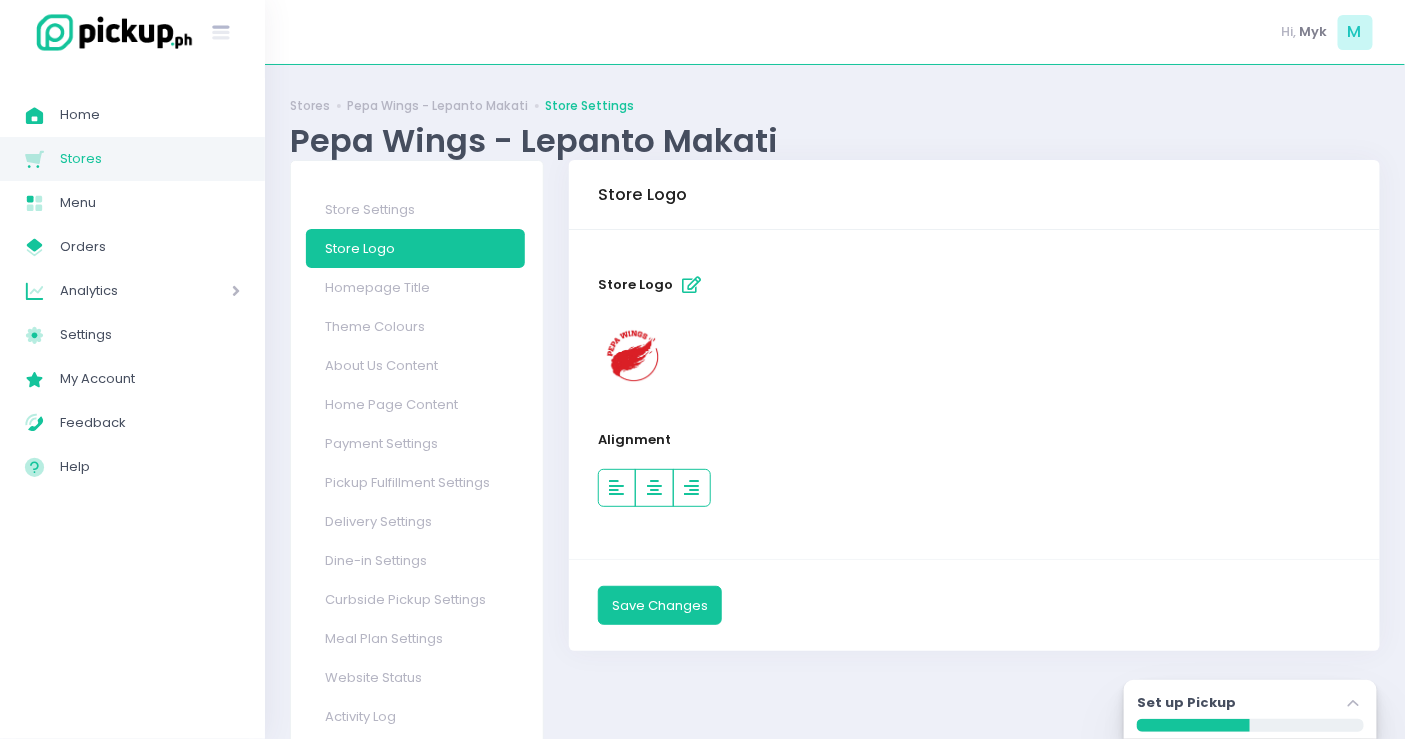 click on "Homepage Title" at bounding box center (415, 287) 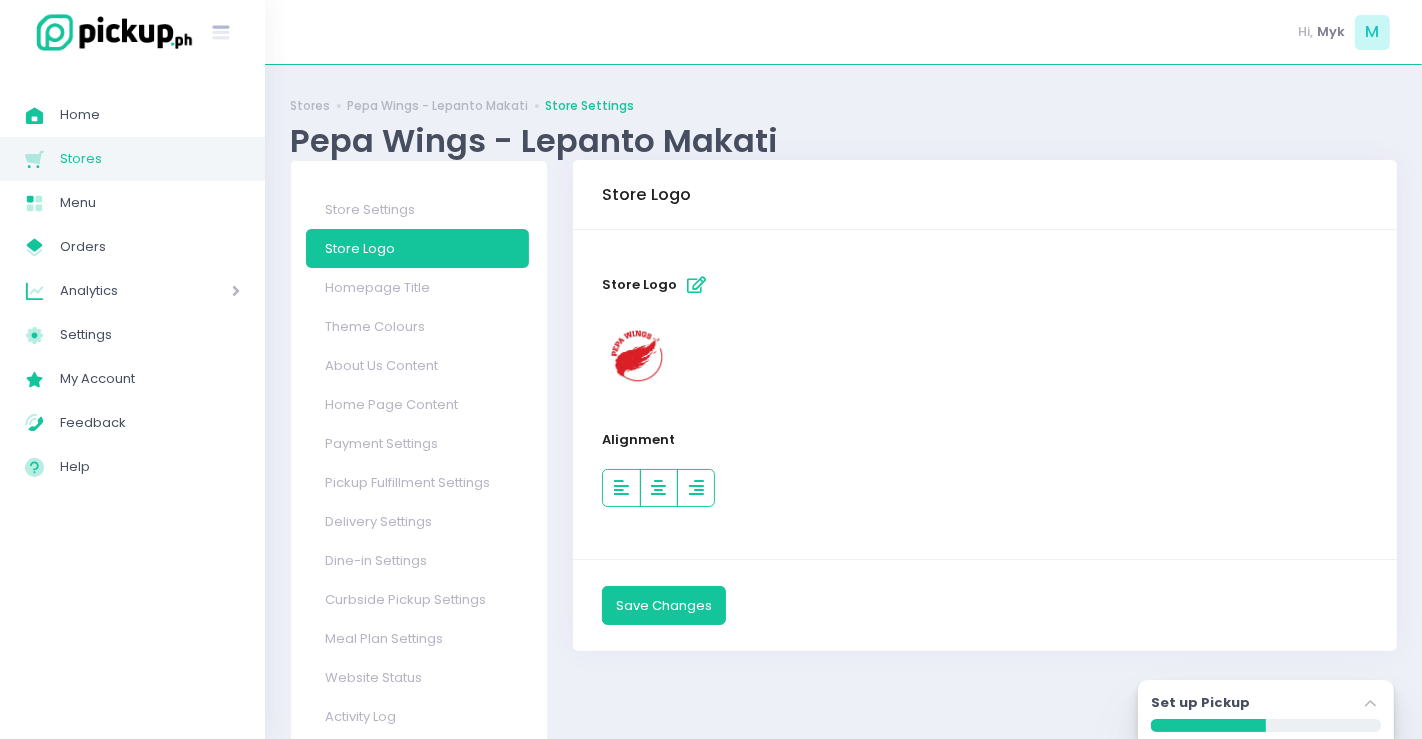 select on "normal" 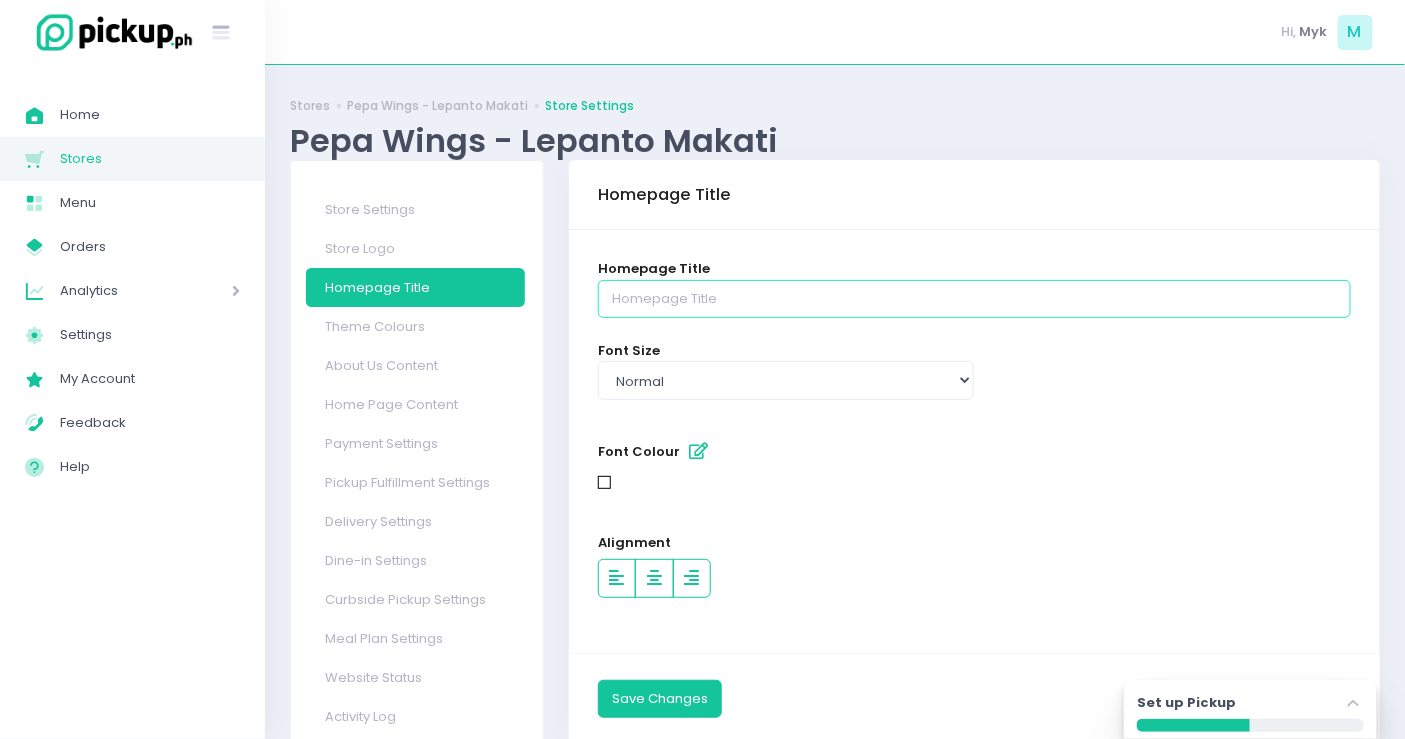 click at bounding box center [974, 299] 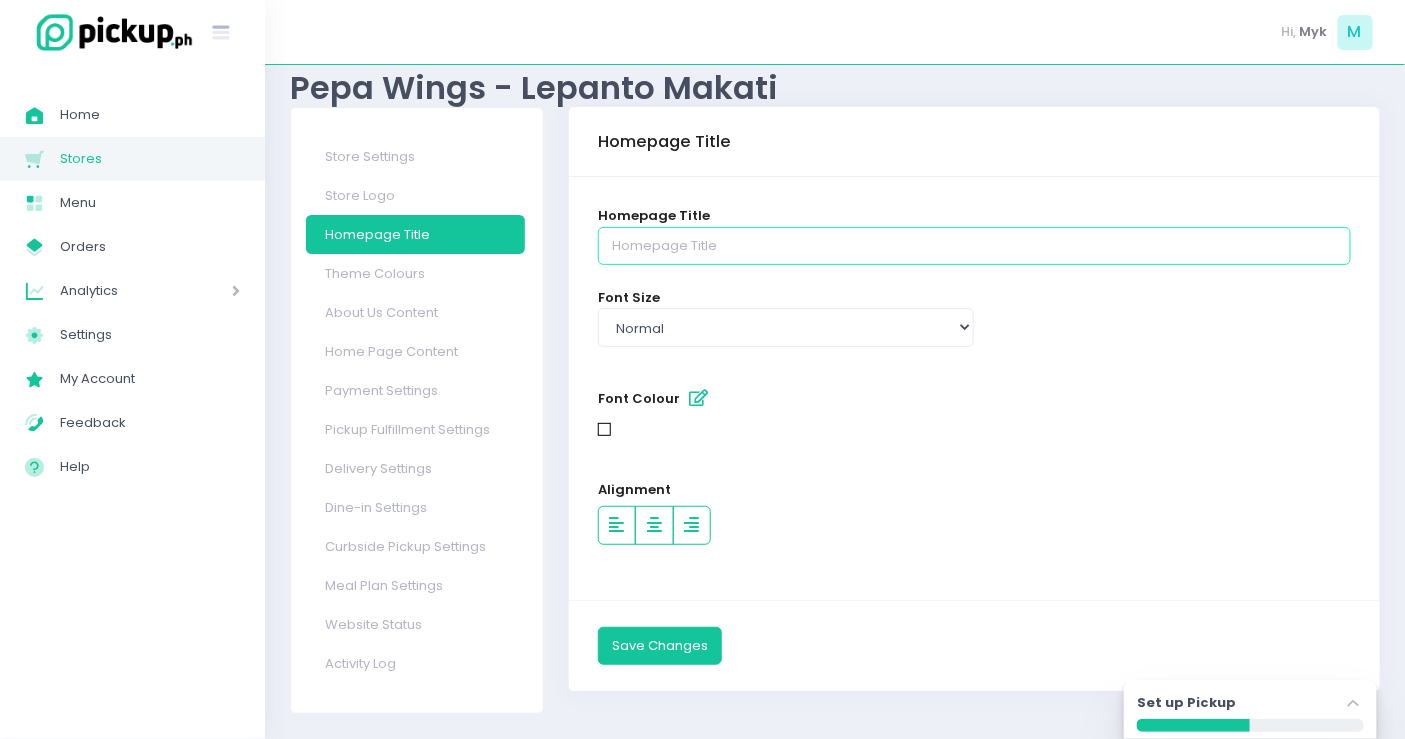 click at bounding box center (974, 246) 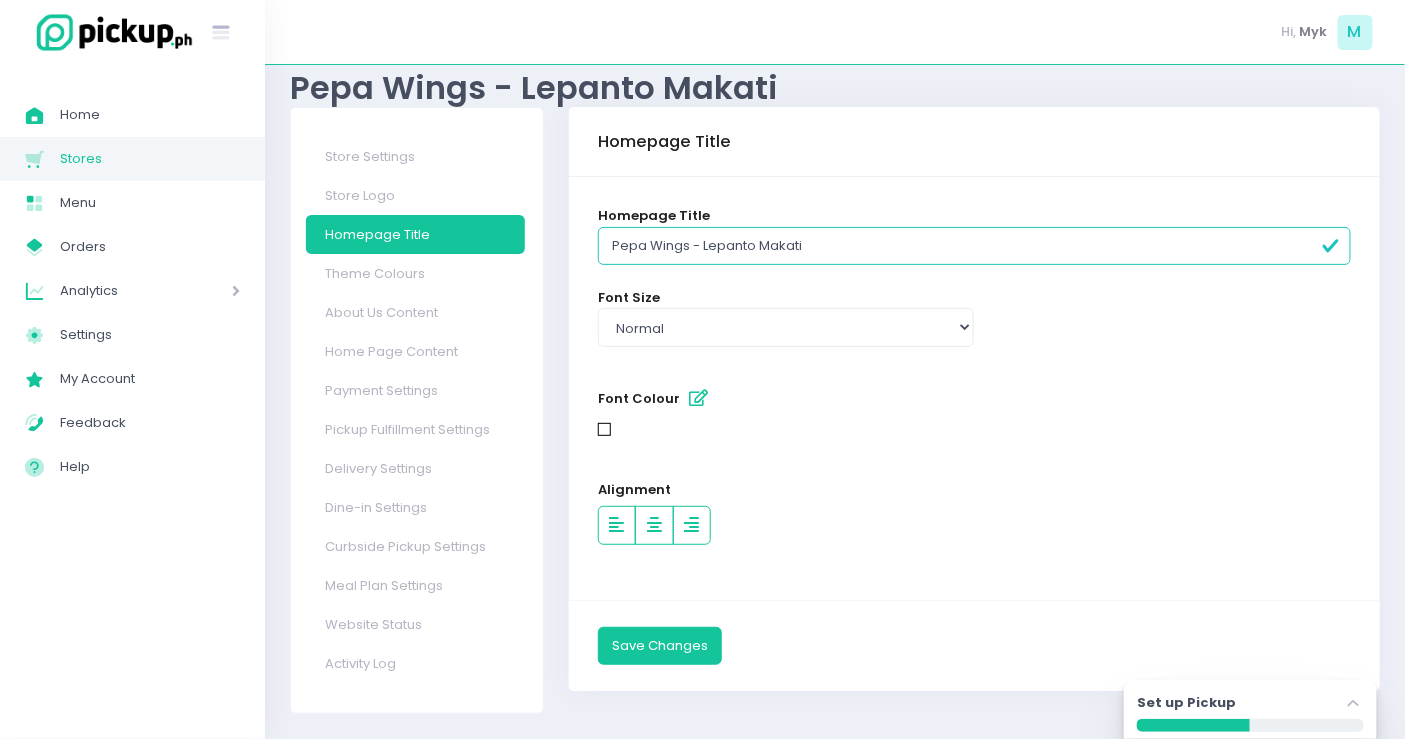 drag, startPoint x: 817, startPoint y: 254, endPoint x: 819, endPoint y: 285, distance: 31.06445 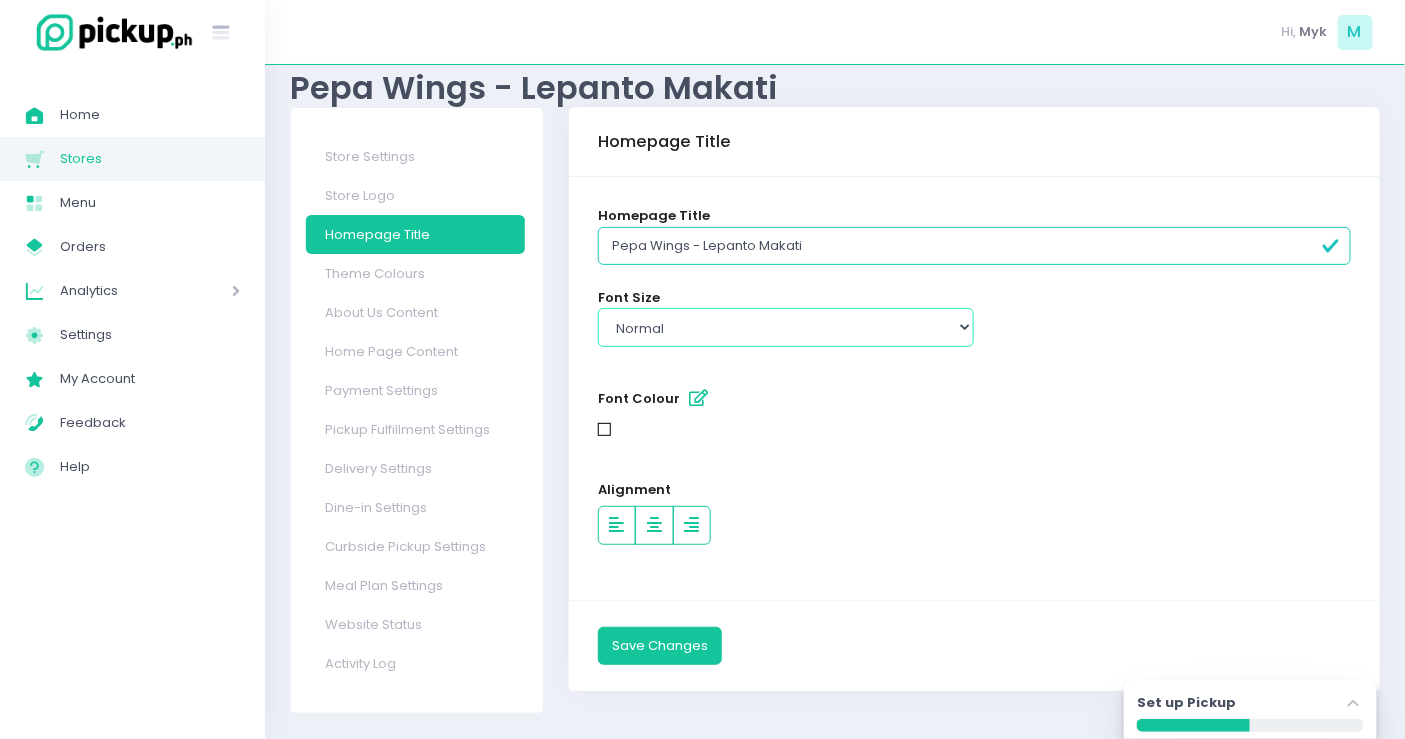 drag, startPoint x: 819, startPoint y: 285, endPoint x: 751, endPoint y: 333, distance: 83.23461 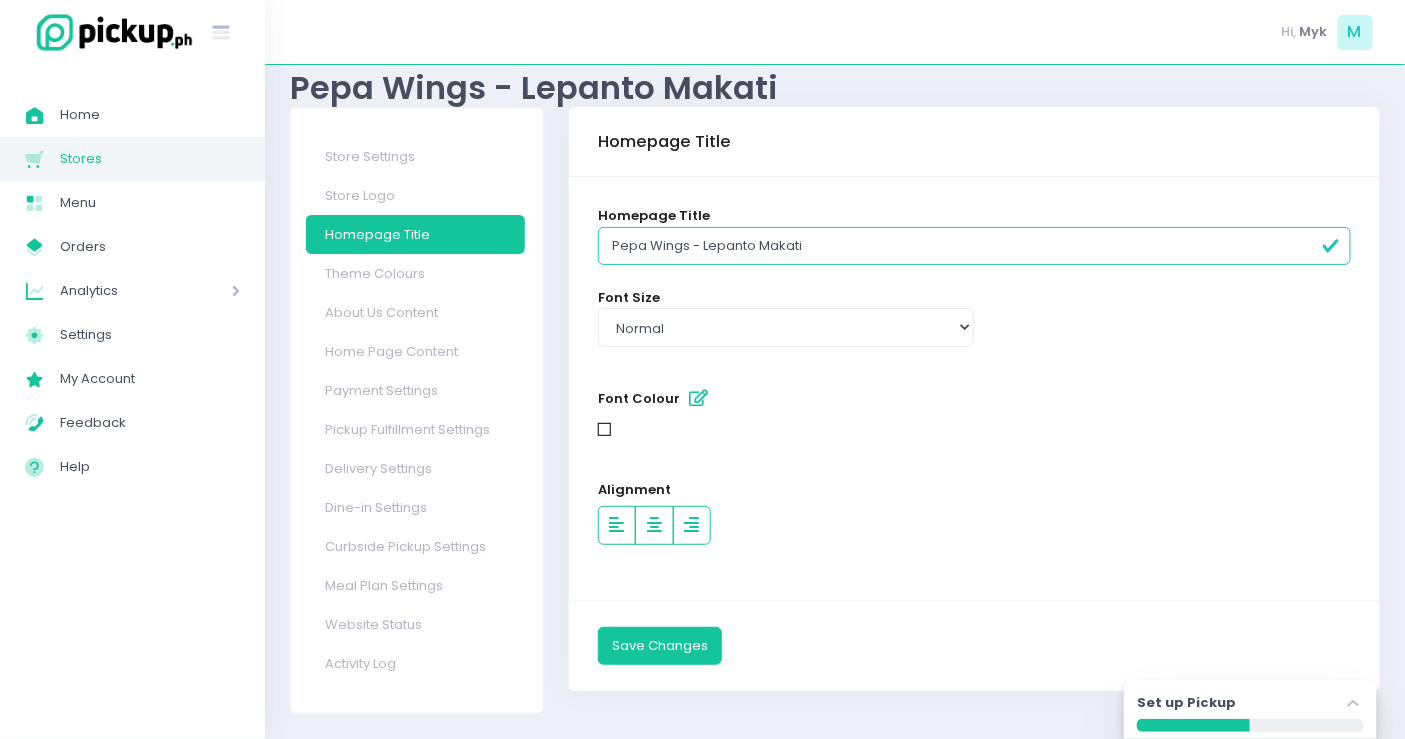 click on "Font Colour" at bounding box center (699, 399) 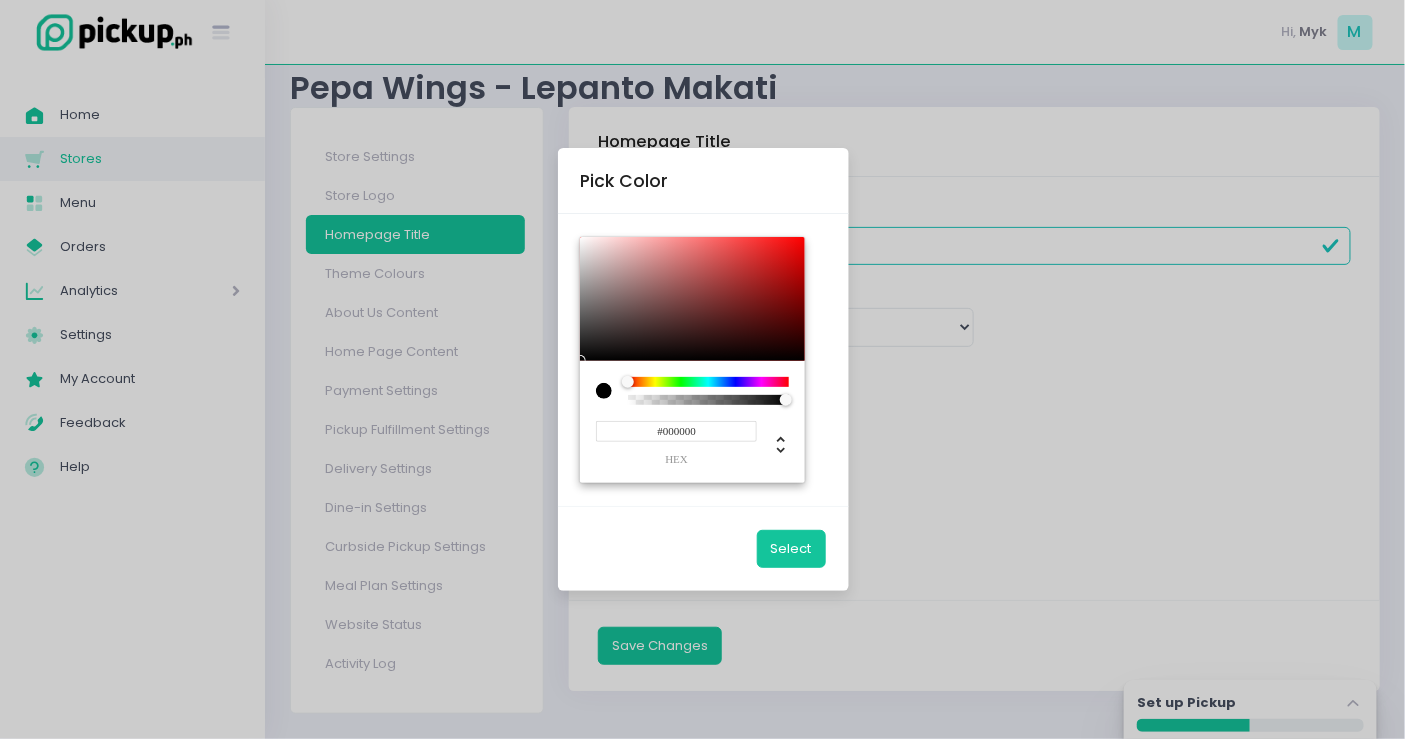 drag, startPoint x: 624, startPoint y: 374, endPoint x: 678, endPoint y: 334, distance: 67.20119 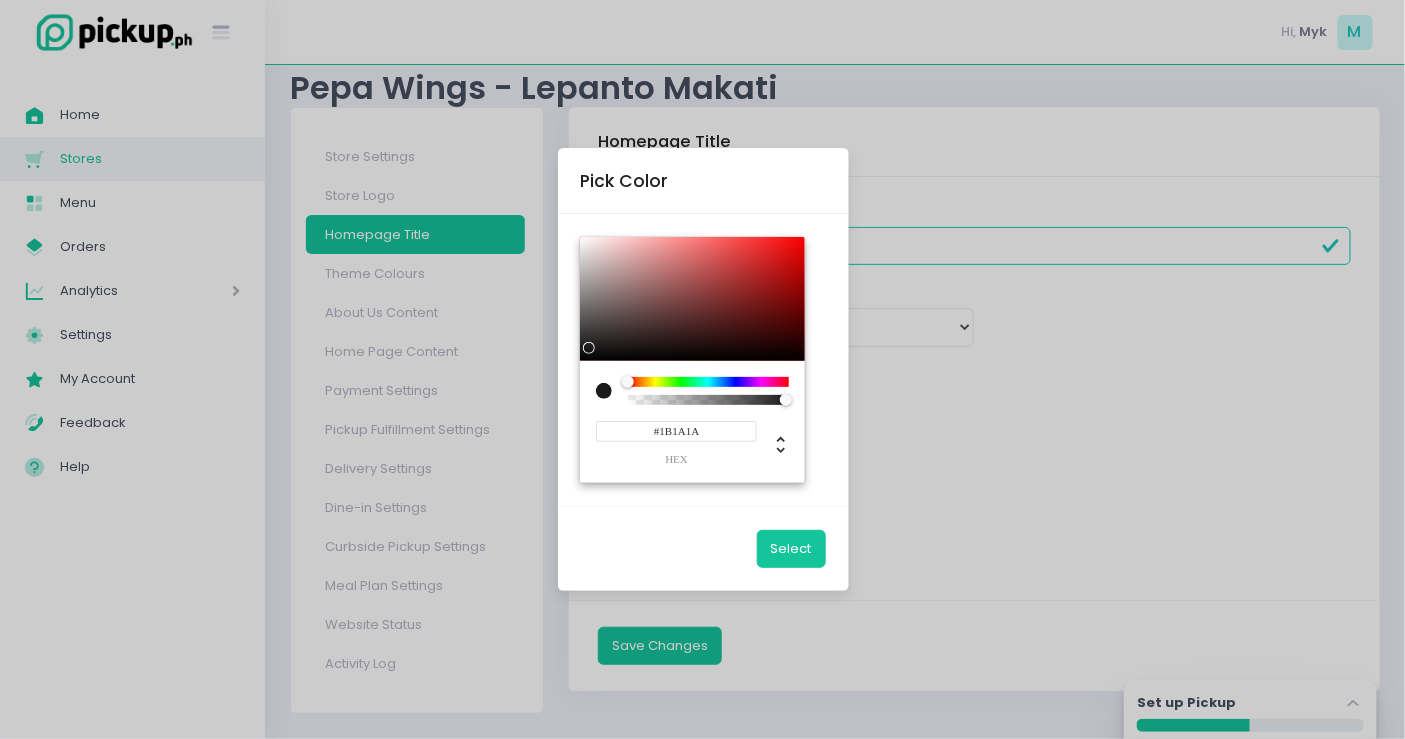 click at bounding box center [692, 299] 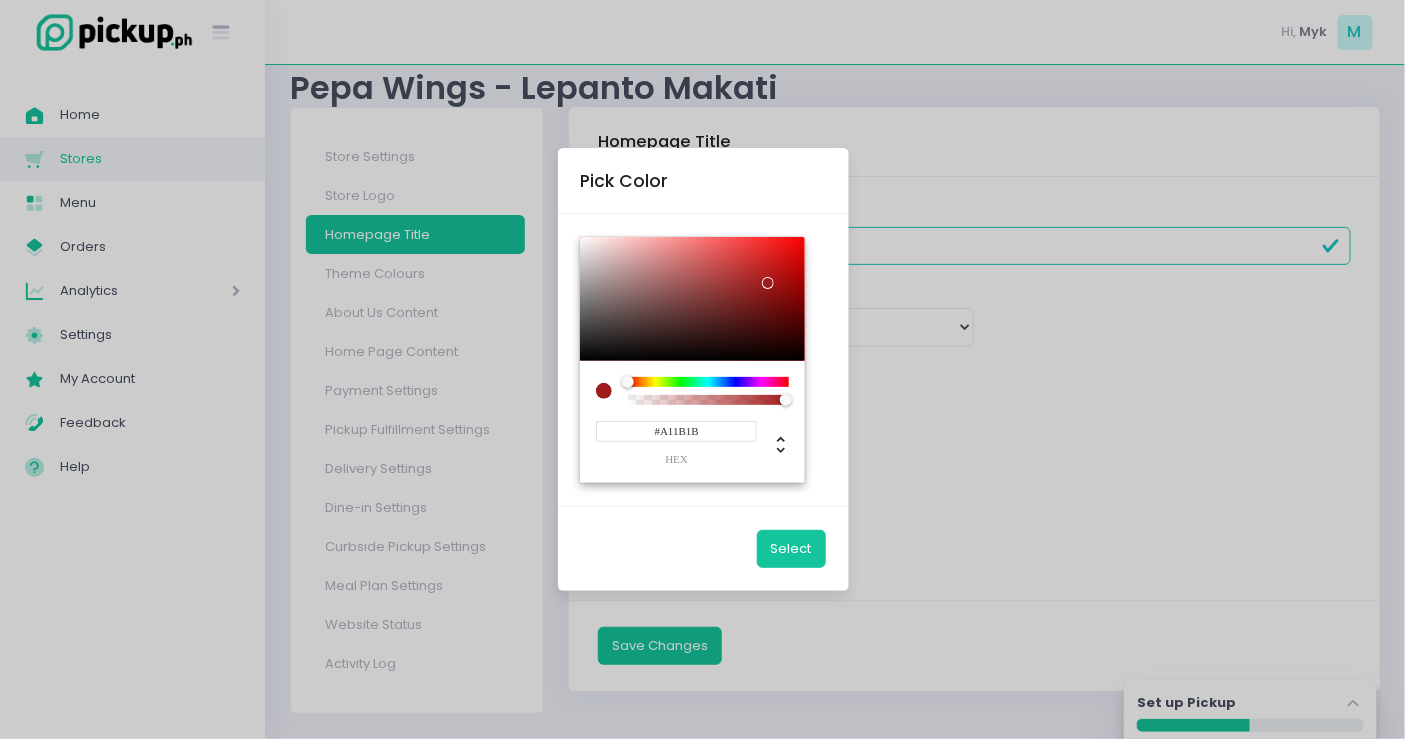 click at bounding box center (768, 283) 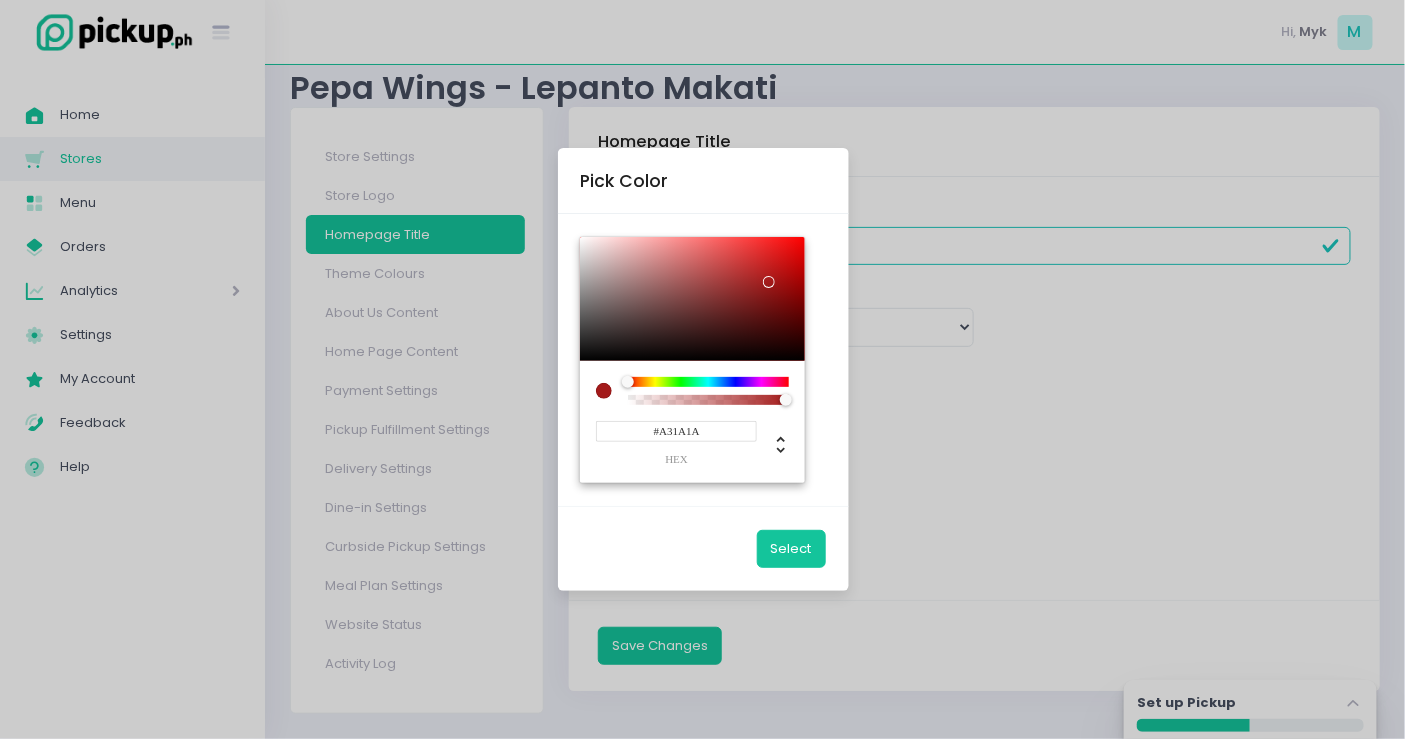 click at bounding box center [692, 299] 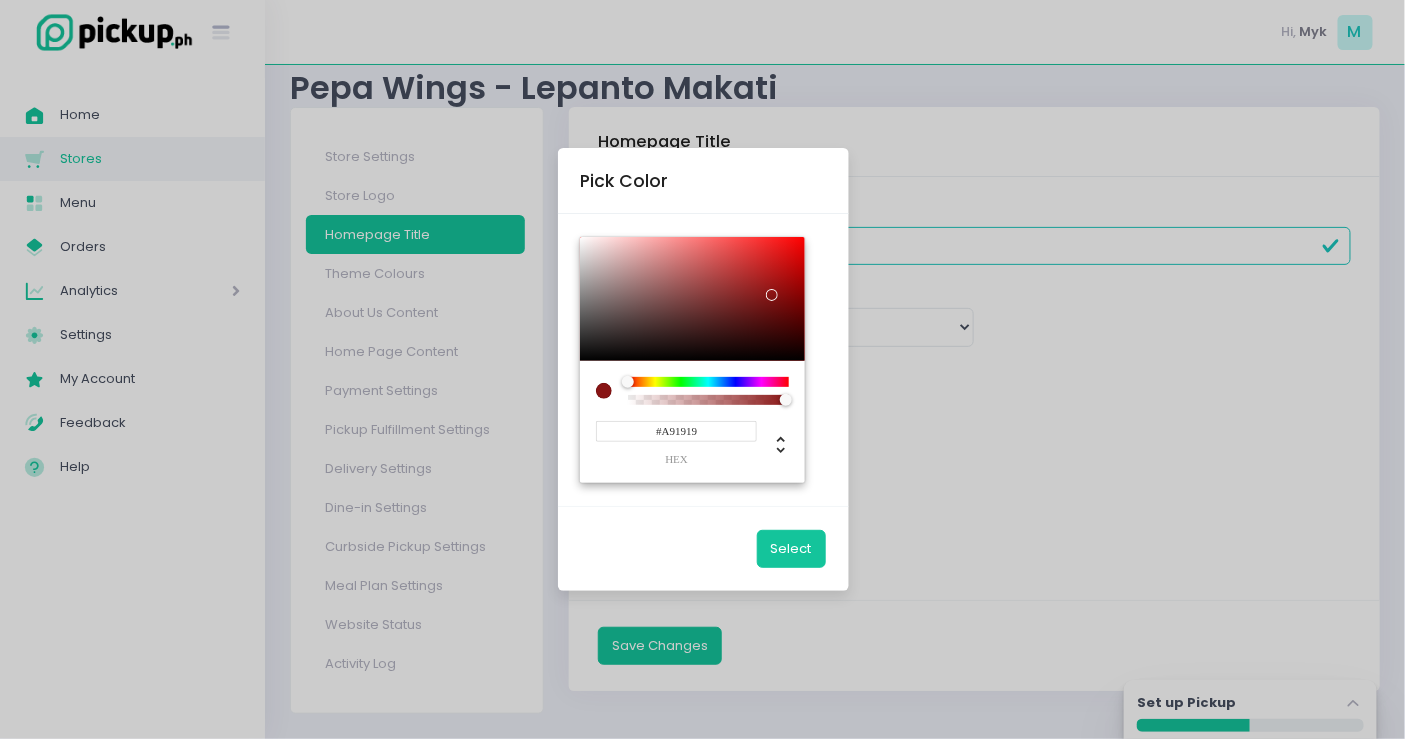 click at bounding box center [692, 299] 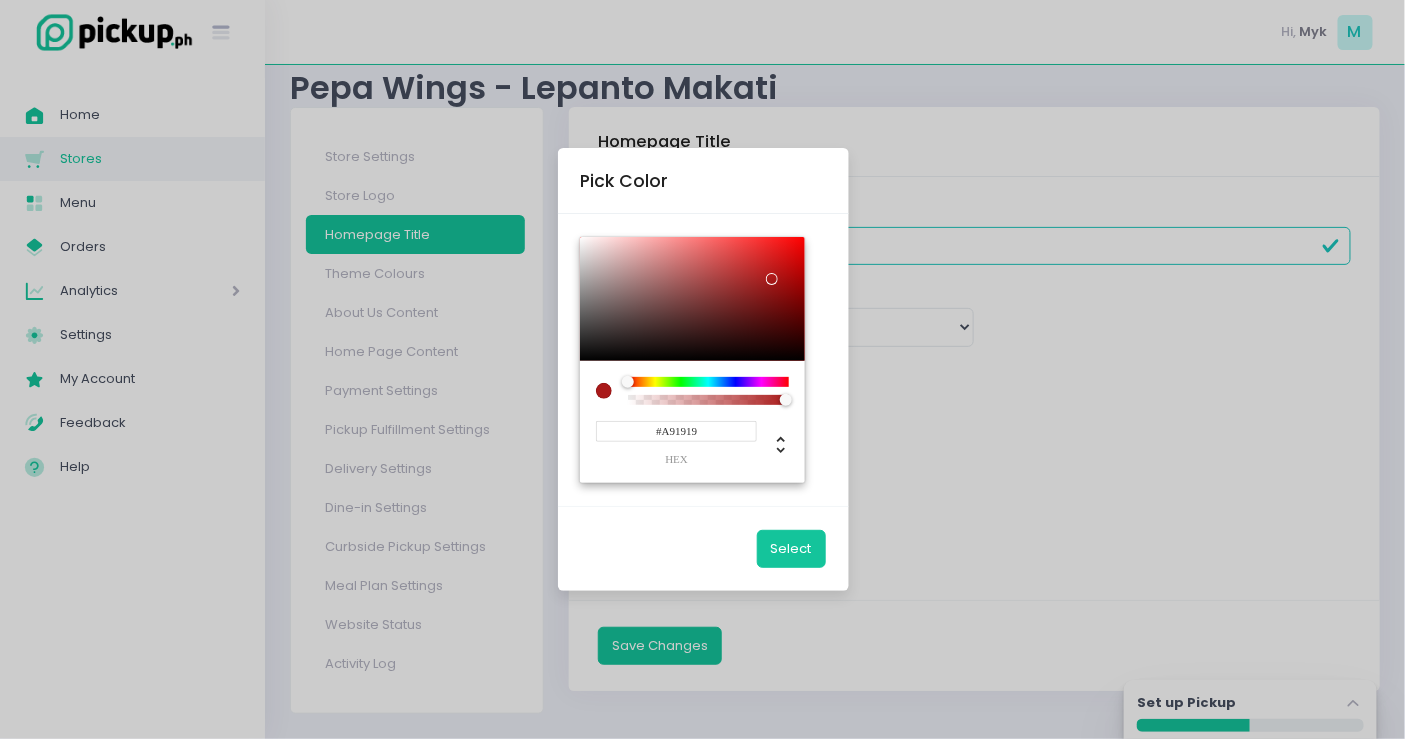 click at bounding box center [692, 299] 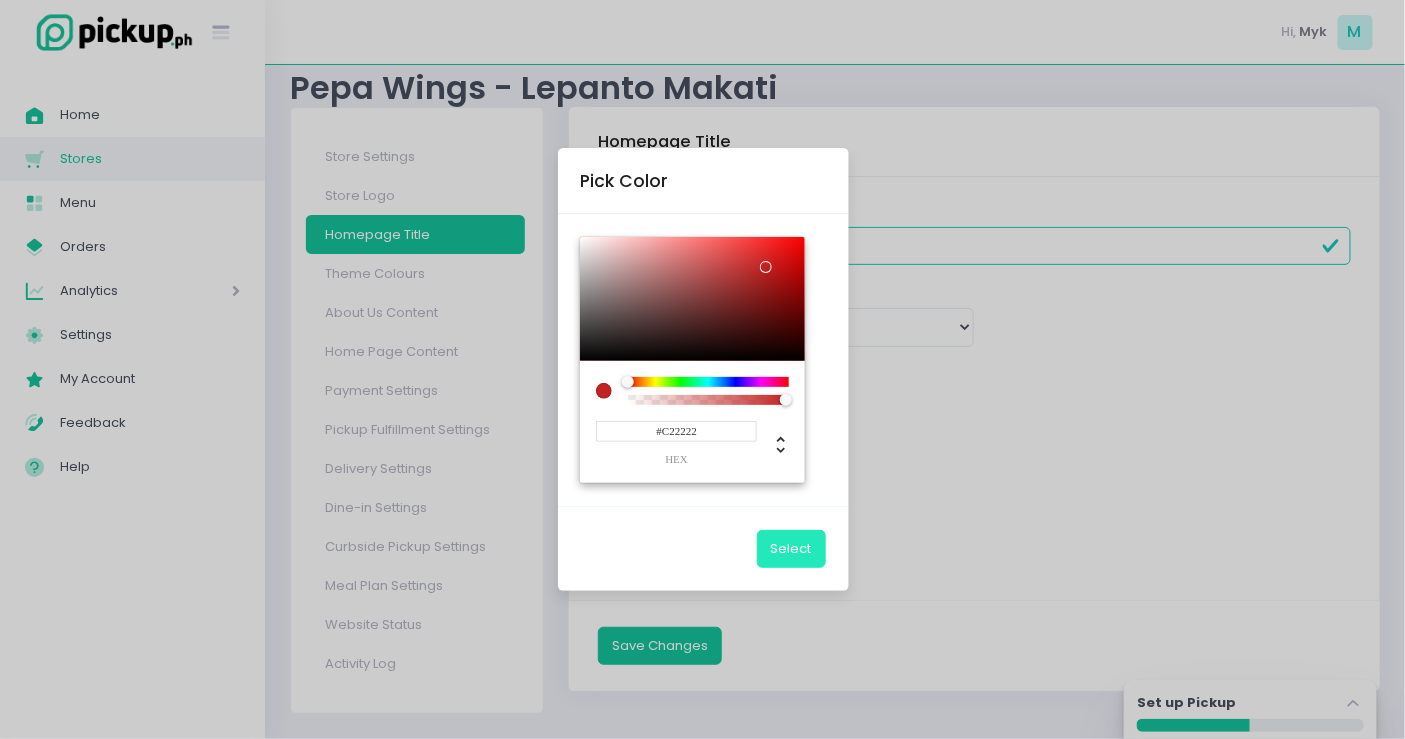 click on "Select" at bounding box center (791, 549) 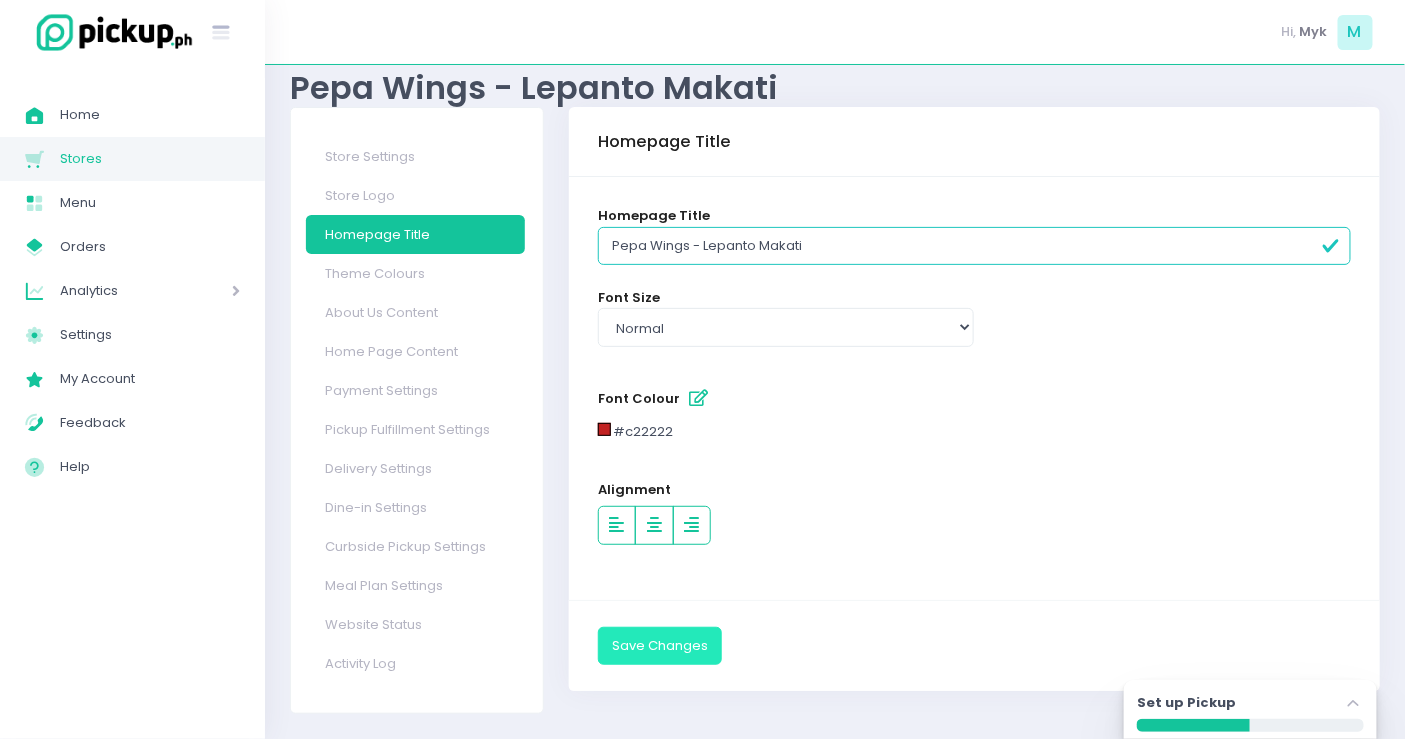 click on "Save Changes" at bounding box center (660, 646) 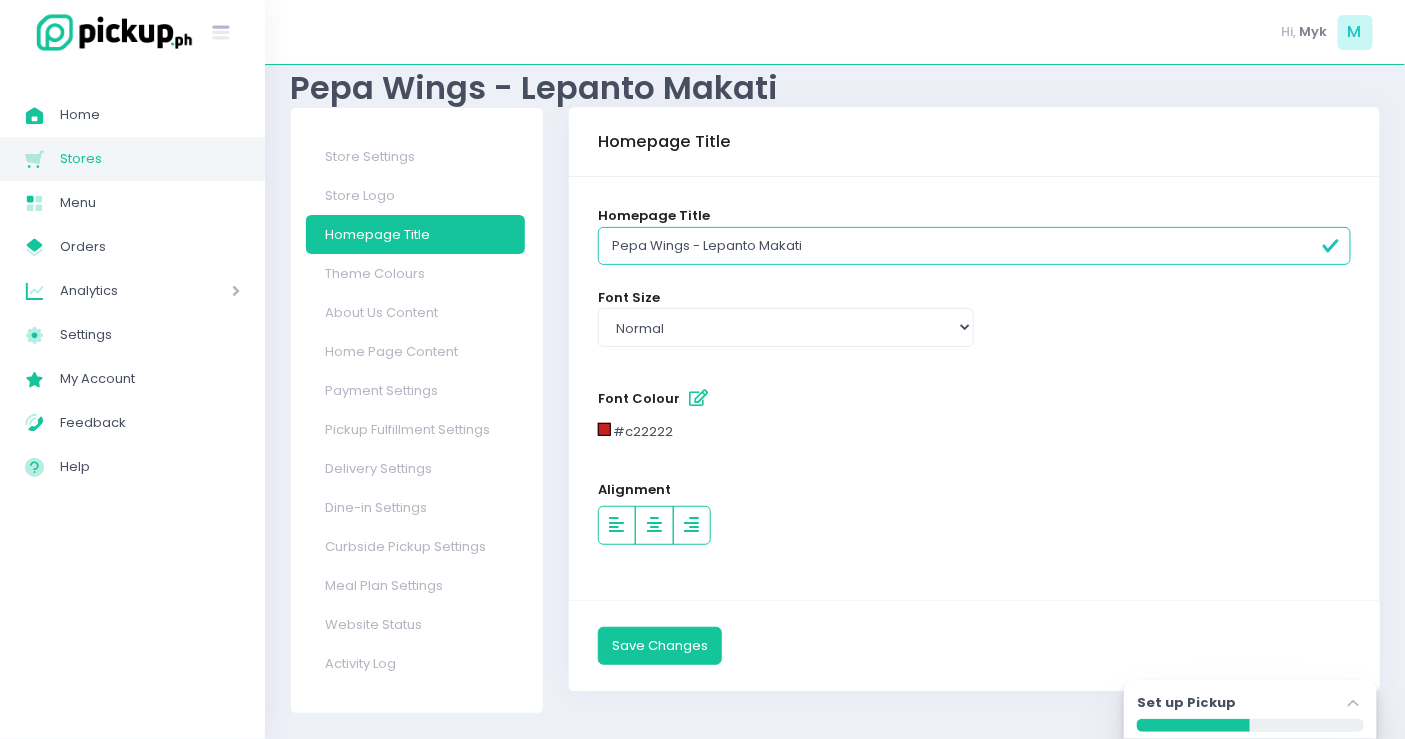 scroll, scrollTop: 0, scrollLeft: 0, axis: both 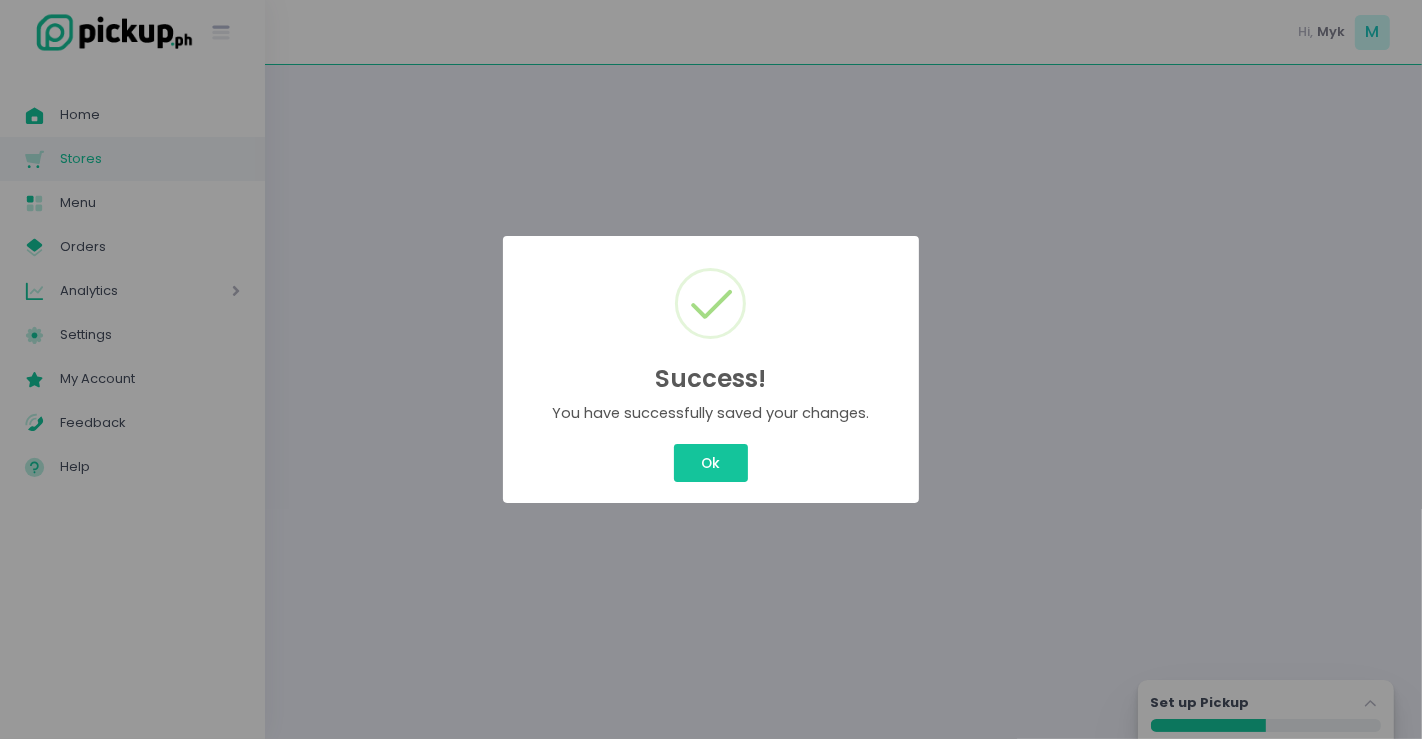 select on "normal" 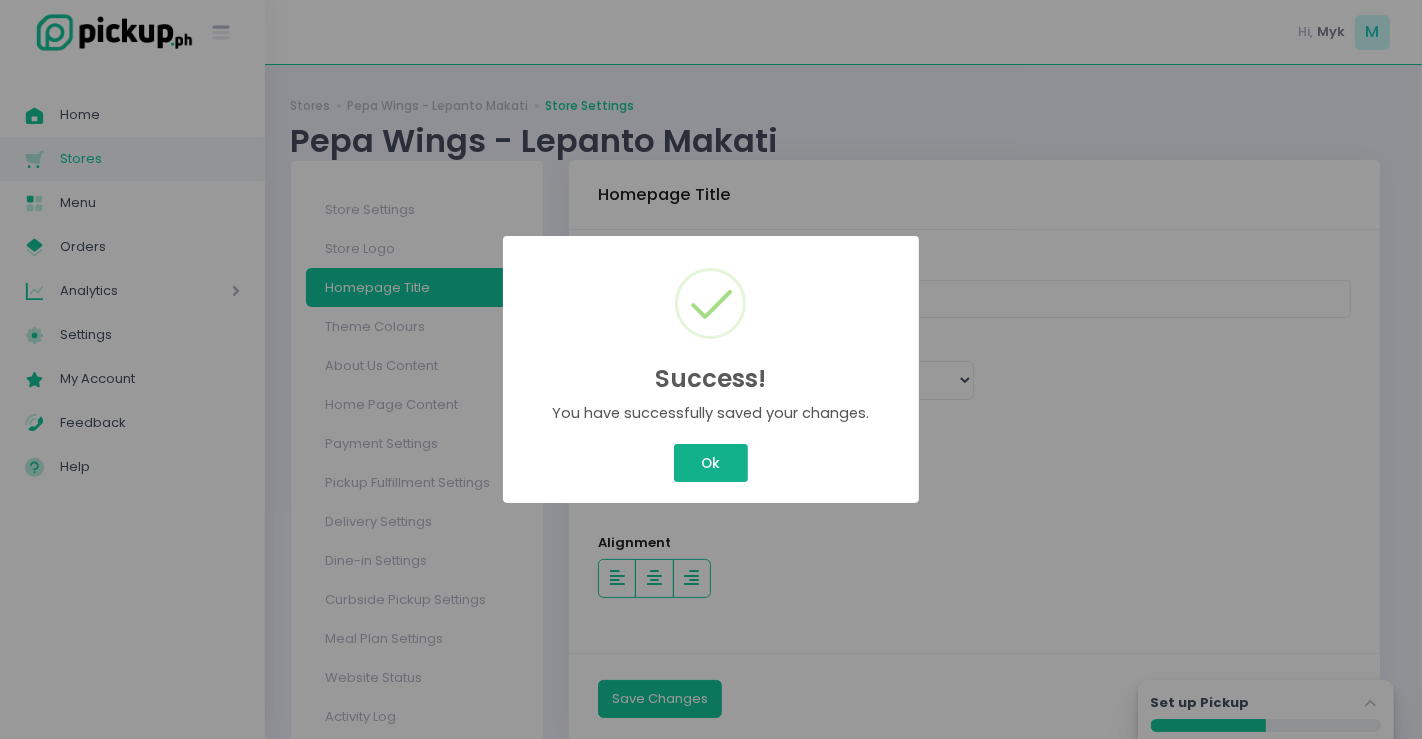 click on "Ok" at bounding box center (711, 463) 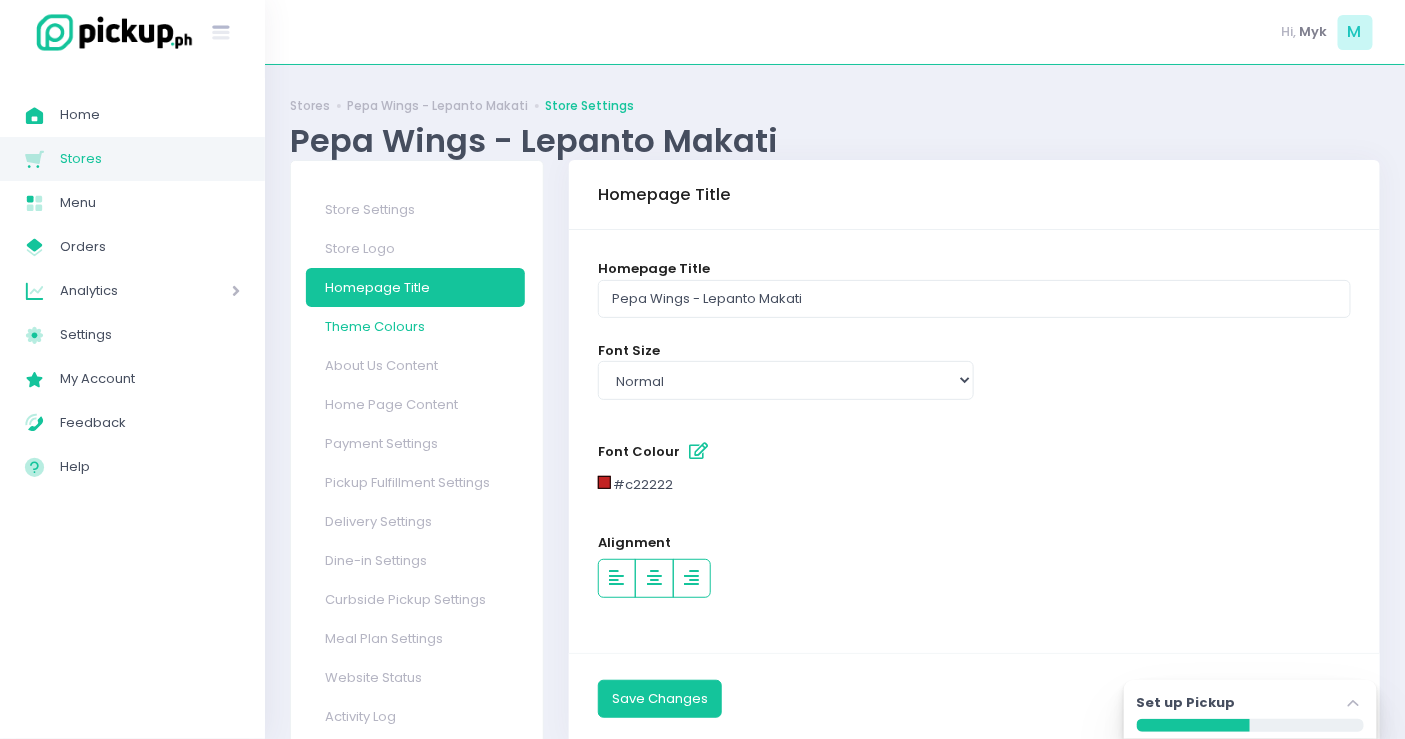 click on "Theme Colours" at bounding box center [415, 326] 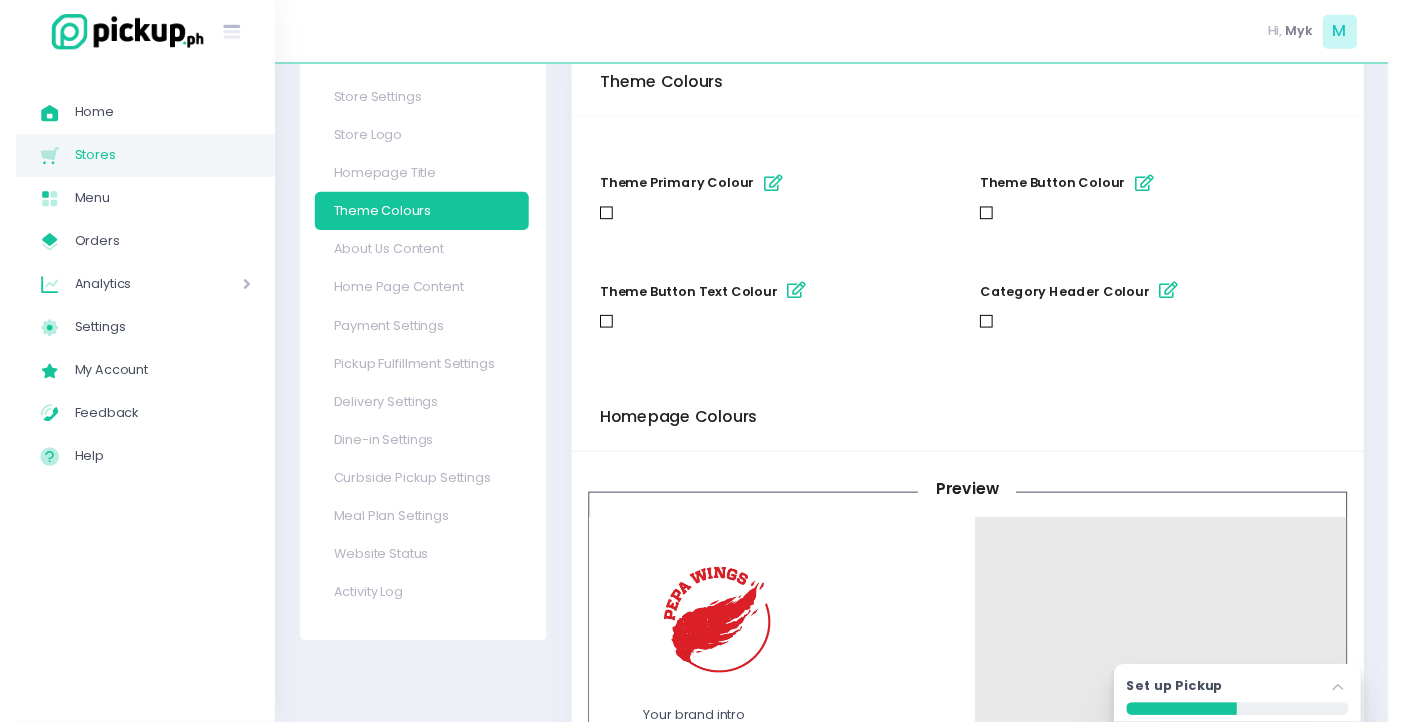 scroll, scrollTop: 0, scrollLeft: 0, axis: both 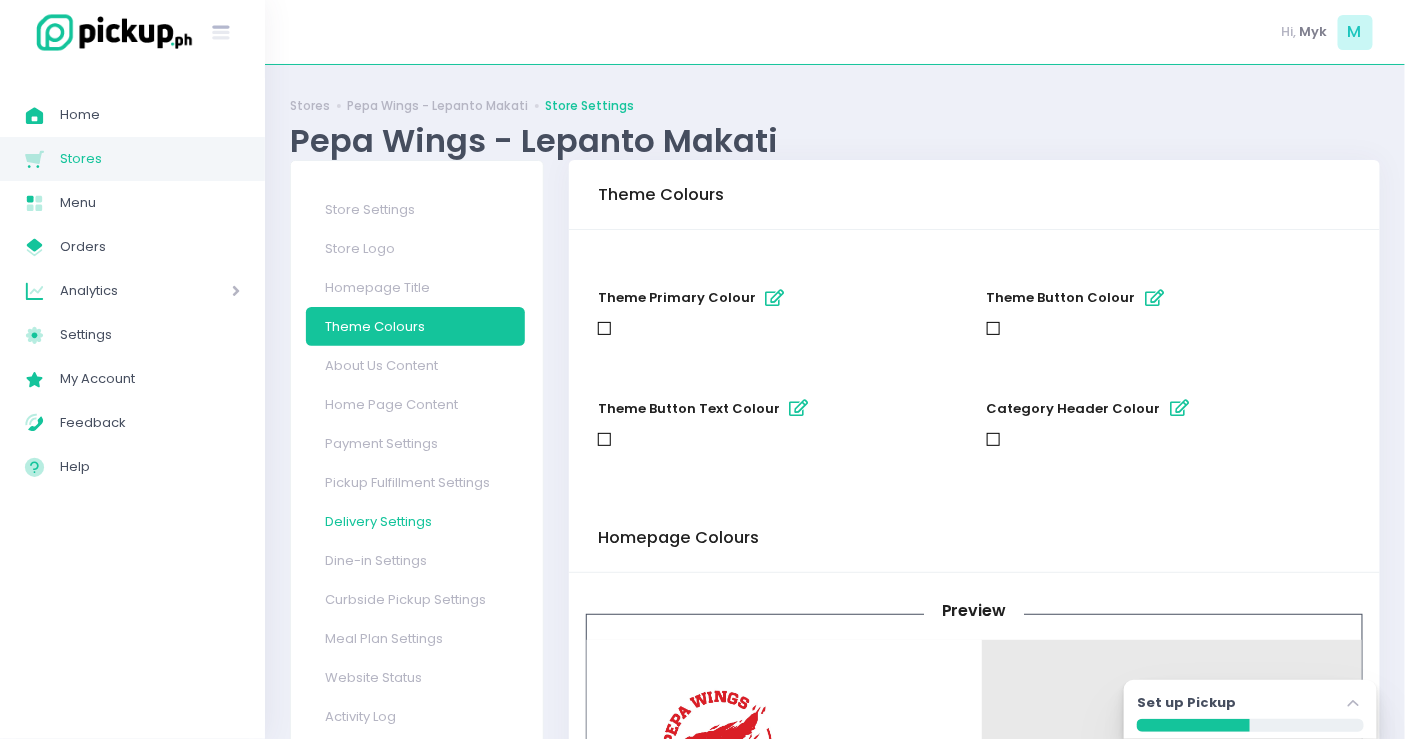 click on "Delivery Settings" at bounding box center [415, 521] 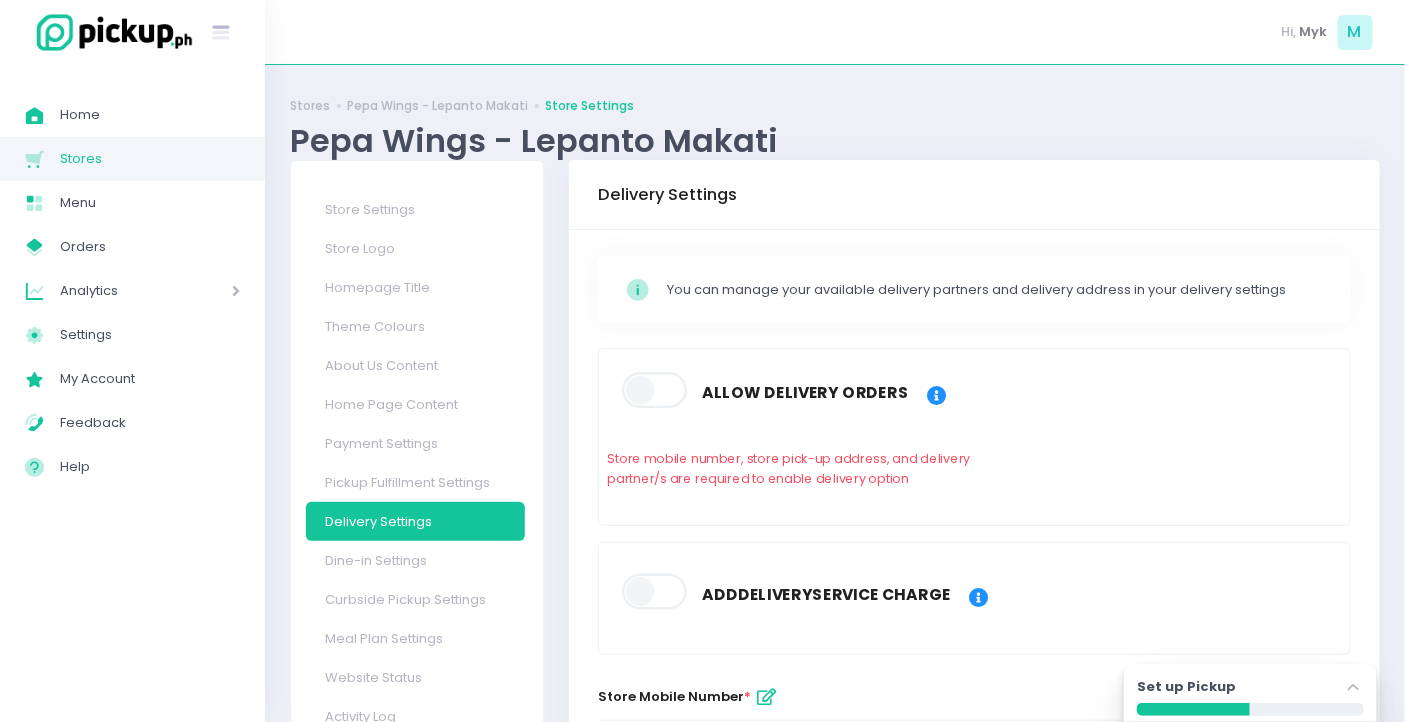 scroll, scrollTop: 111, scrollLeft: 0, axis: vertical 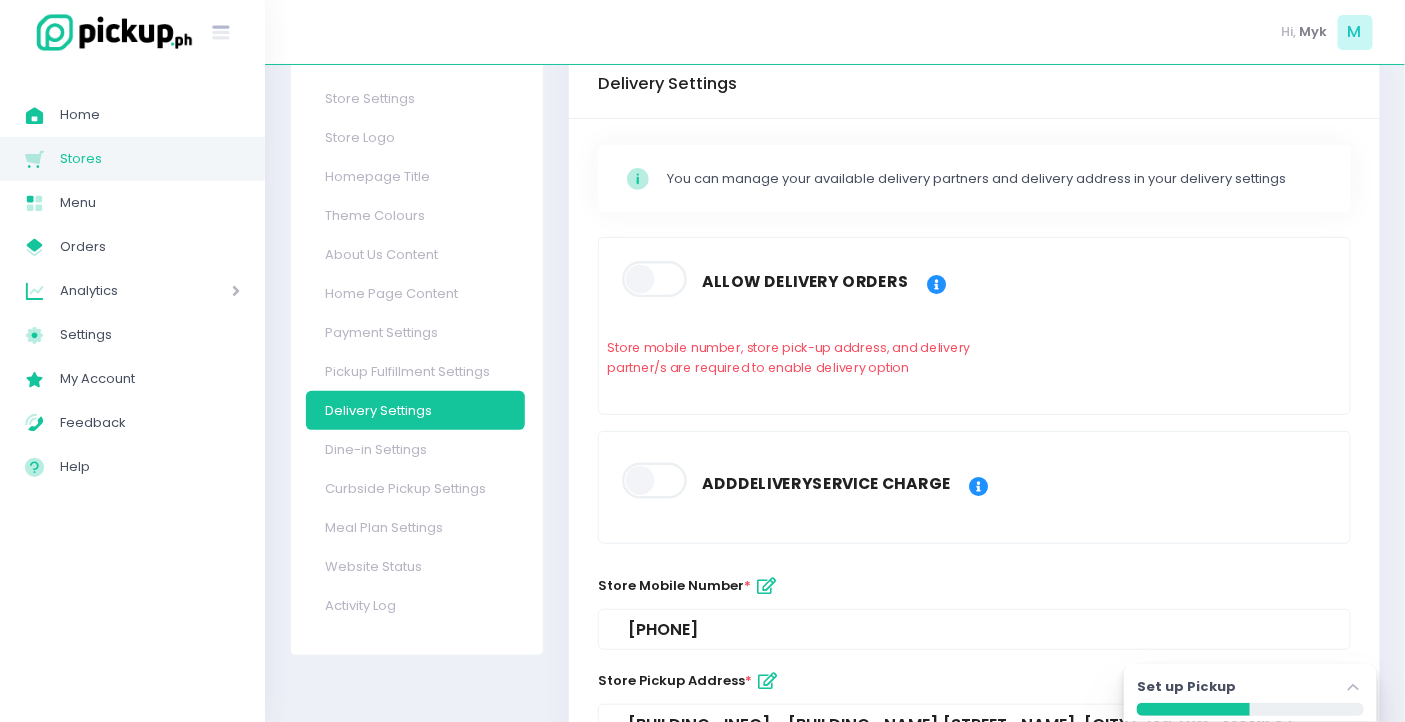 click at bounding box center (656, 280) 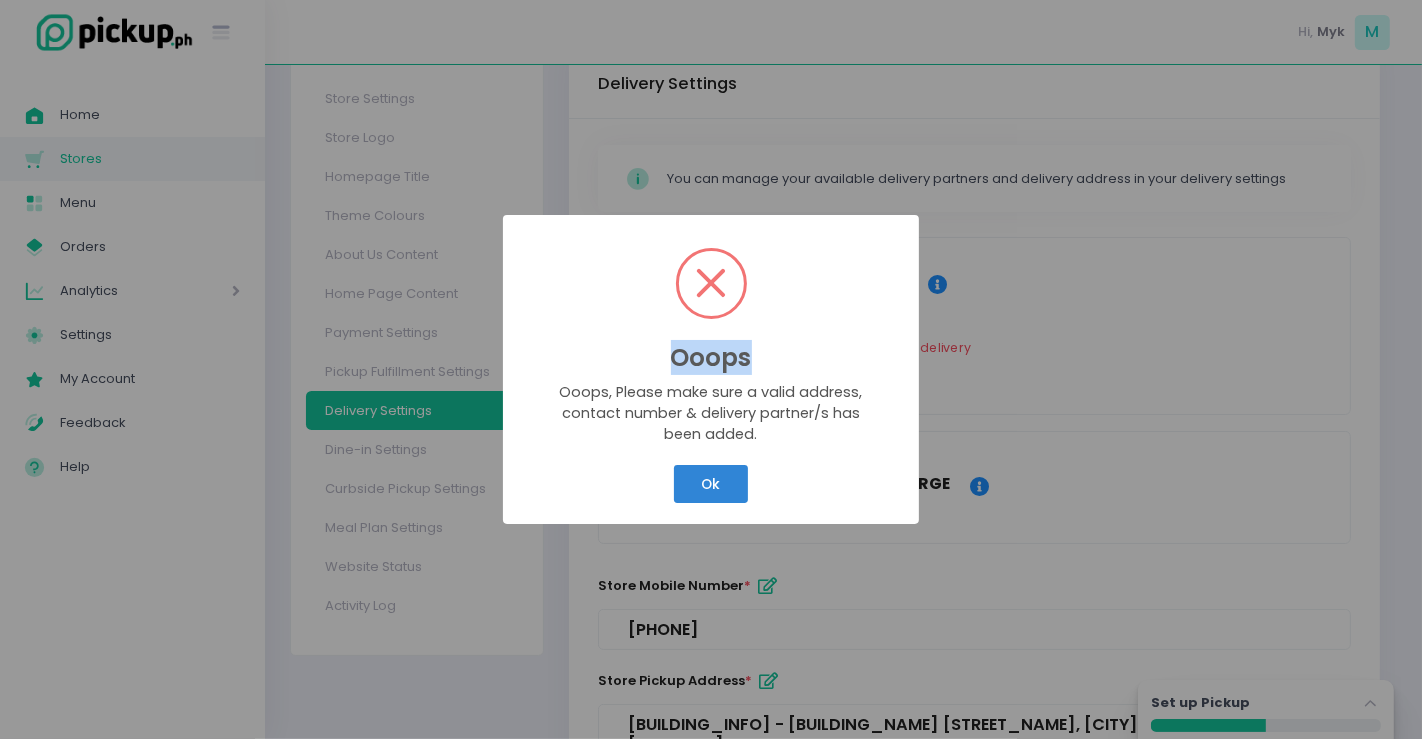 click on "Ooops ×" at bounding box center (711, 306) 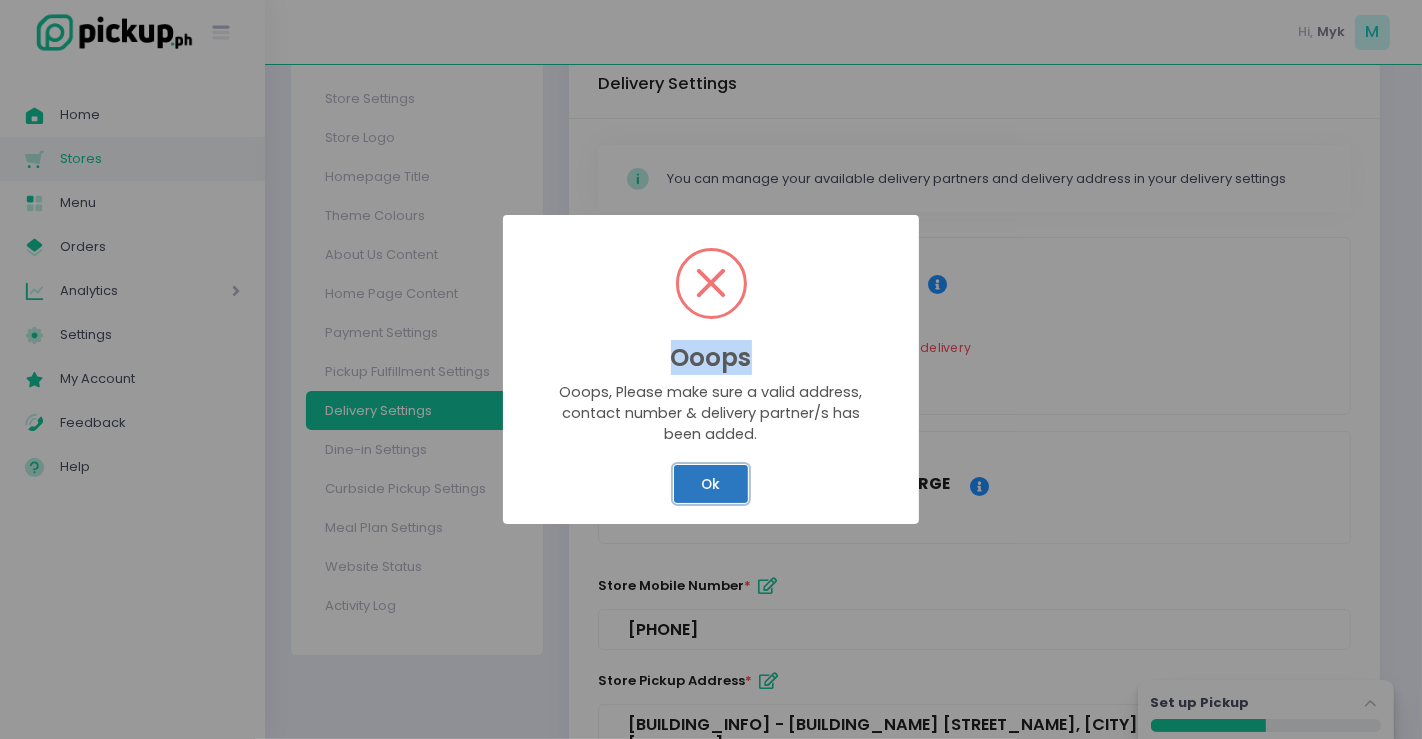 click on "Ok" at bounding box center [711, 484] 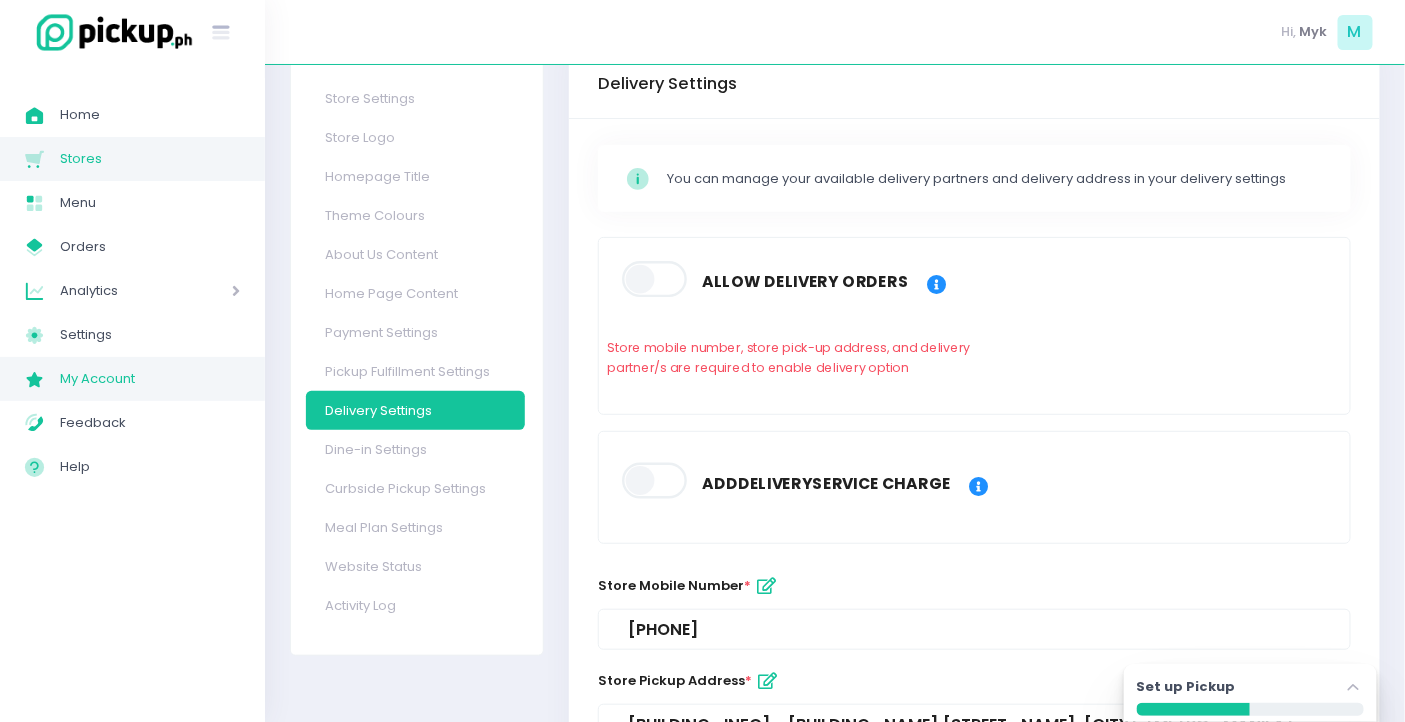 click on "My Account" at bounding box center (150, 379) 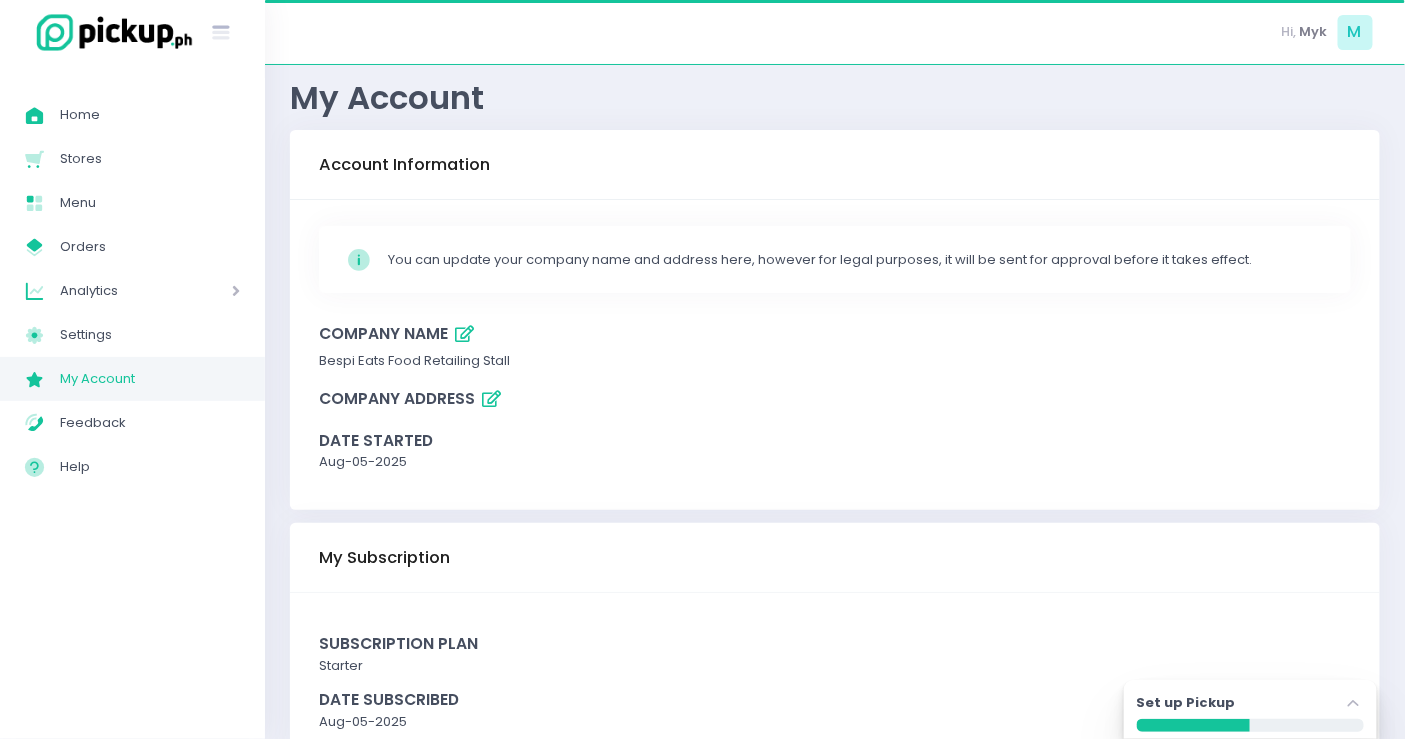 scroll, scrollTop: 0, scrollLeft: 0, axis: both 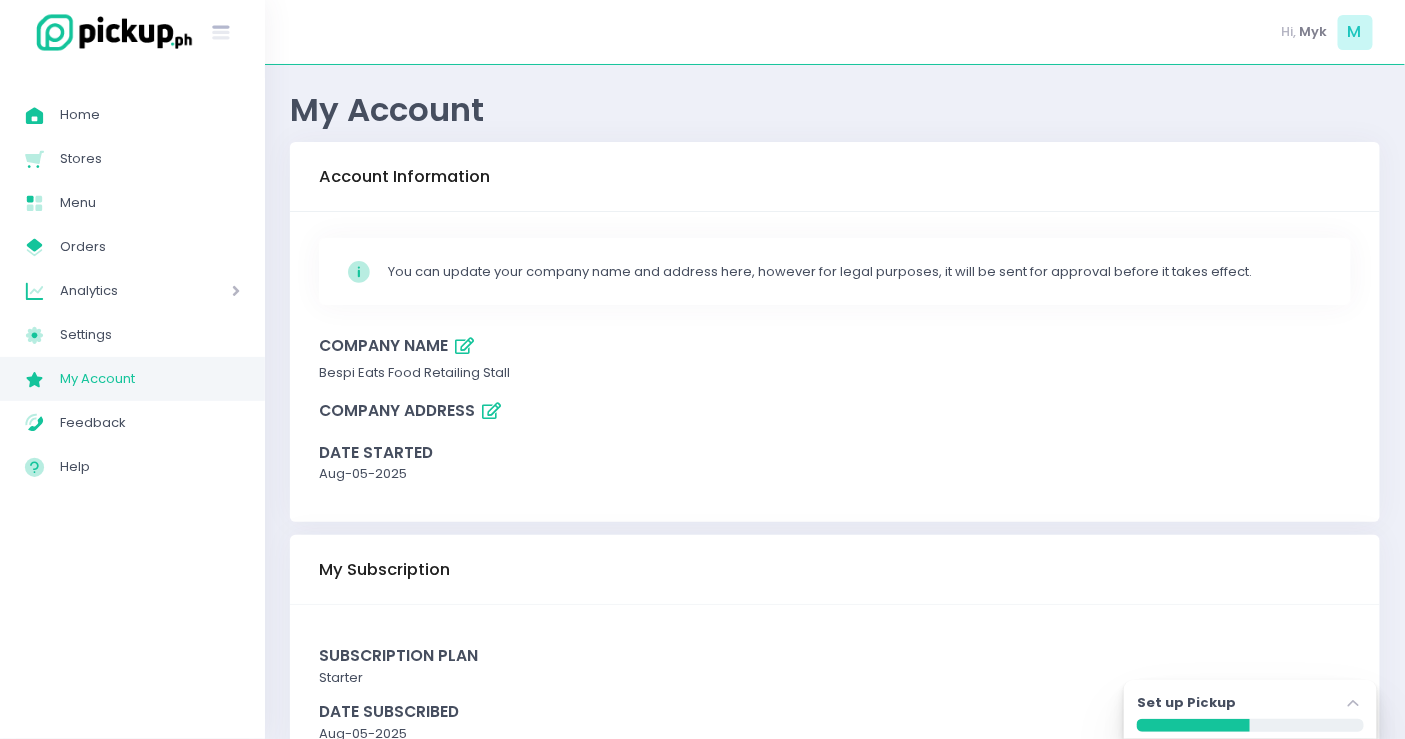 click at bounding box center [491, 411] 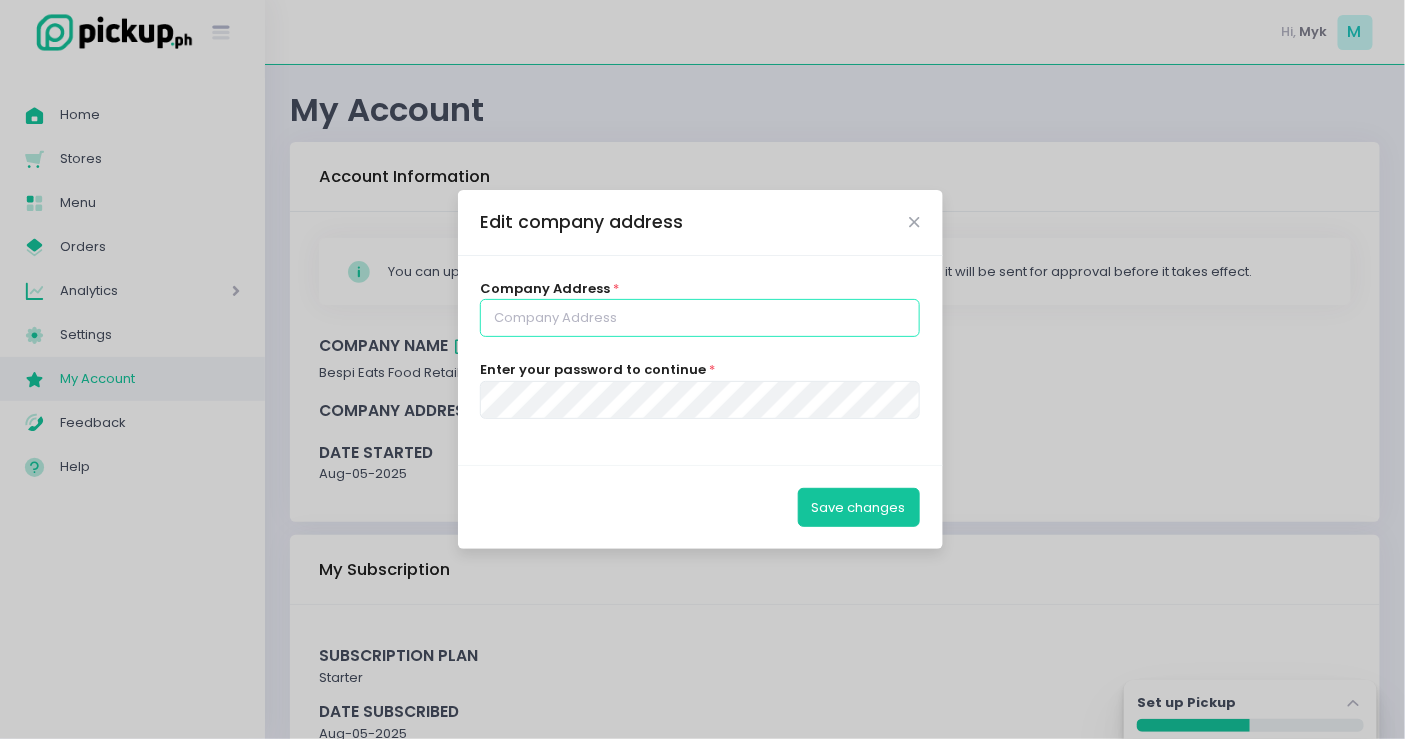 click at bounding box center [700, 318] 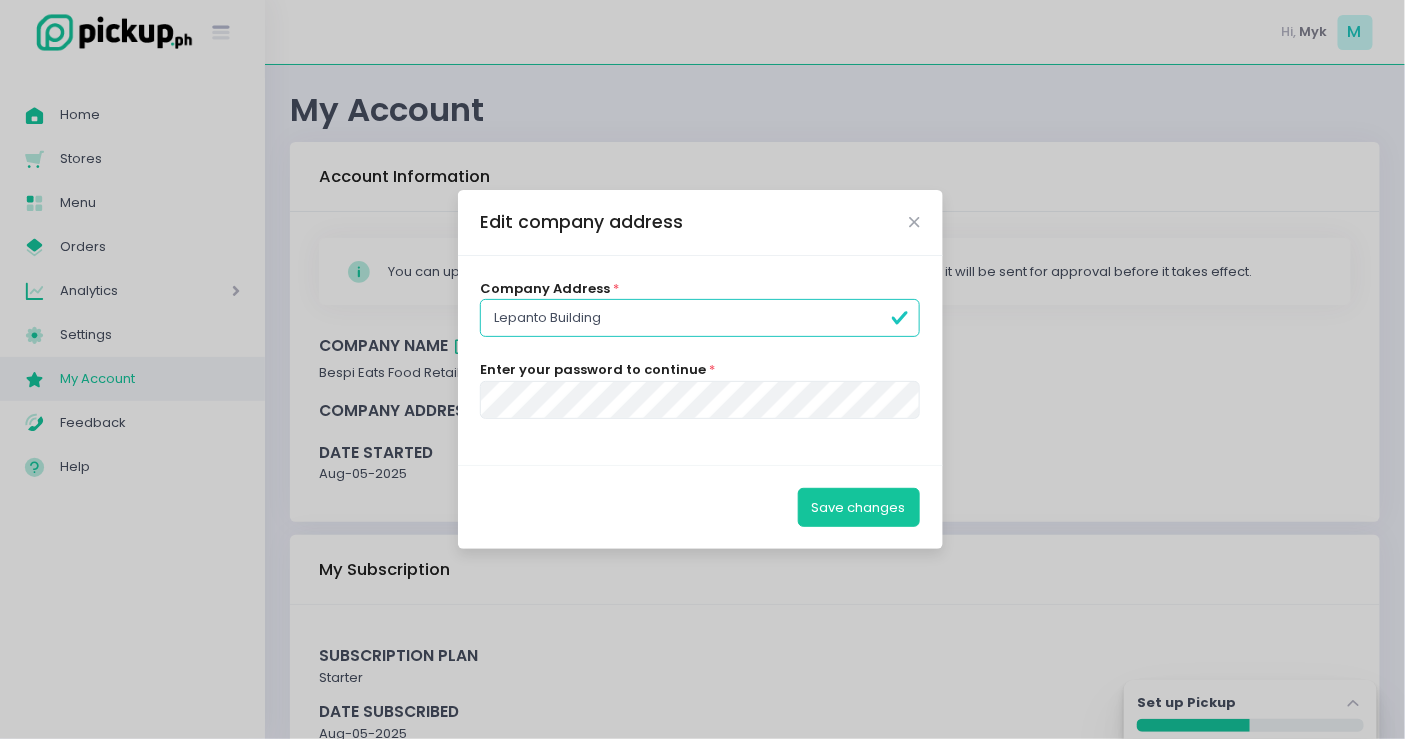 click on "Lepanto Building" at bounding box center (700, 318) 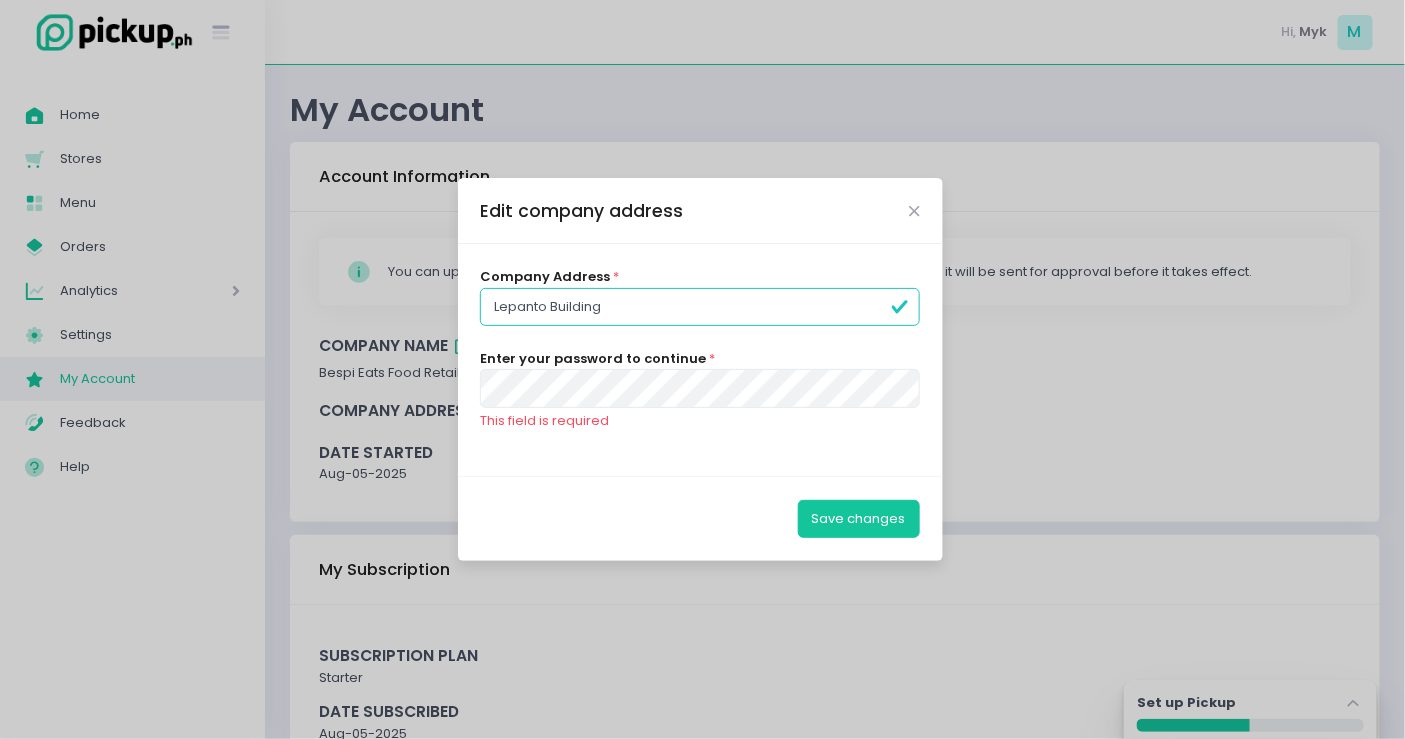 drag, startPoint x: 676, startPoint y: 312, endPoint x: 425, endPoint y: 306, distance: 251.0717 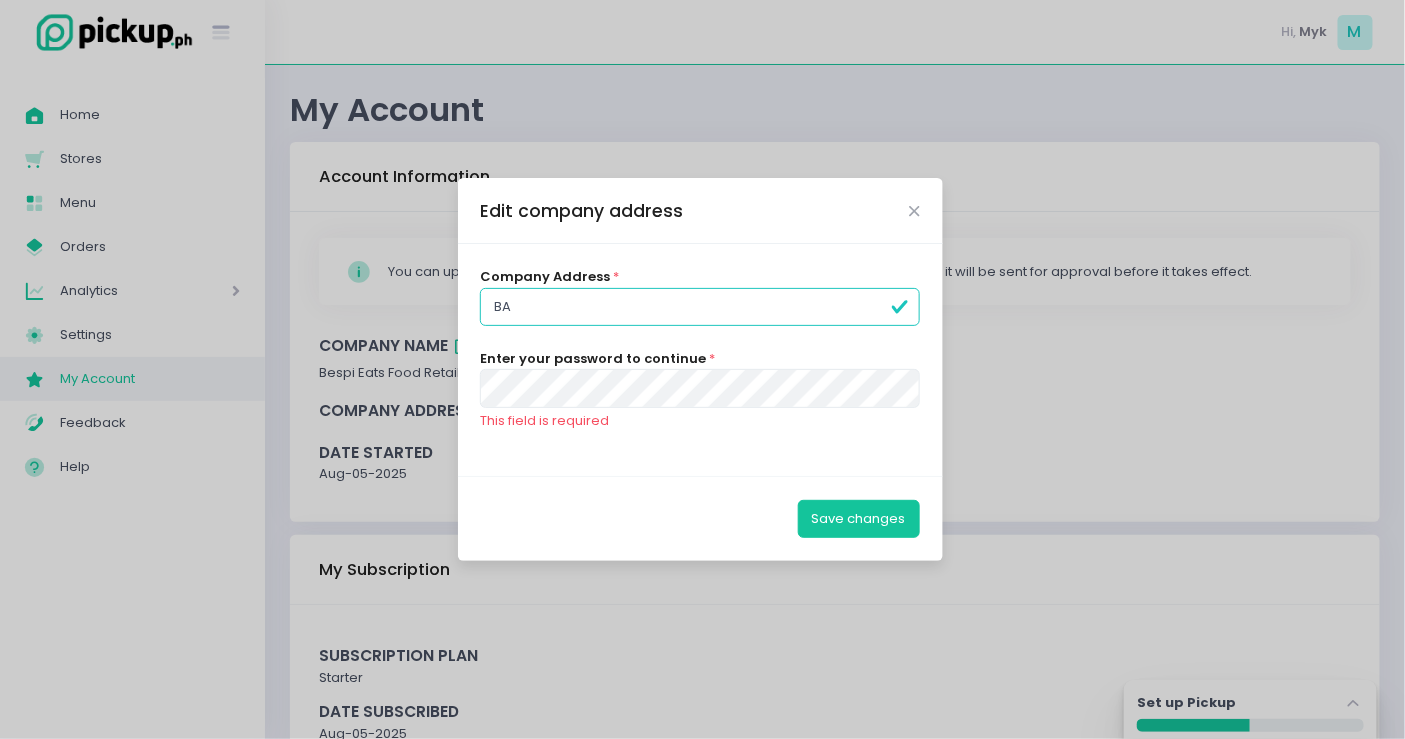 type on "B" 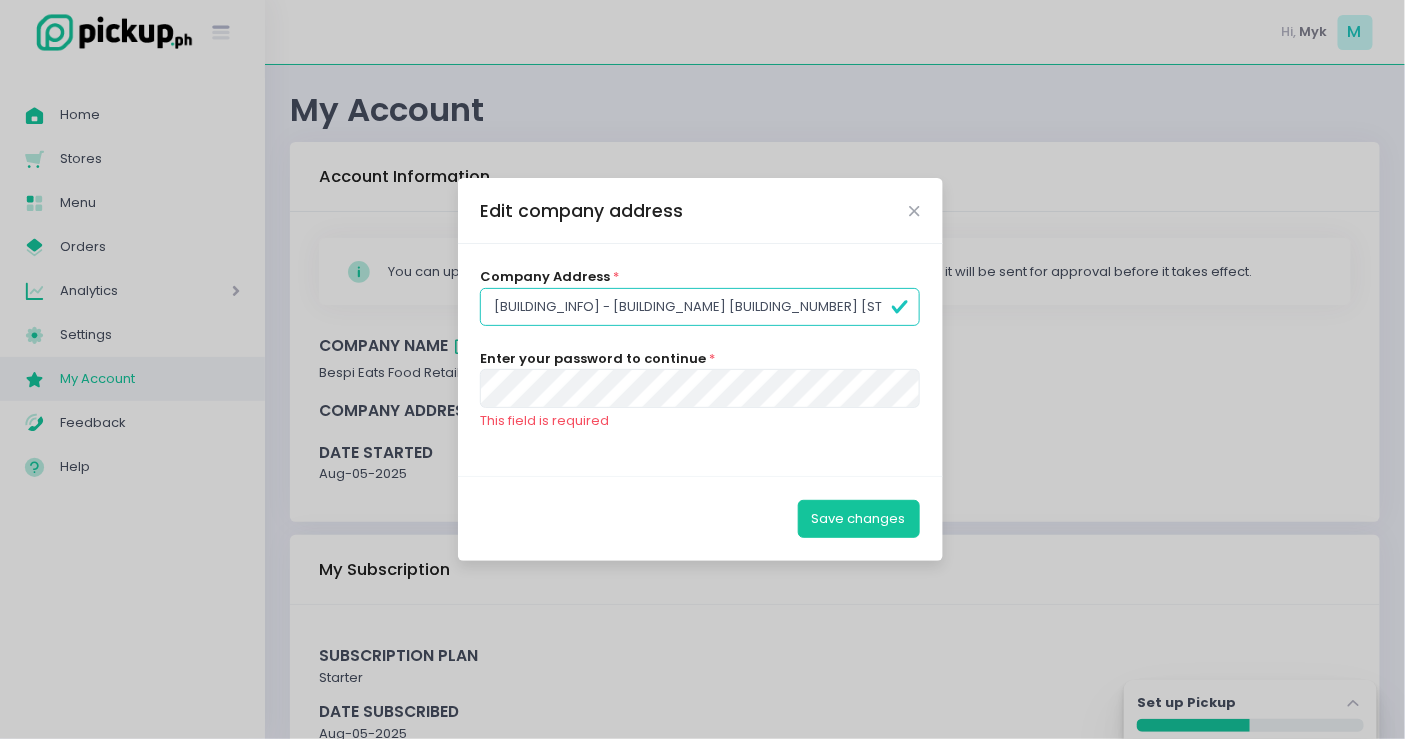 type on "GF - BA Lepanto Building, 8747 Paseo De Roxas, Makati City" 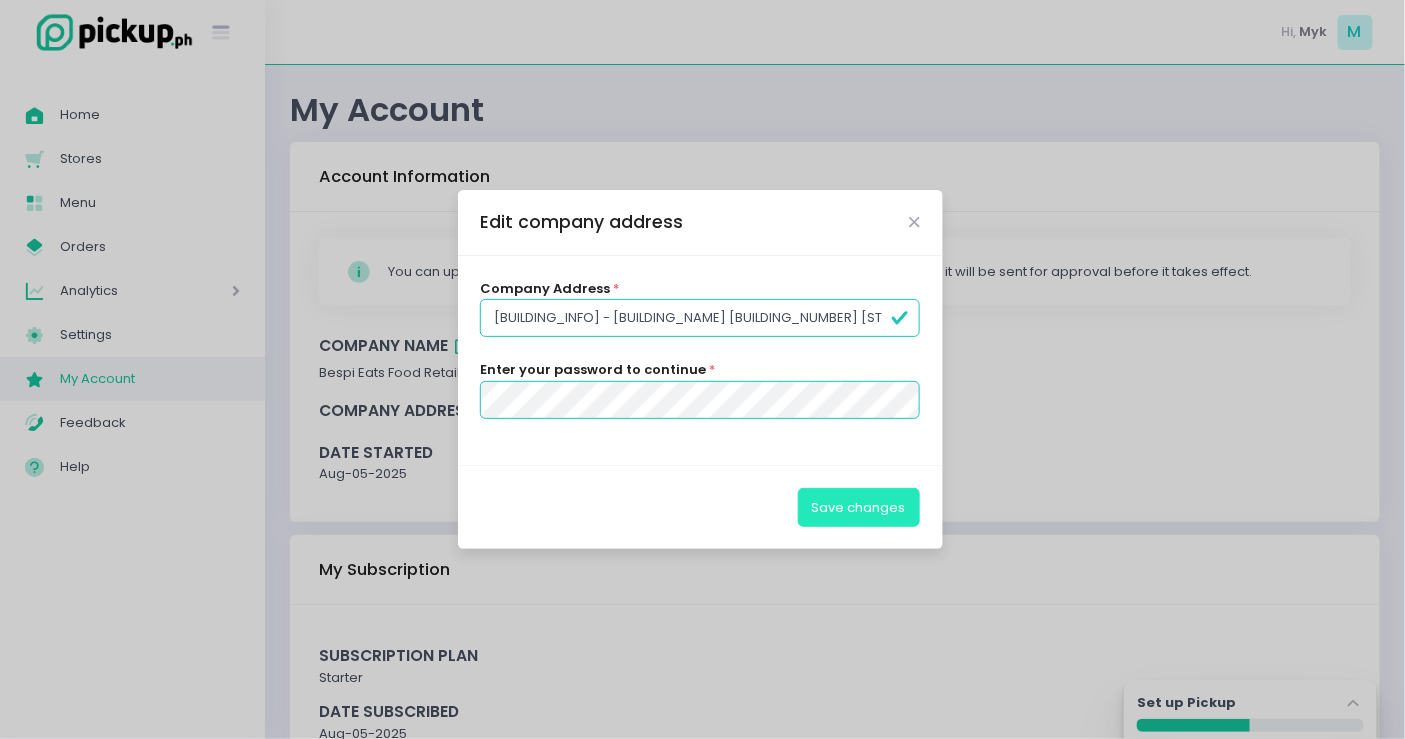 click on "Save changes" at bounding box center [859, 507] 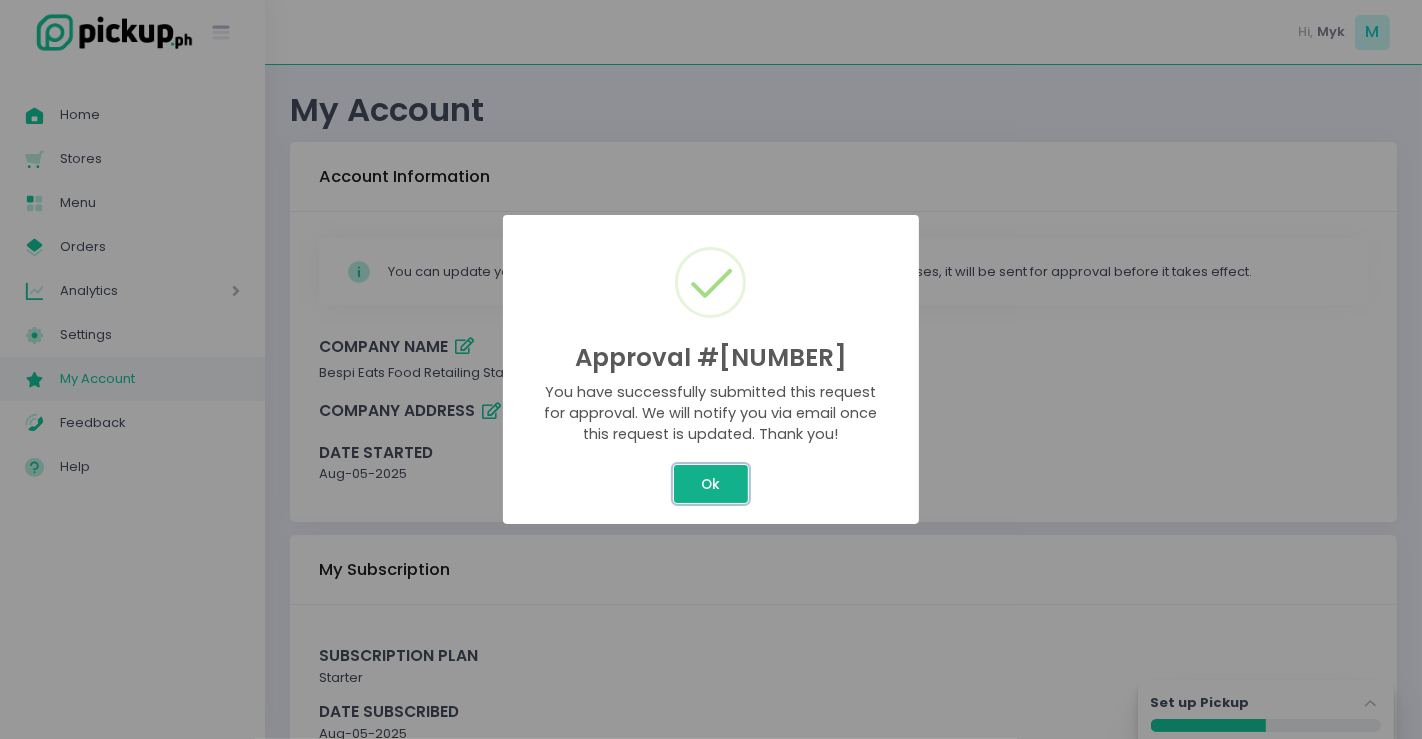 click on "Ok" at bounding box center [711, 484] 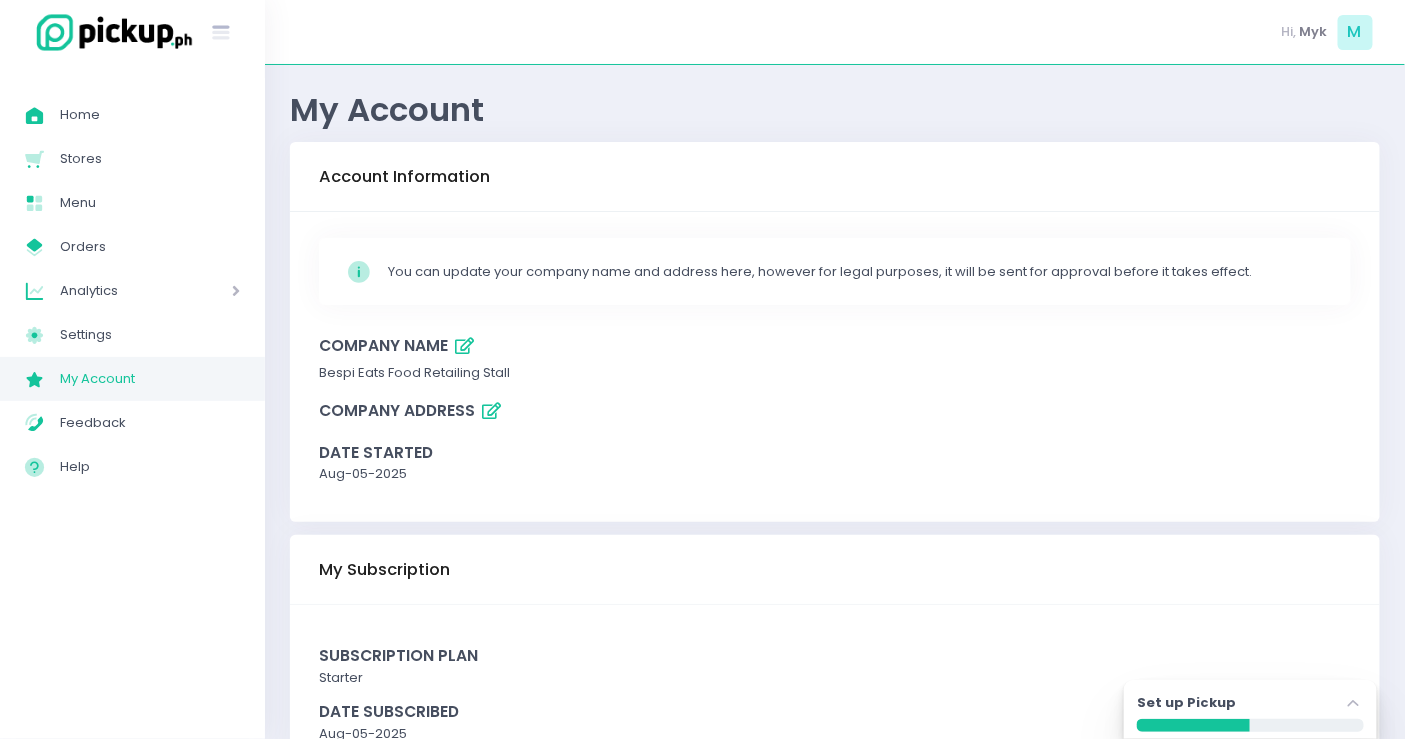 scroll, scrollTop: 80, scrollLeft: 0, axis: vertical 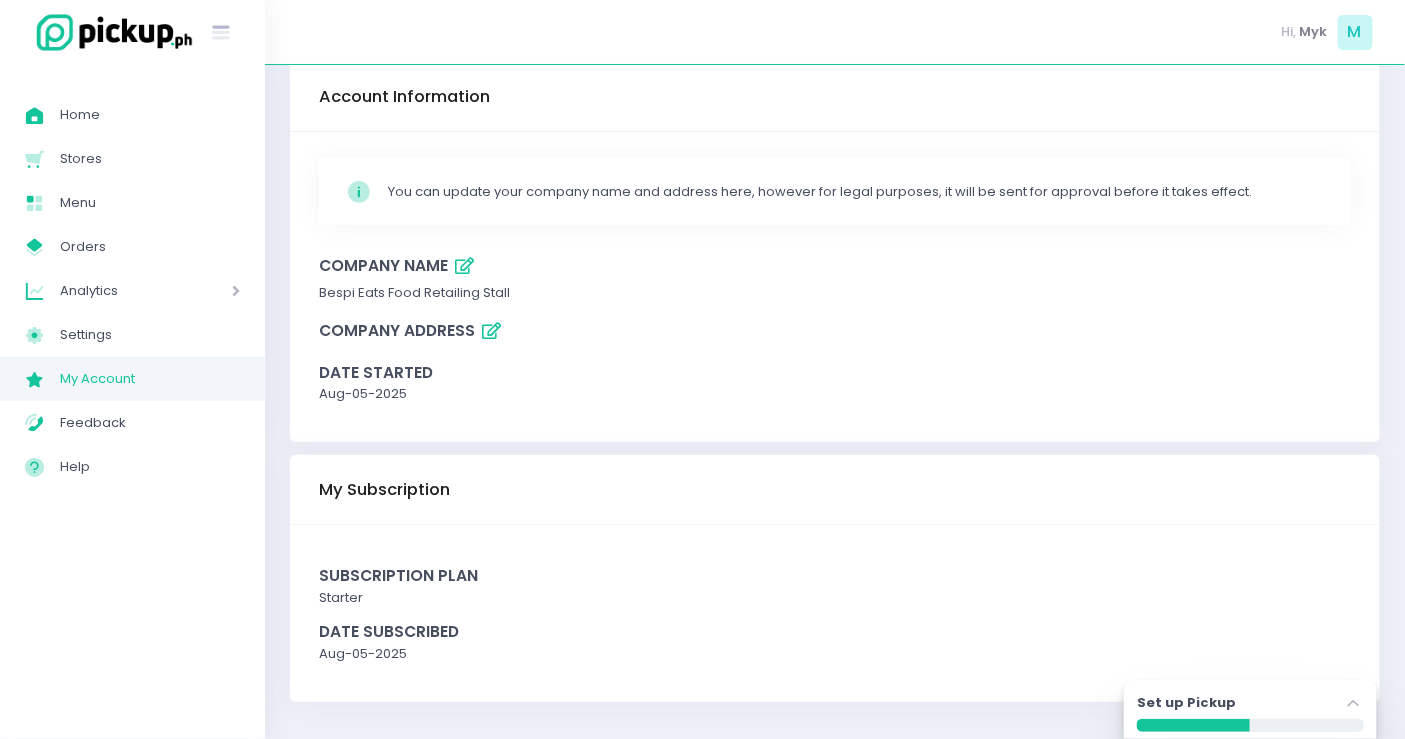 click on "My Account" at bounding box center (150, 379) 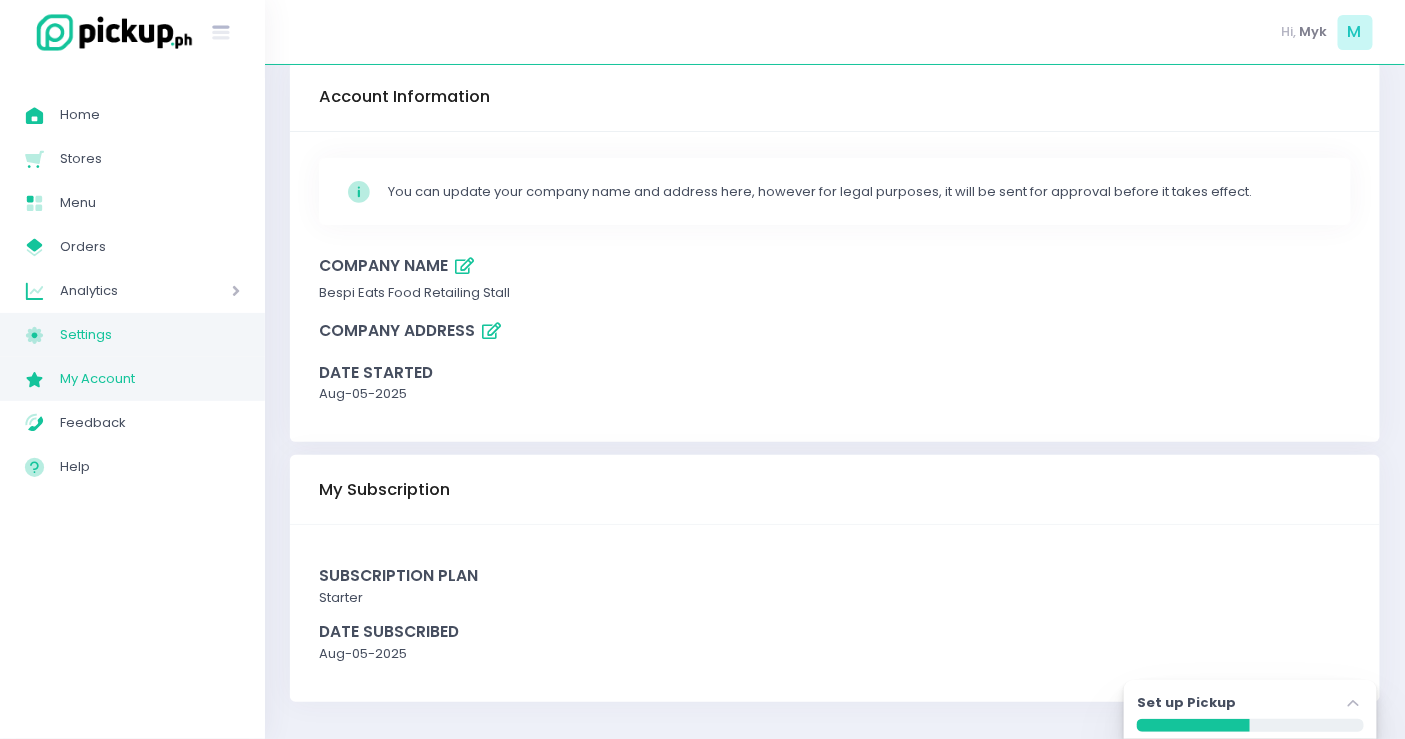 click on "Settings" at bounding box center [150, 335] 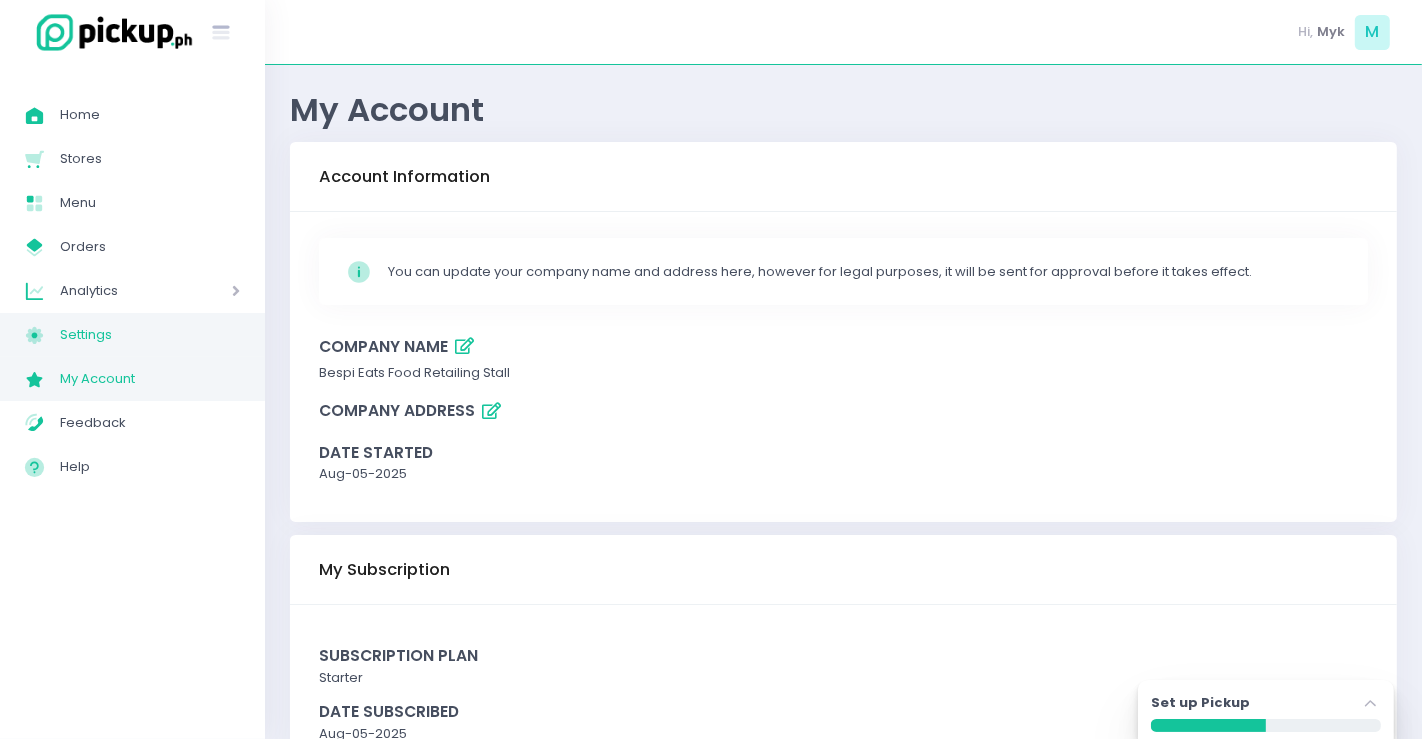 select on "active" 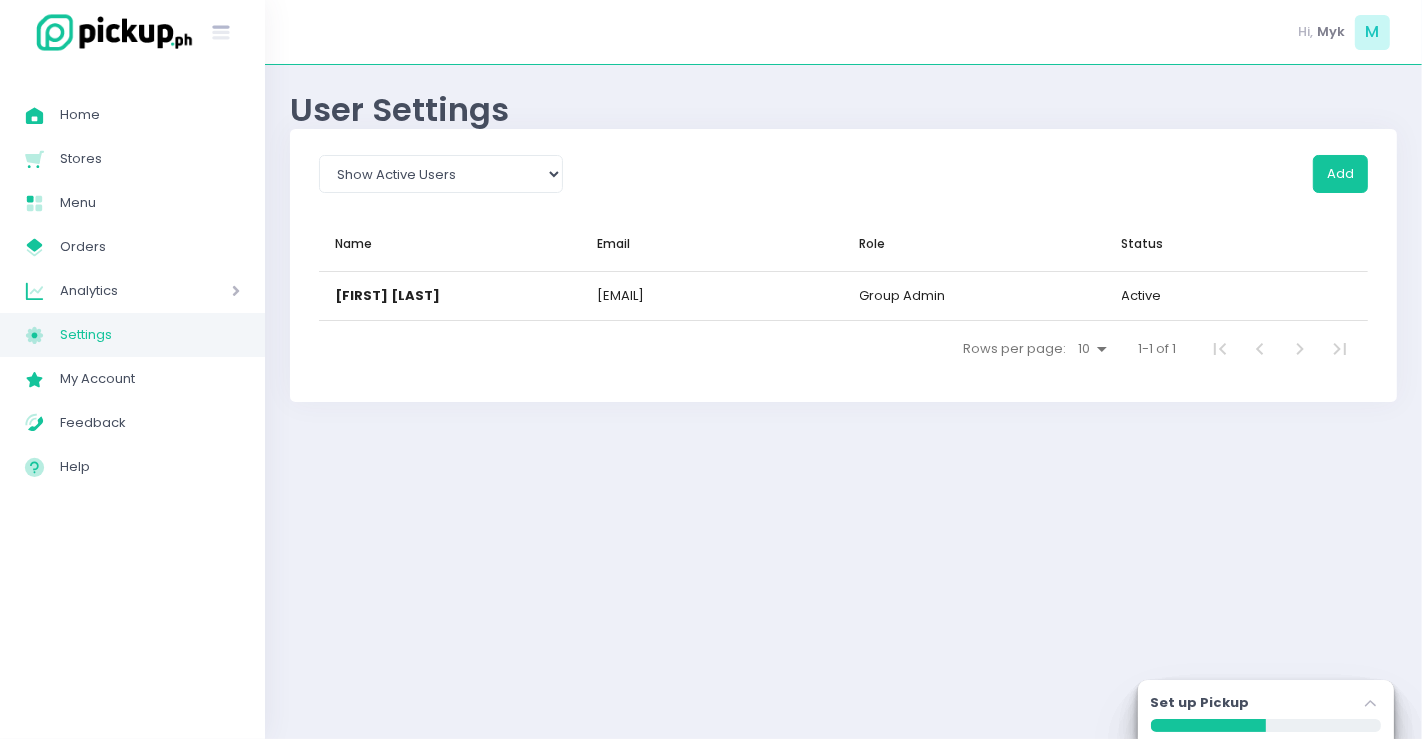 click on "Settings" at bounding box center [150, 335] 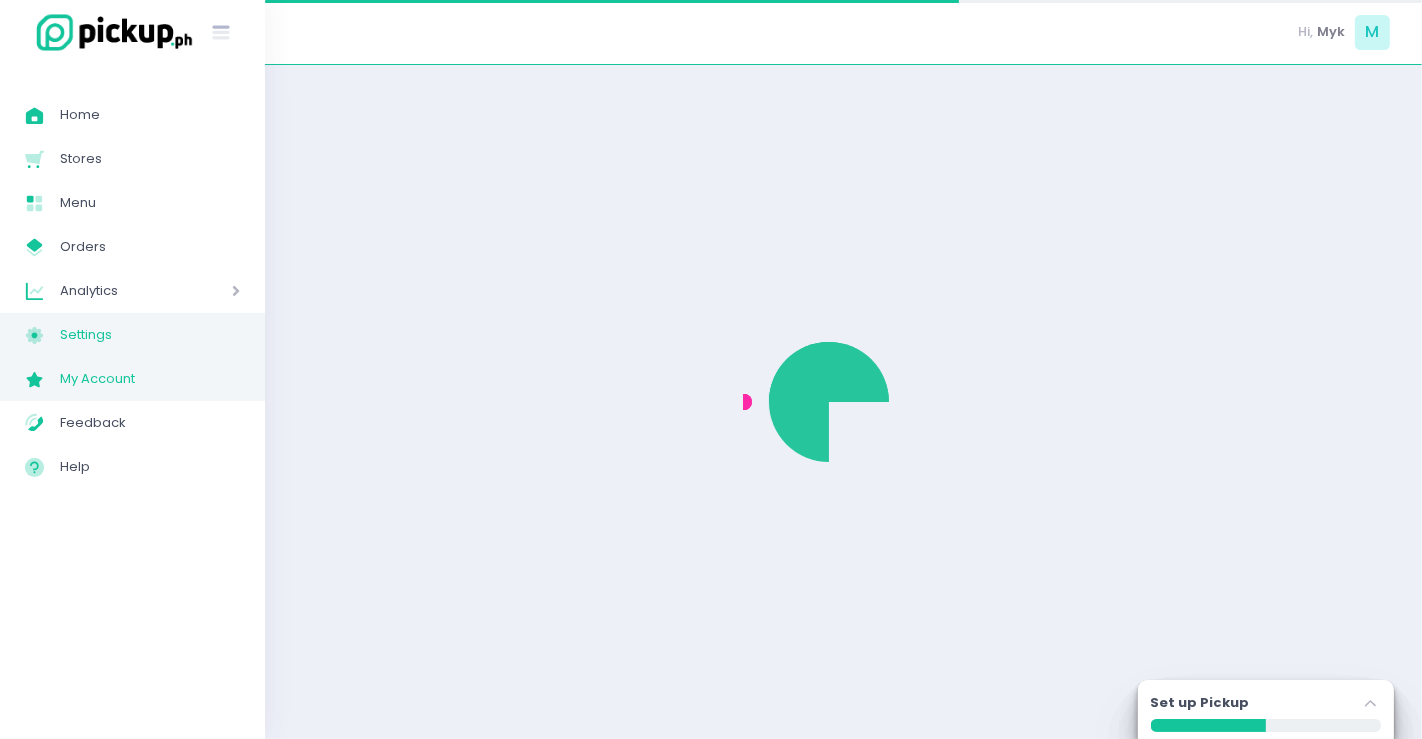 select on "active" 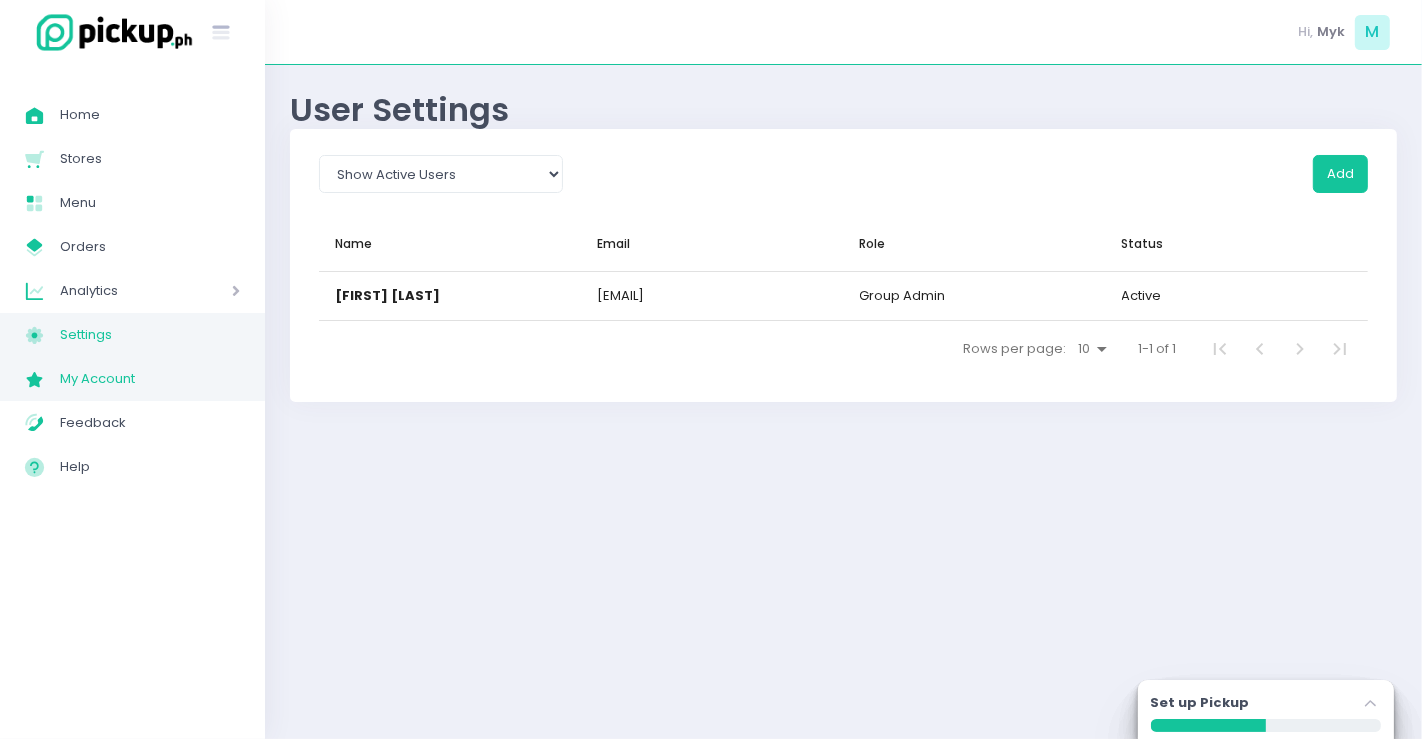 click on "My Account" at bounding box center (150, 379) 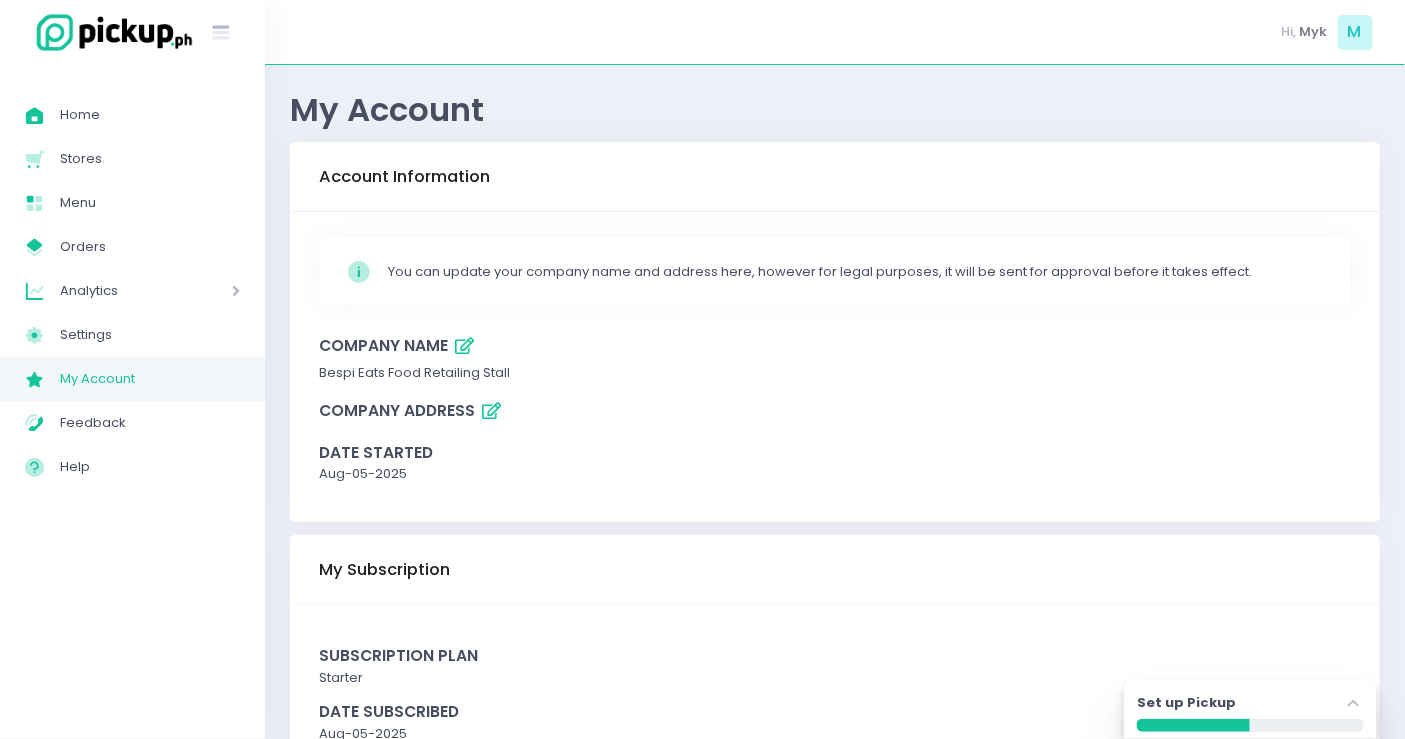 scroll, scrollTop: 80, scrollLeft: 0, axis: vertical 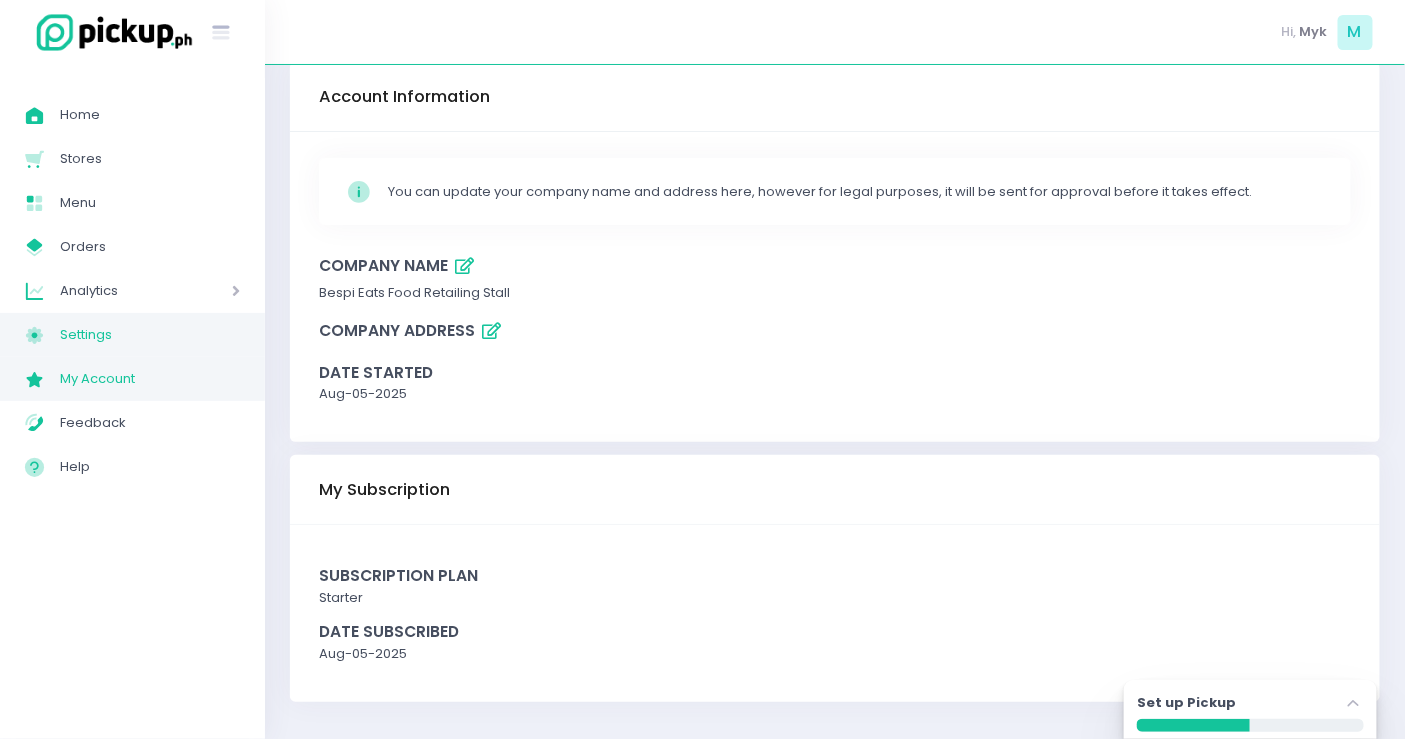 click on "Settings" at bounding box center [150, 335] 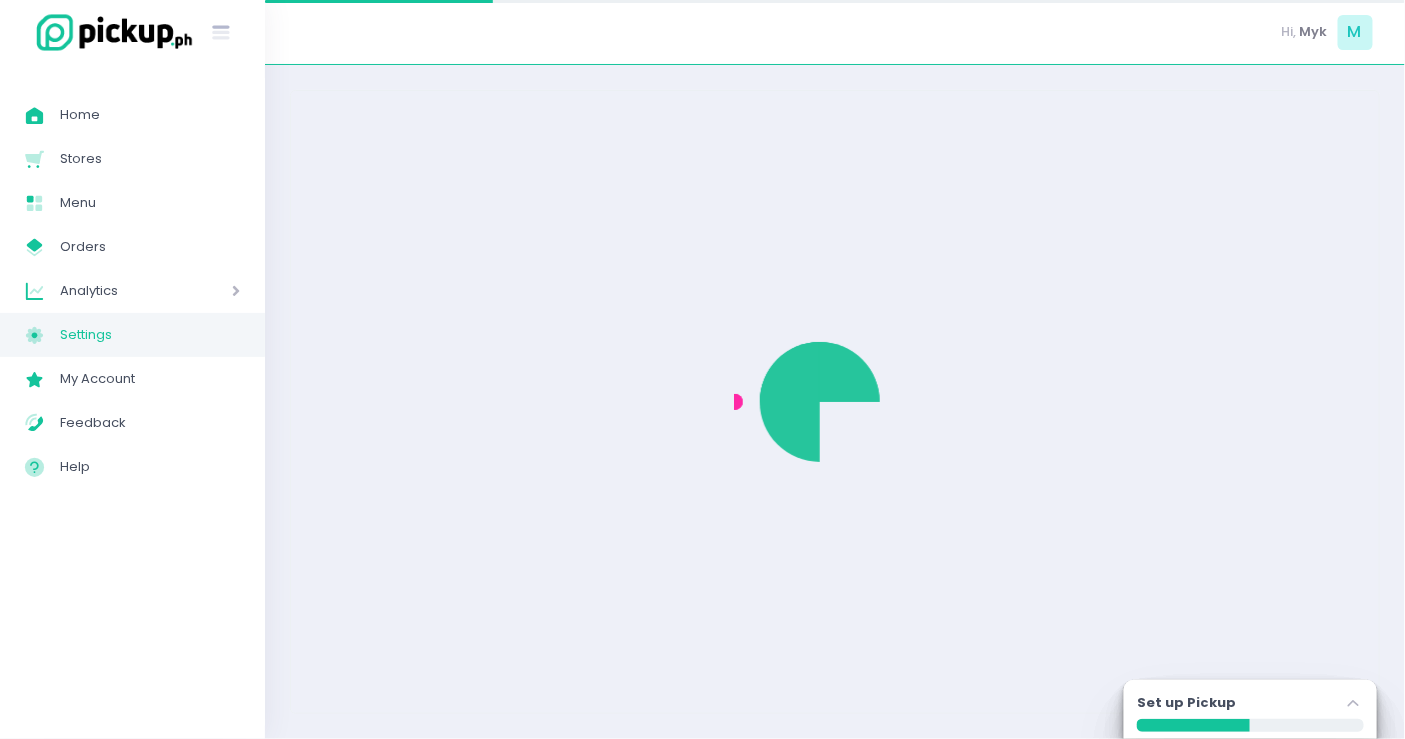 scroll, scrollTop: 0, scrollLeft: 0, axis: both 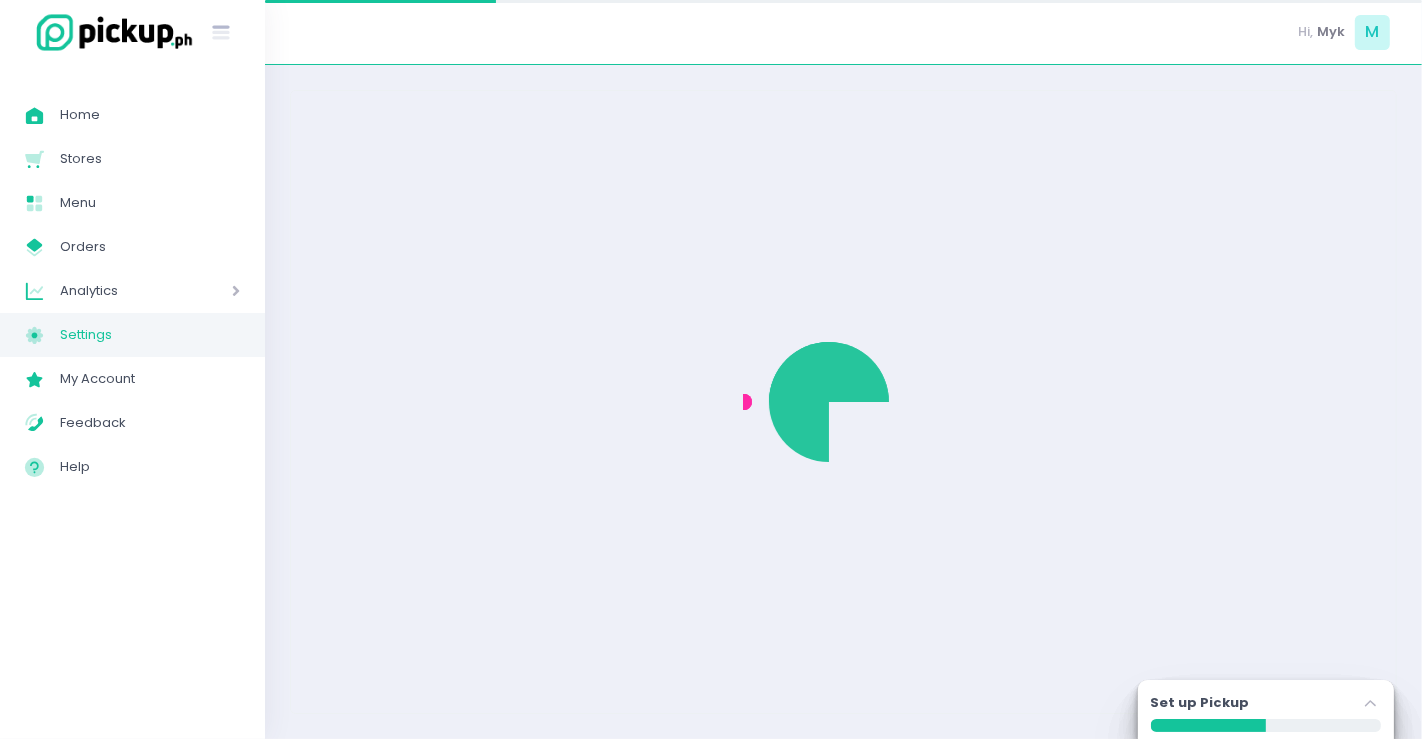 select on "active" 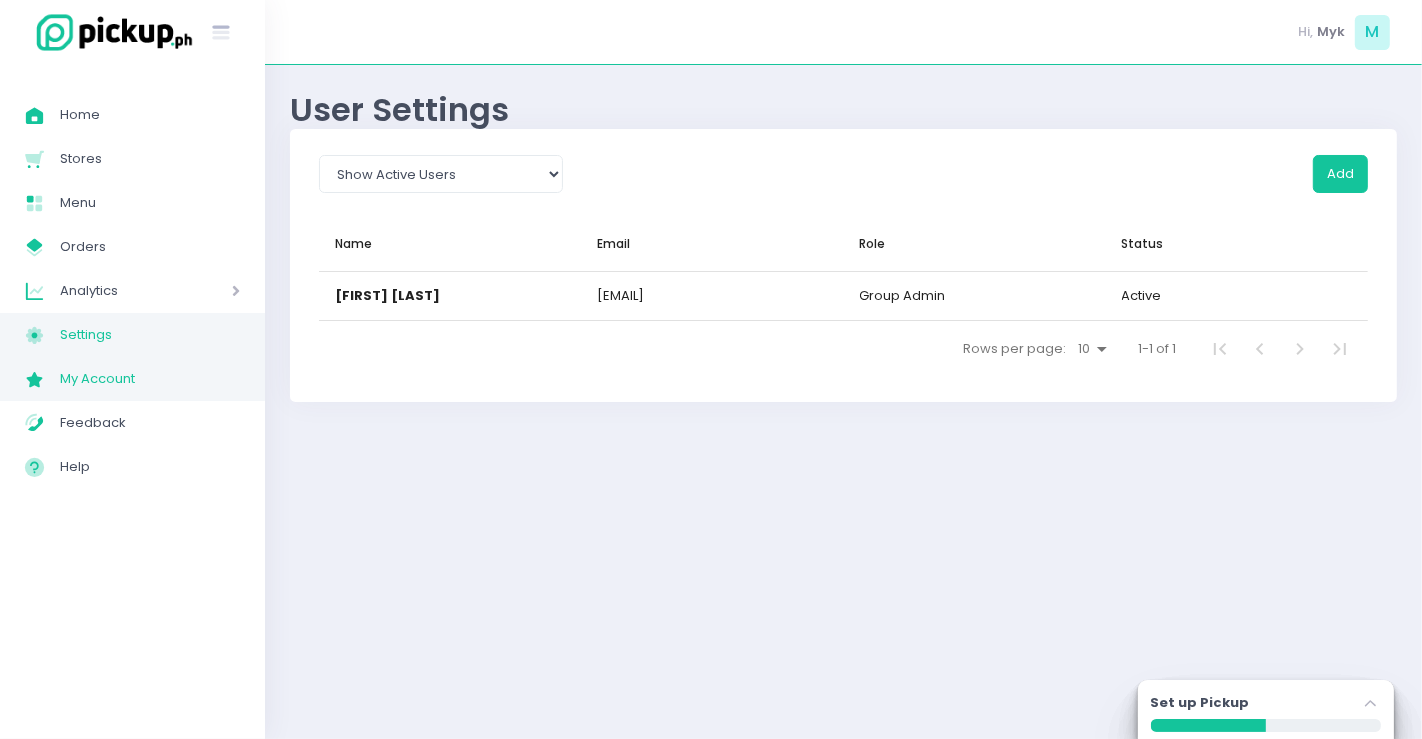 click on "My Account" at bounding box center [150, 379] 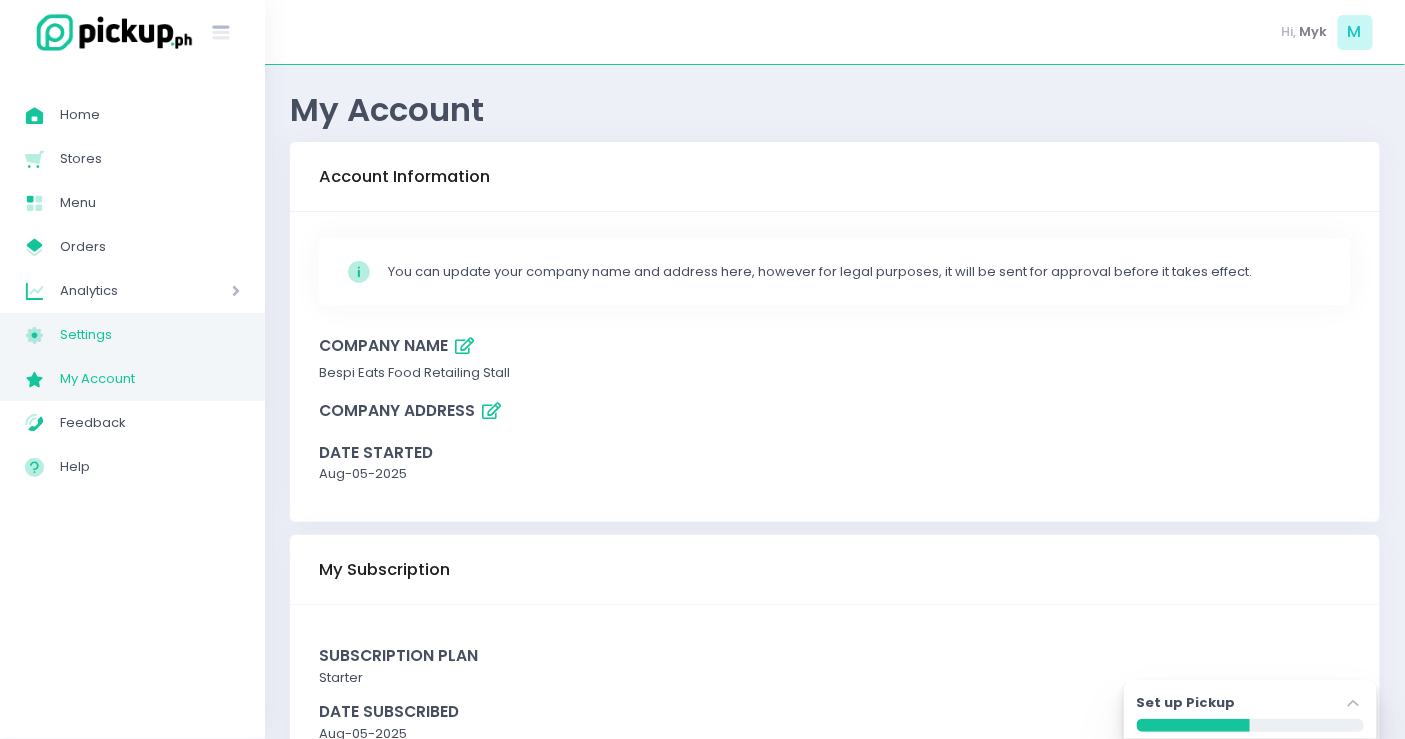 click on "Settings" at bounding box center [150, 335] 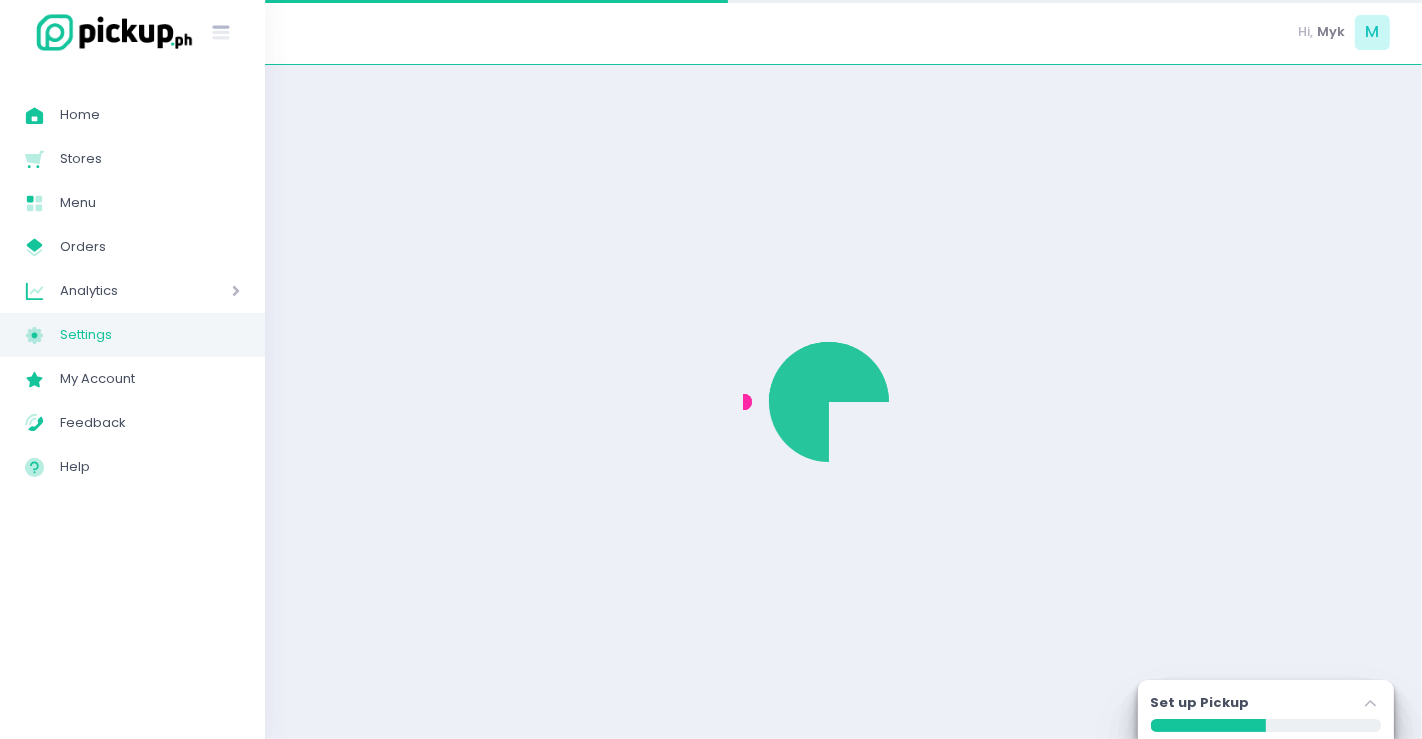 select on "active" 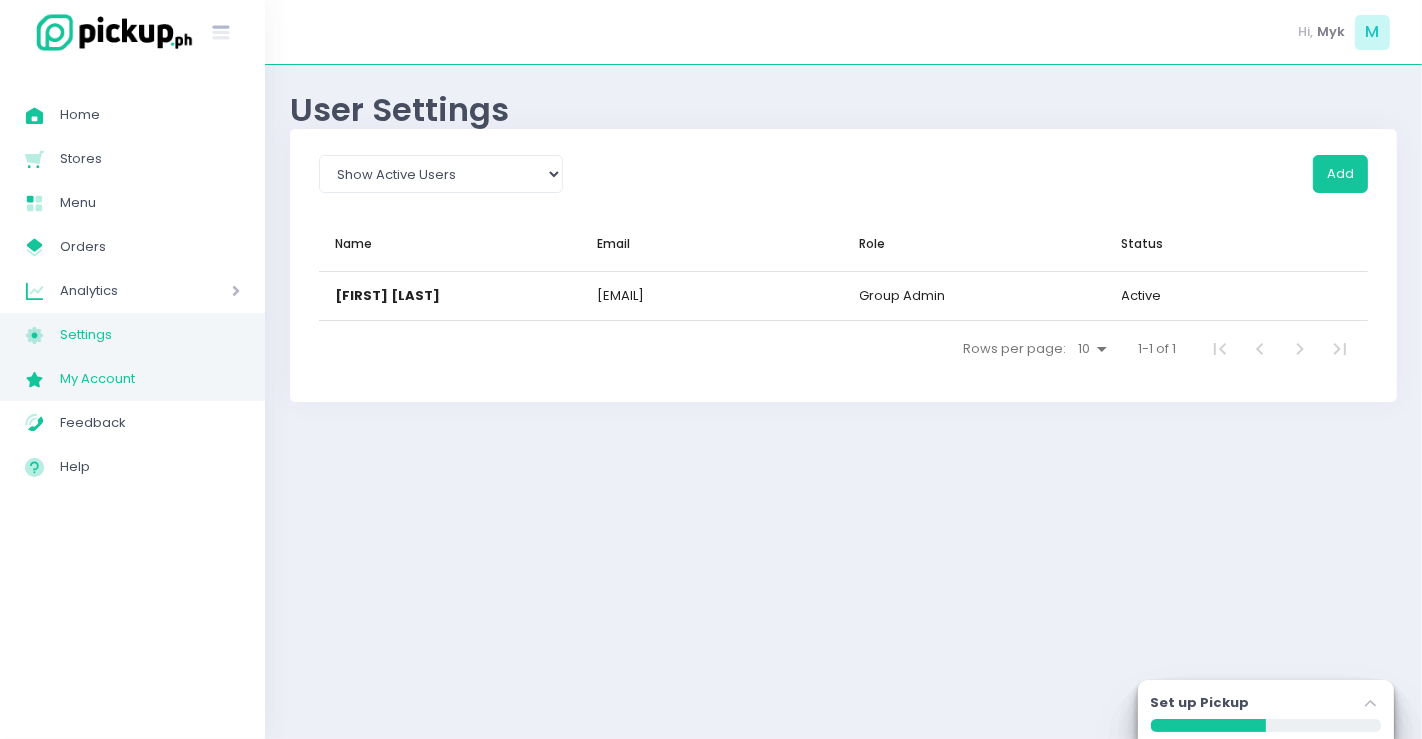 click on "My Account" at bounding box center (150, 379) 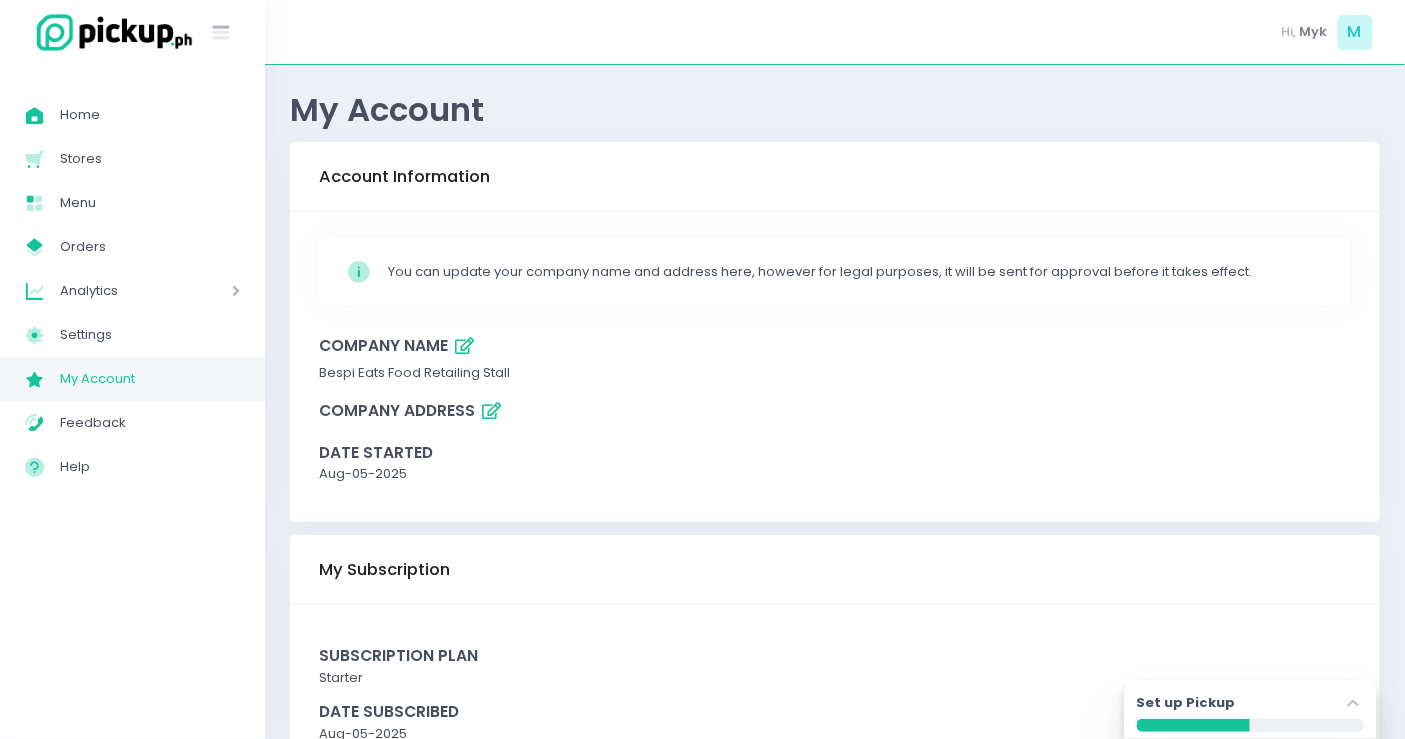 scroll, scrollTop: 80, scrollLeft: 0, axis: vertical 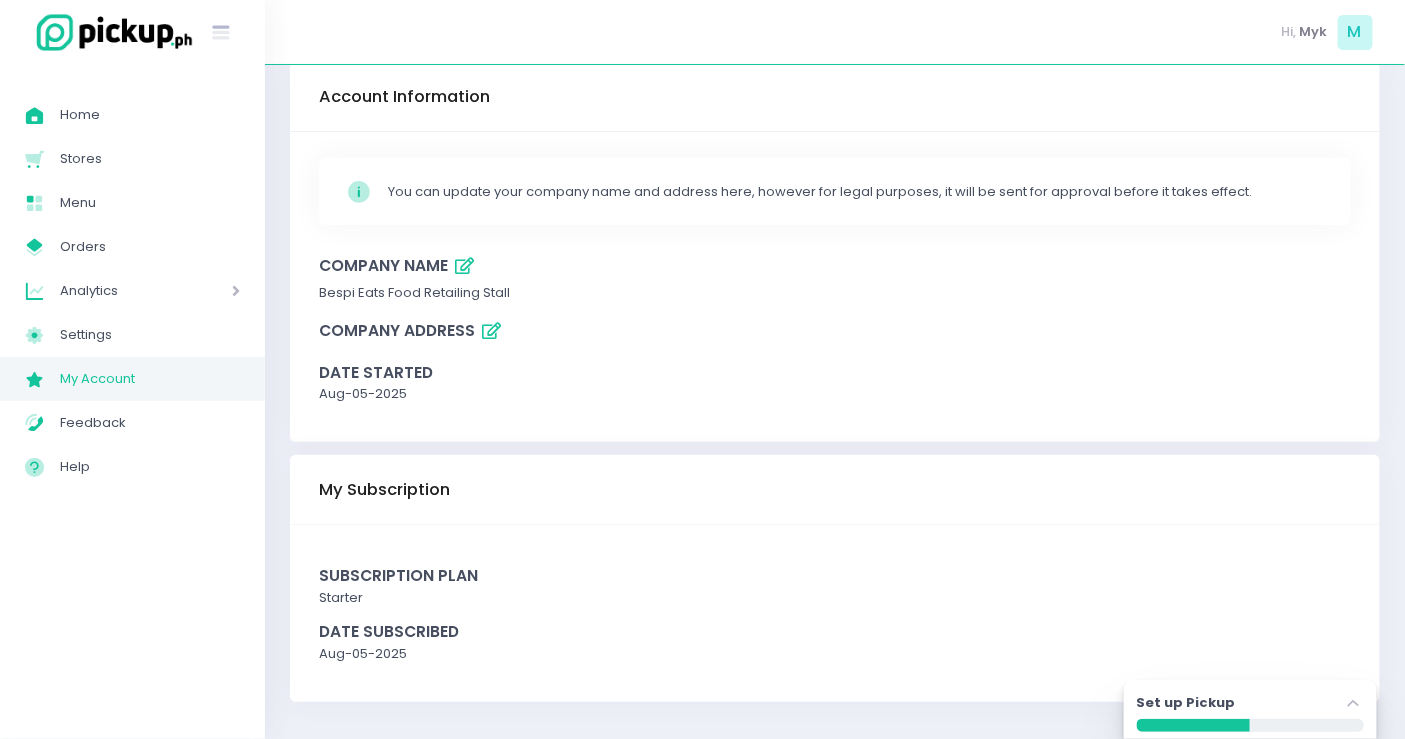 click on "Analytics" at bounding box center [117, 291] 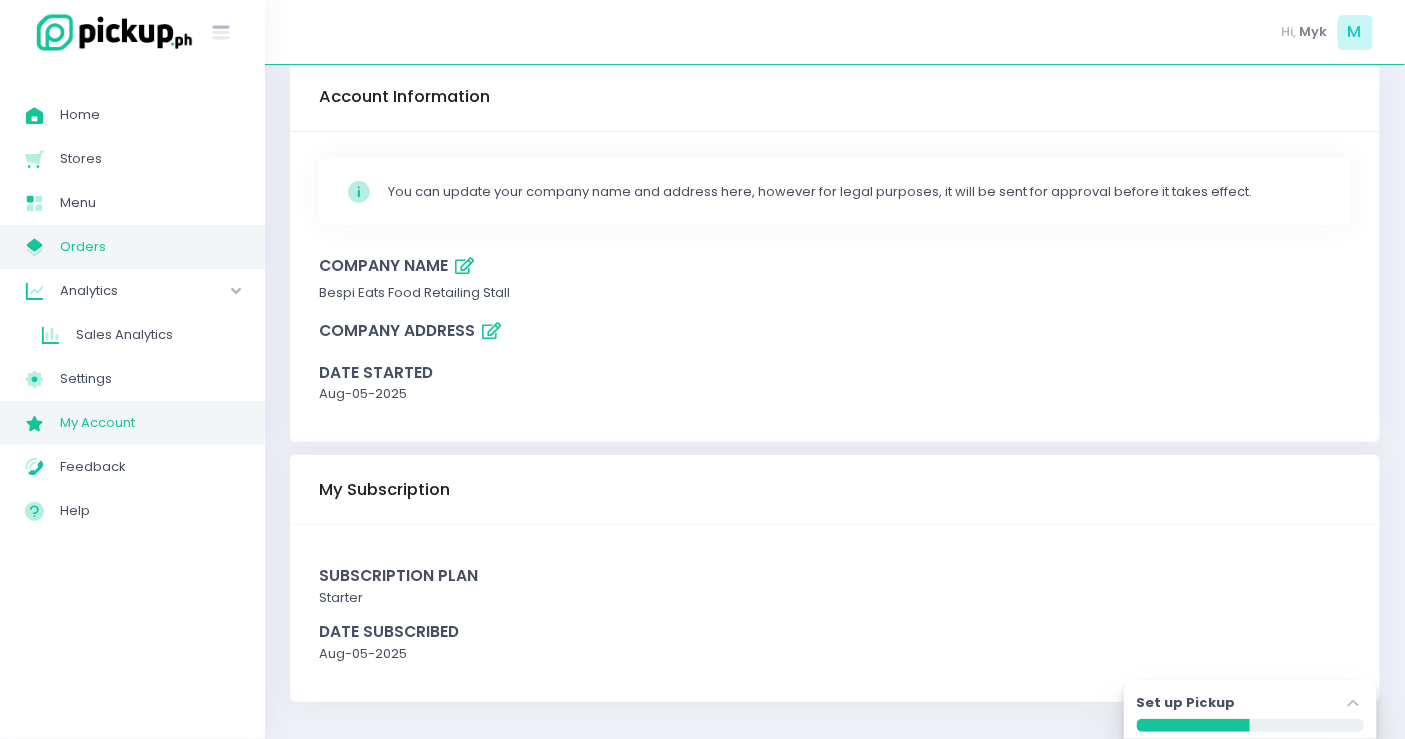 click on "Orders" at bounding box center [150, 247] 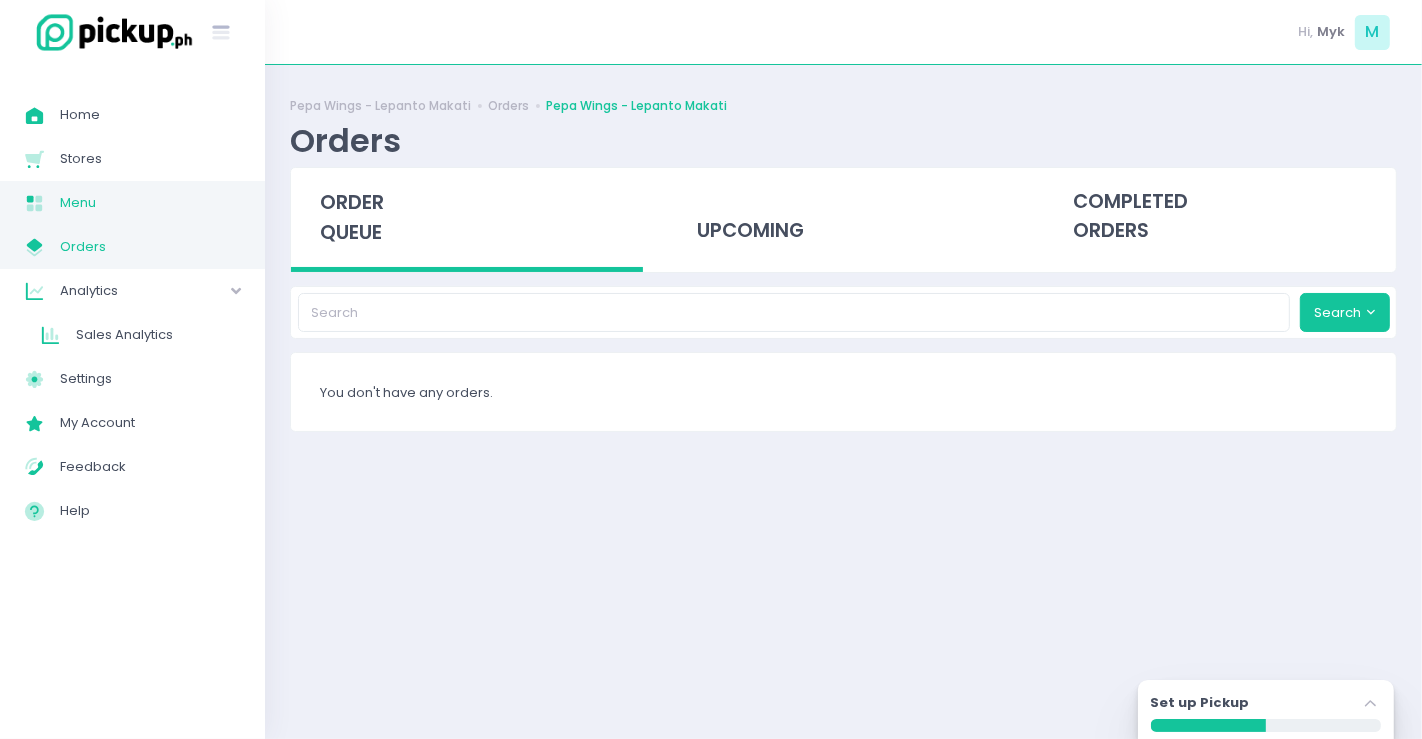 click on "Menu" at bounding box center [150, 203] 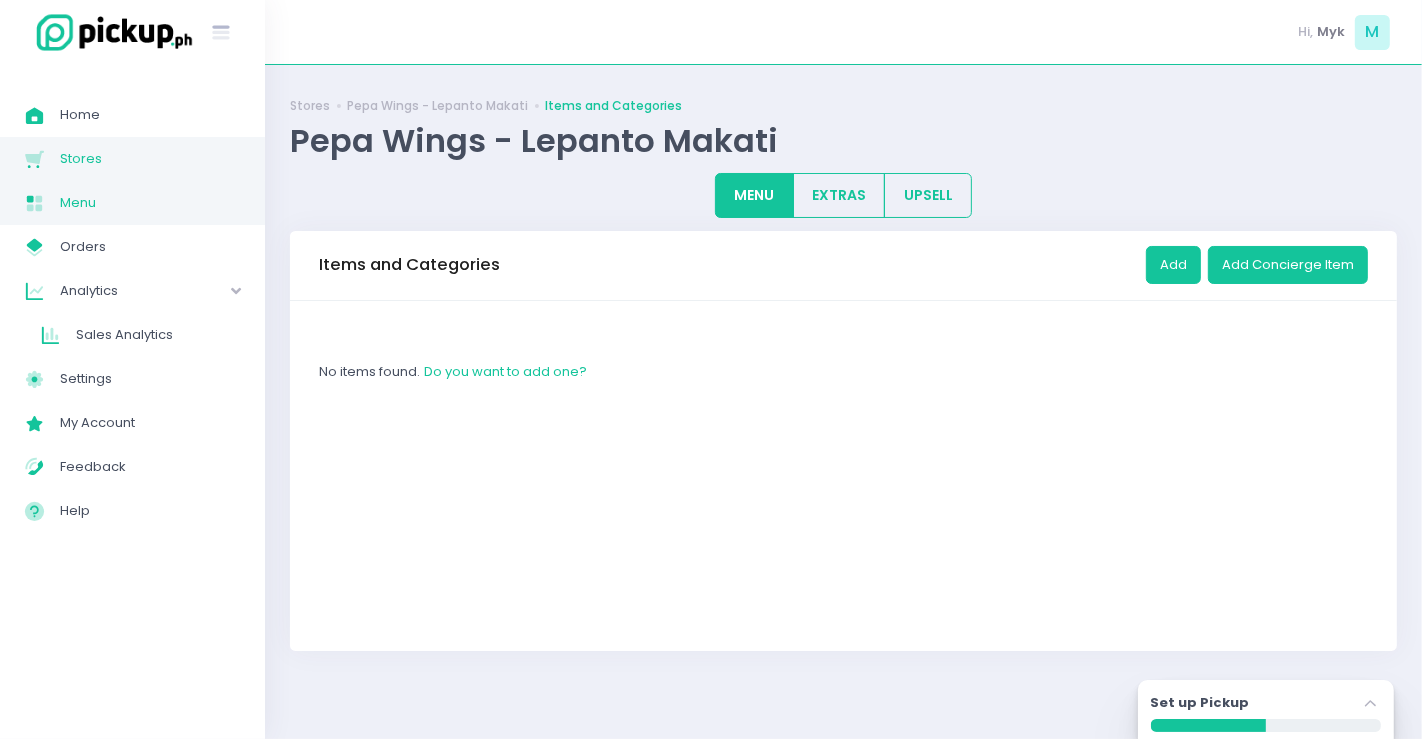 click on "Stores" at bounding box center [150, 159] 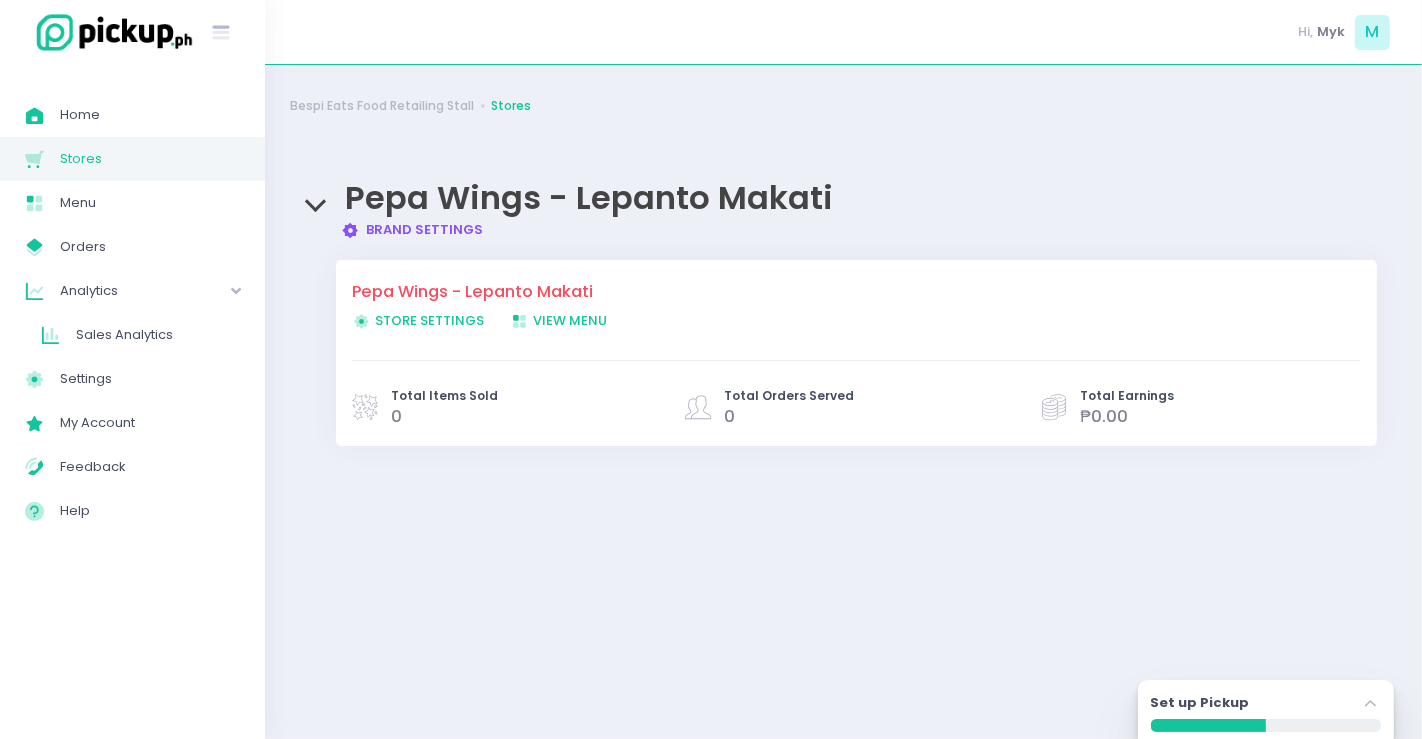 click on "Store Settings Created with Sketch. Store Settings" at bounding box center (418, 320) 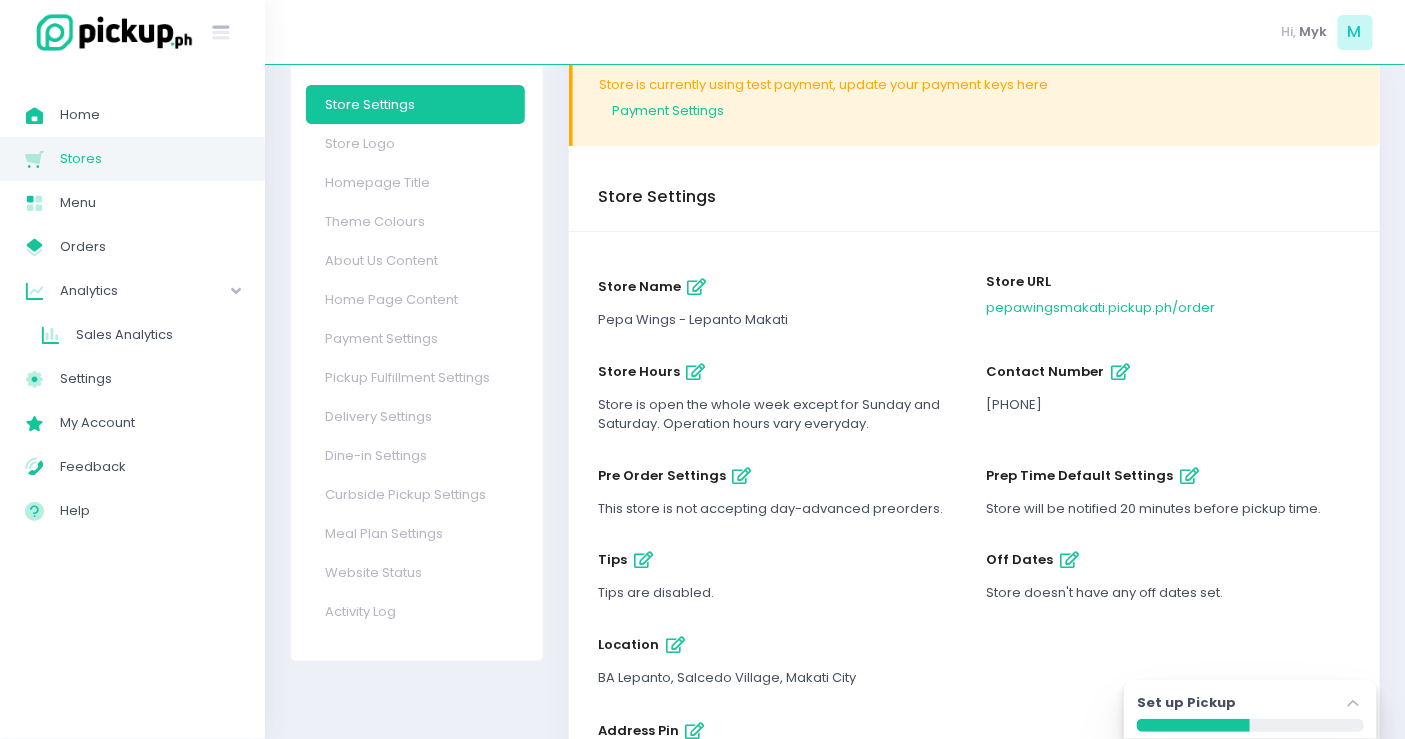scroll, scrollTop: 216, scrollLeft: 0, axis: vertical 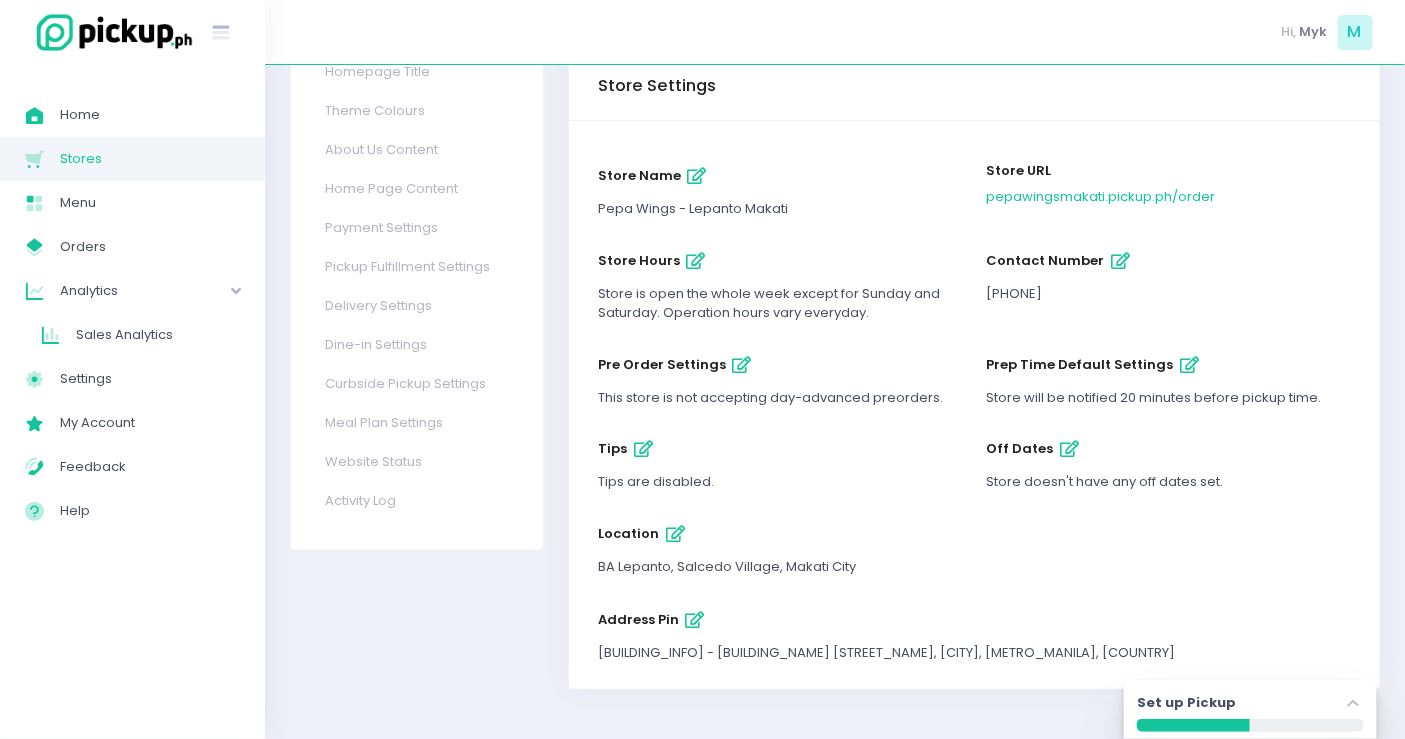 click at bounding box center (1070, 449) 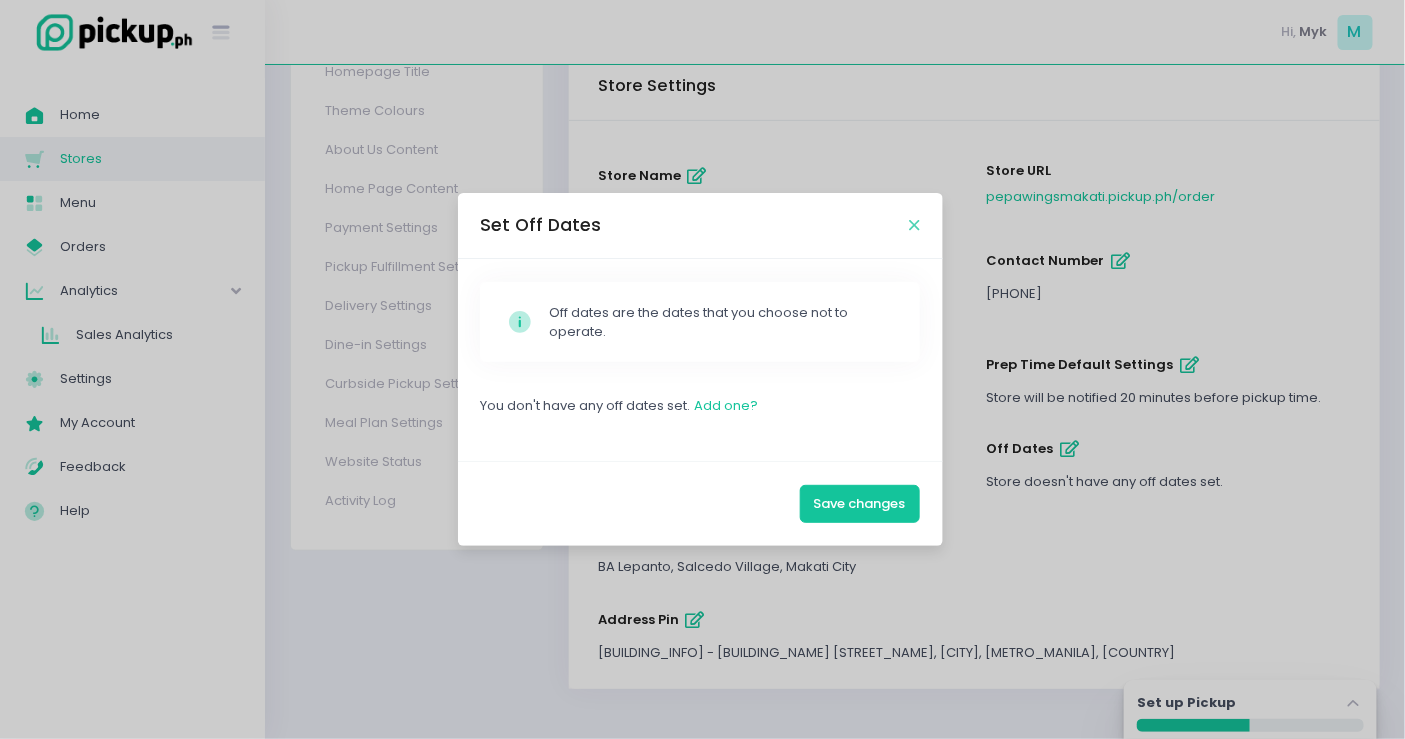 click at bounding box center (915, 225) 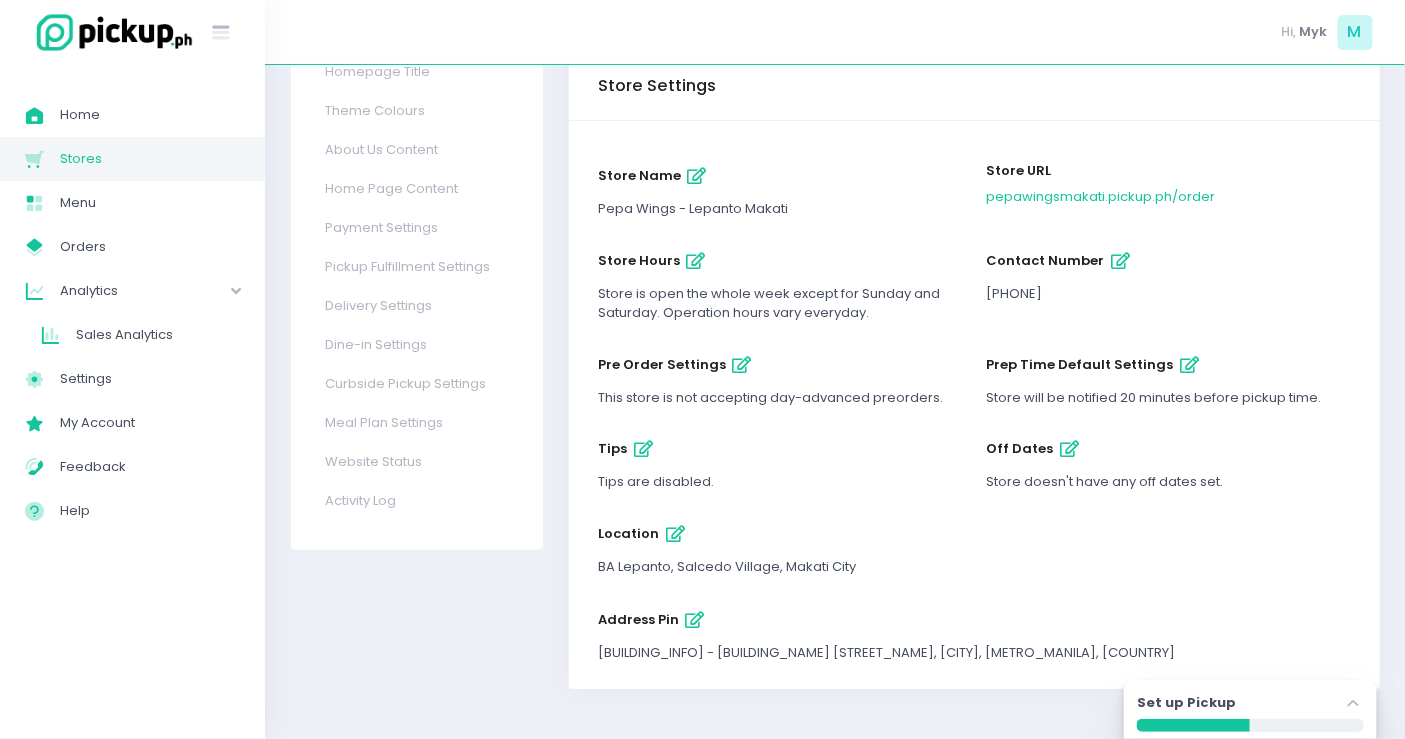 click at bounding box center (1190, 365) 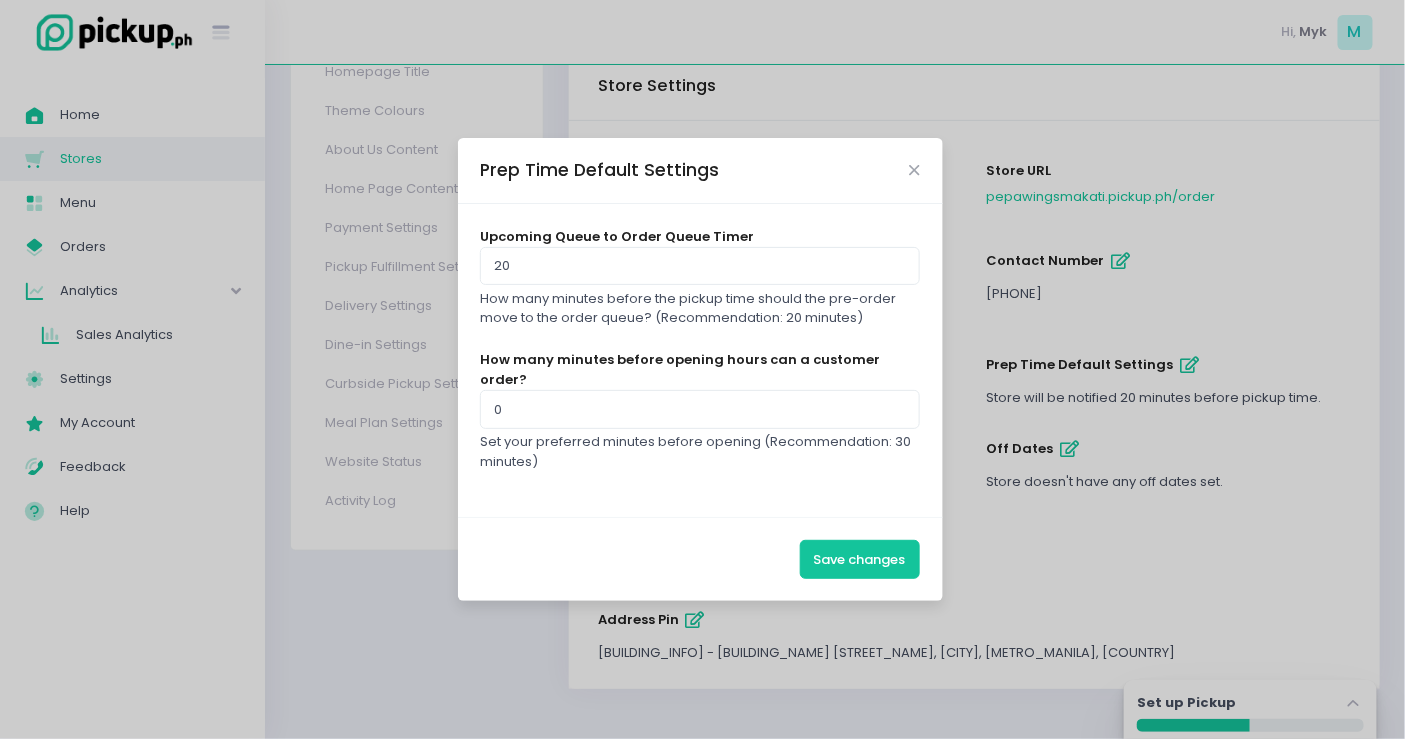 click on "Prep Time Default Settings   Upcoming Queue to Order Queue Timer     20 How many minutes before the pickup time should the pre-order move to the order queue? (Recommendation: 20 minutes)   How many minutes before opening hours can a customer order?     0 Set your preferred minutes before opening (Recommendation: 30 minutes) Save changes" at bounding box center [702, 369] 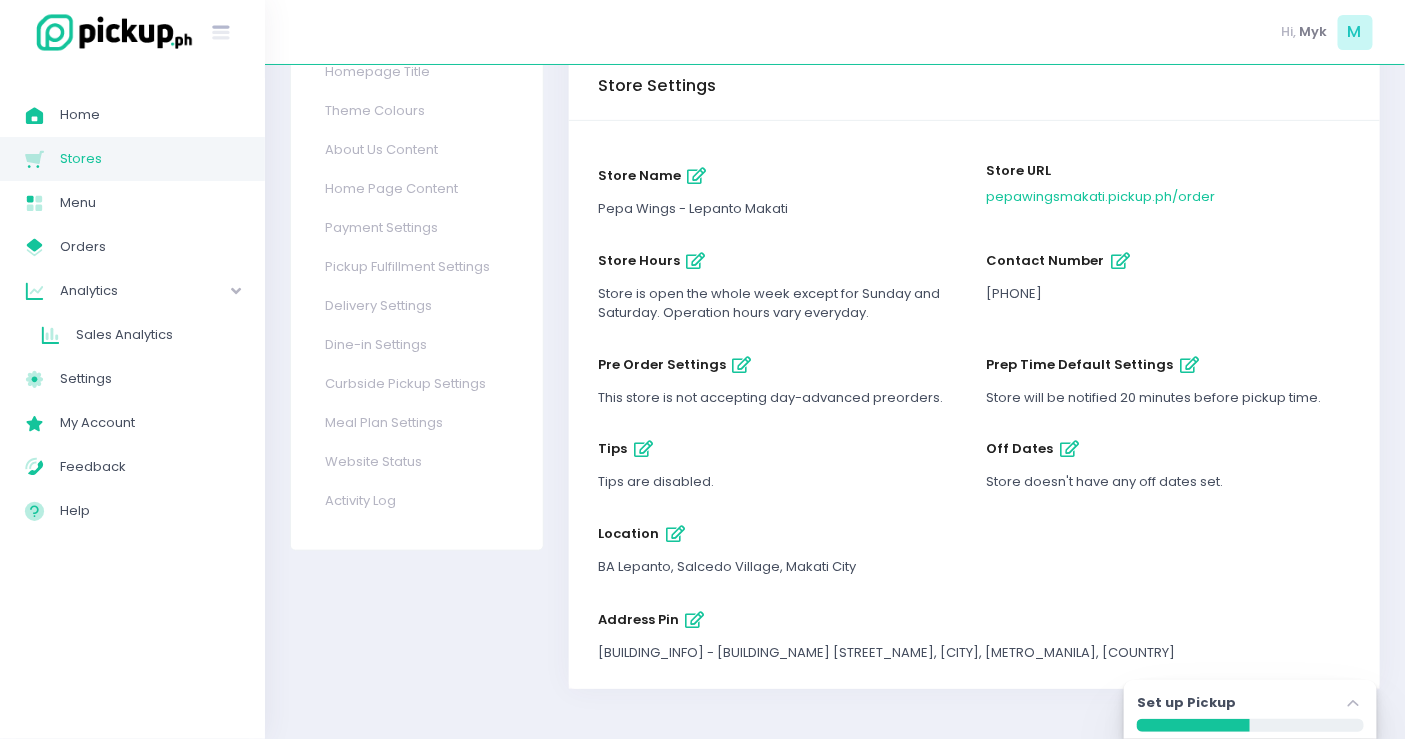 click at bounding box center [1190, 365] 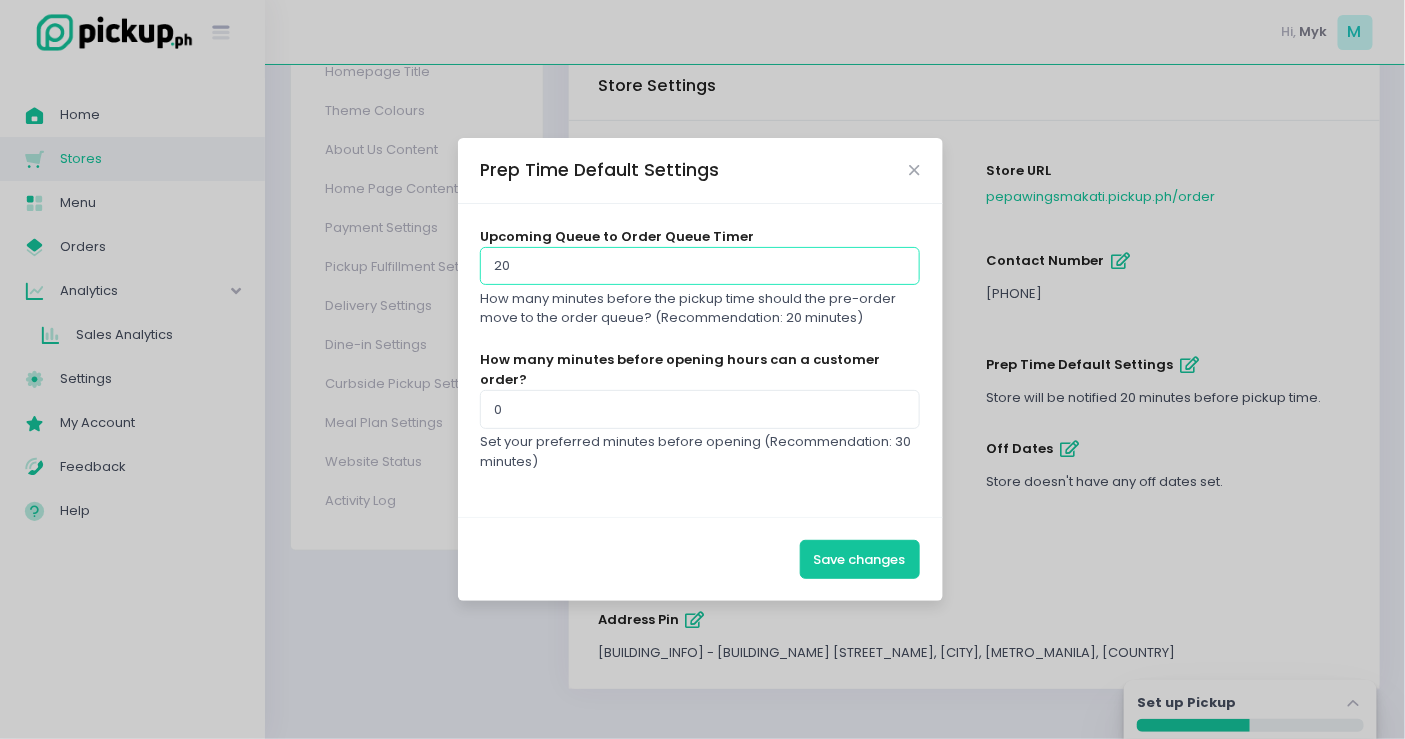 drag, startPoint x: 494, startPoint y: 284, endPoint x: 477, endPoint y: 284, distance: 17 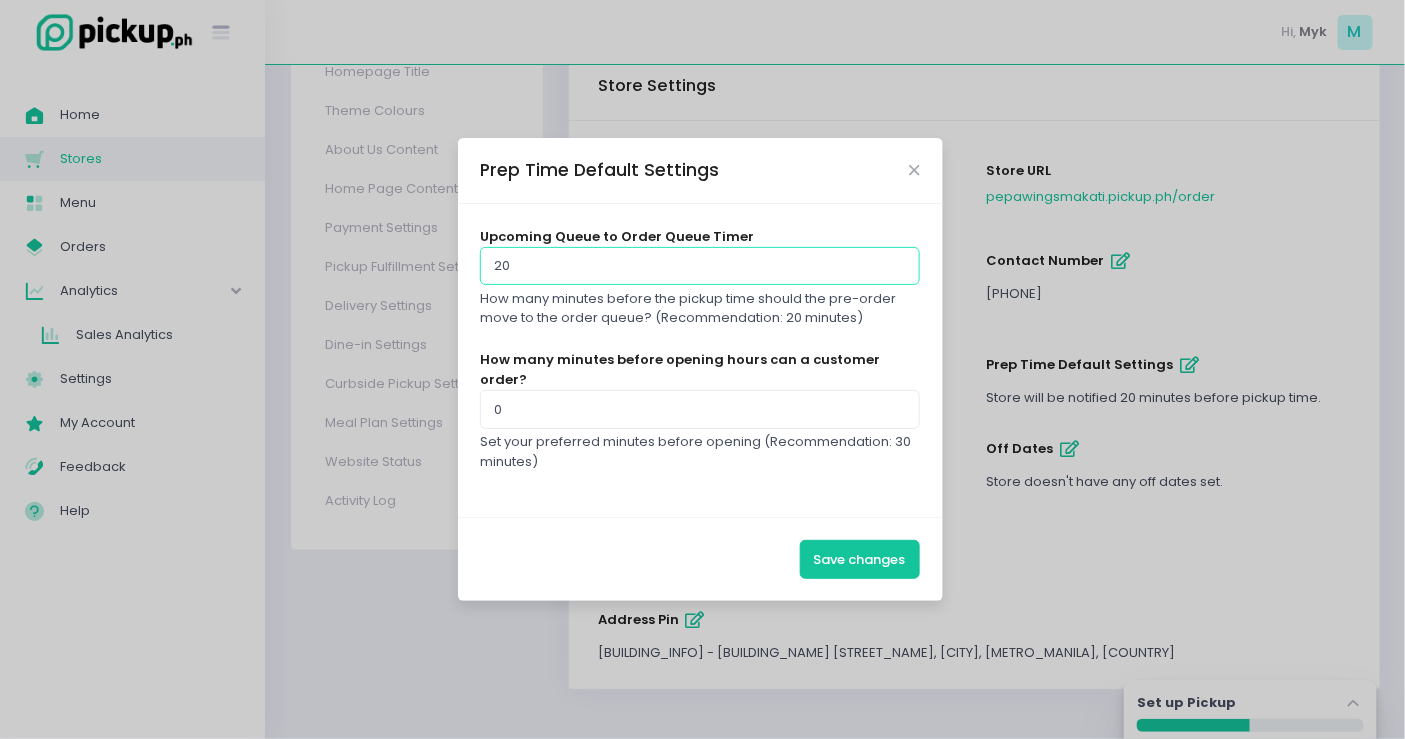 click on "Upcoming Queue to Order Queue Timer     20 How many minutes before the pickup time should the pre-order move to the order queue? (Recommendation: 20 minutes)   How many minutes before opening hours can a customer order?     0 Set your preferred minutes before opening (Recommendation: 30 minutes)" at bounding box center [700, 360] 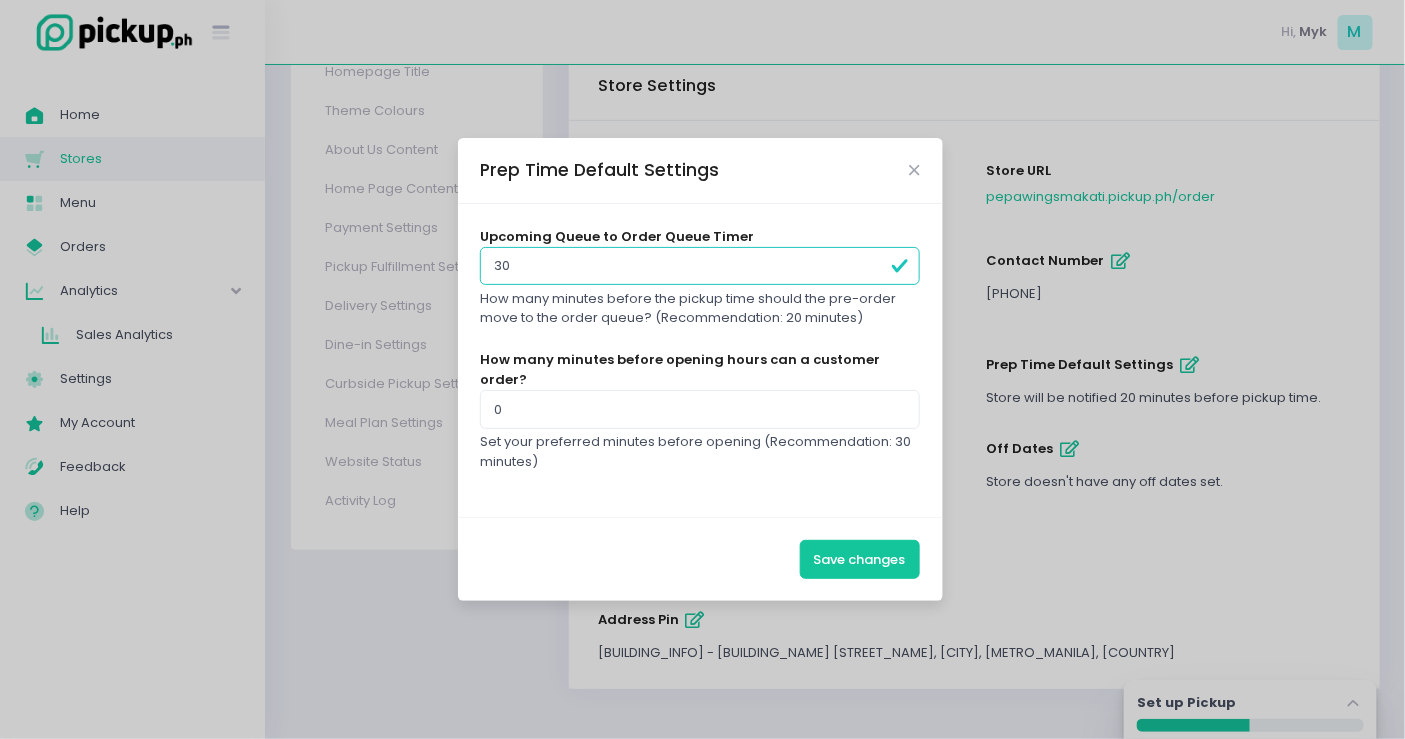 type on "30" 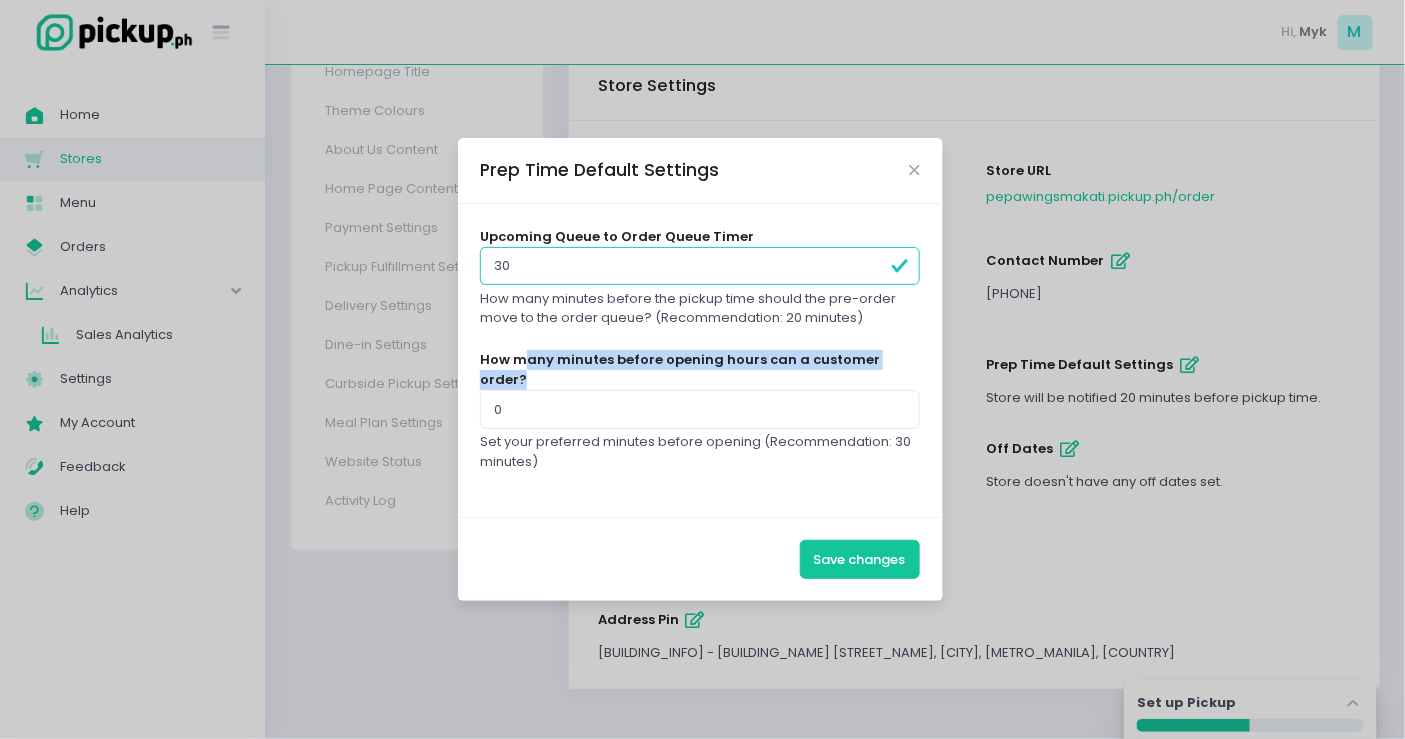 drag, startPoint x: 525, startPoint y: 397, endPoint x: 535, endPoint y: 418, distance: 23.259407 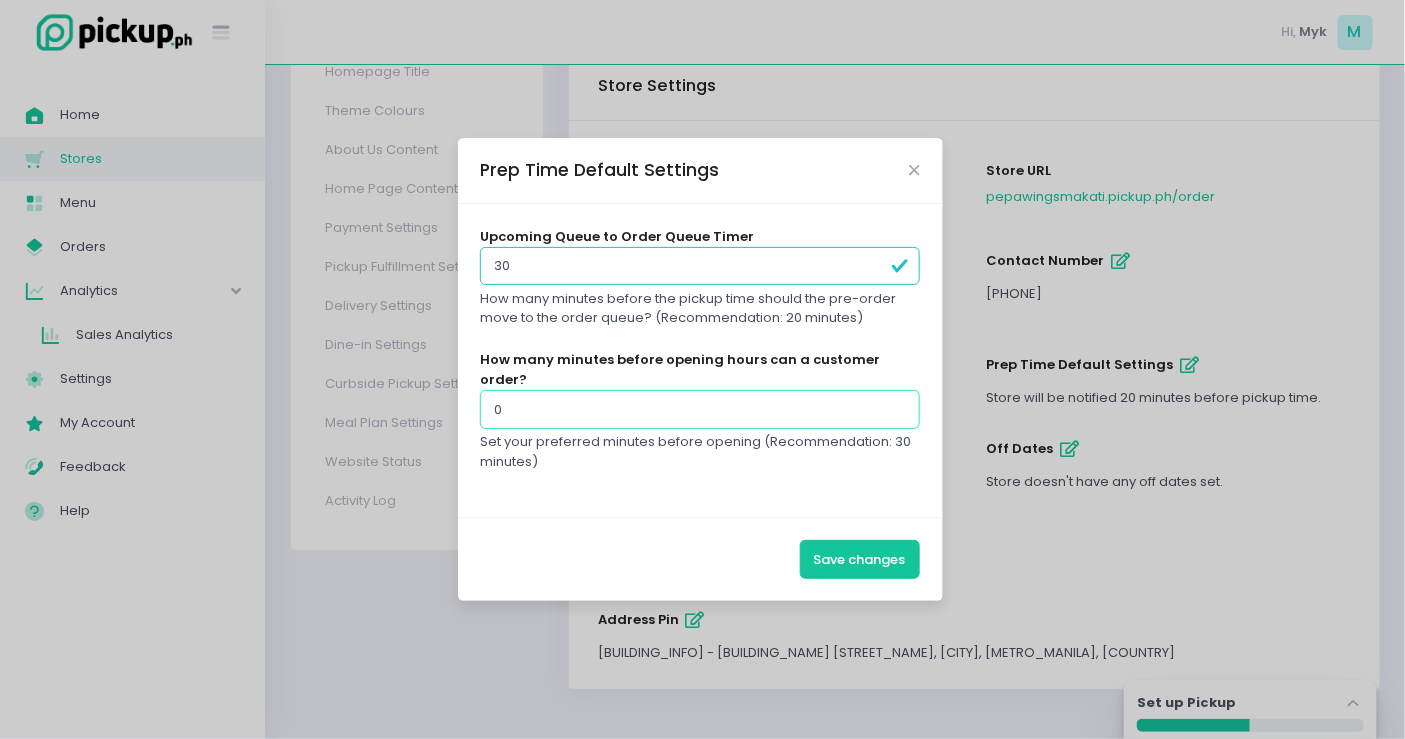 click on "0" at bounding box center (700, 409) 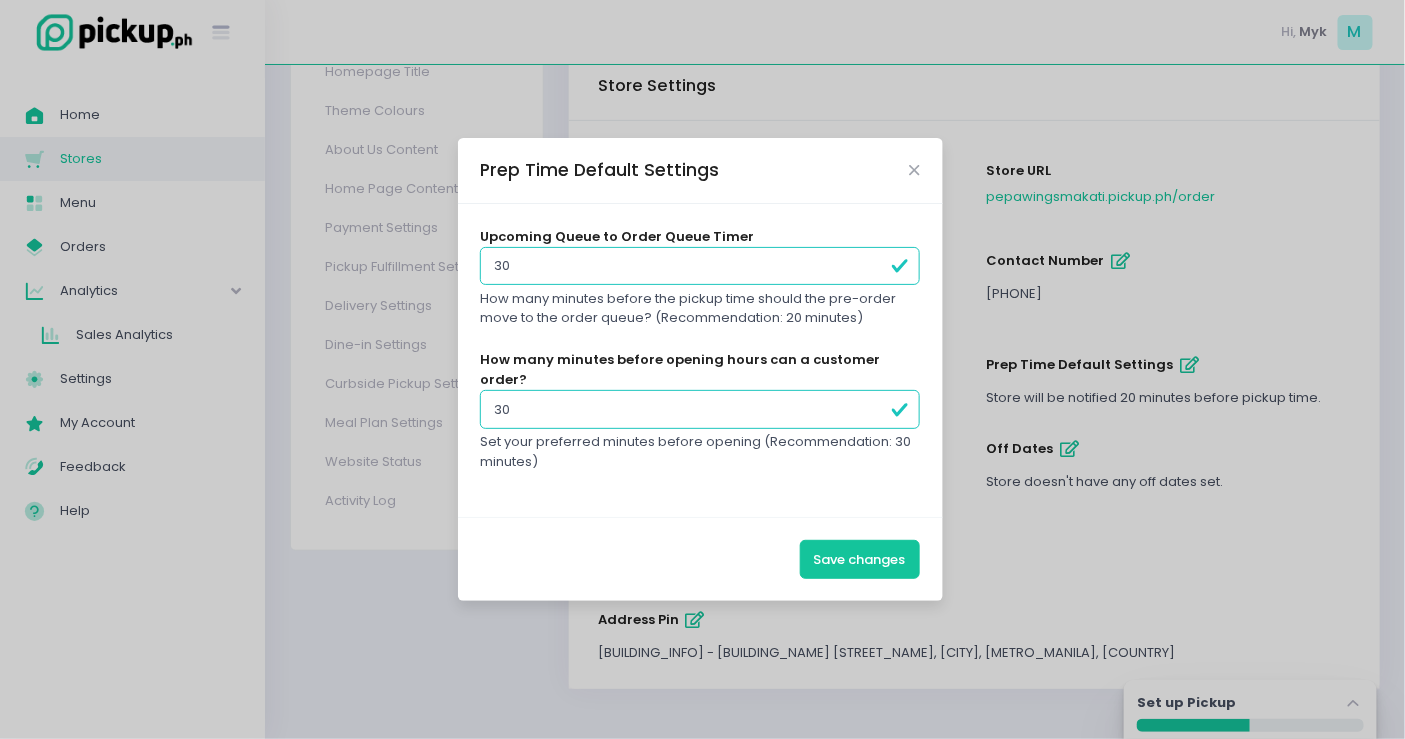 click on "30" at bounding box center [700, 409] 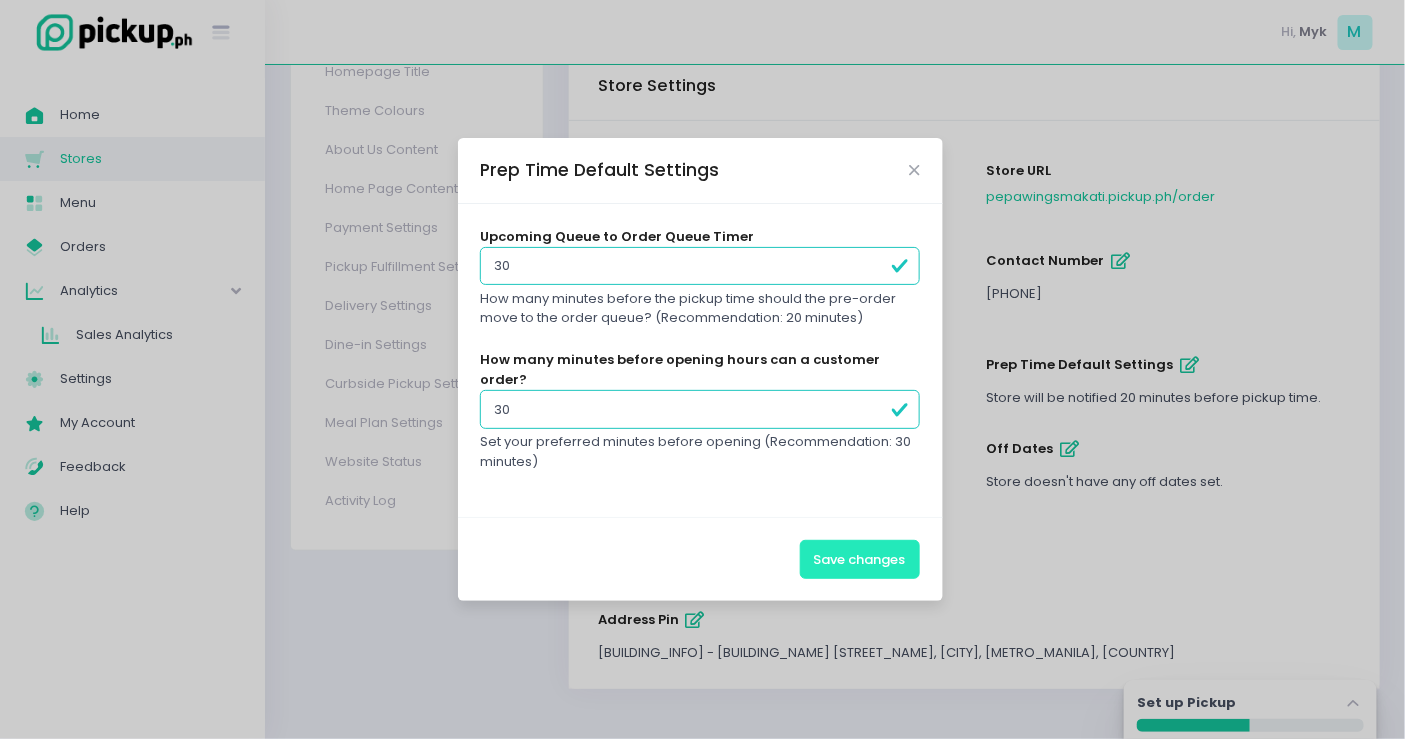 type on "30" 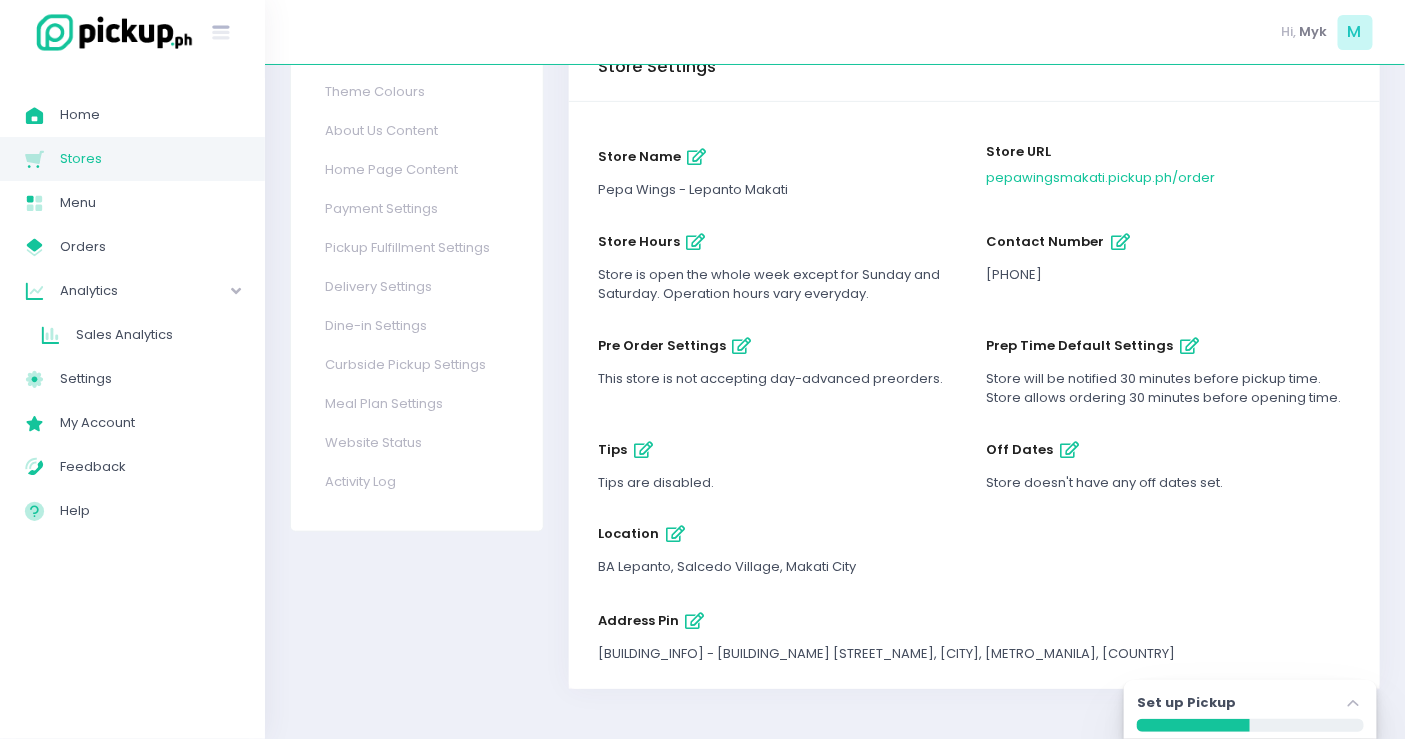 scroll, scrollTop: 124, scrollLeft: 0, axis: vertical 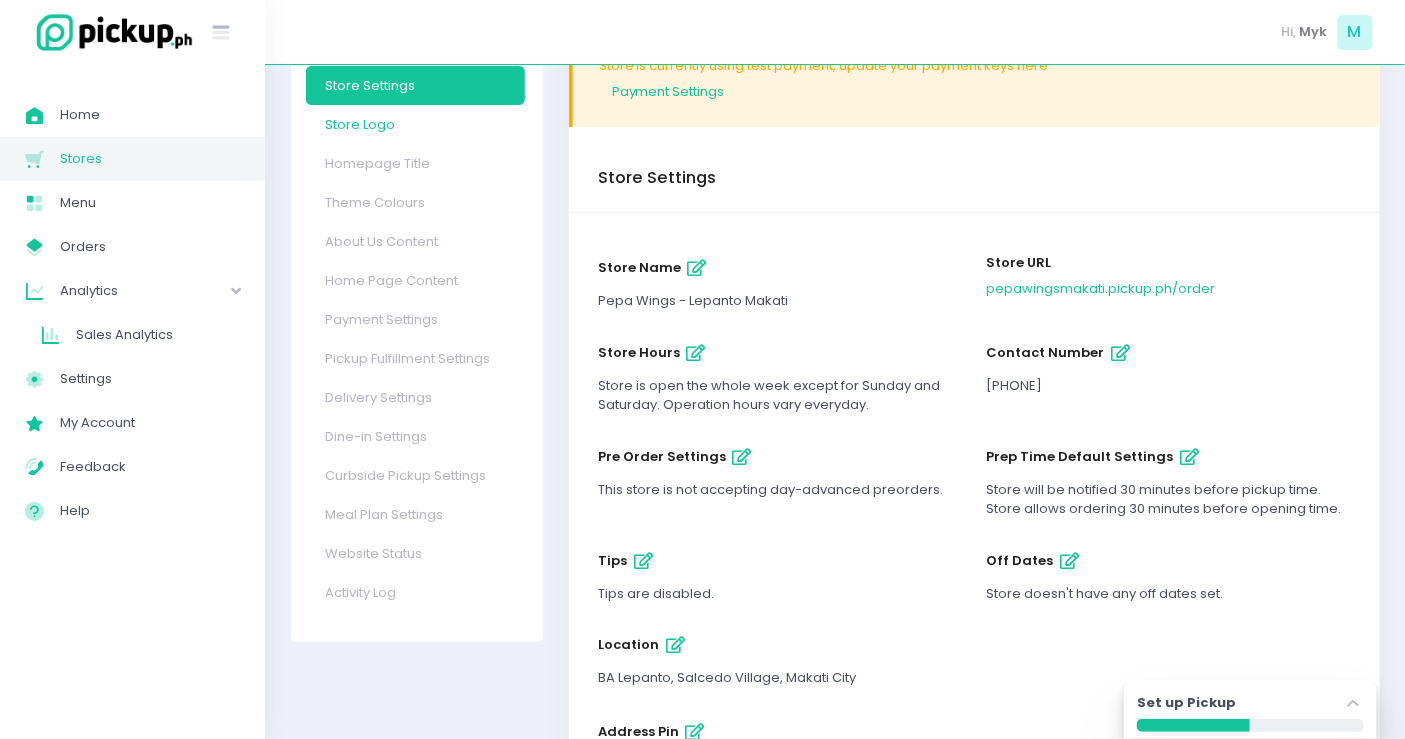 click on "Store Logo" at bounding box center (415, 124) 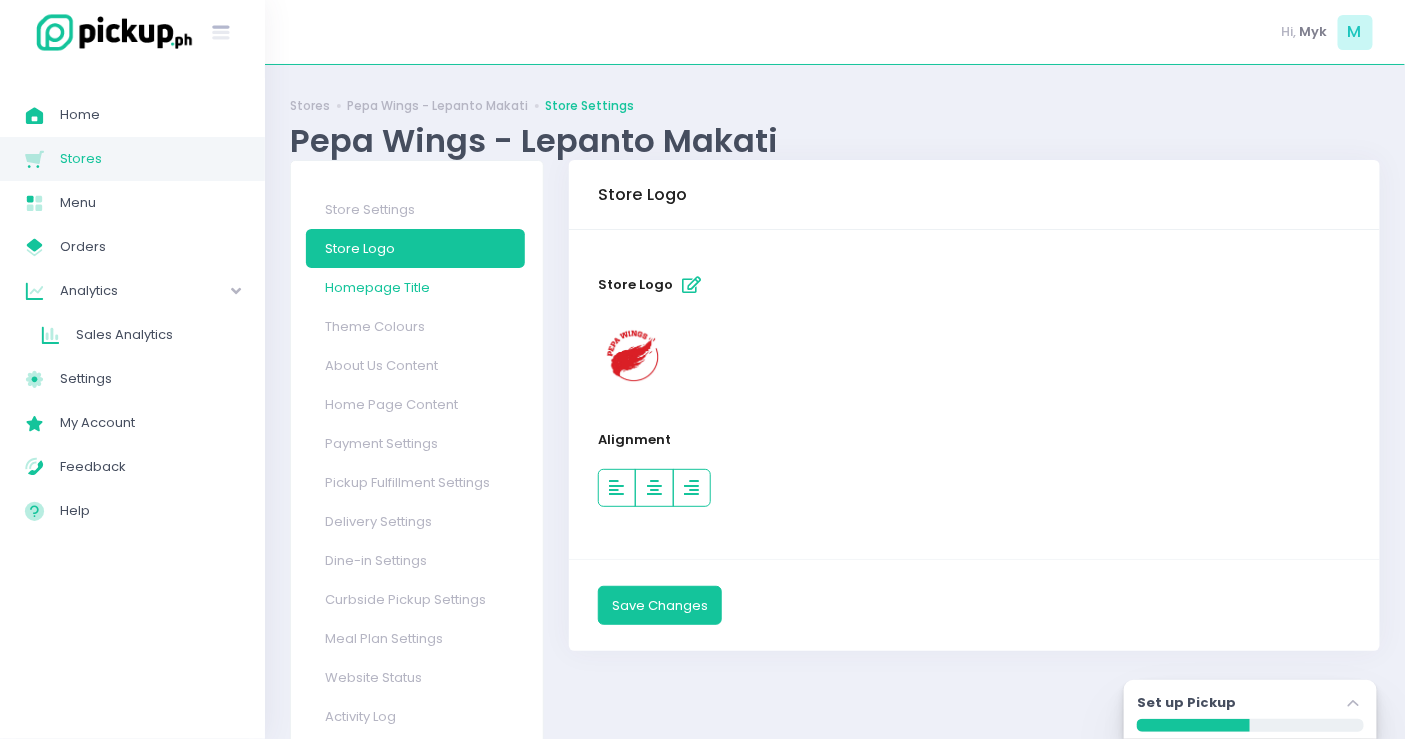 click on "Homepage Title" at bounding box center (415, 287) 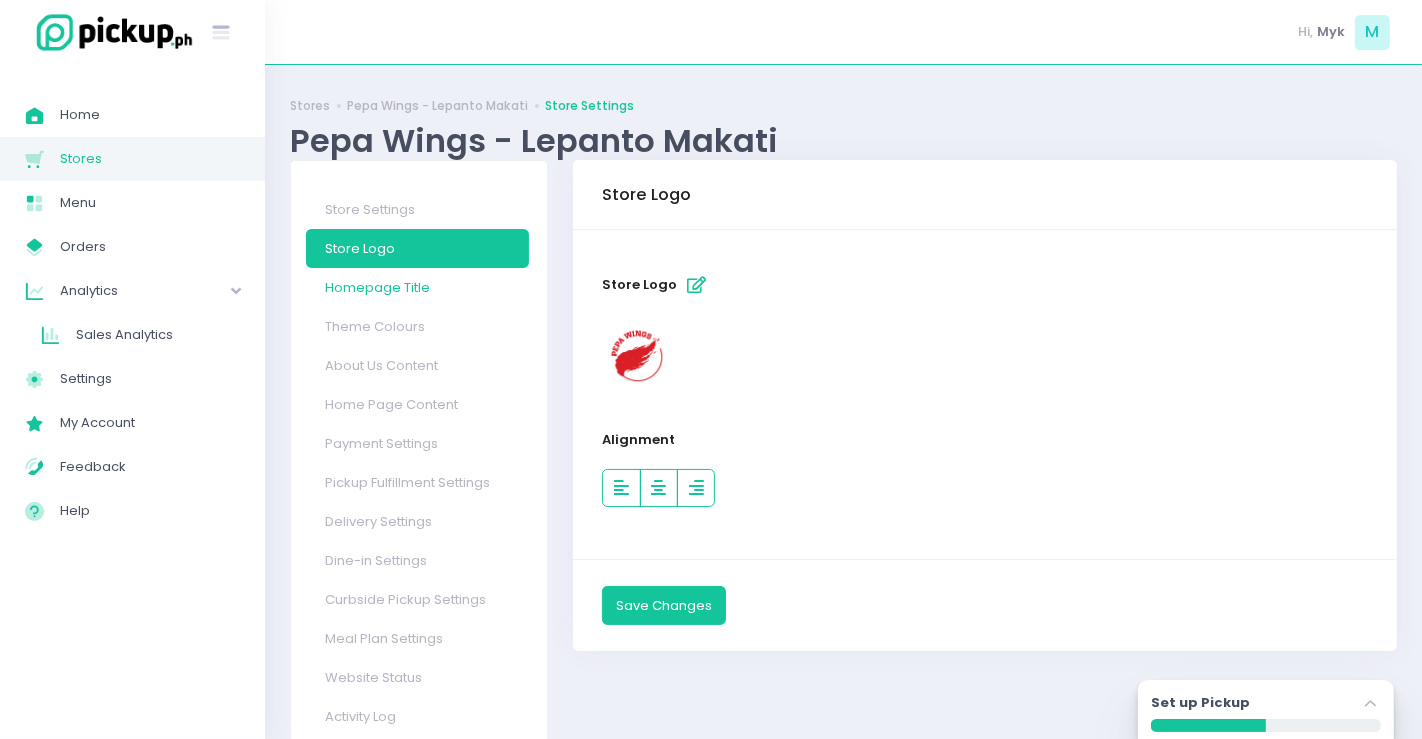 select on "normal" 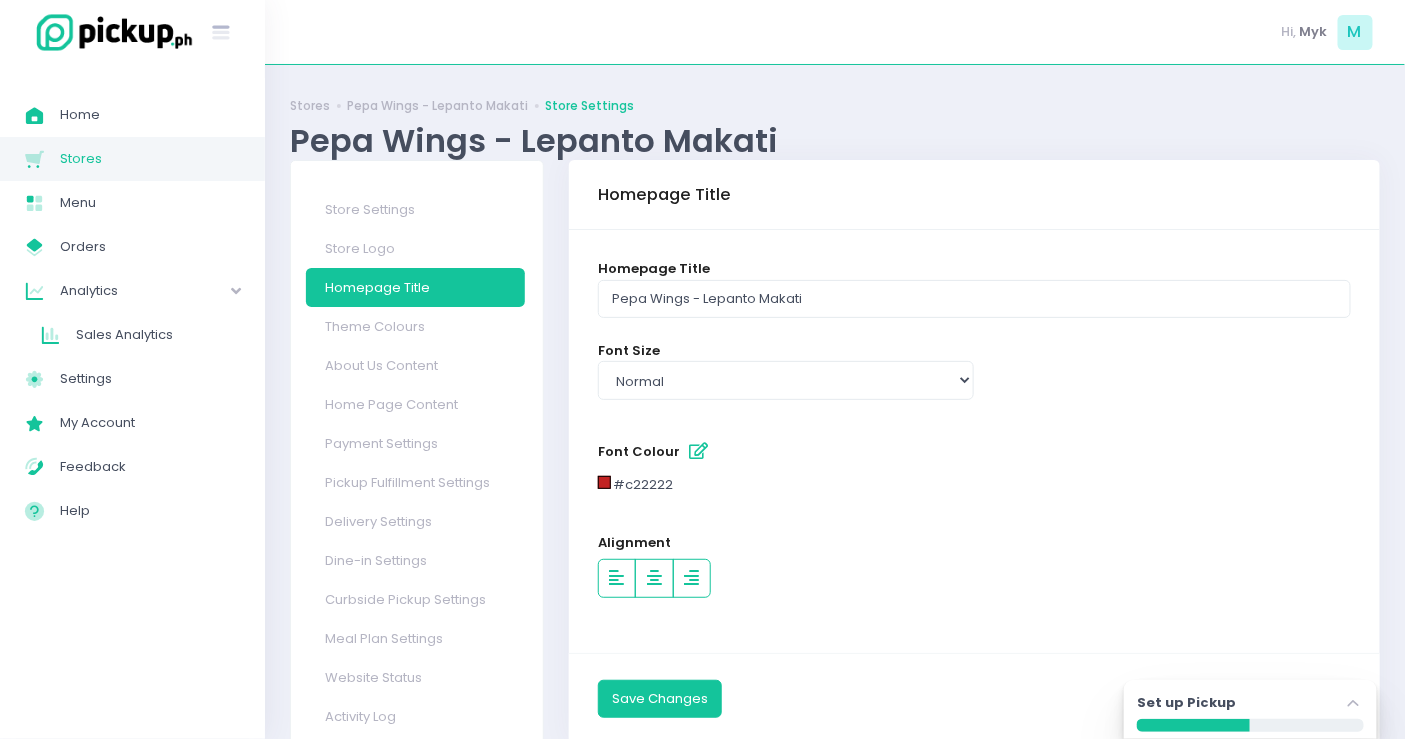 scroll, scrollTop: 53, scrollLeft: 0, axis: vertical 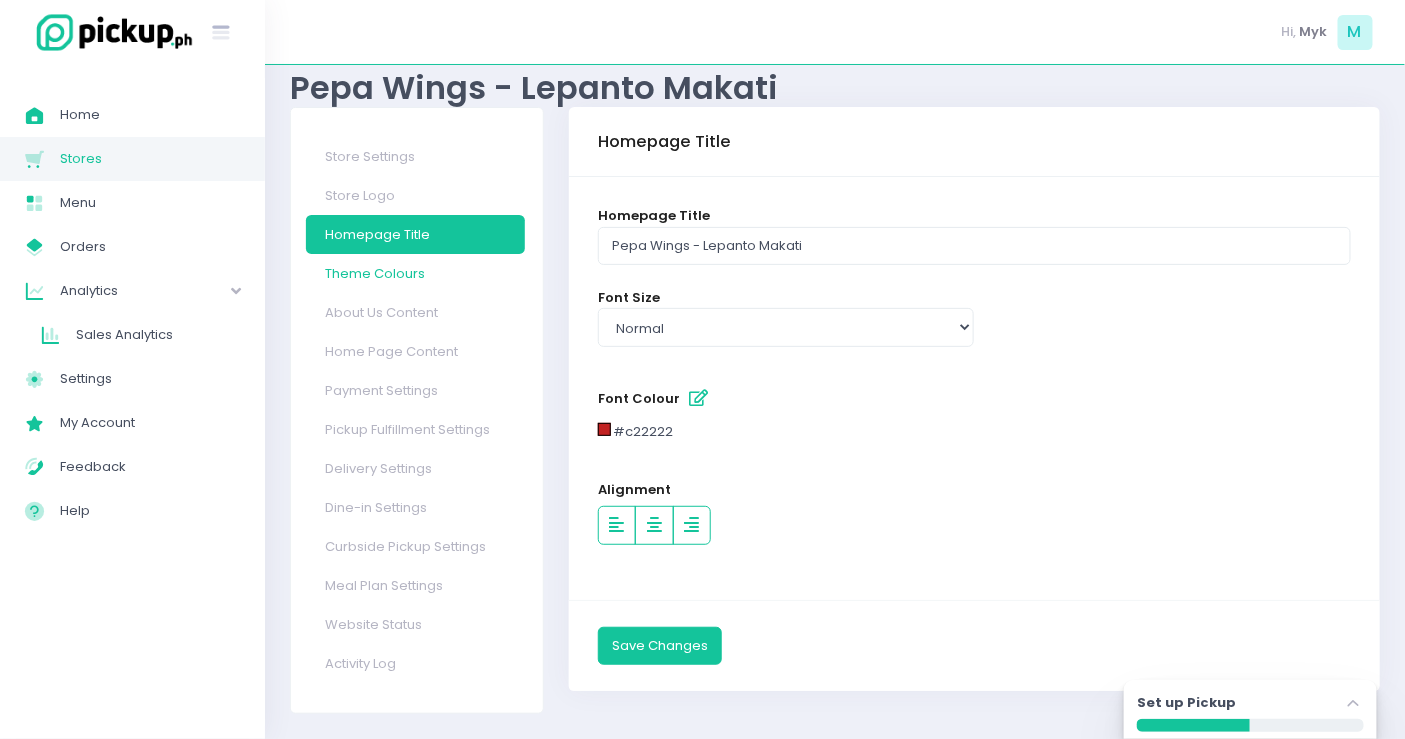 click on "Theme Colours" at bounding box center (415, 273) 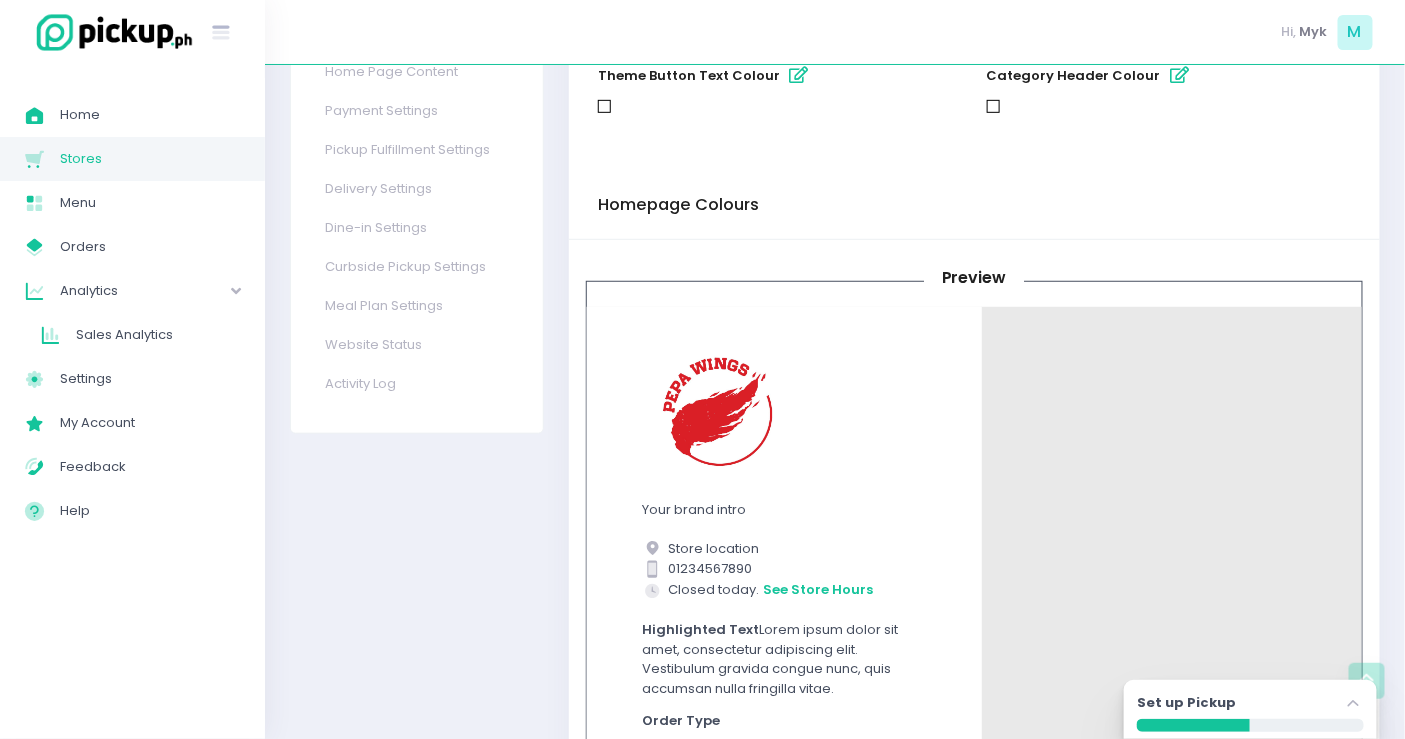 scroll, scrollTop: 444, scrollLeft: 0, axis: vertical 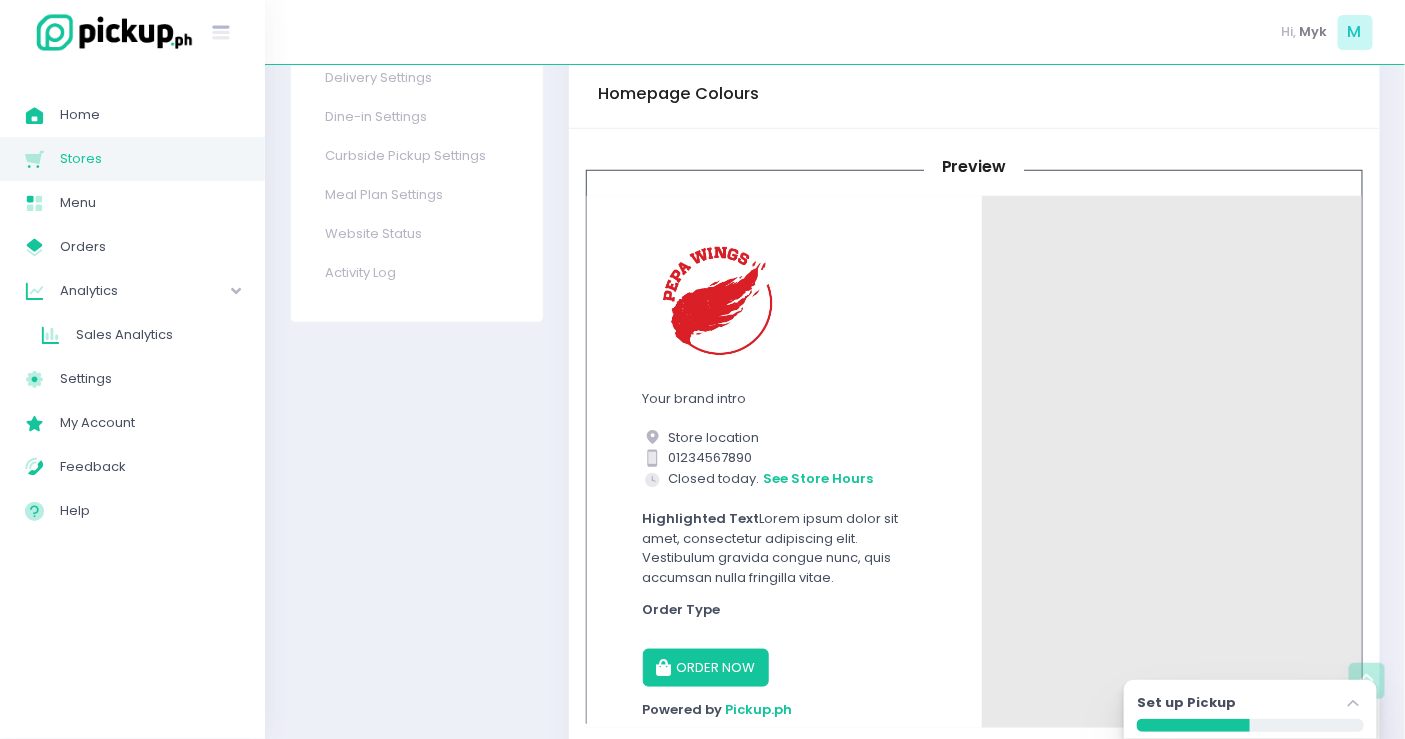 click on "Your brand intro   Location Created with Sketch.     Store location     Contact Number Created with Sketch.   01234567890 Store Hours Created with Sketch.   Closed today.    see store hours Highlighted Text  Lorem ipsum dolor sit amet, consectetur adipiscing elit. Vestibulum gravida congue nunc, quis accumsan nulla fringilla vitae. Order Type ORDER NOW Powered by   Pickup.ph" at bounding box center [785, 565] 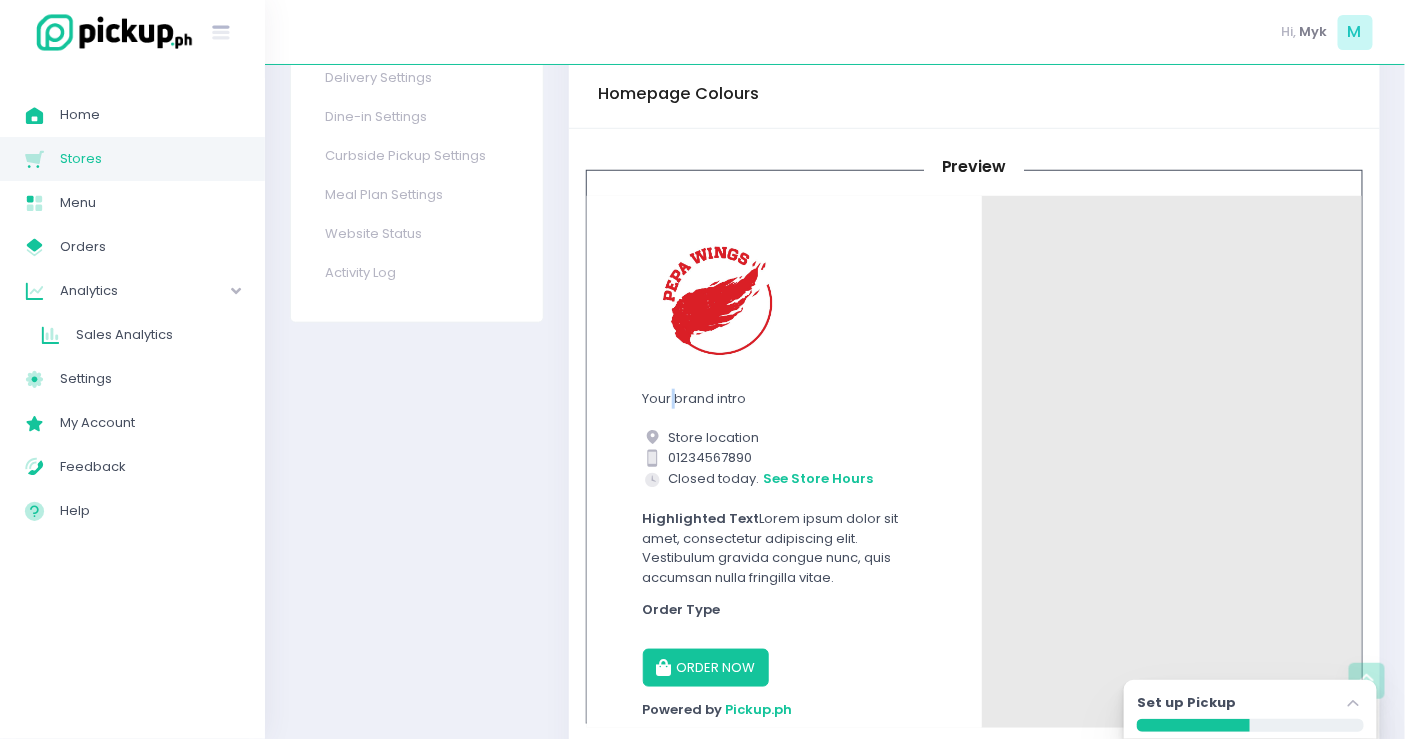 click on "Your brand intro   Location Created with Sketch.     Store location     Contact Number Created with Sketch.   01234567890 Store Hours Created with Sketch.   Closed today.    see store hours Highlighted Text  Lorem ipsum dolor sit amet, consectetur adipiscing elit. Vestibulum gravida congue nunc, quis accumsan nulla fringilla vitae. Order Type ORDER NOW Powered by   Pickup.ph" at bounding box center (785, 565) 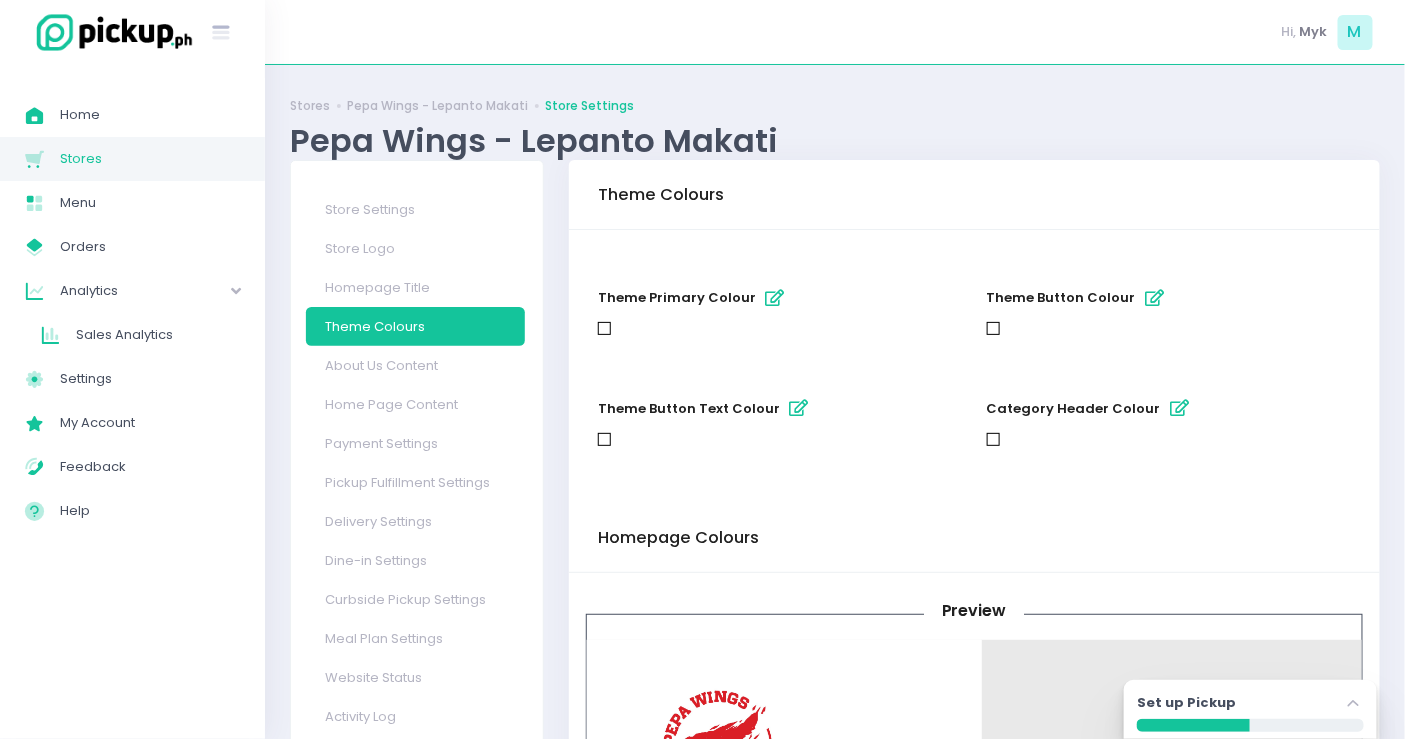 scroll, scrollTop: 222, scrollLeft: 0, axis: vertical 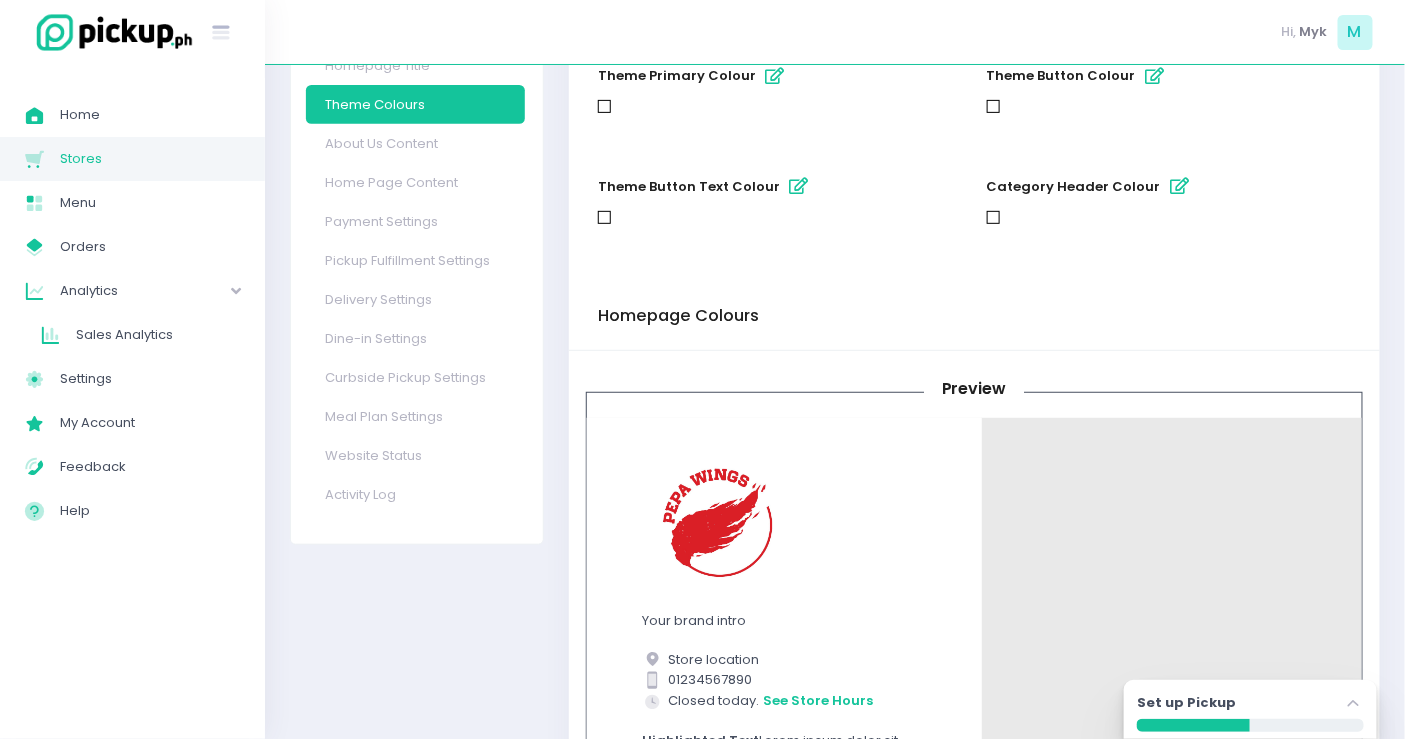 click on "preview   Your brand intro   Location Created with Sketch.     Store location     Contact Number Created with Sketch.   01234567890 Store Hours Created with Sketch.   Closed today.    see store hours Highlighted Text  Lorem ipsum dolor sit amet, consectetur adipiscing elit. Vestibulum gravida congue nunc, quis accumsan nulla fringilla vitae. Order Type ORDER NOW Powered by   Pickup.ph homepage text colour     homepage button colour     homepage button text colour     homepage background colour     homepage highlighted text colour     homepage icon colour     homepage link colour" at bounding box center (974, 882) 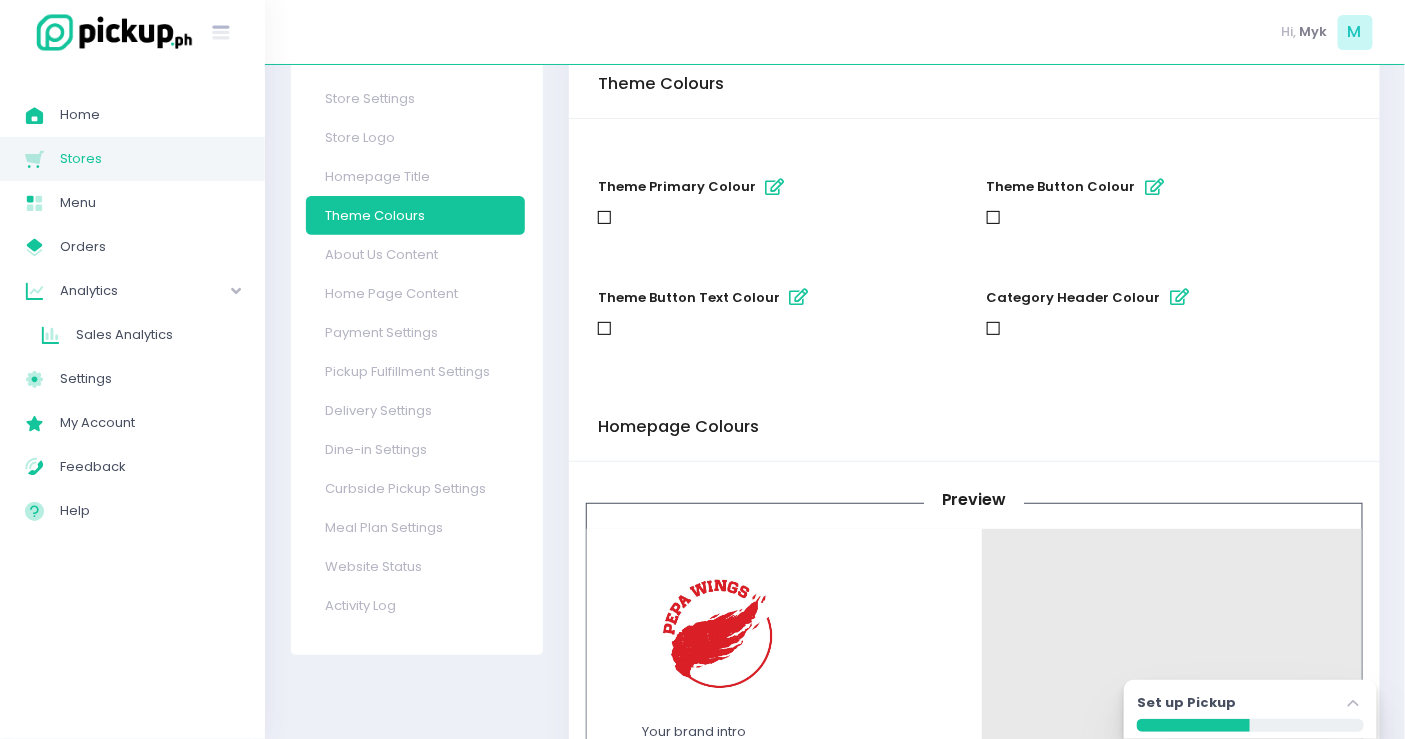 click on "theme button text colour" at bounding box center (780, 311) 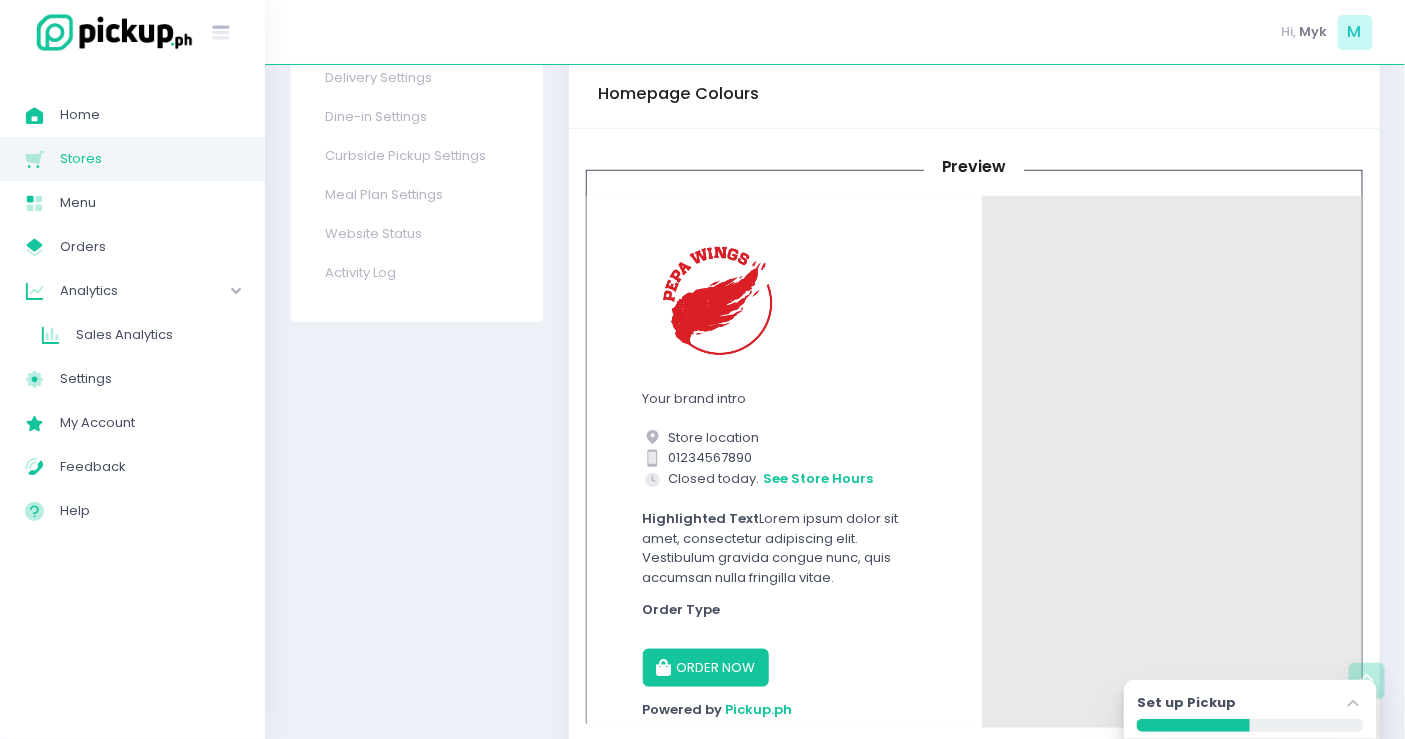 scroll, scrollTop: 111, scrollLeft: 0, axis: vertical 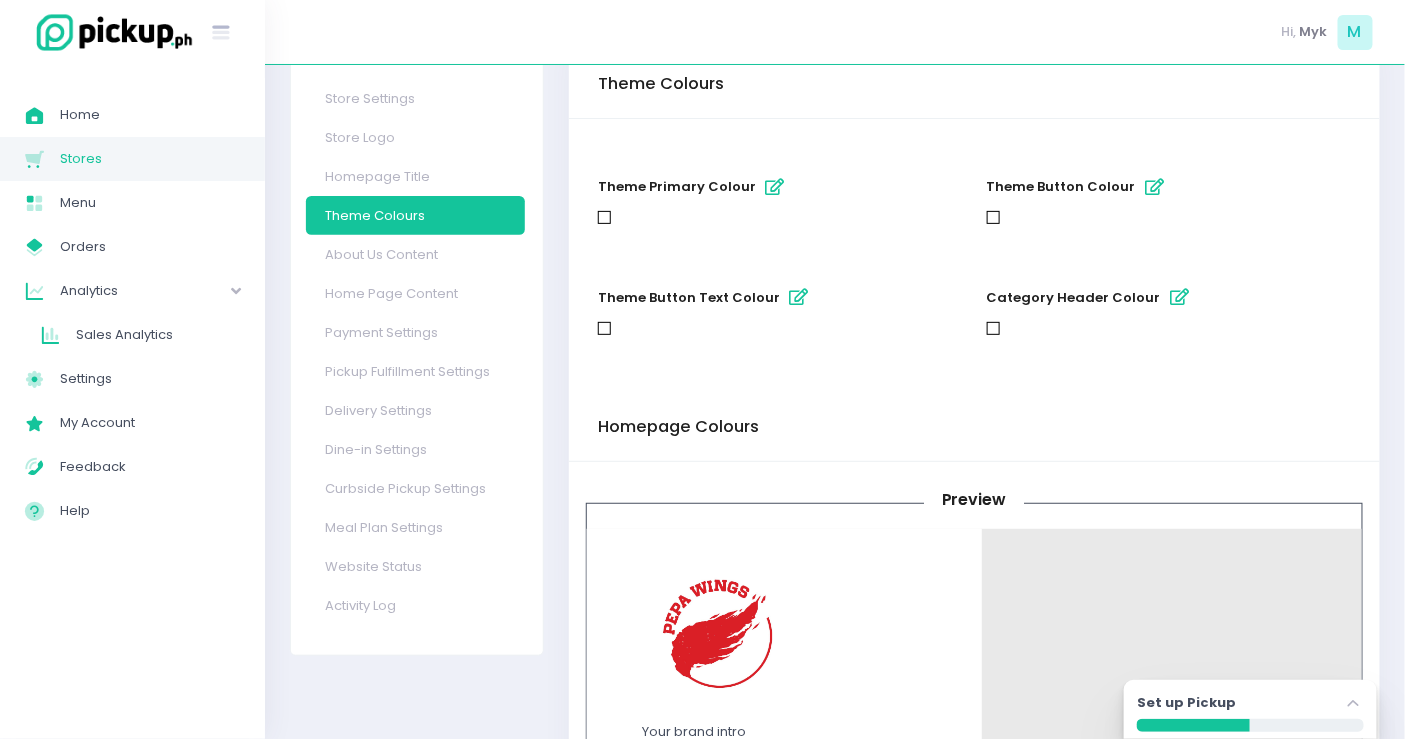 click at bounding box center (993, 328) 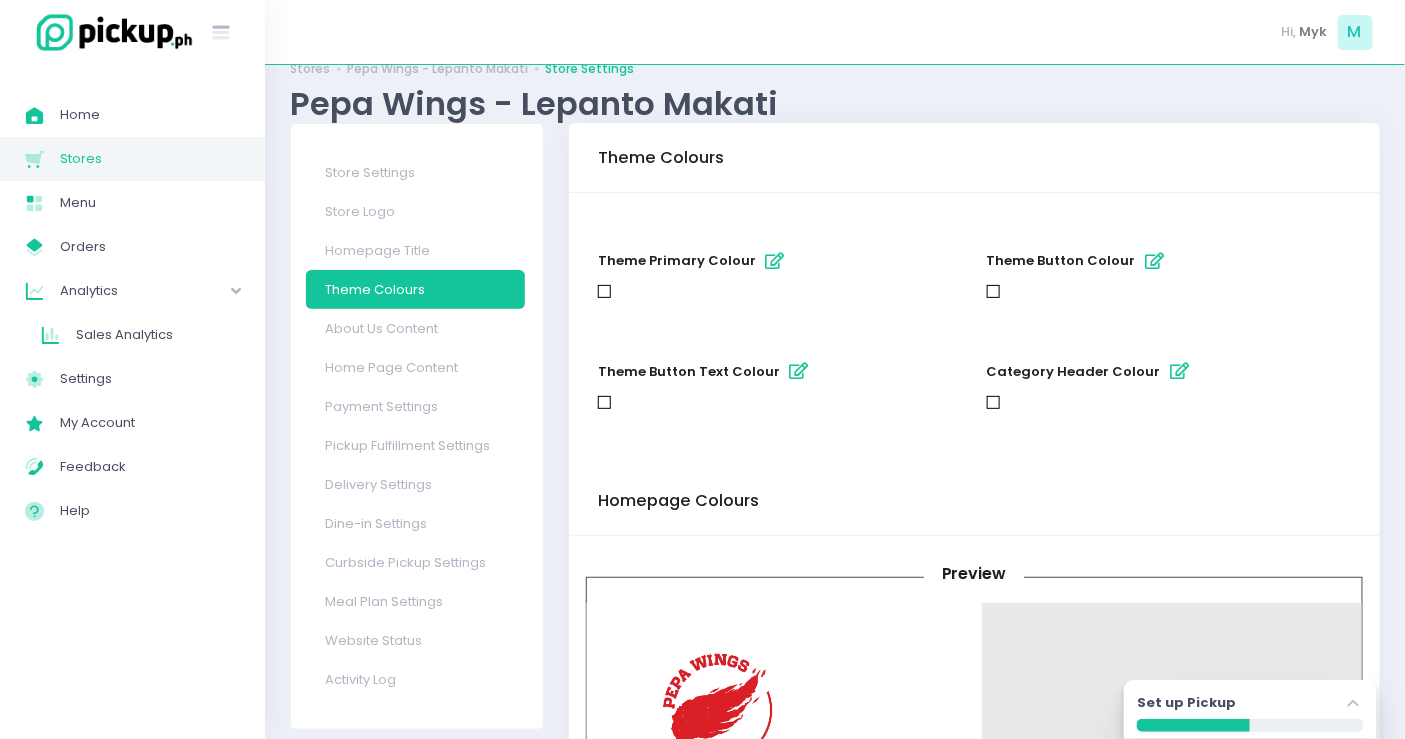 scroll, scrollTop: 0, scrollLeft: 0, axis: both 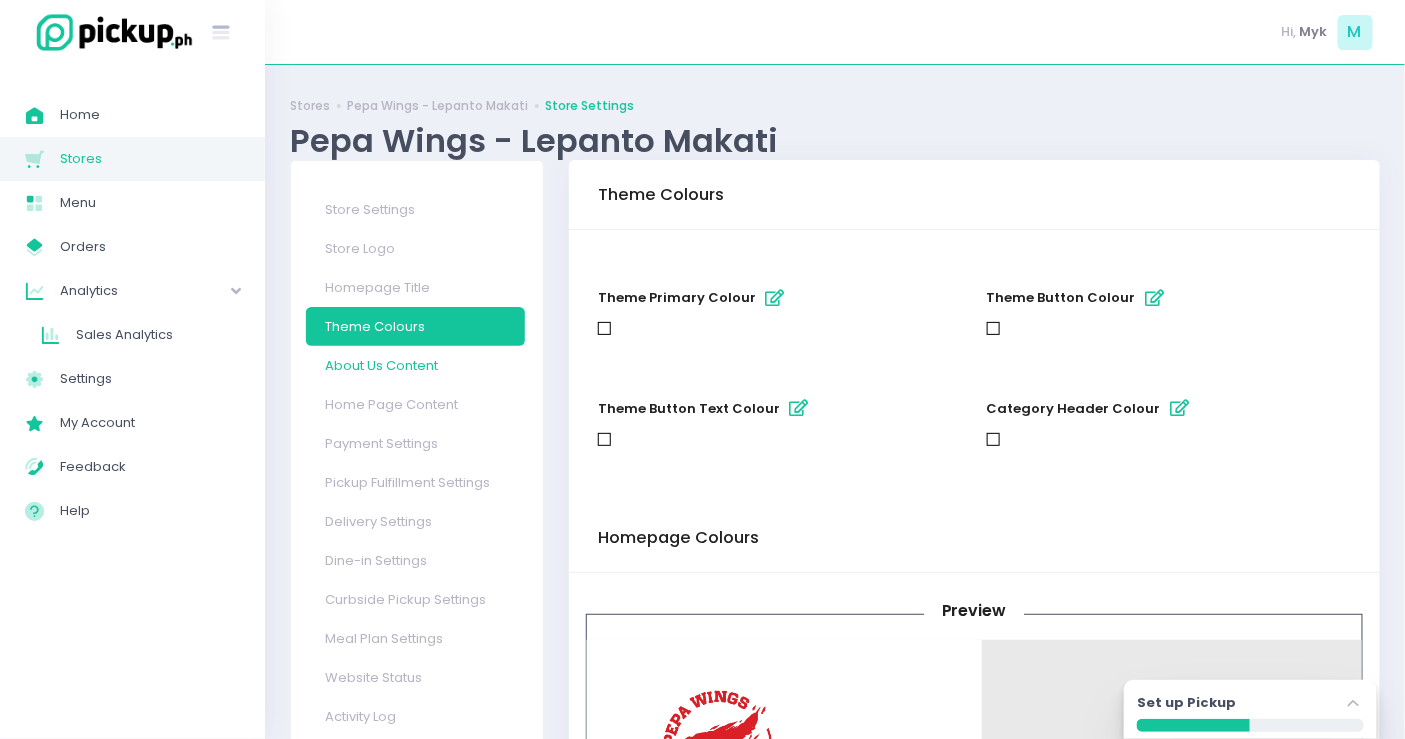 click on "About Us Content" at bounding box center (415, 365) 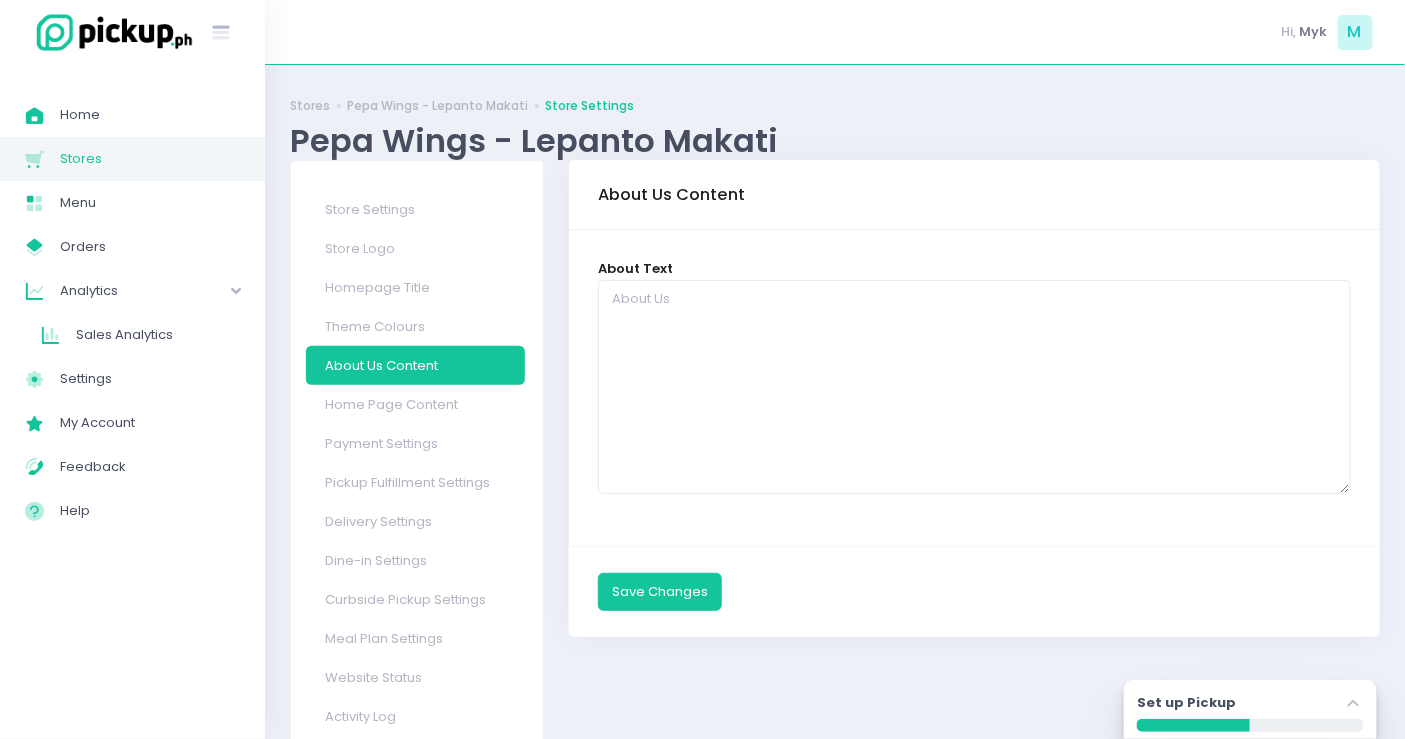 scroll, scrollTop: 51, scrollLeft: 0, axis: vertical 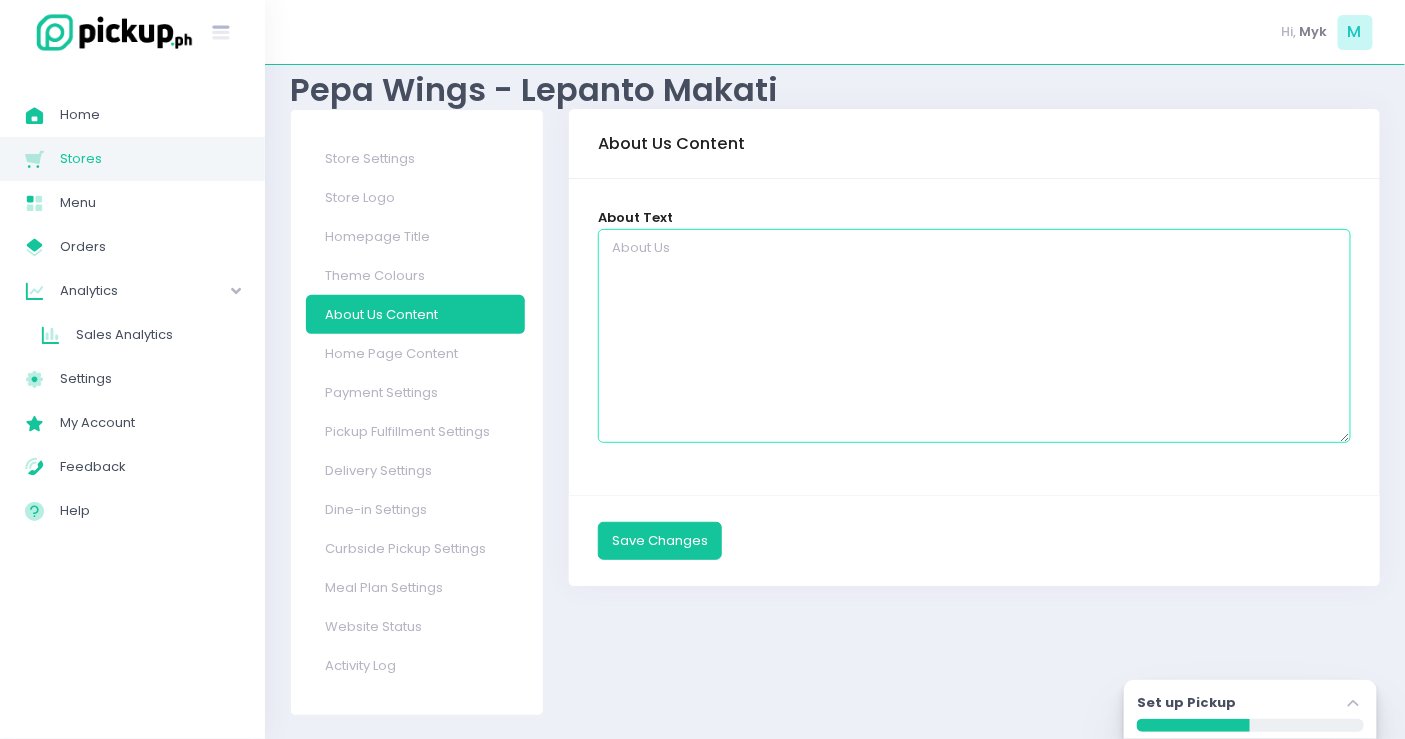 click at bounding box center (974, 336) 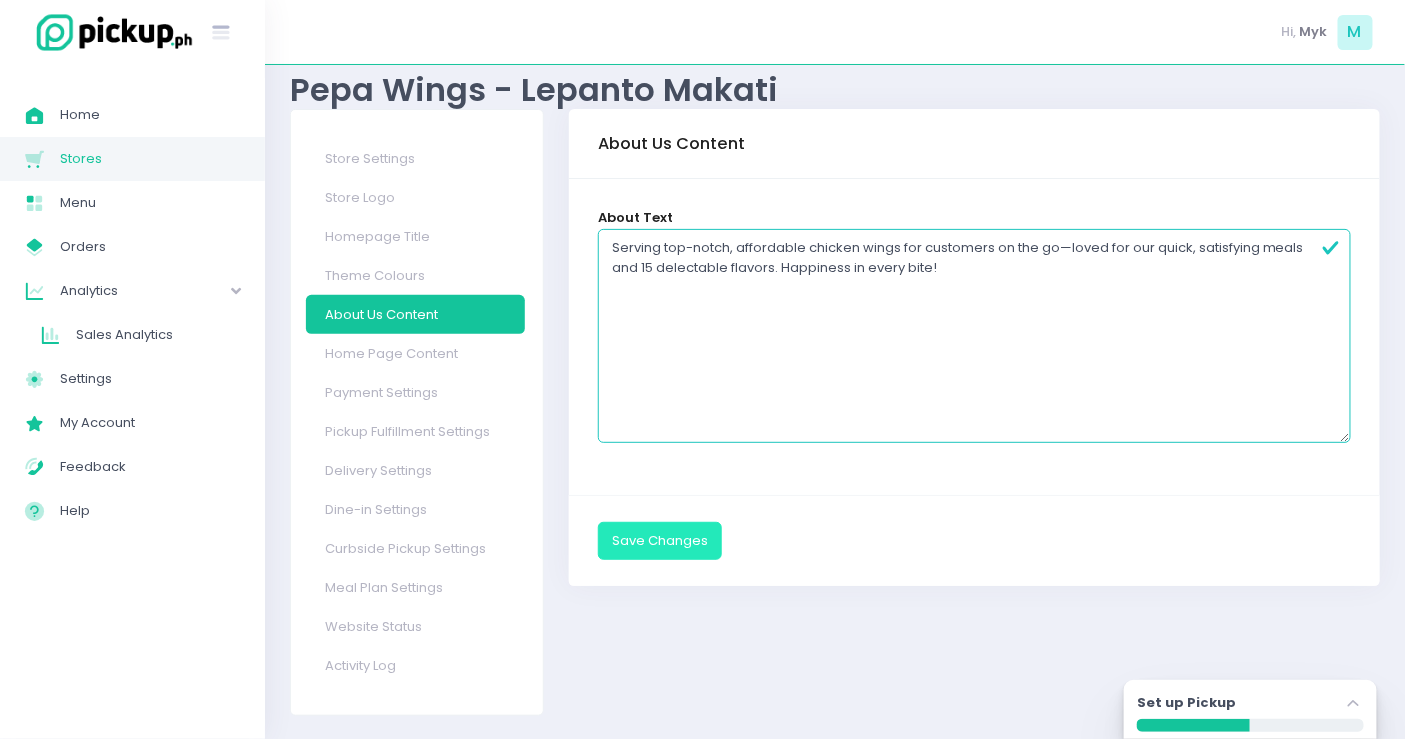 type on "Serving top-notch, affordable chicken wings for customers on the go—loved for our quick, satisfying meals and 15 delectable flavors. Happiness in every bite!" 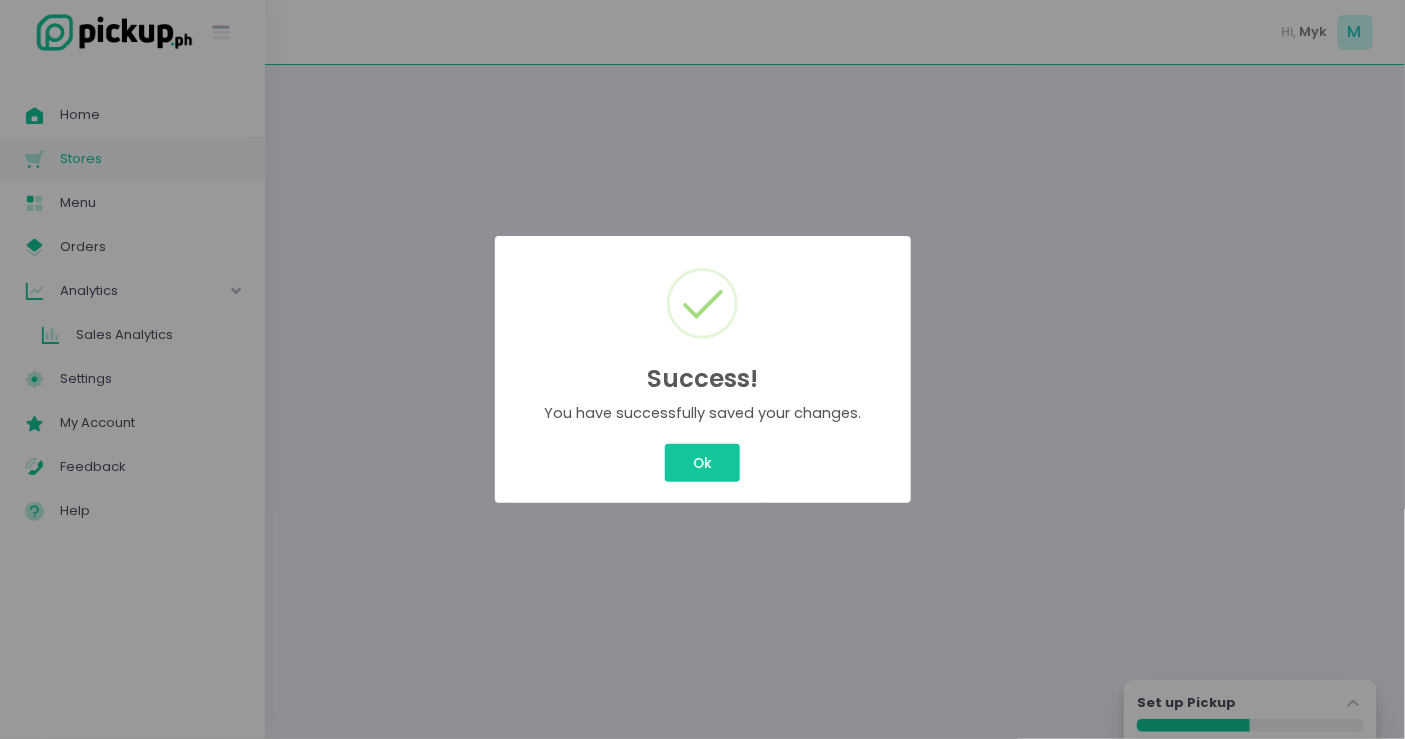 scroll, scrollTop: 0, scrollLeft: 0, axis: both 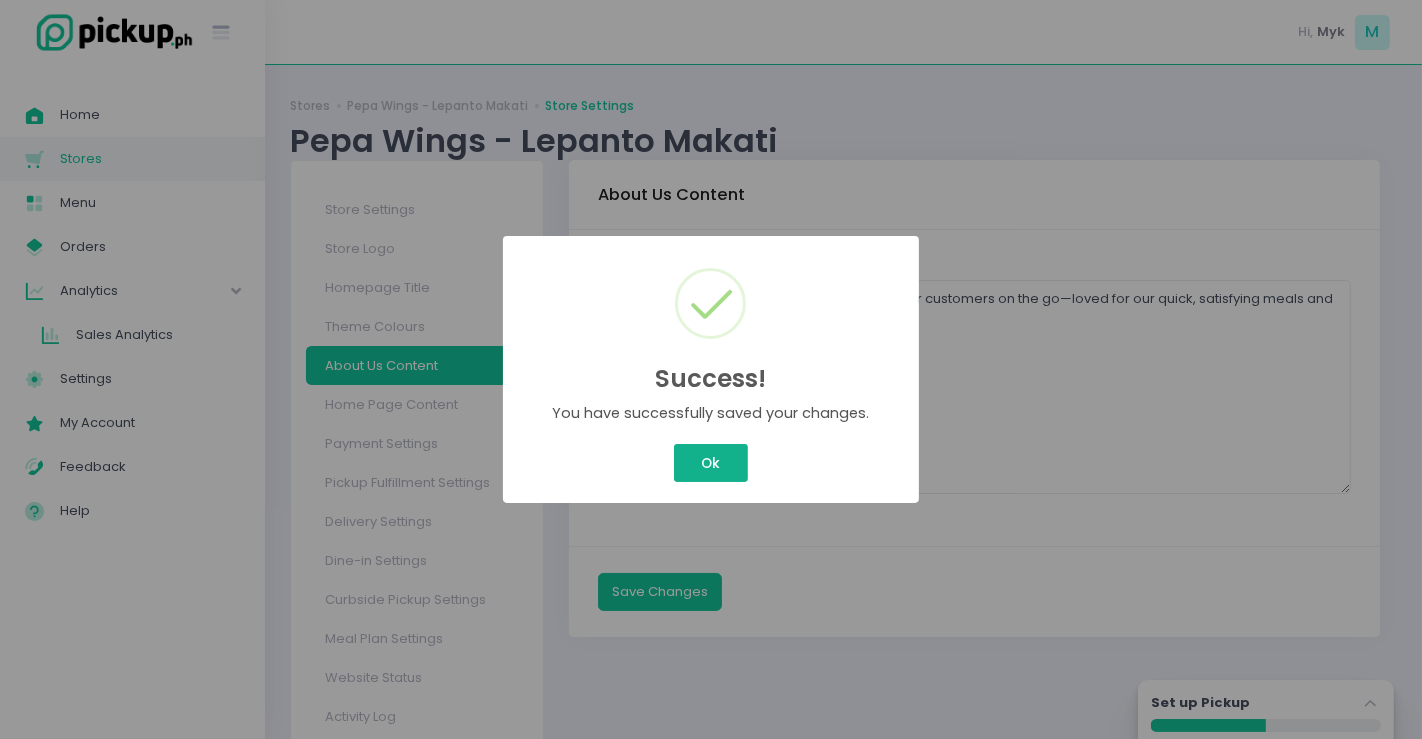 click on "Ok" at bounding box center (711, 463) 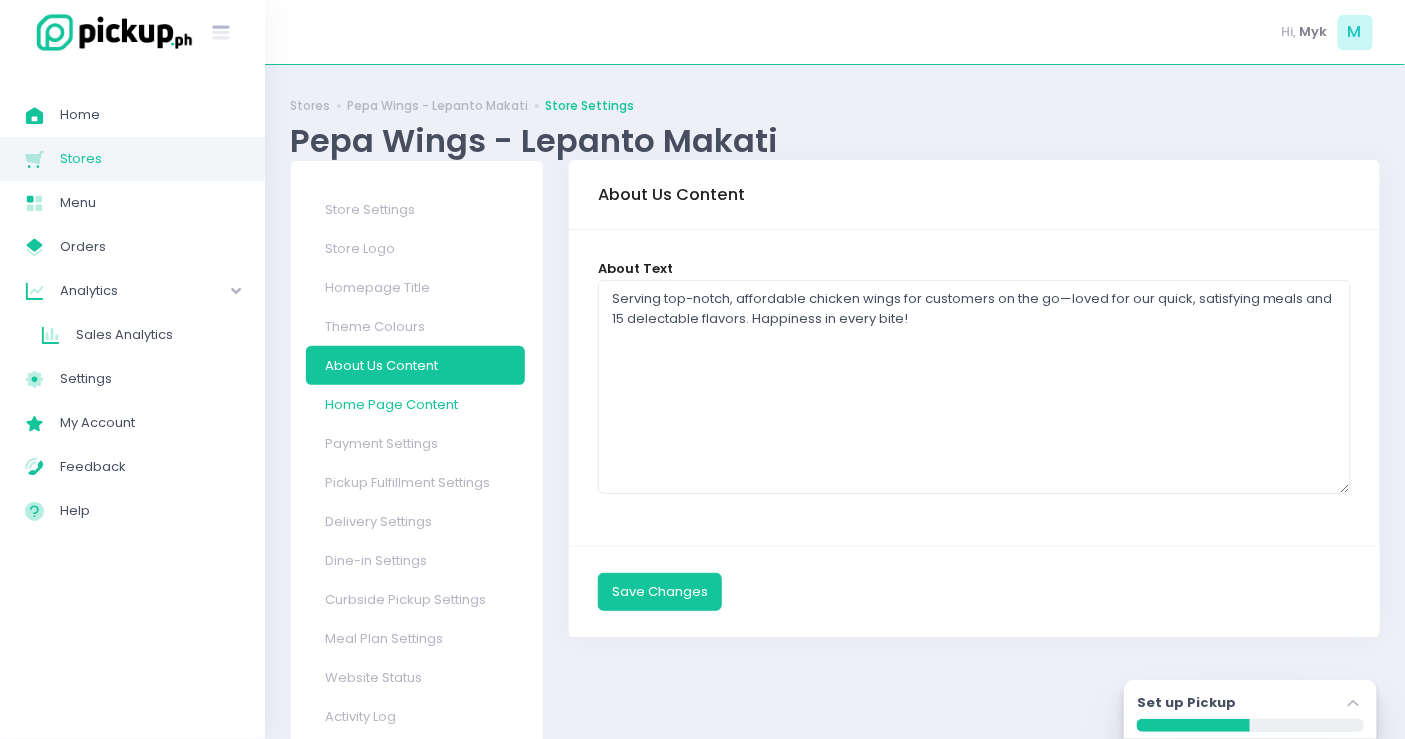 click on "Home Page Content" at bounding box center [415, 404] 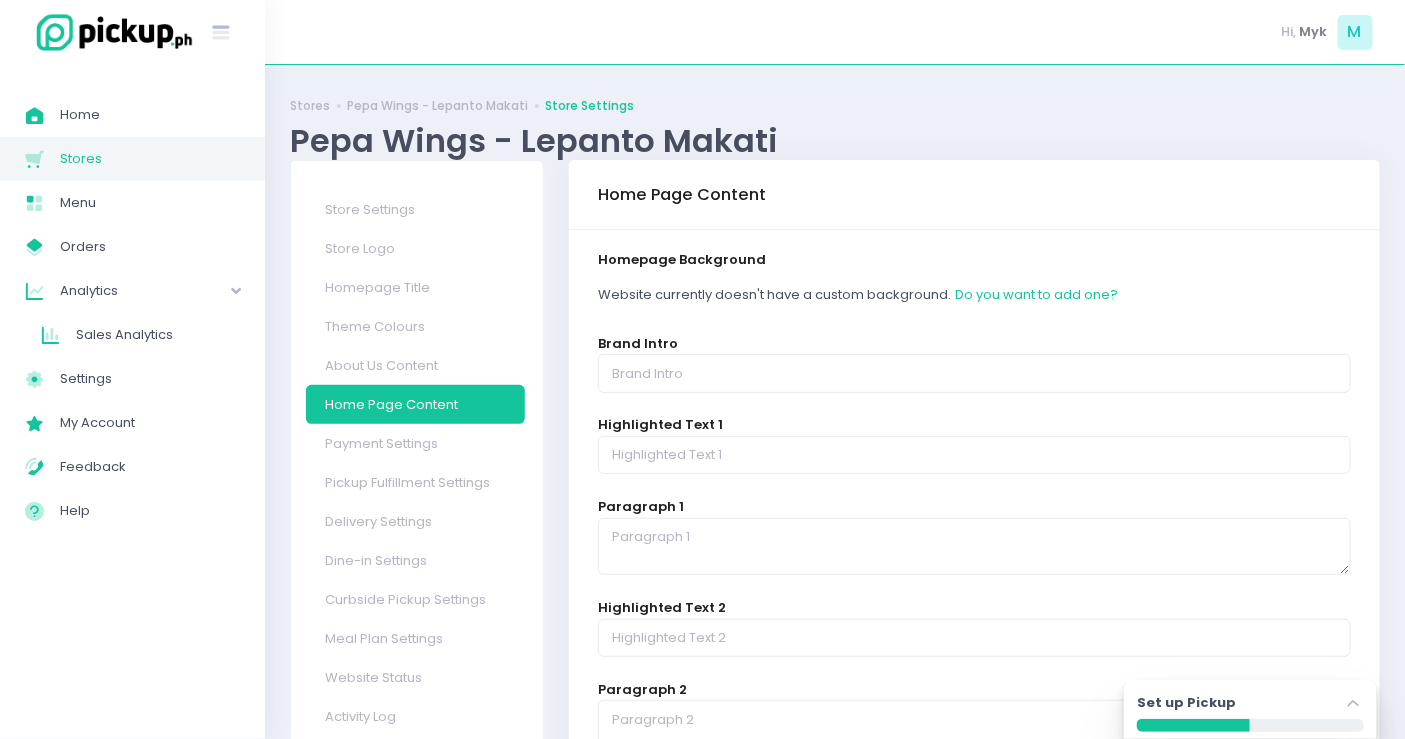 scroll, scrollTop: 111, scrollLeft: 0, axis: vertical 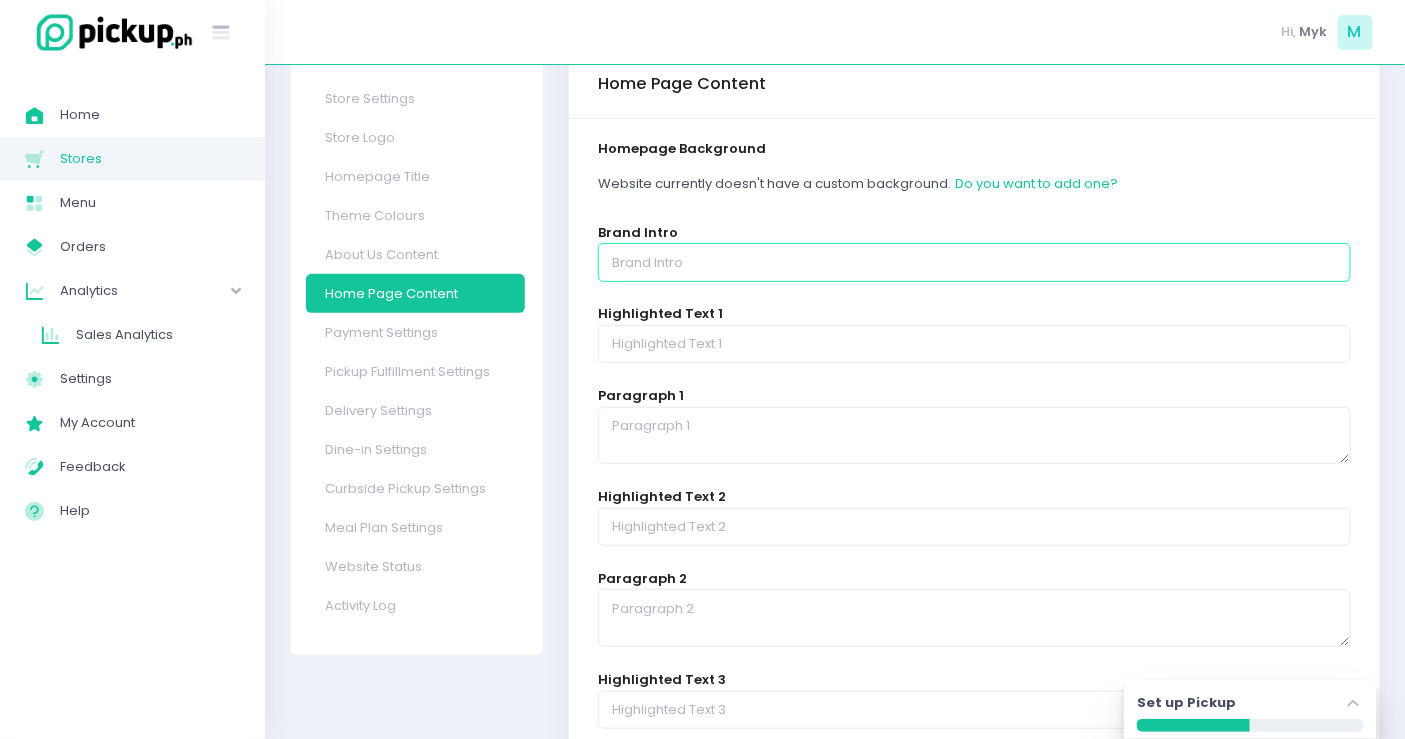 click at bounding box center [974, 262] 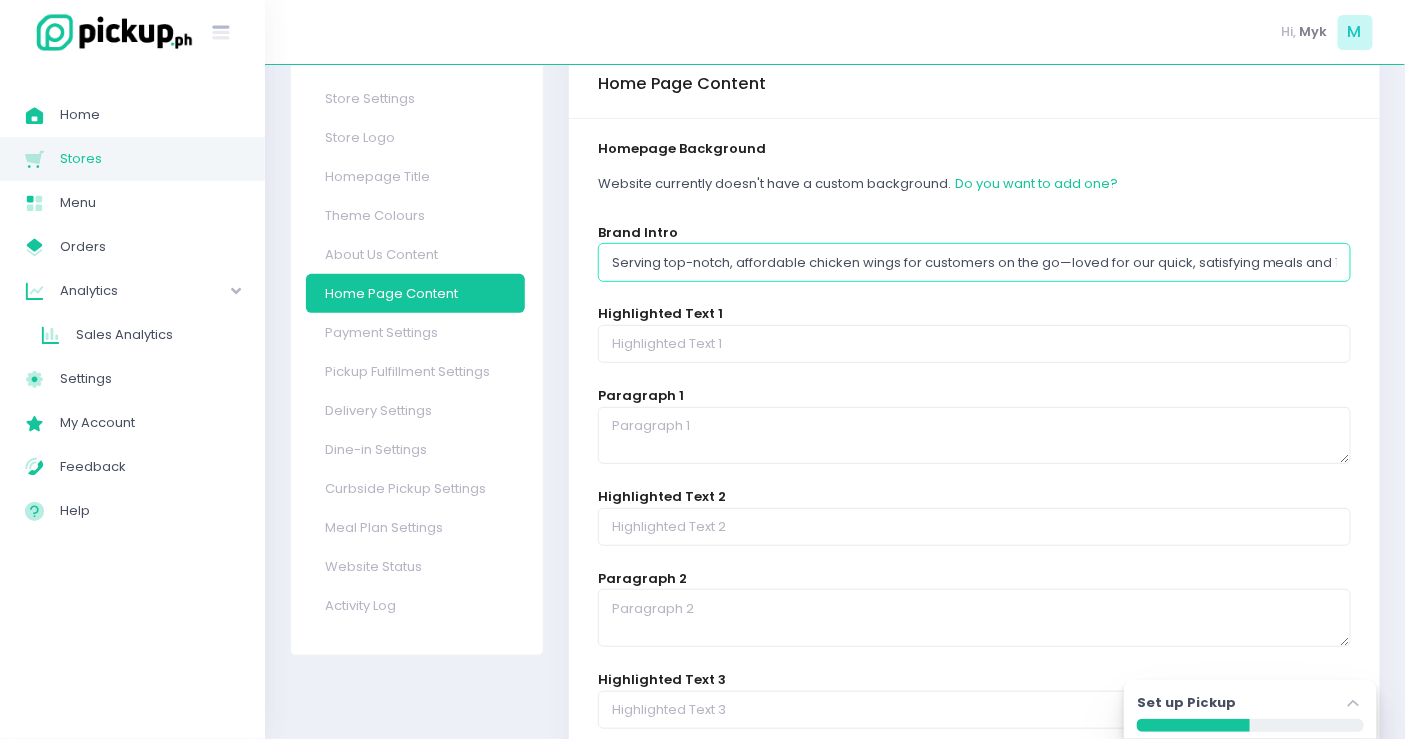 scroll, scrollTop: 0, scrollLeft: 312, axis: horizontal 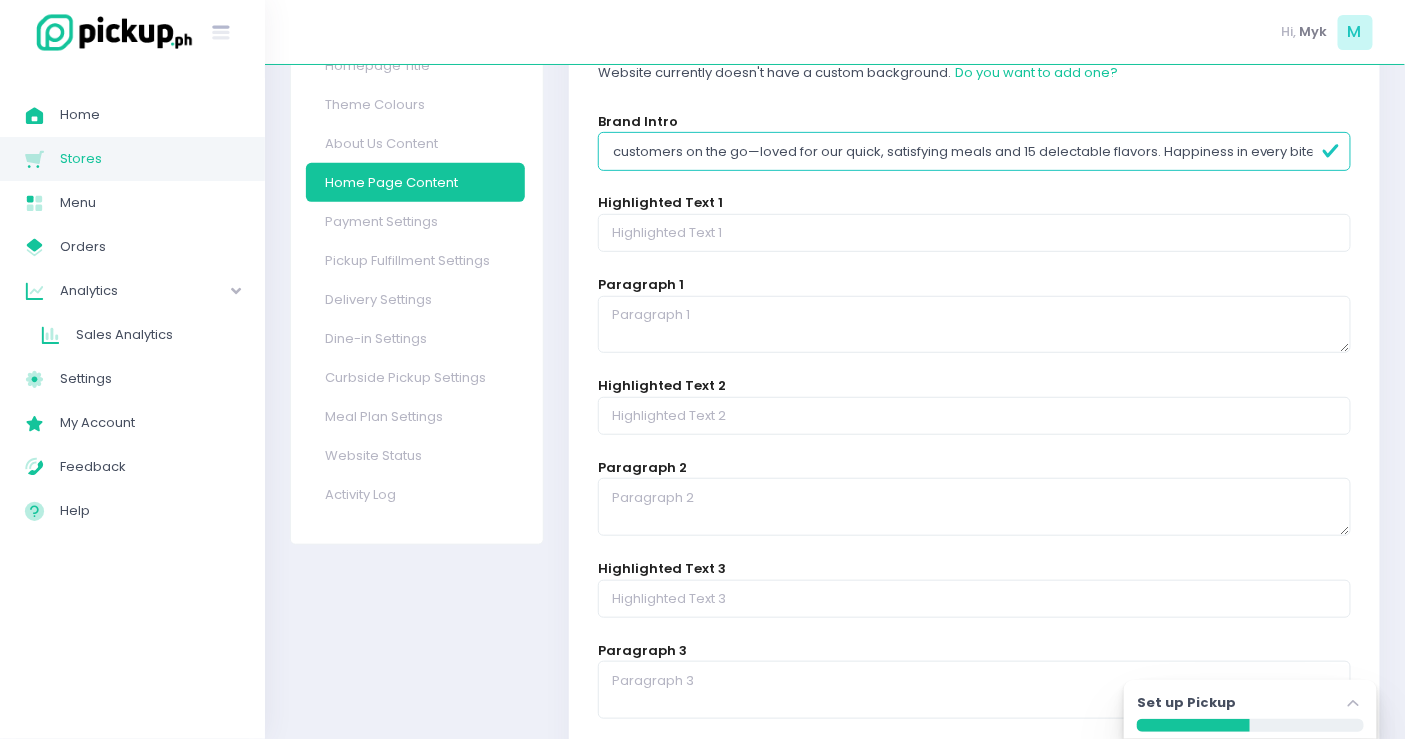 type on "Serving top-notch, affordable chicken wings for customers on the go—loved for our quick, satisfying meals and 15 delectable flavors. Happiness in every bite!" 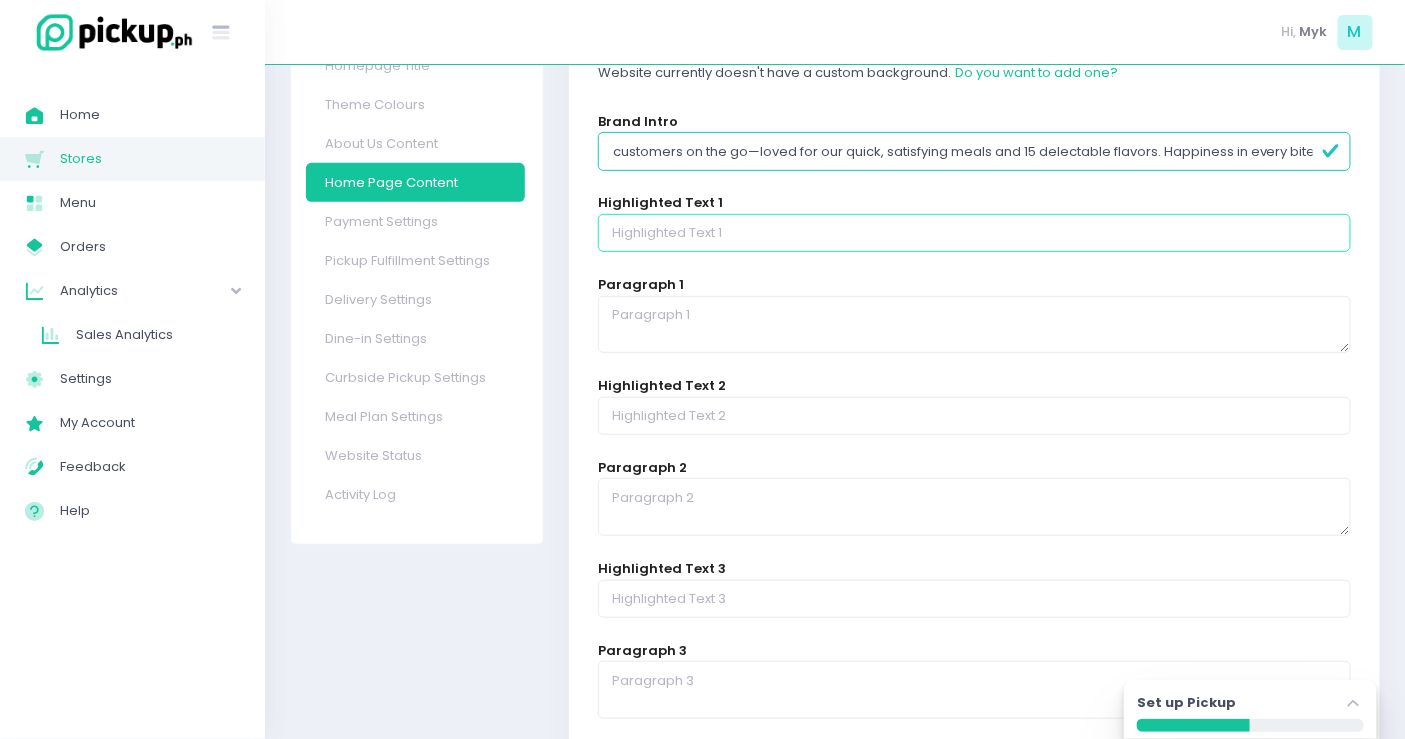 scroll, scrollTop: 0, scrollLeft: 0, axis: both 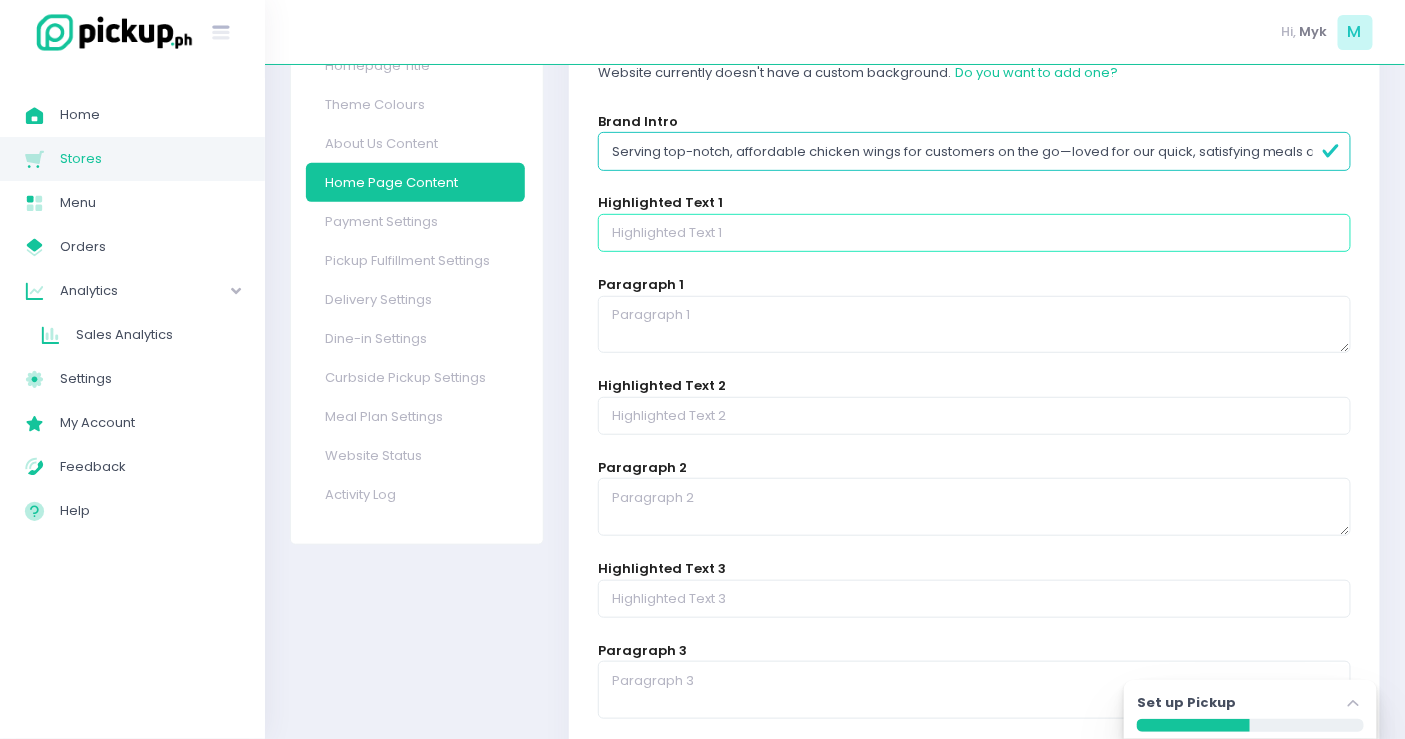 click at bounding box center [974, 233] 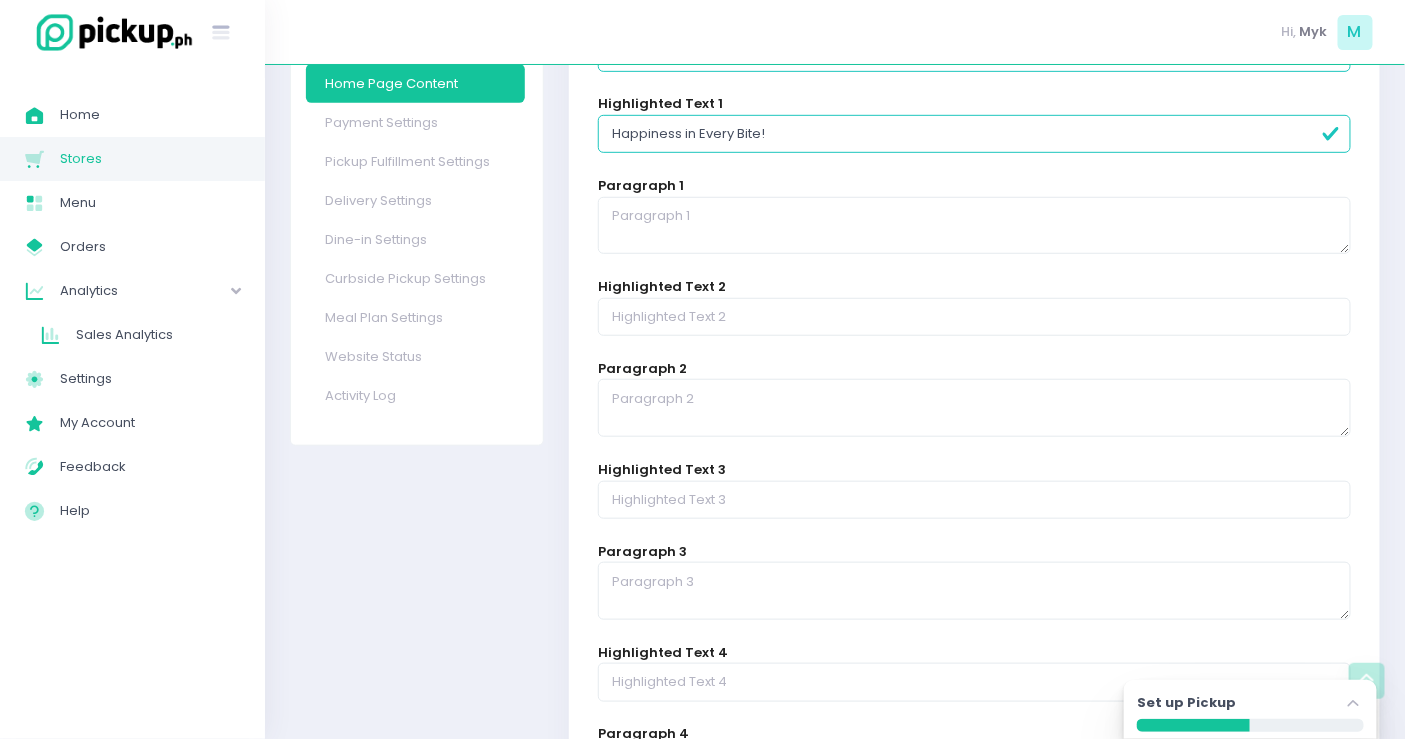 scroll, scrollTop: 654, scrollLeft: 0, axis: vertical 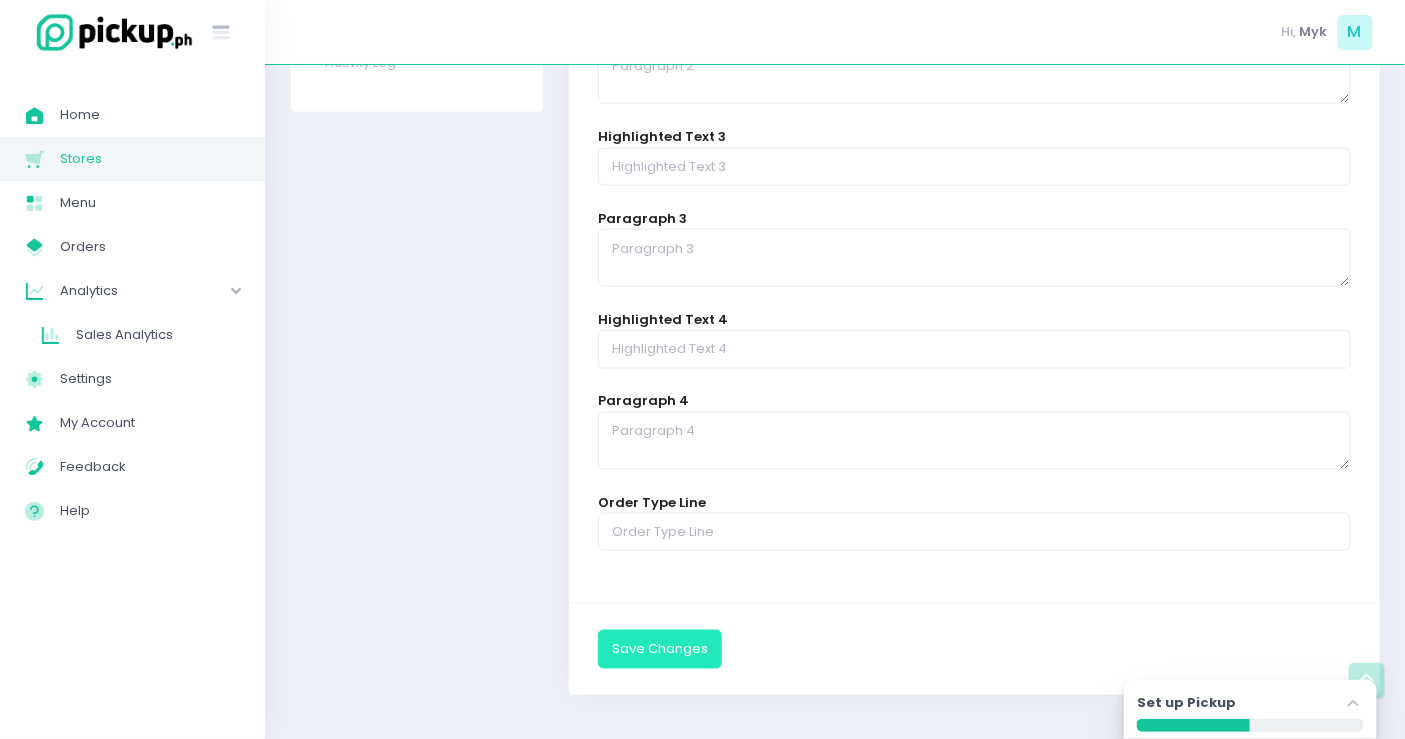 type on "Happiness in Every Bite!" 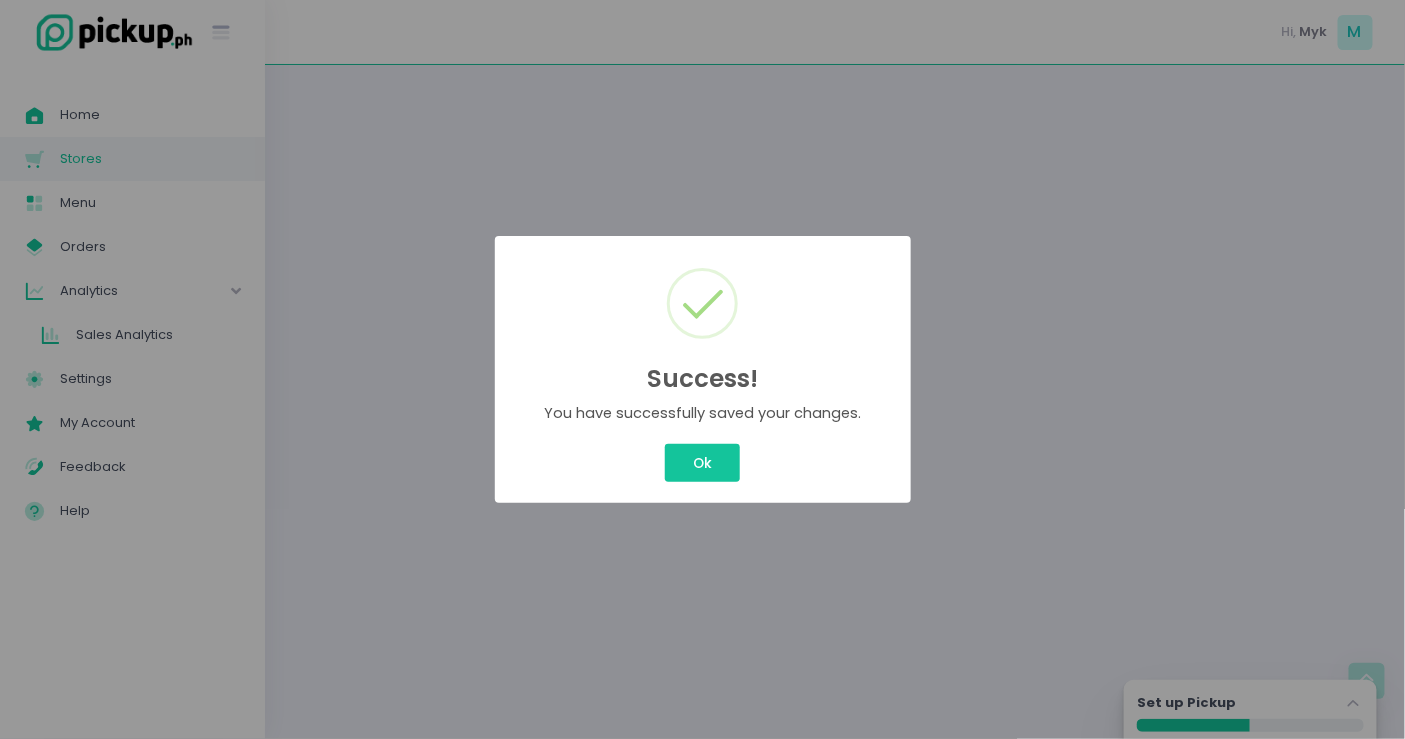 scroll, scrollTop: 0, scrollLeft: 0, axis: both 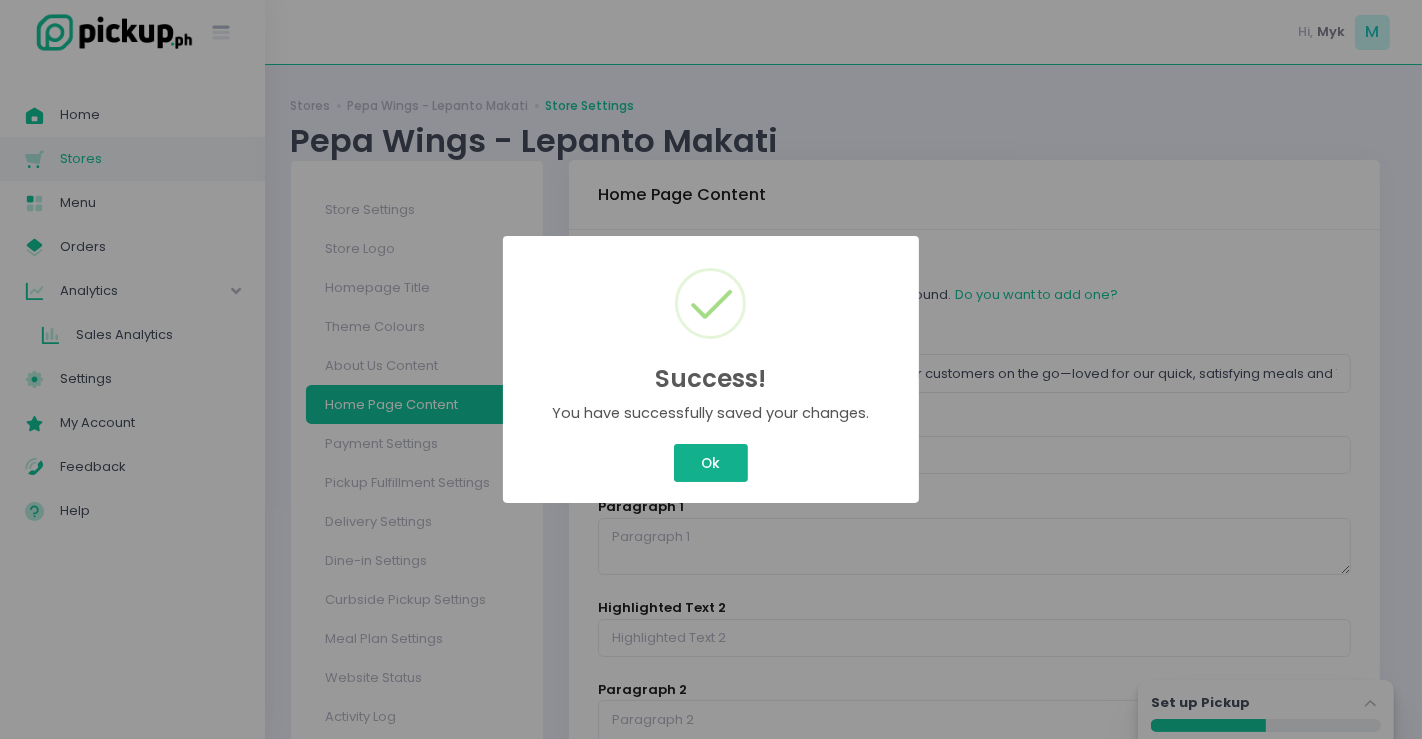 click on "Ok" at bounding box center [711, 463] 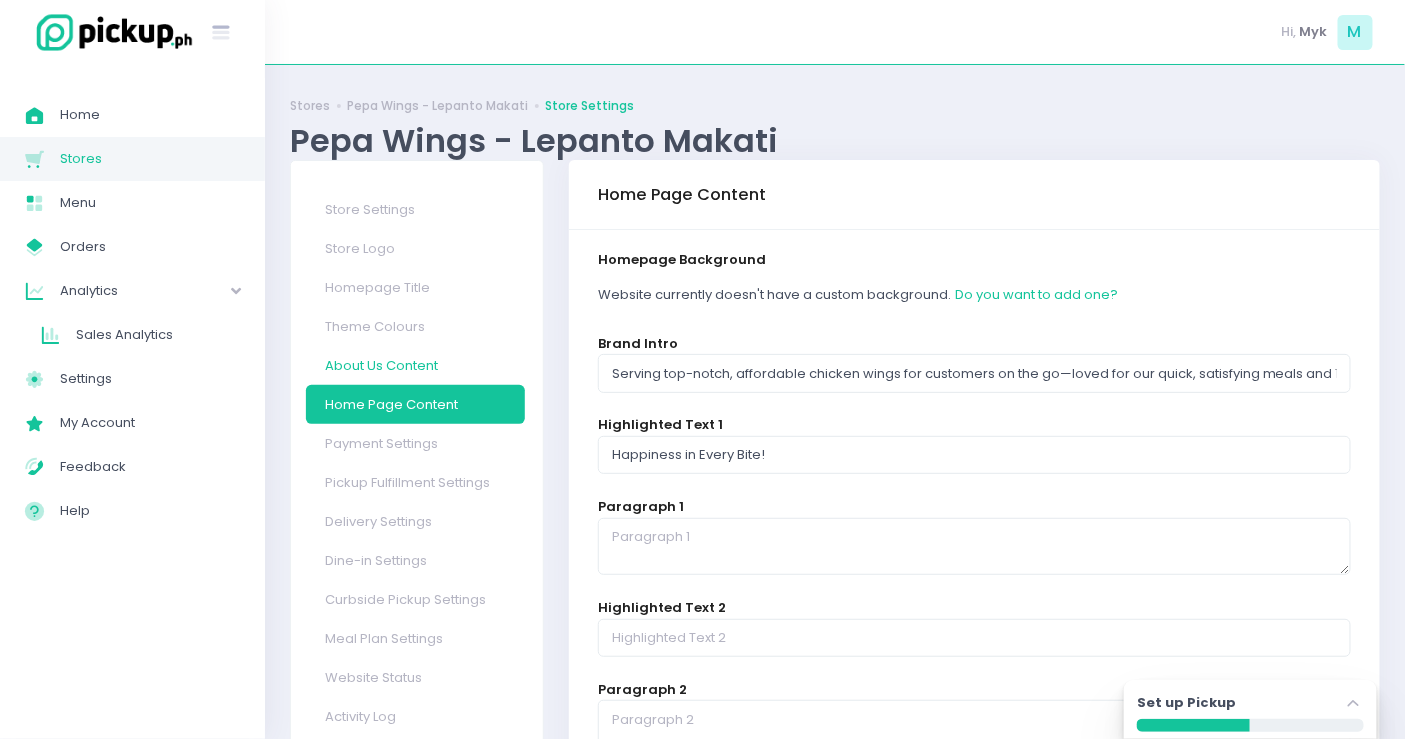 click on "About Us Content" at bounding box center [415, 365] 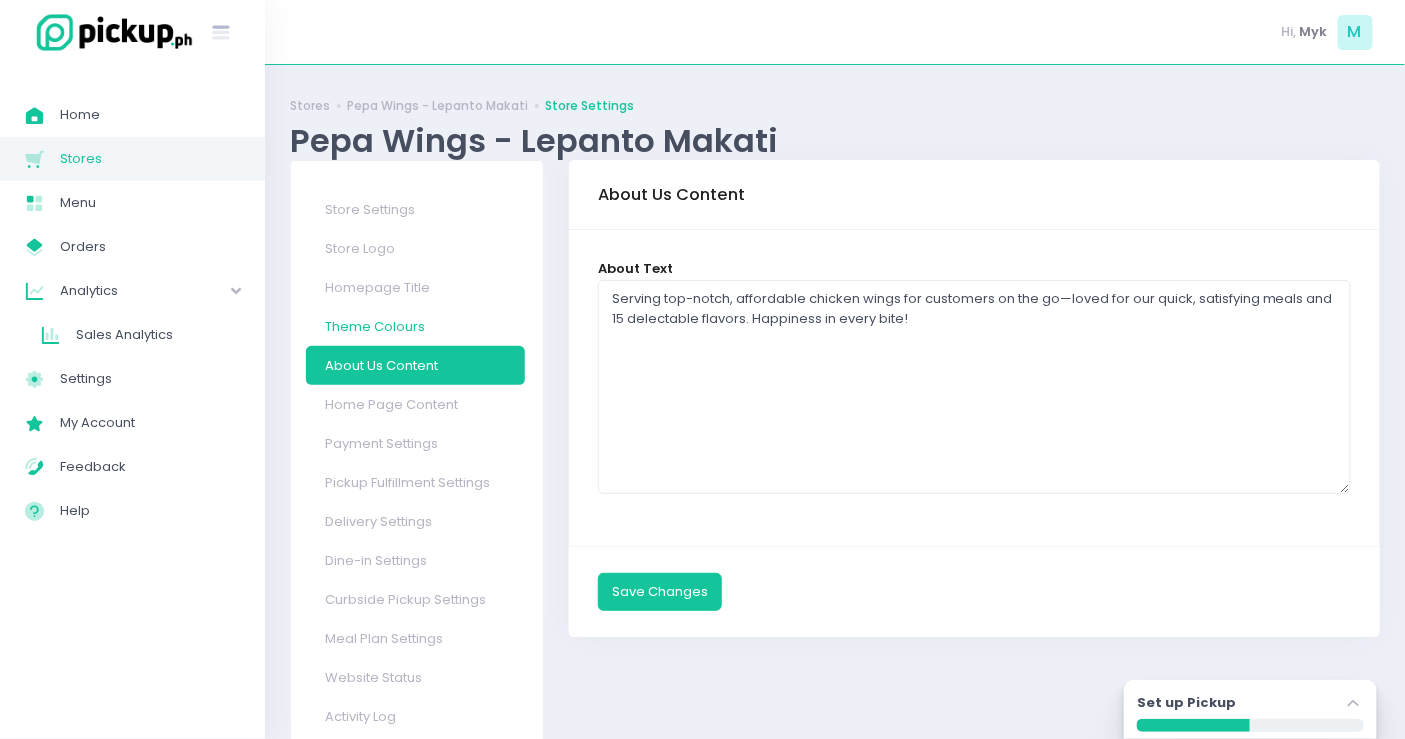 click on "Theme Colours" at bounding box center (415, 326) 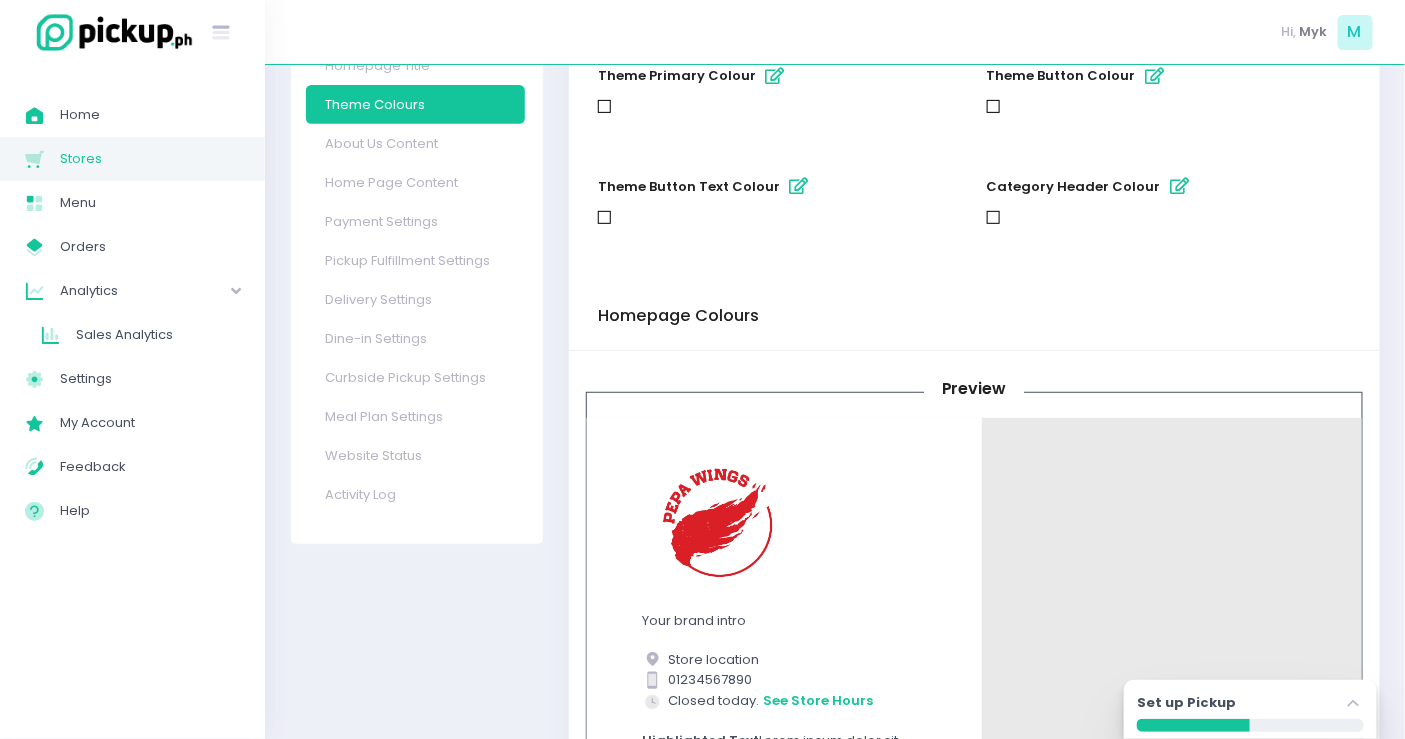 scroll, scrollTop: 111, scrollLeft: 0, axis: vertical 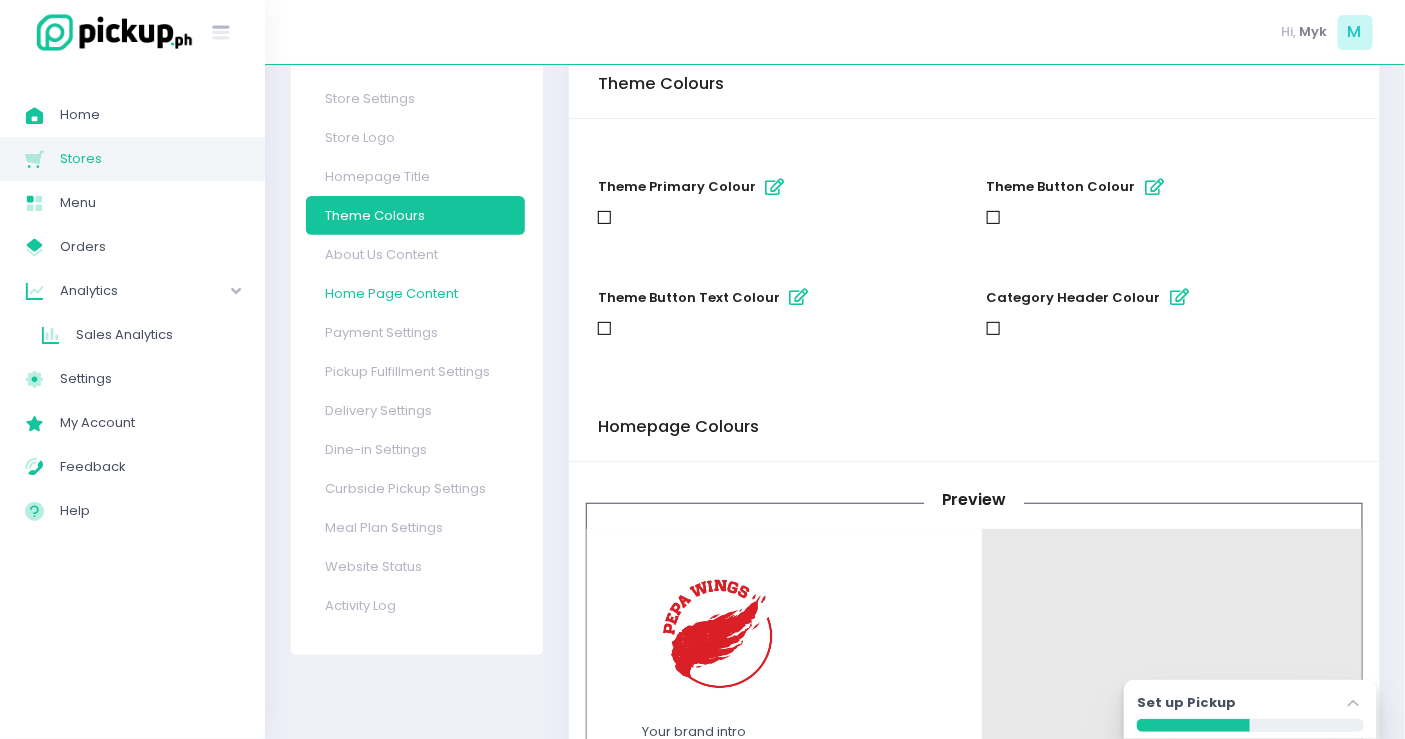 click on "Home Page Content" at bounding box center [415, 293] 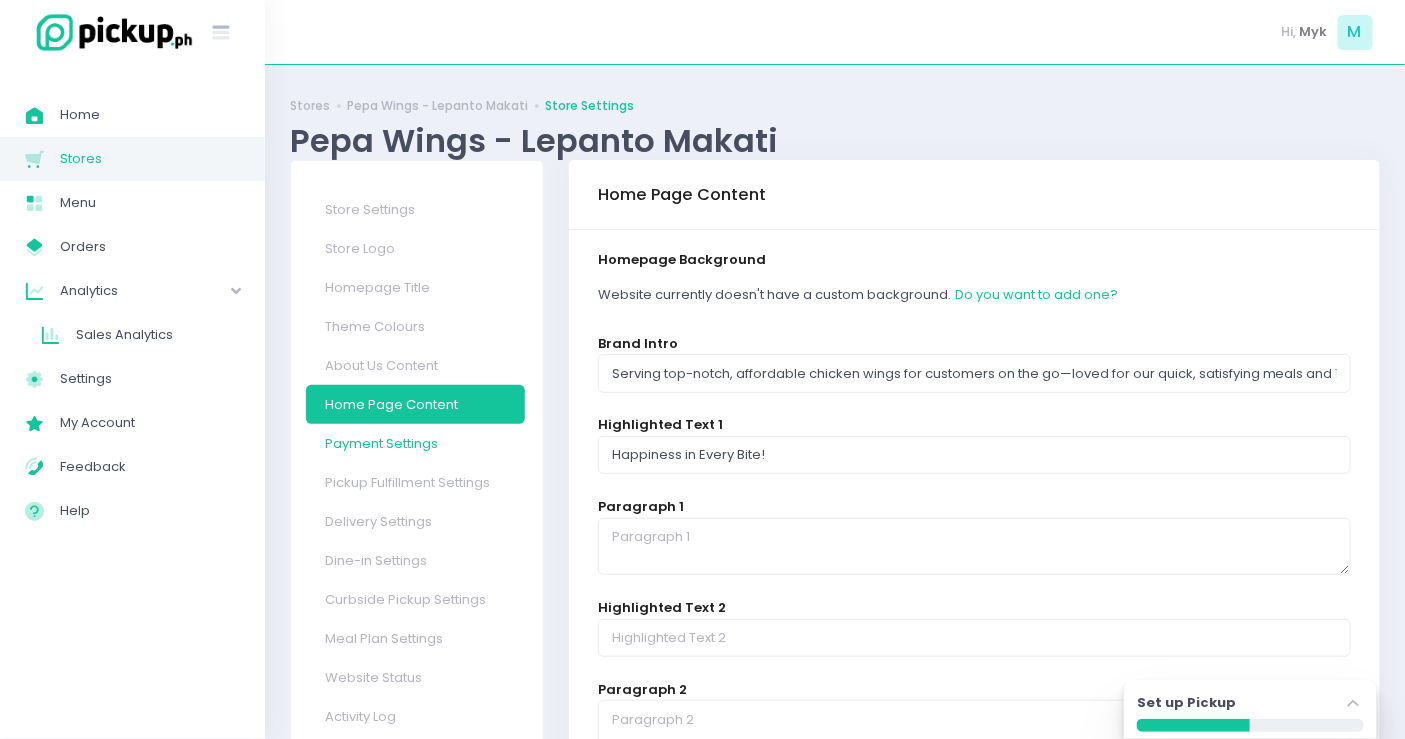 click on "Payment Settings" at bounding box center [415, 443] 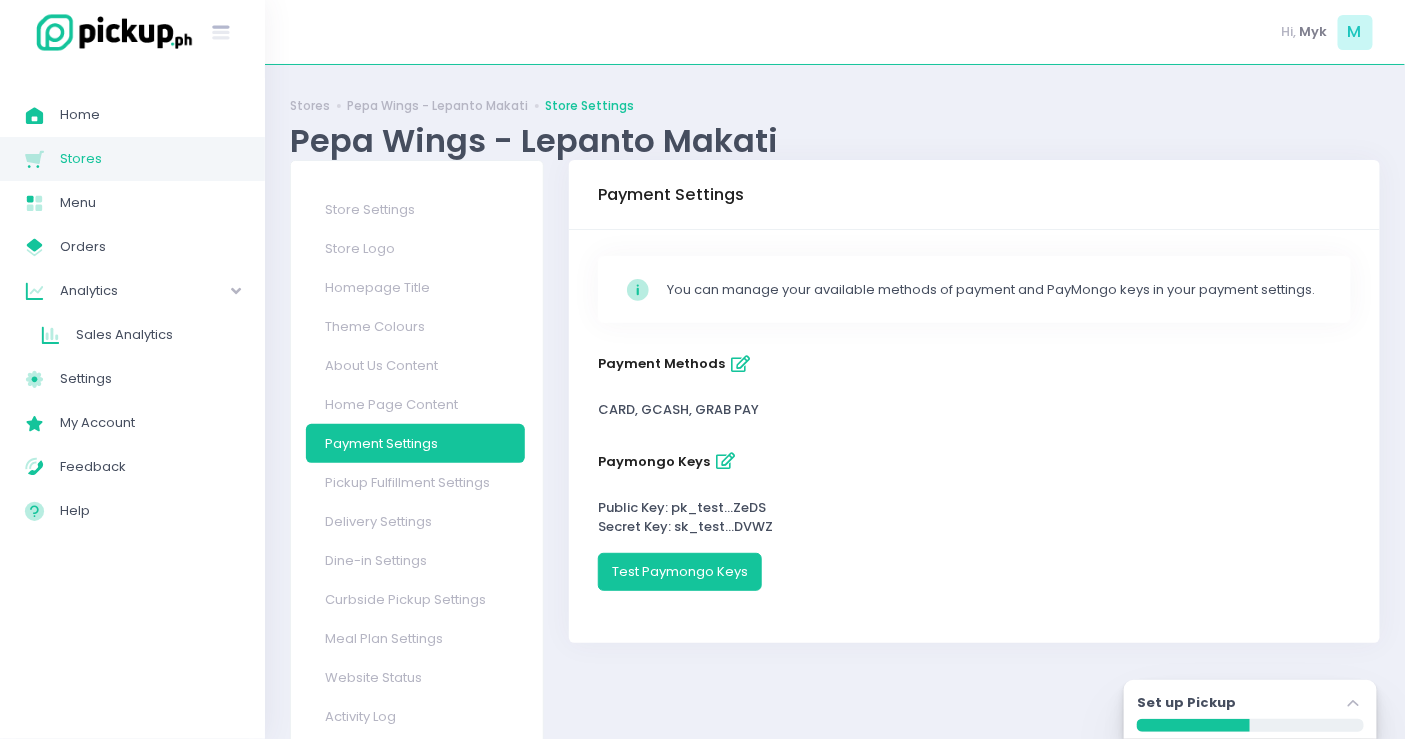 scroll, scrollTop: 51, scrollLeft: 0, axis: vertical 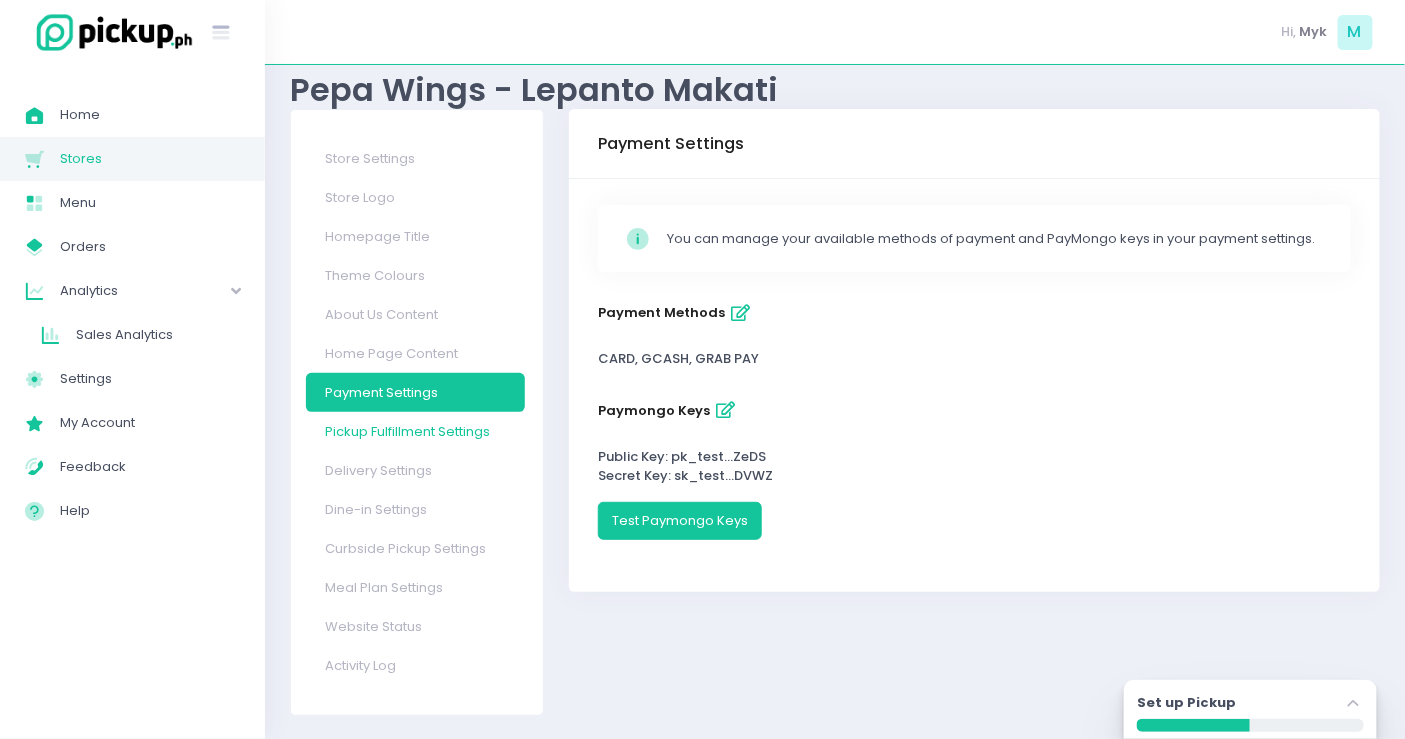click on "Pickup Fulfillment Settings" at bounding box center (415, 431) 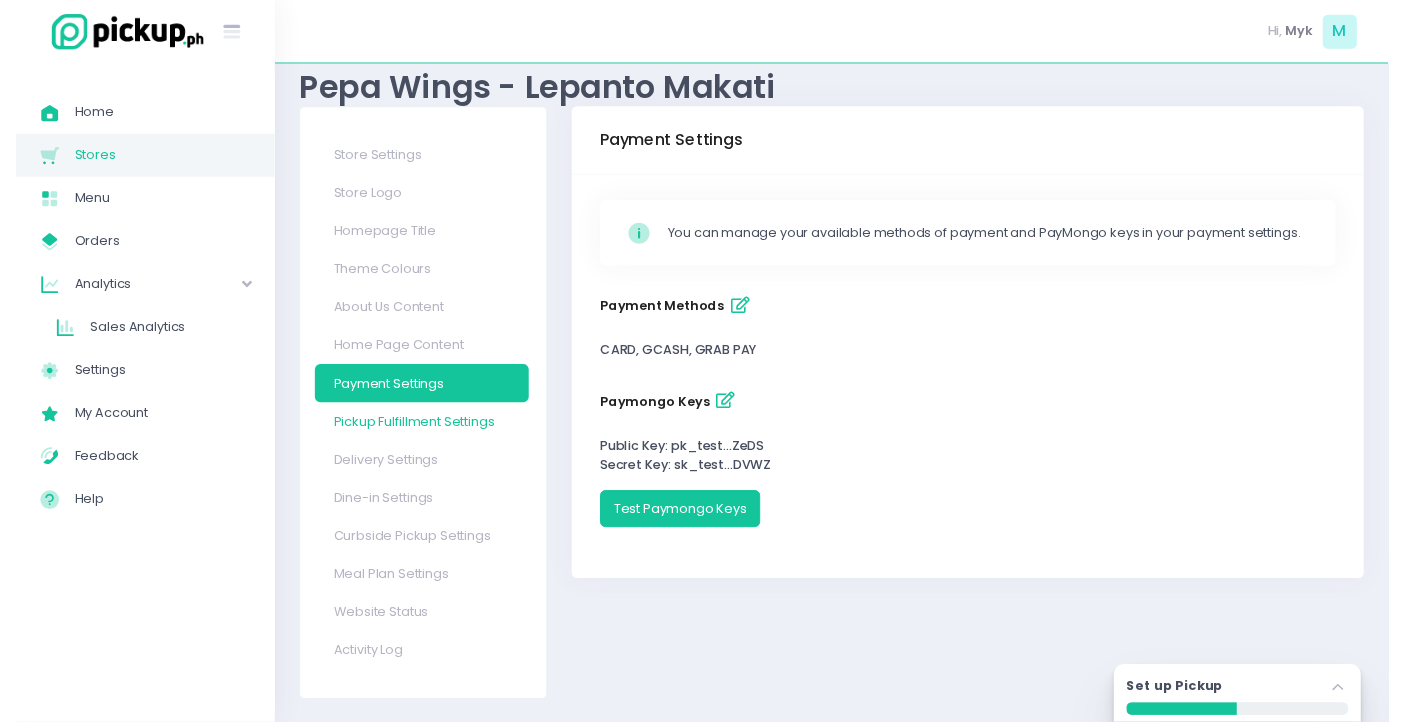 scroll, scrollTop: 0, scrollLeft: 0, axis: both 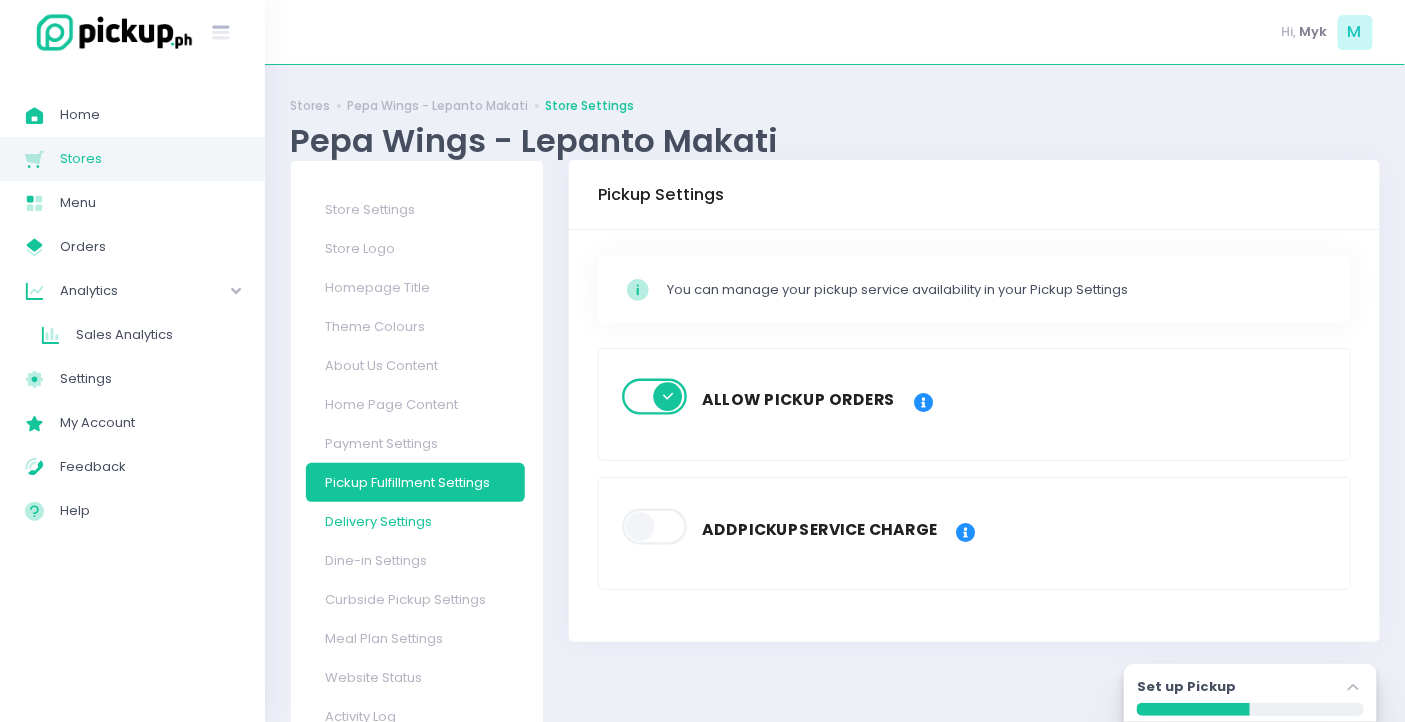 click on "Delivery Settings" at bounding box center [415, 521] 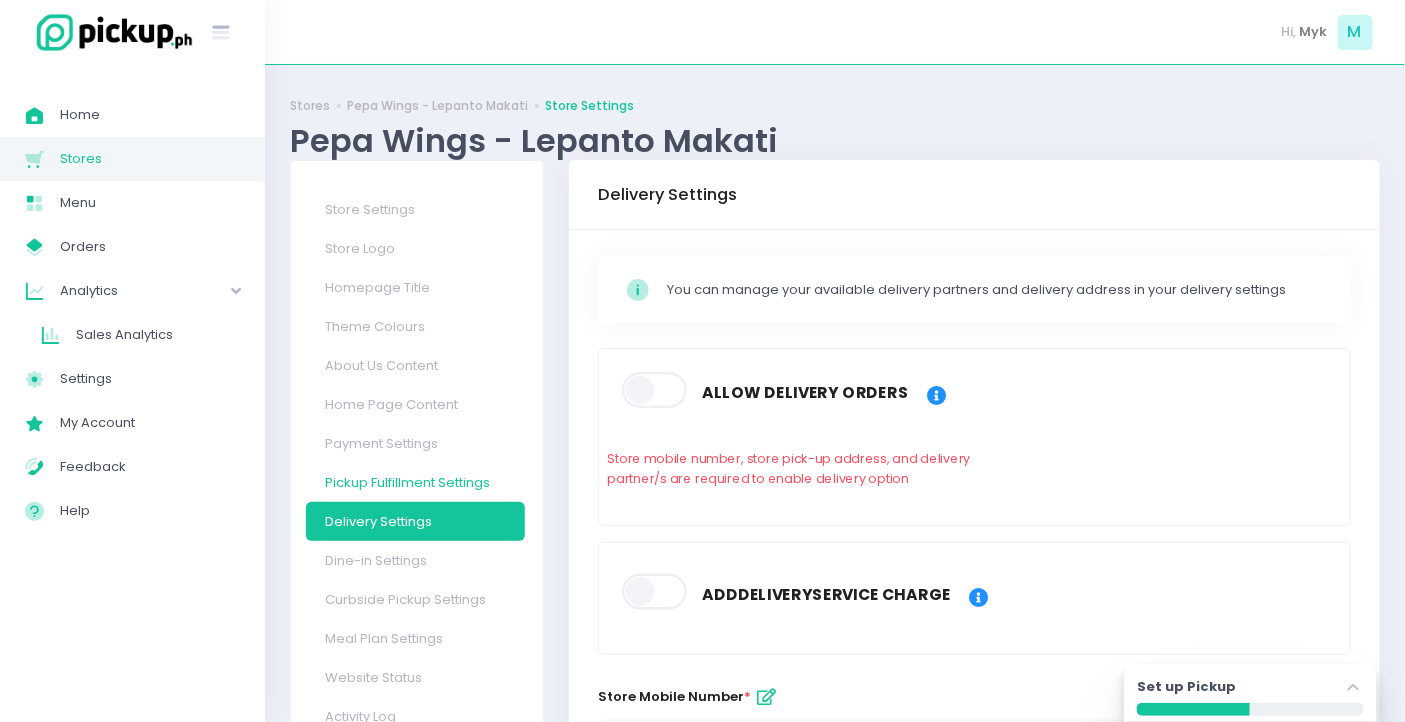 click on "Pickup Fulfillment Settings" at bounding box center [415, 482] 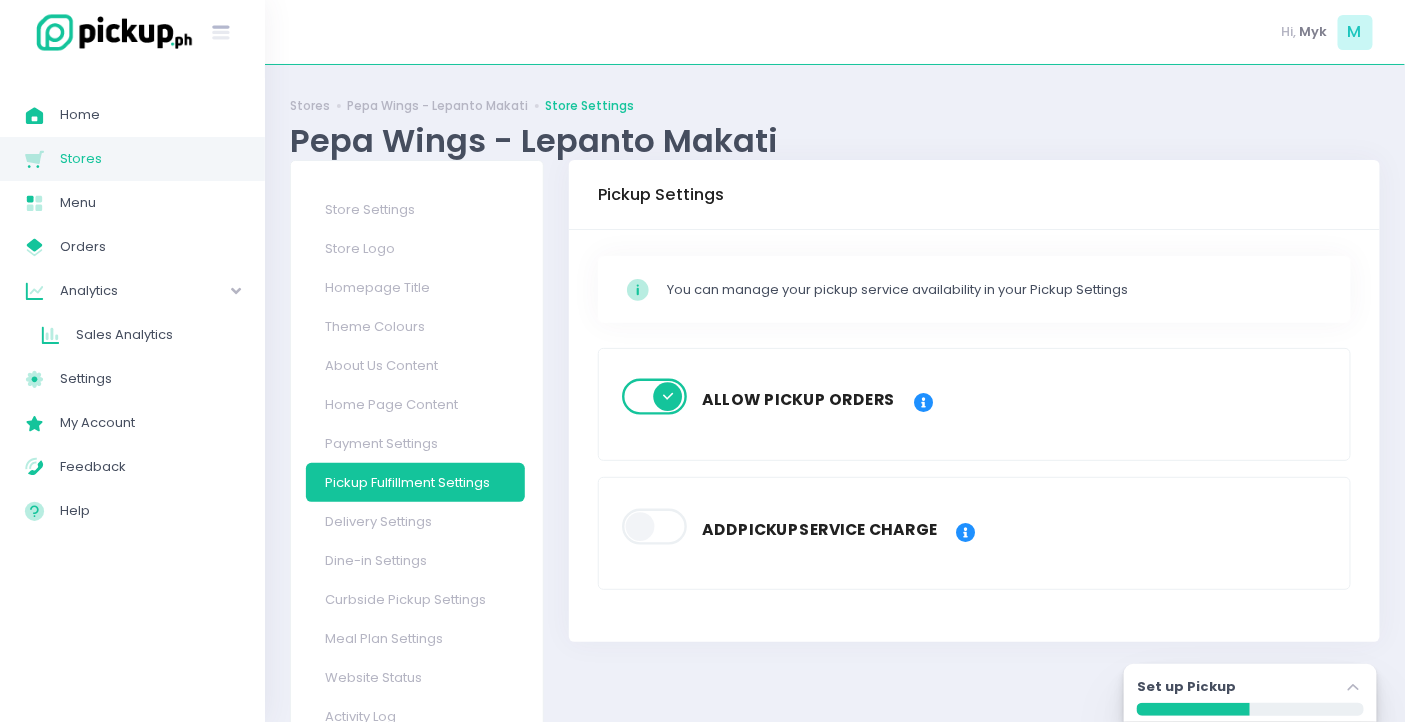 scroll, scrollTop: 68, scrollLeft: 0, axis: vertical 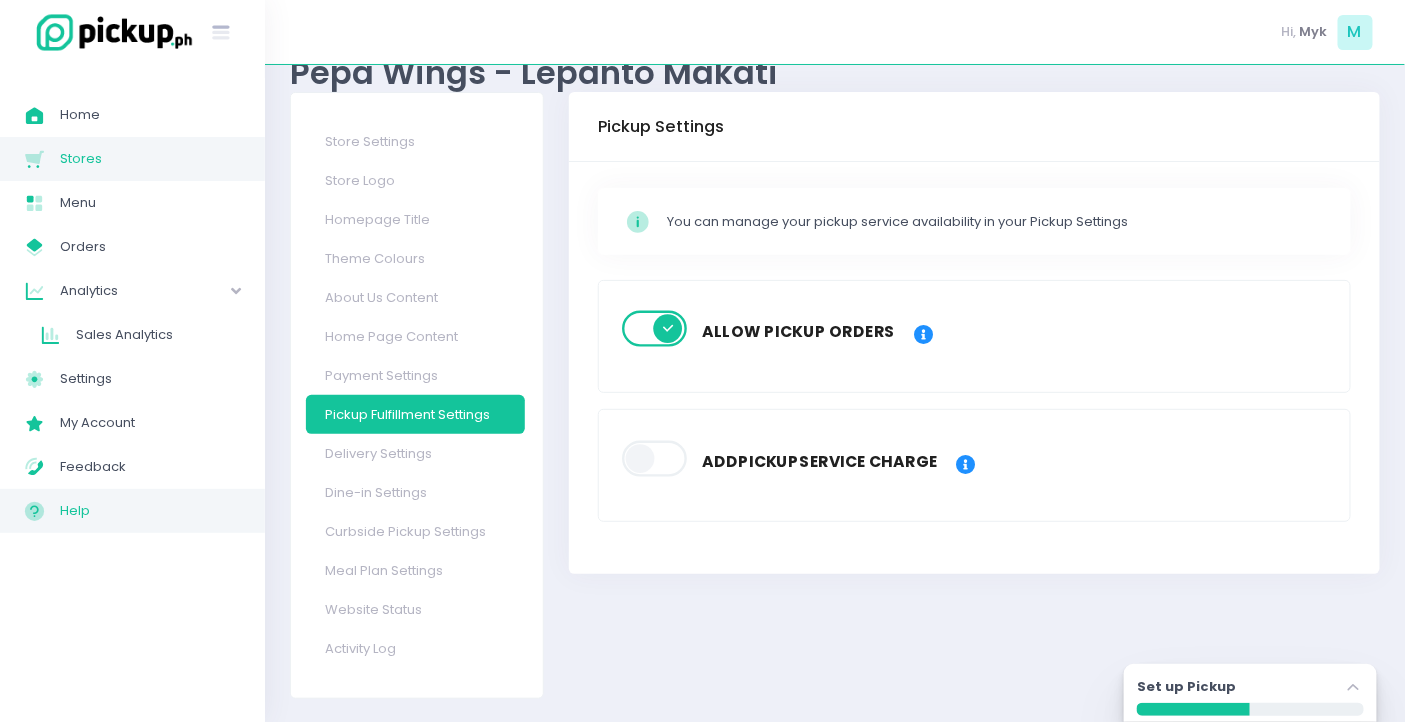 click on "Help" at bounding box center (150, 511) 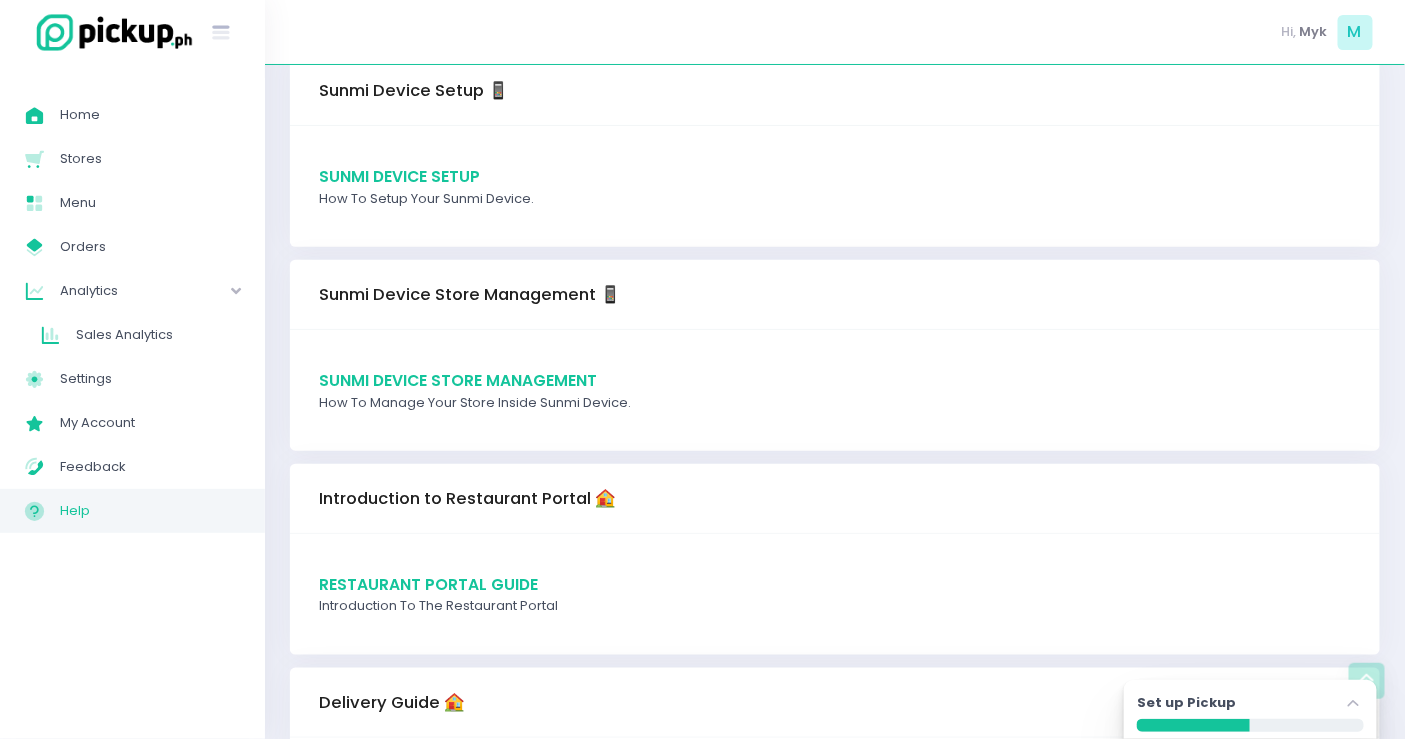 scroll, scrollTop: 666, scrollLeft: 0, axis: vertical 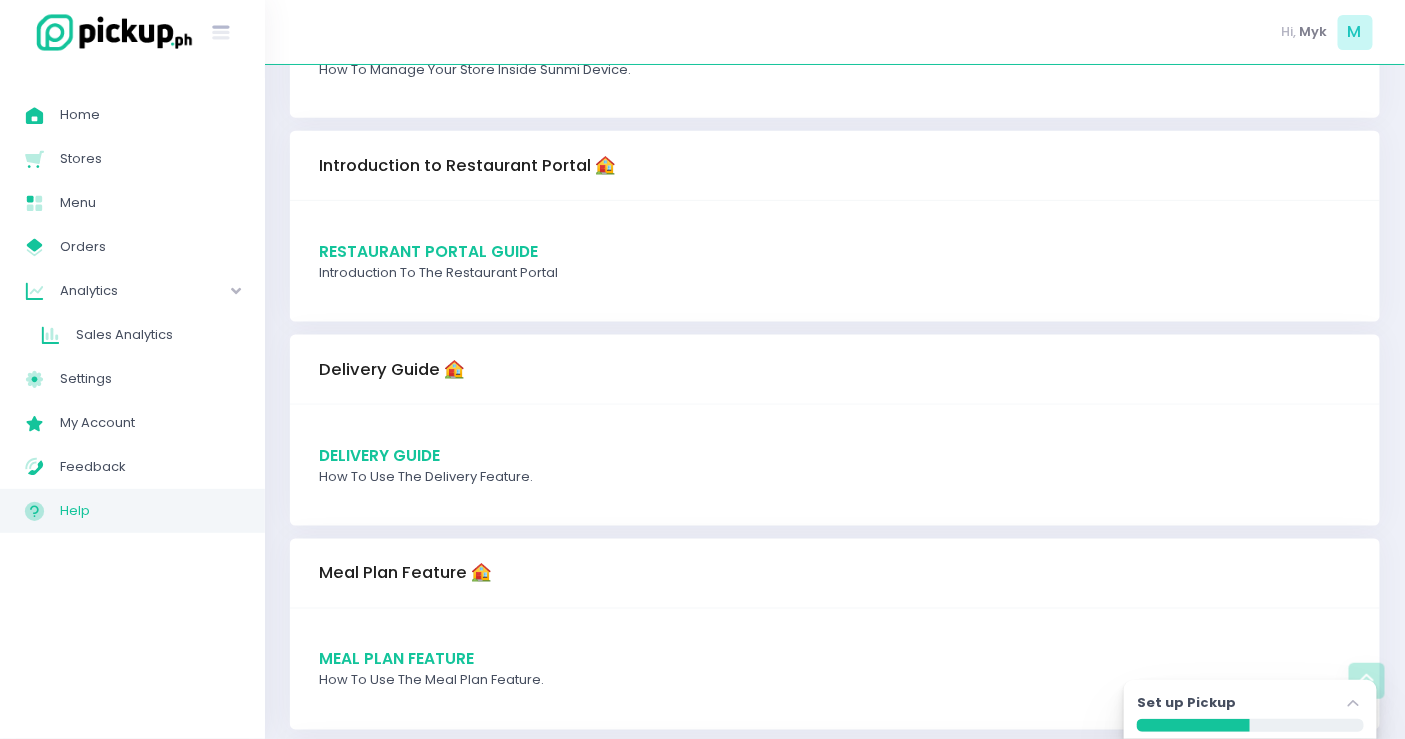 click on "Delivery Guide" at bounding box center [379, 455] 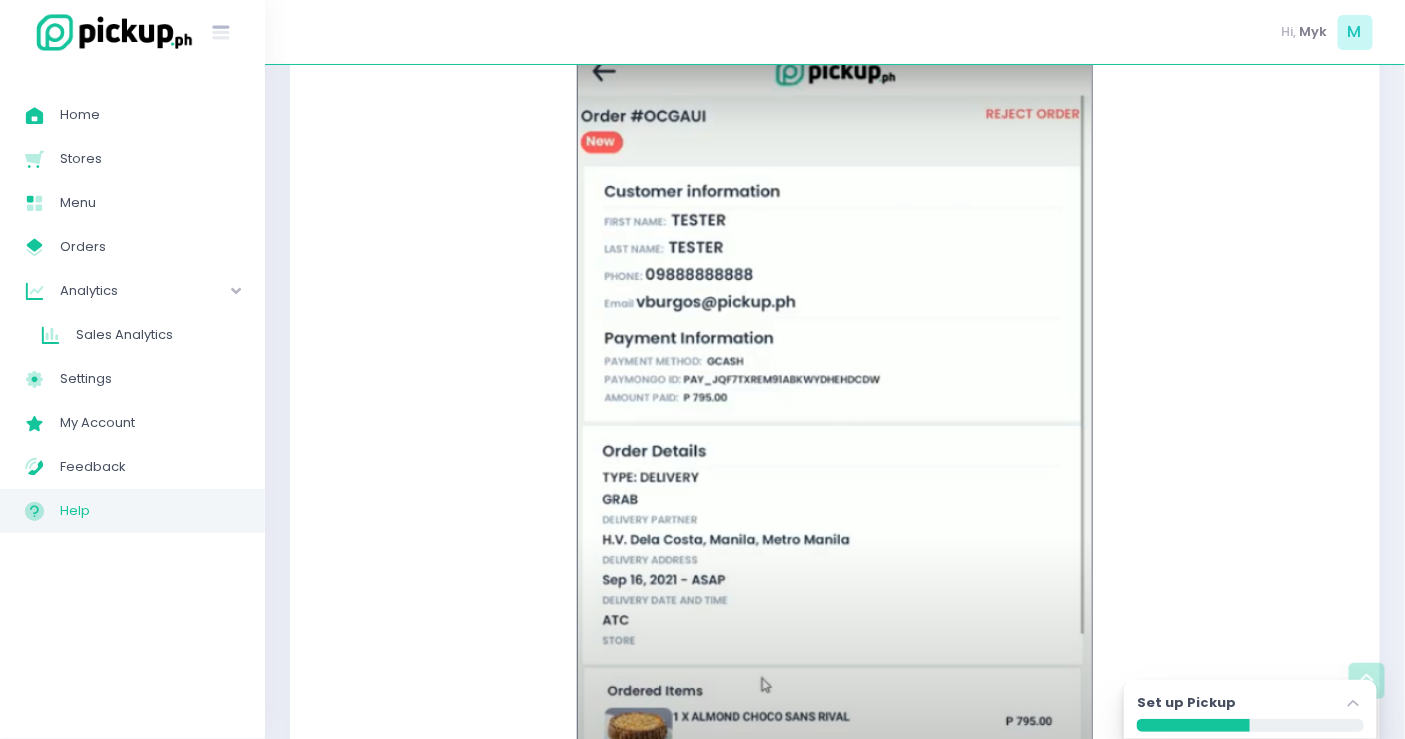 scroll, scrollTop: 1444, scrollLeft: 0, axis: vertical 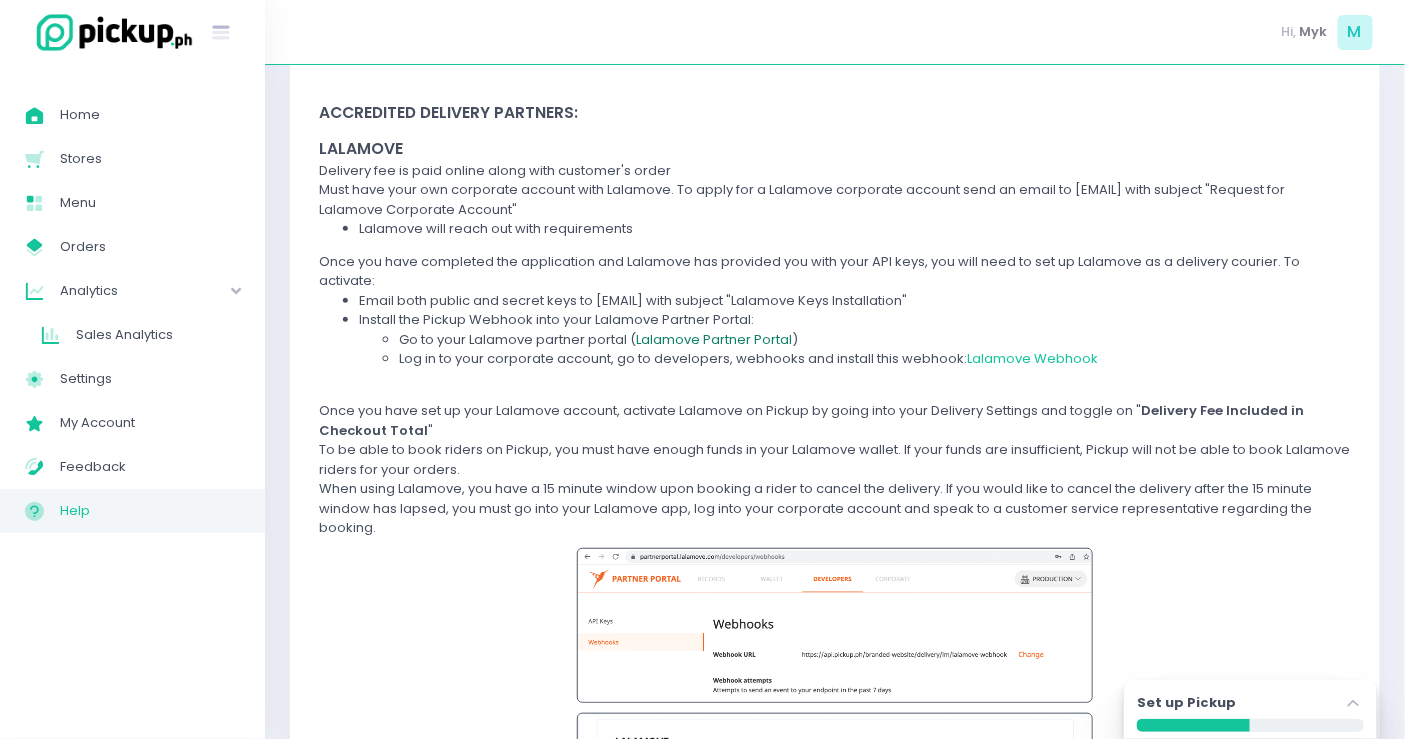 click on "Lalamove Partner Portal" at bounding box center [714, 339] 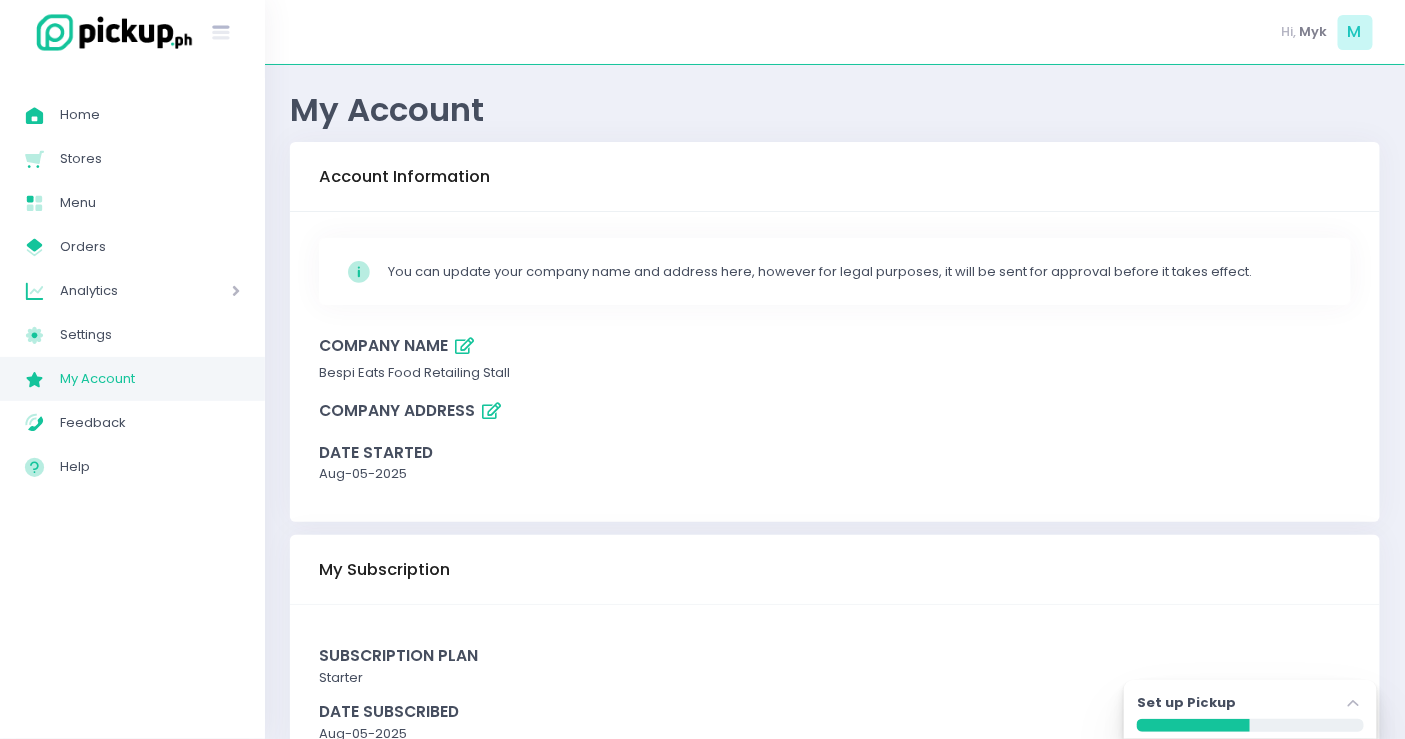 scroll, scrollTop: 80, scrollLeft: 0, axis: vertical 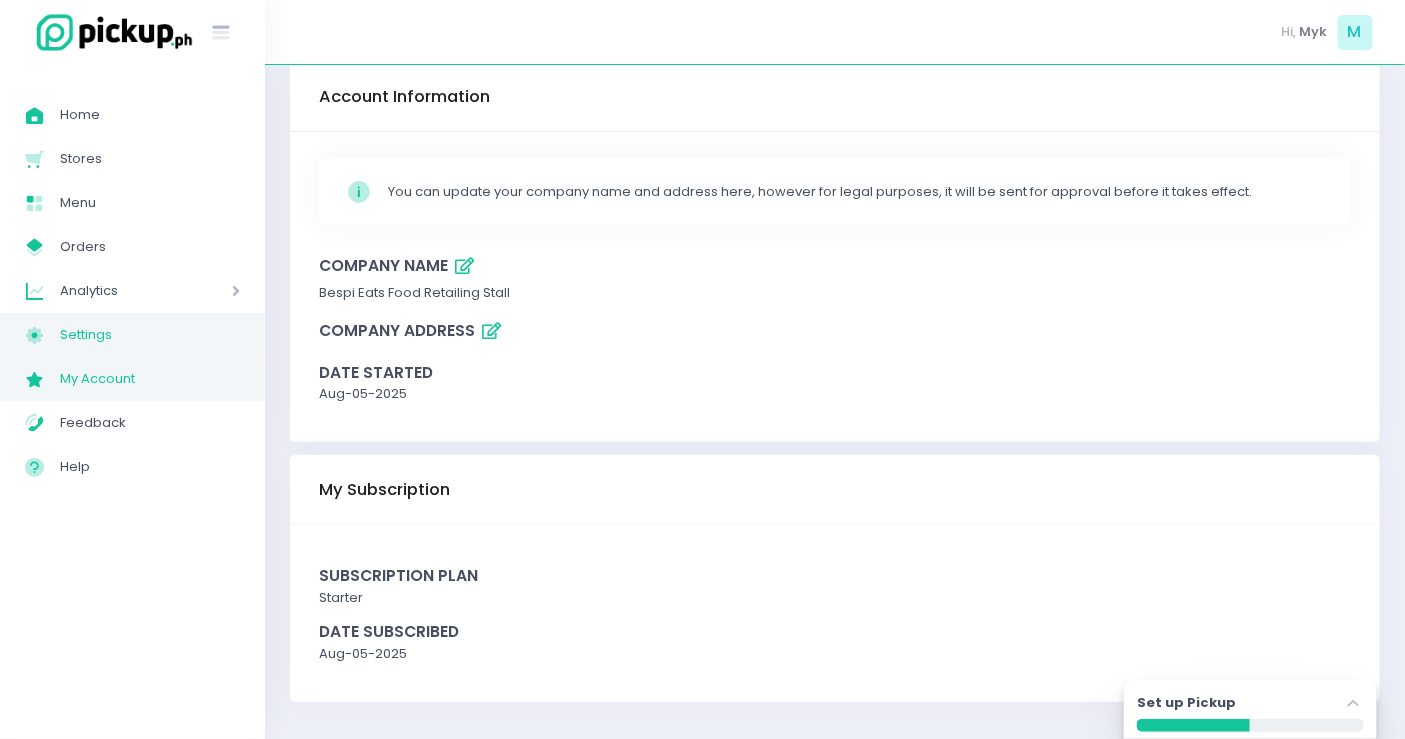click on "Settings" at bounding box center [150, 335] 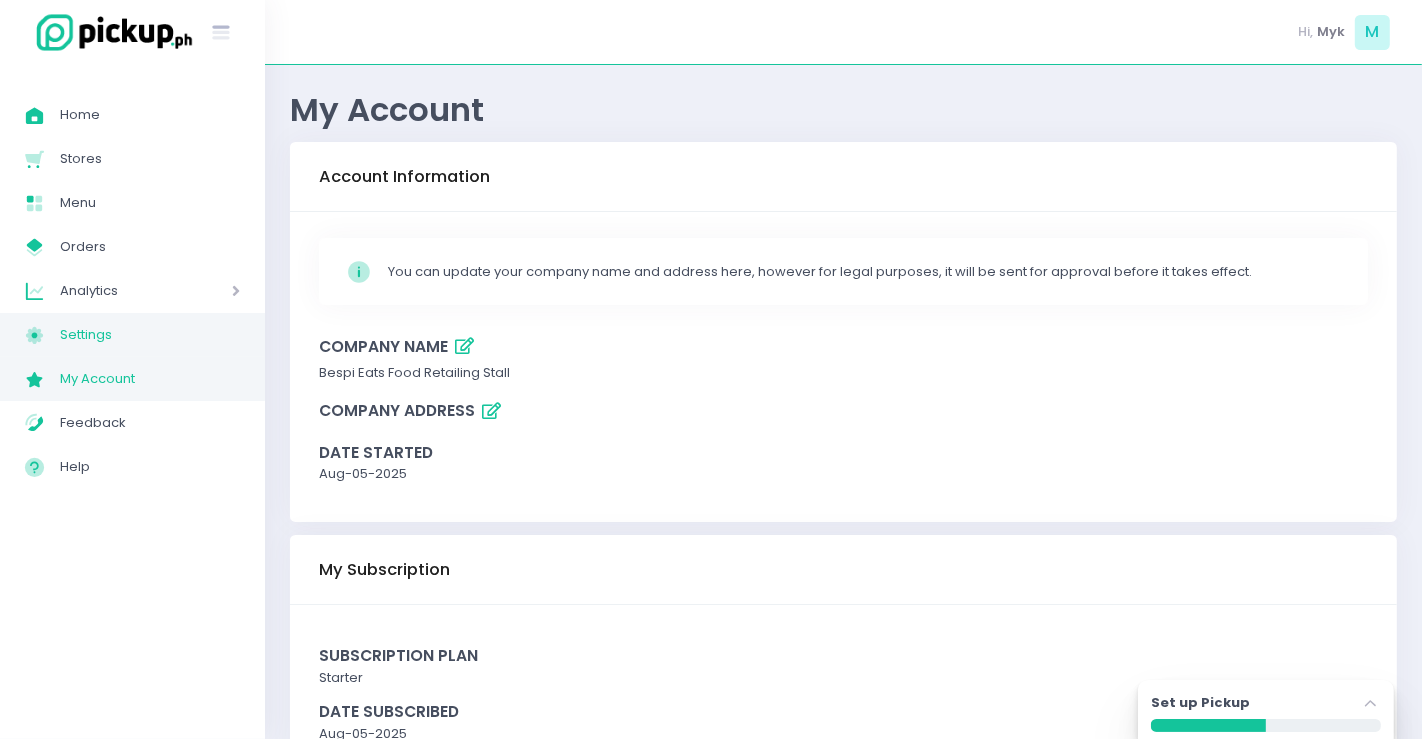 select on "active" 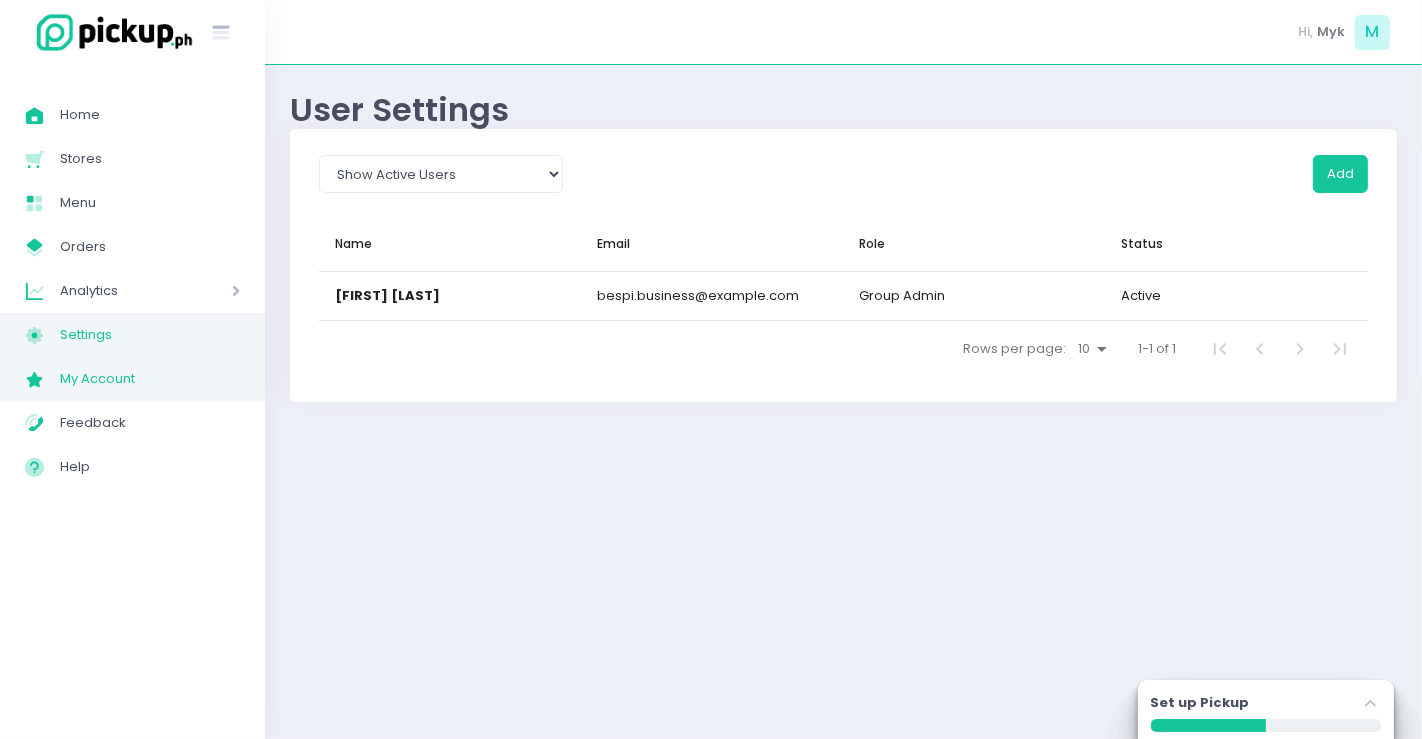click on "My Account" at bounding box center (150, 379) 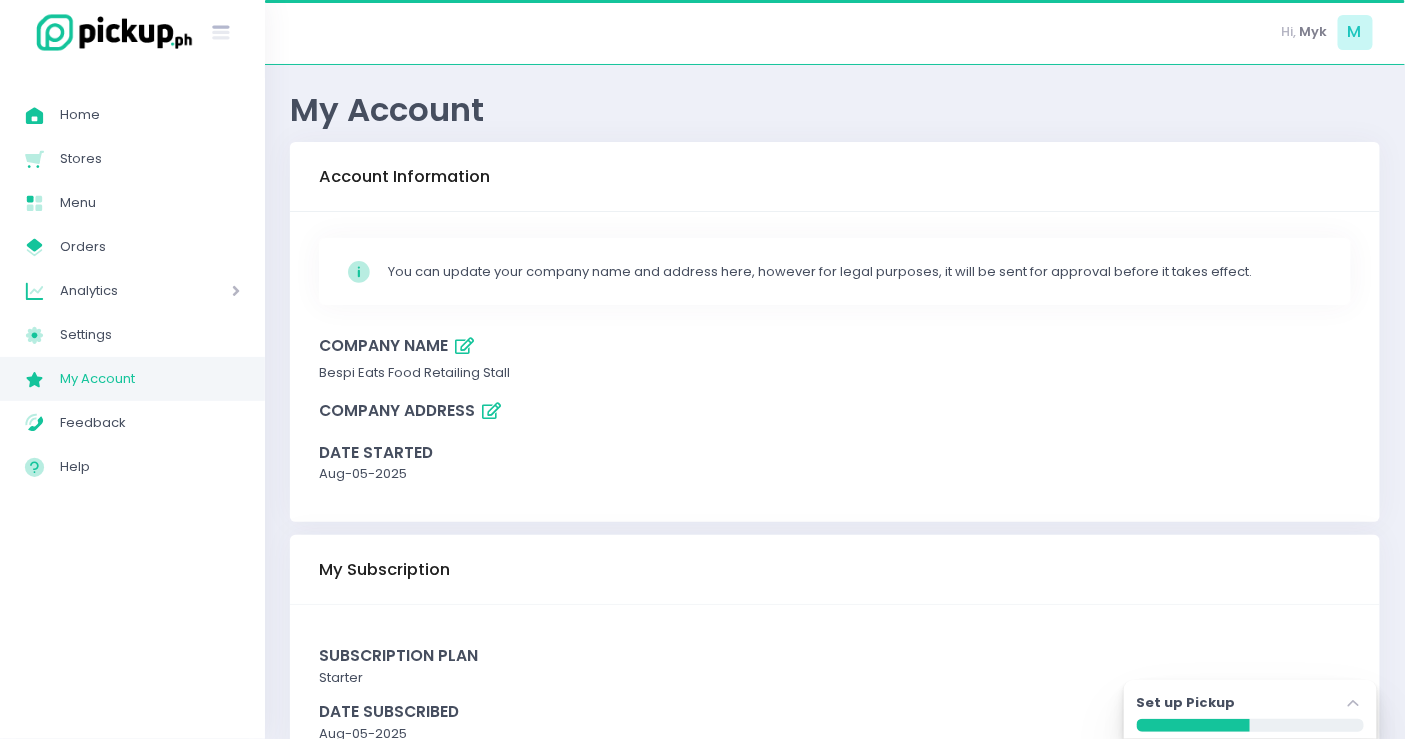 scroll, scrollTop: 80, scrollLeft: 0, axis: vertical 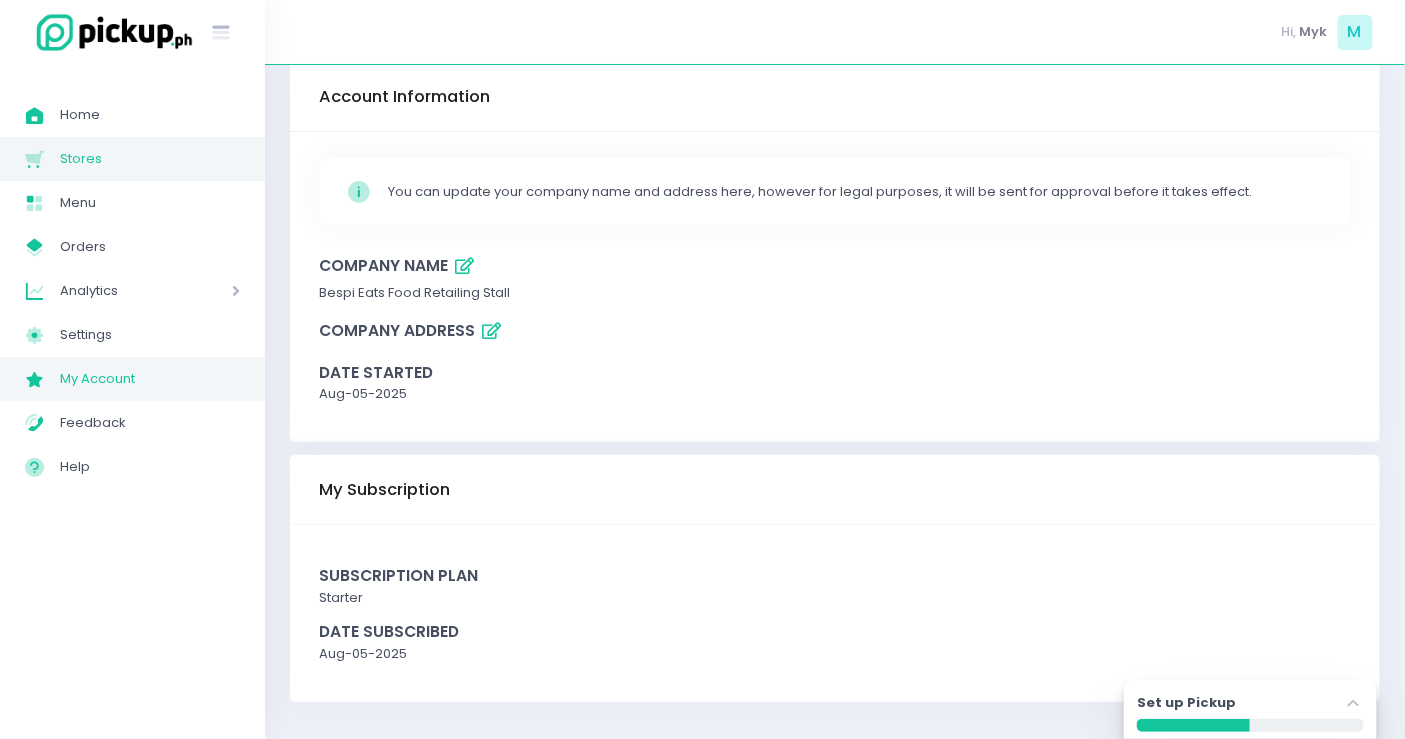 click on "Stores" at bounding box center [150, 159] 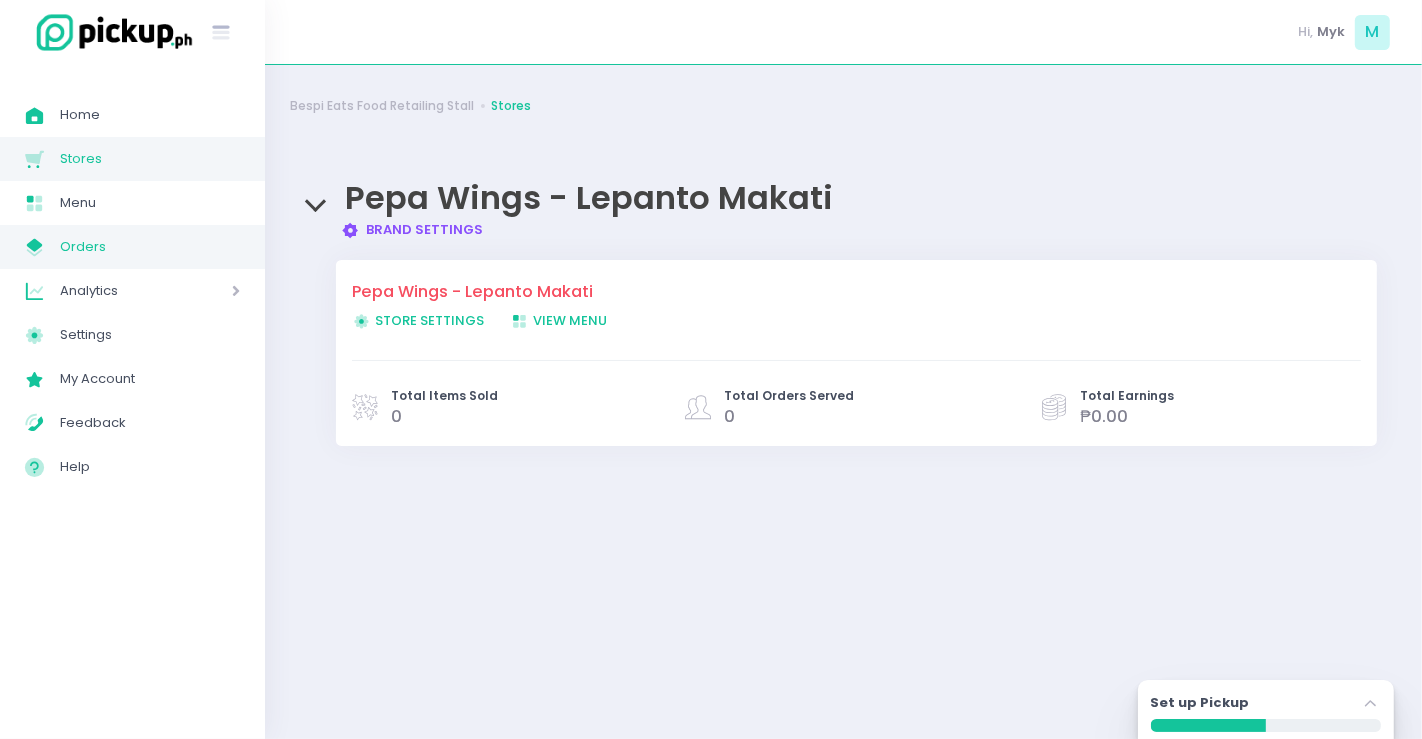 click on "Orders" at bounding box center (150, 247) 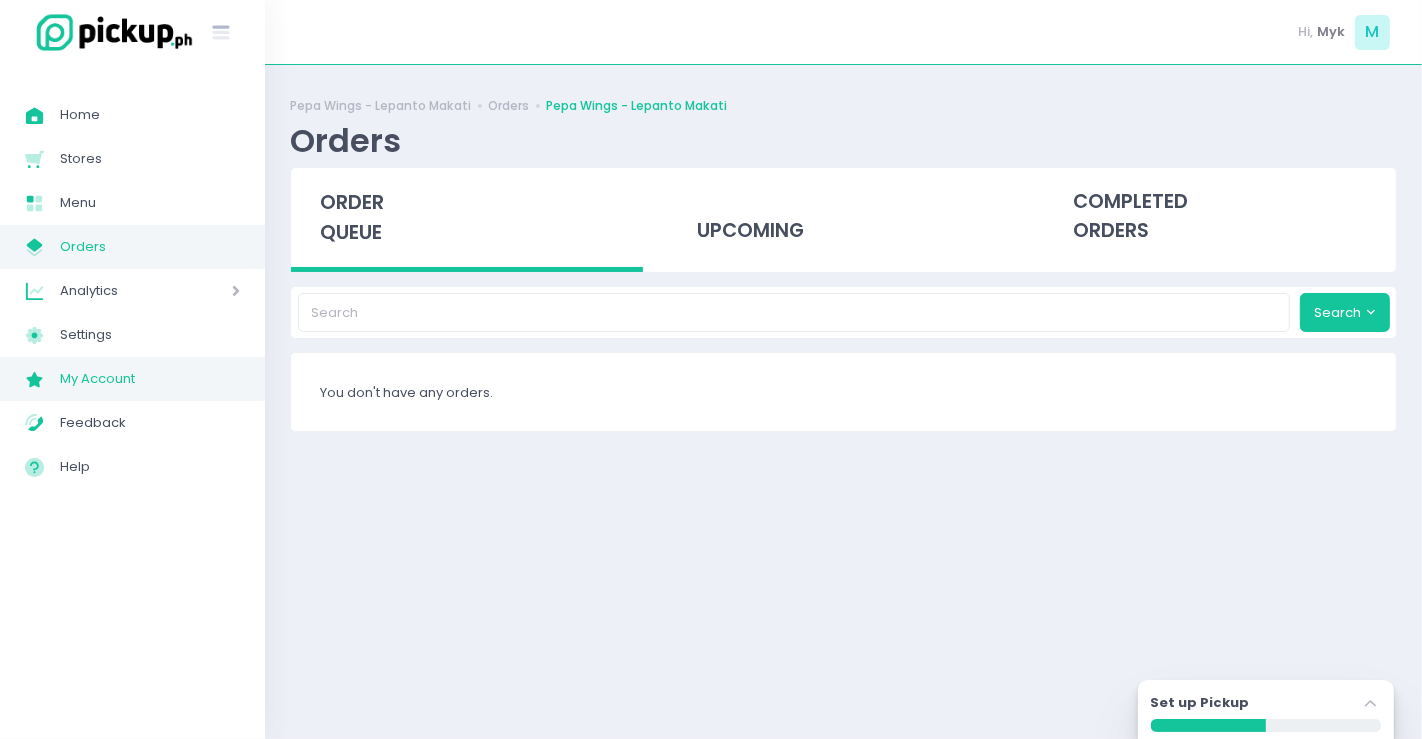 click on "My Account" at bounding box center (150, 379) 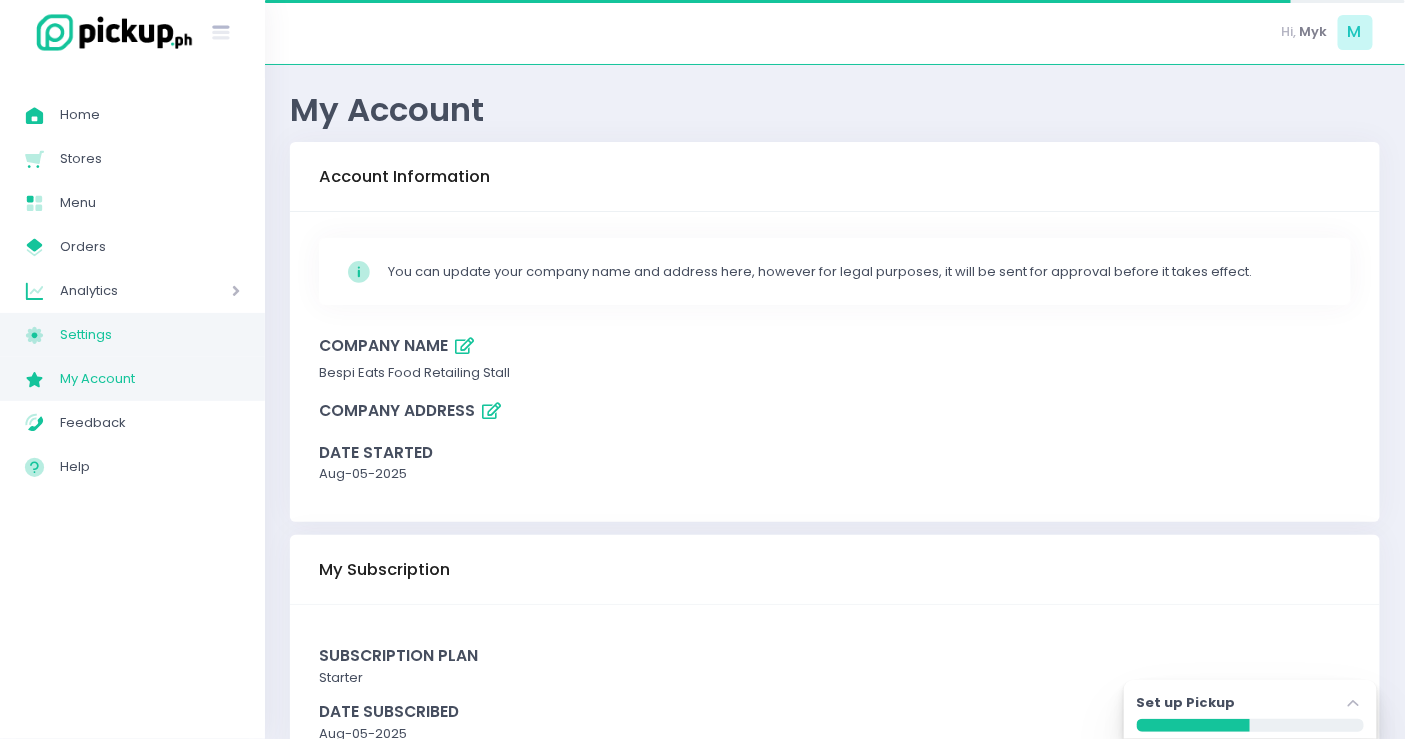 click on "Settings" at bounding box center [150, 335] 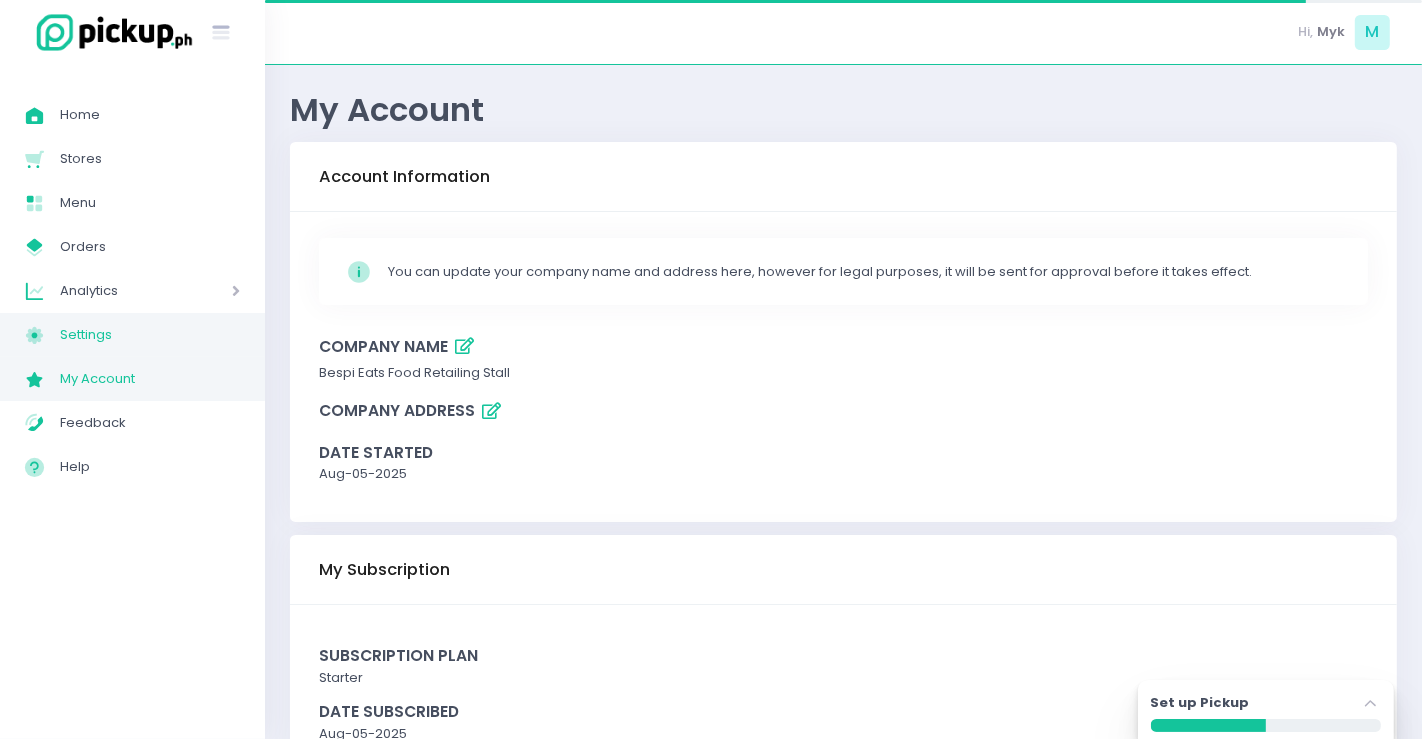 select on "active" 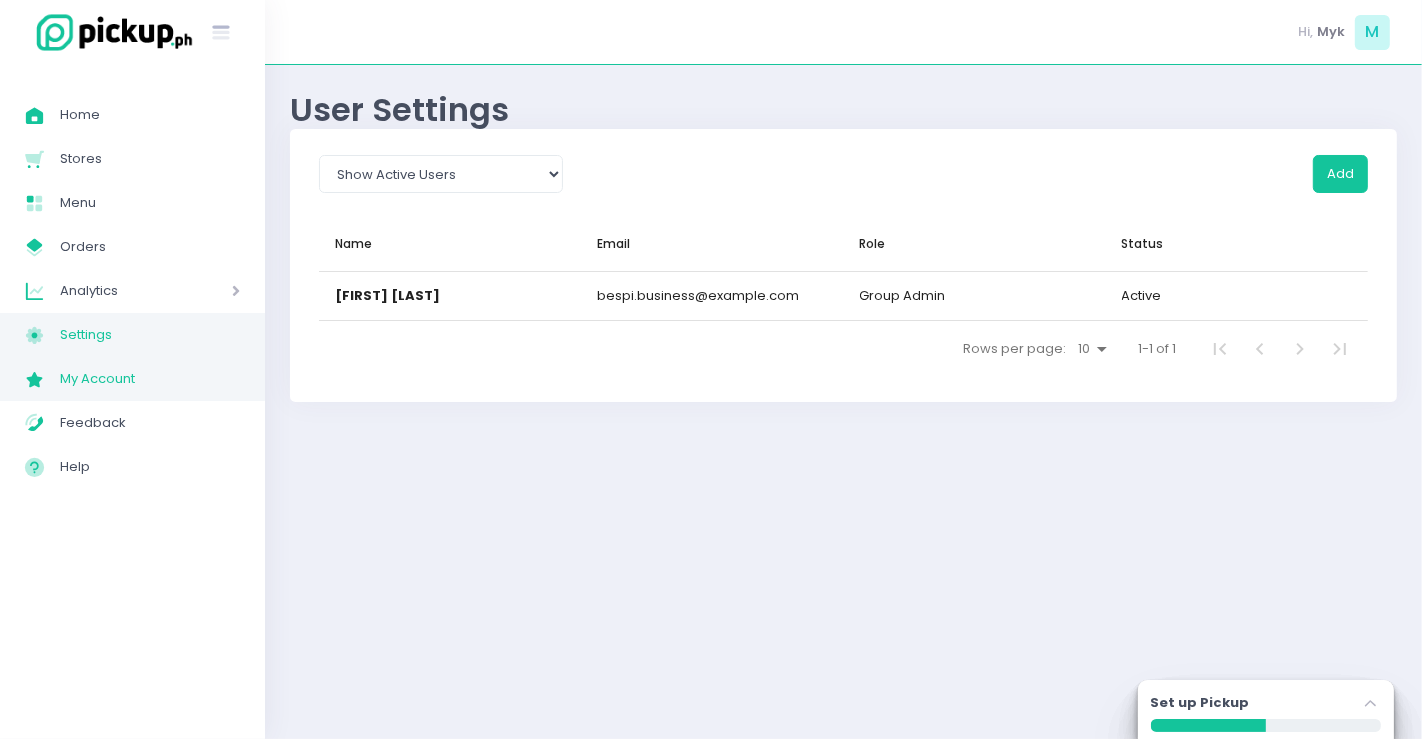 click on "My Account" at bounding box center [150, 379] 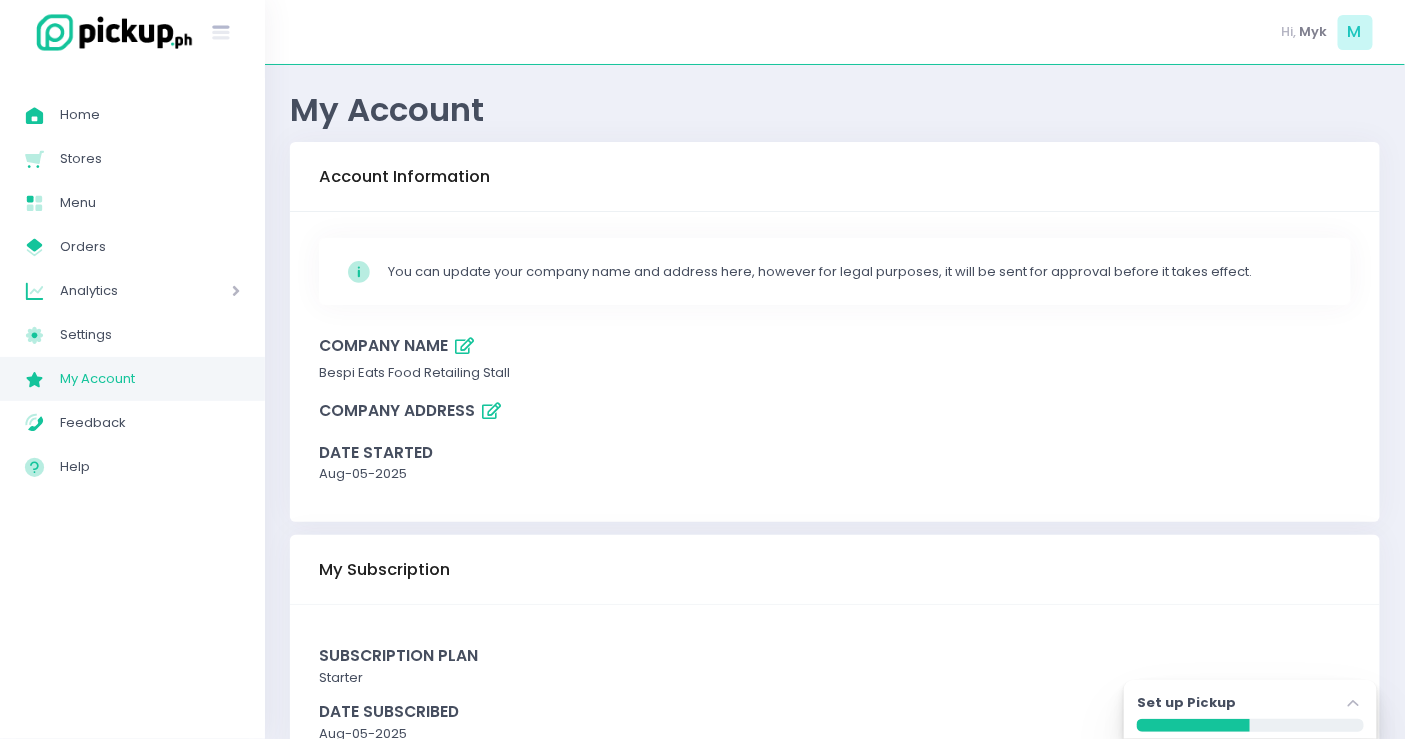 scroll, scrollTop: 80, scrollLeft: 0, axis: vertical 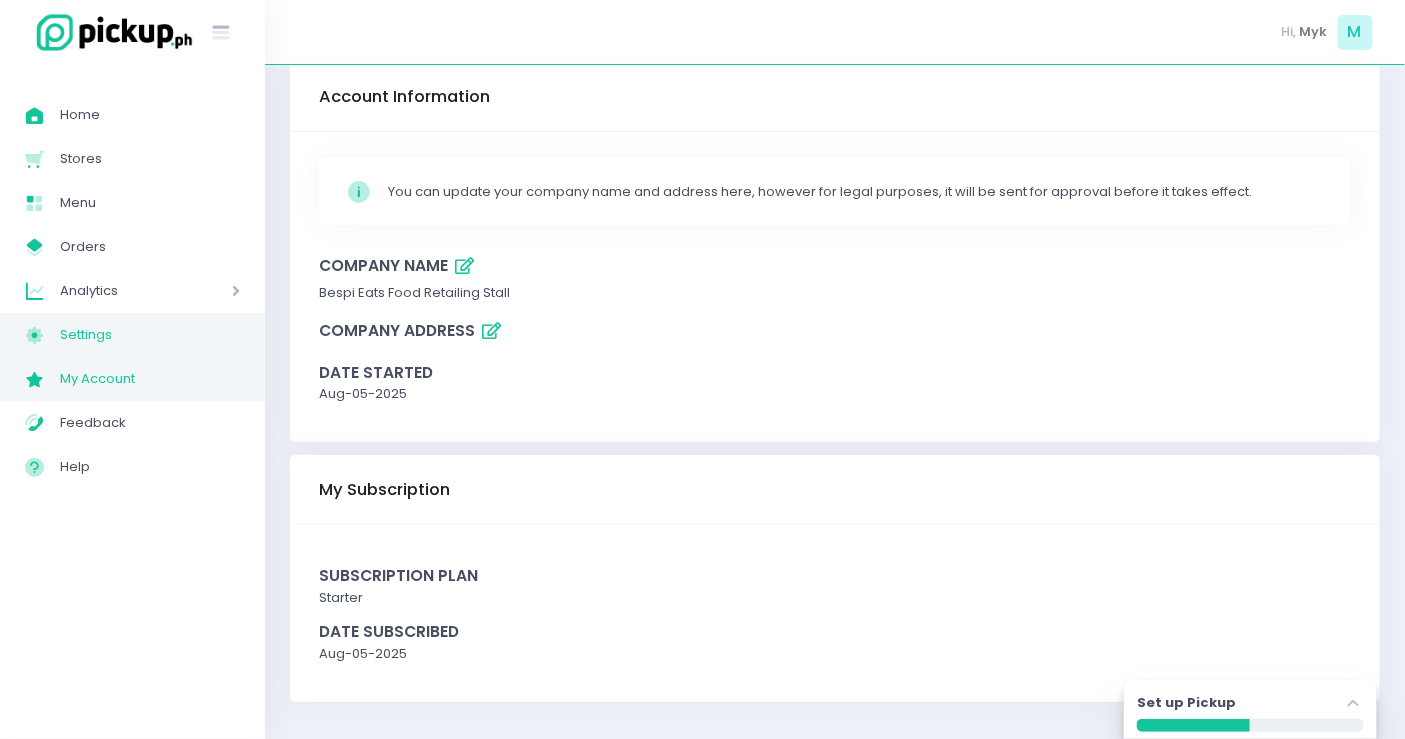 click on "Settings" at bounding box center (150, 335) 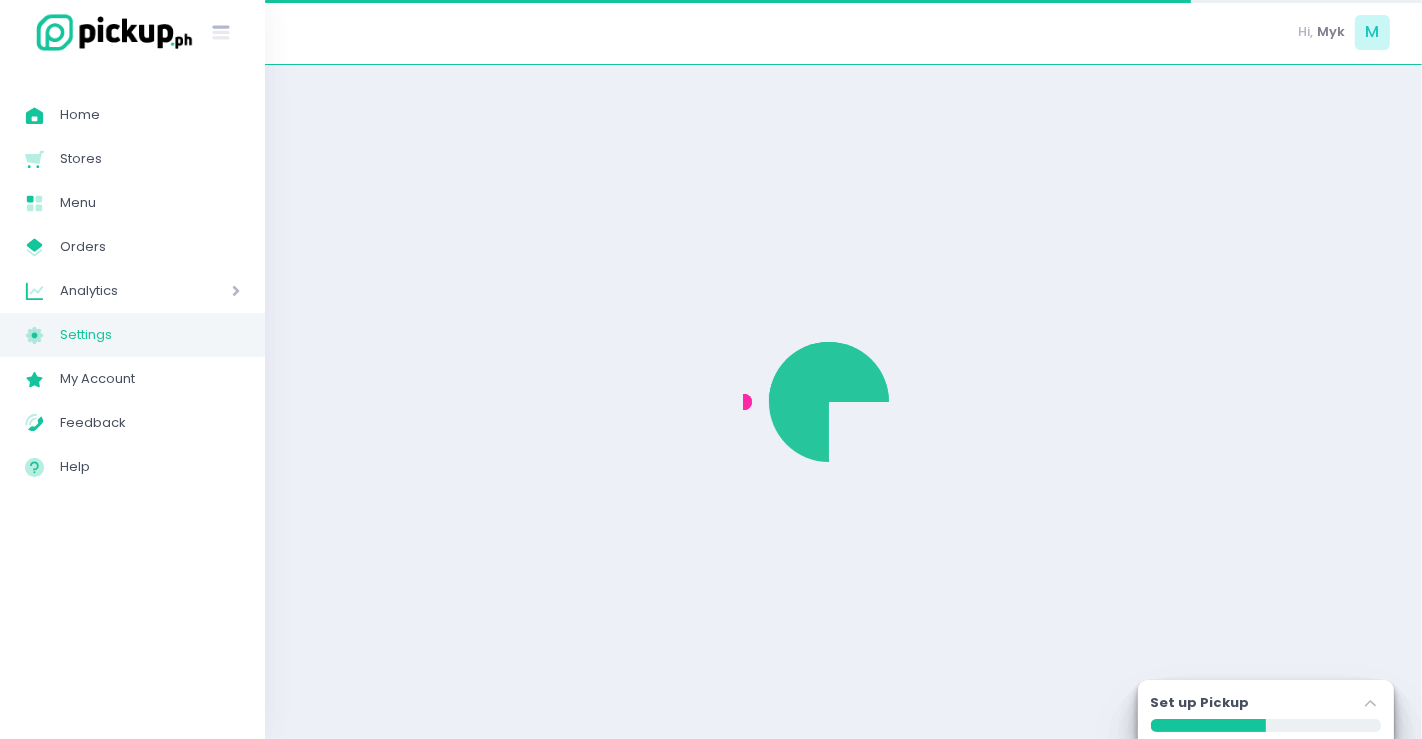 select on "active" 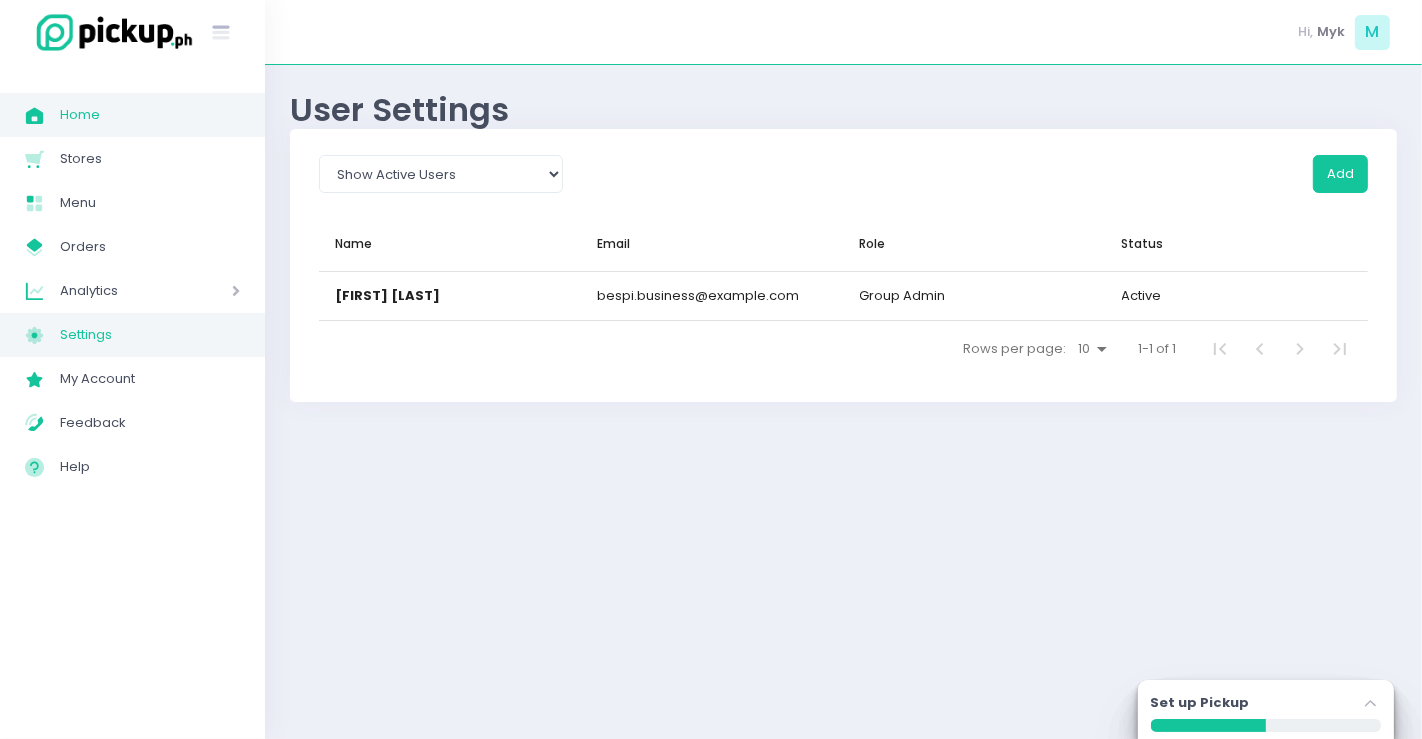click on "Home" at bounding box center [150, 115] 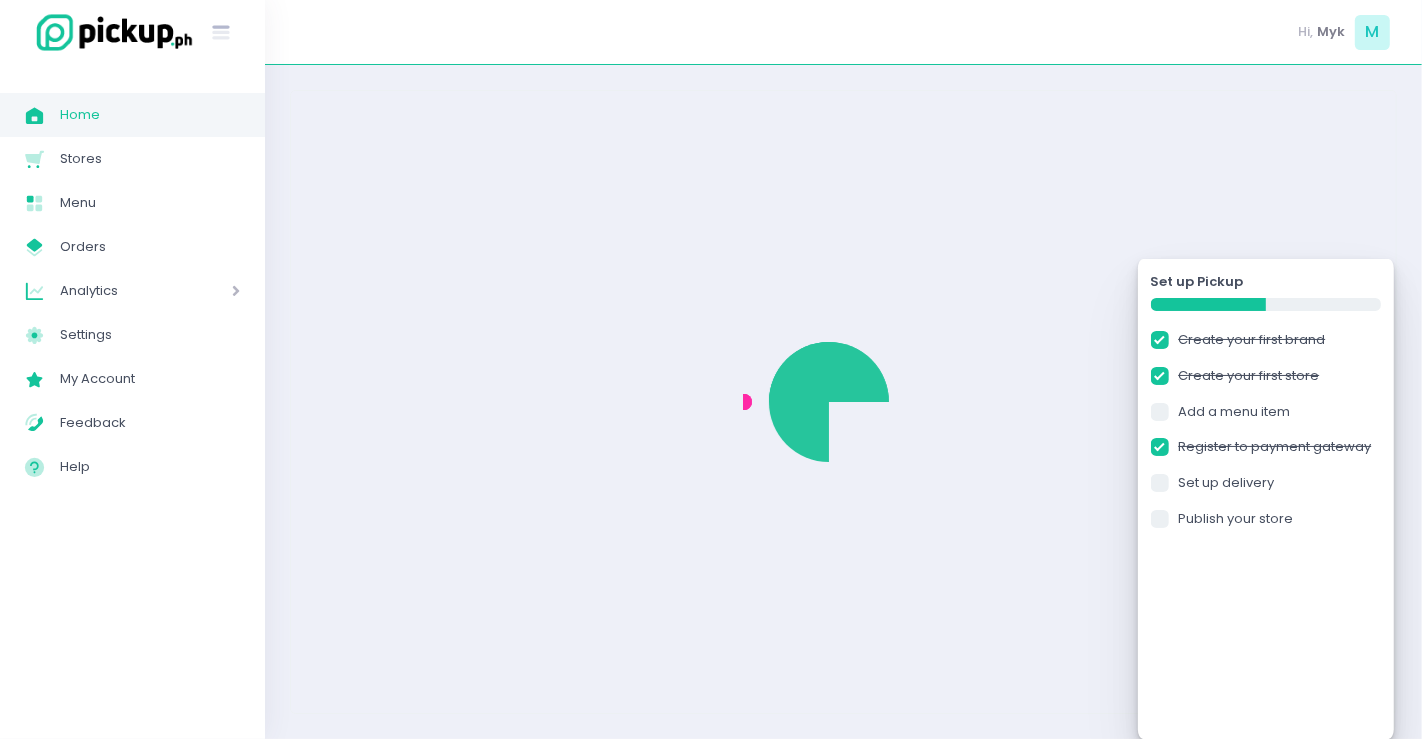 checkbox on "true" 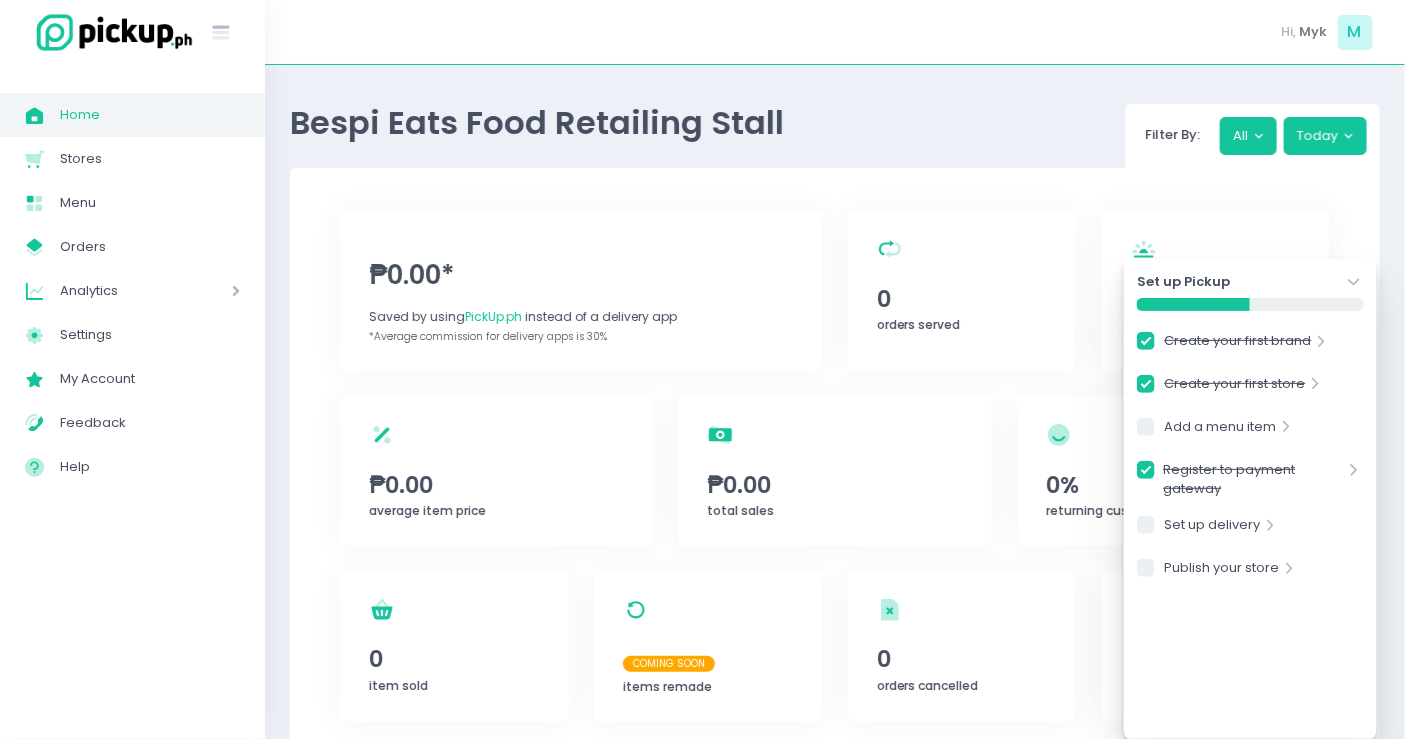 scroll, scrollTop: 524, scrollLeft: 0, axis: vertical 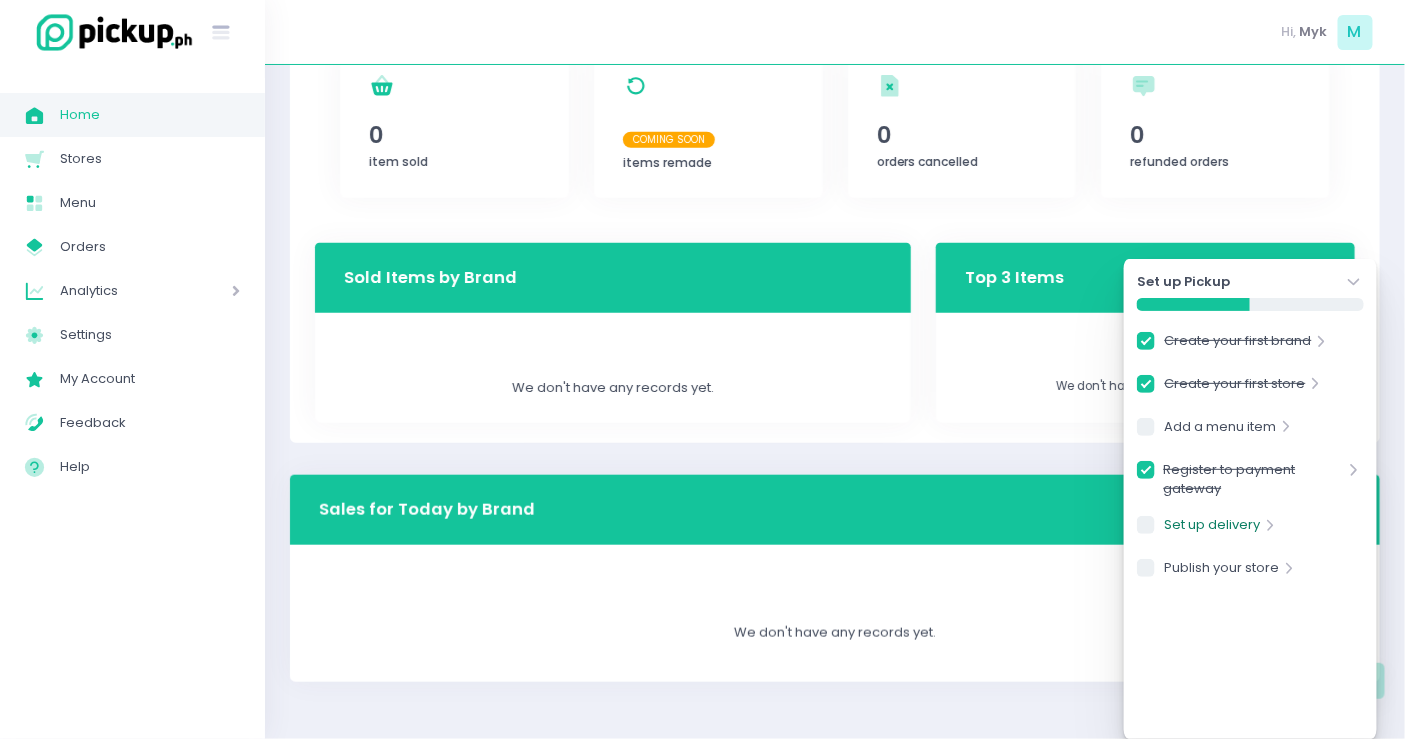 click on "Set up delivery" at bounding box center (1213, 528) 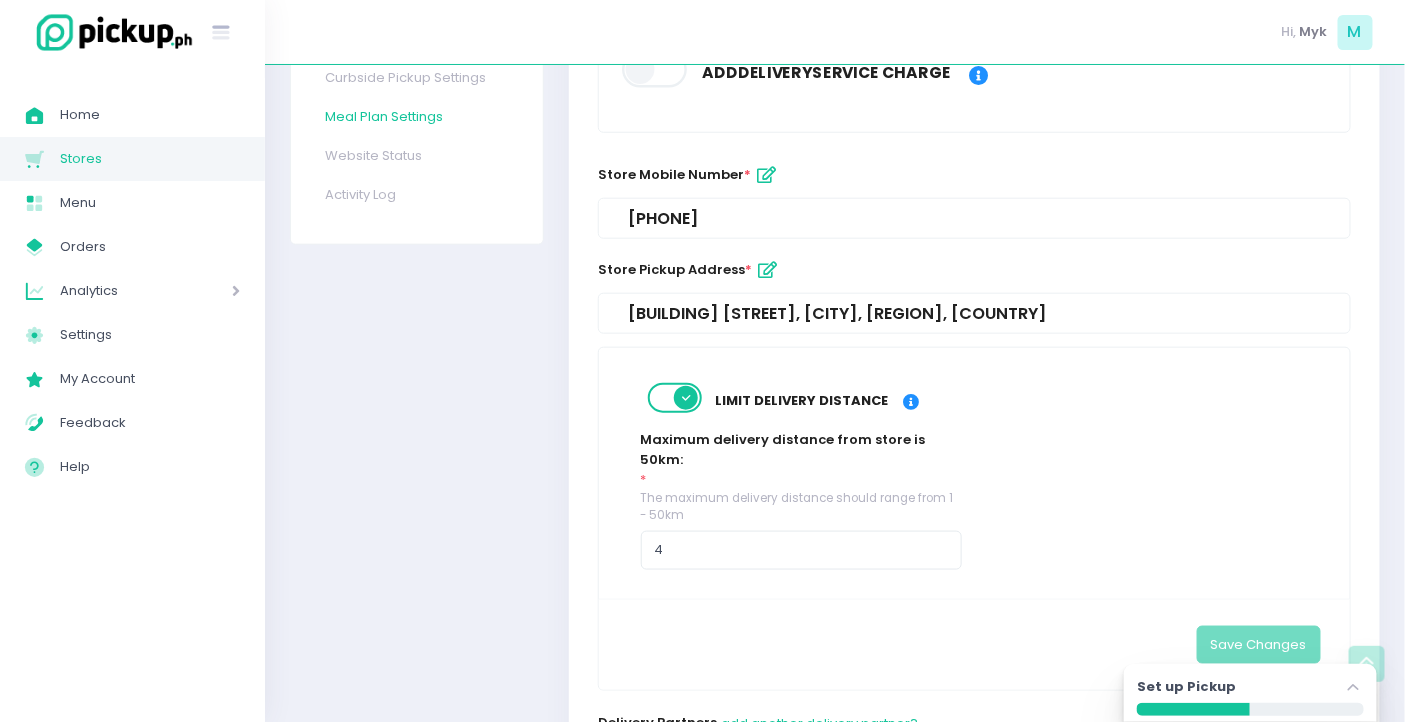 scroll, scrollTop: 78, scrollLeft: 0, axis: vertical 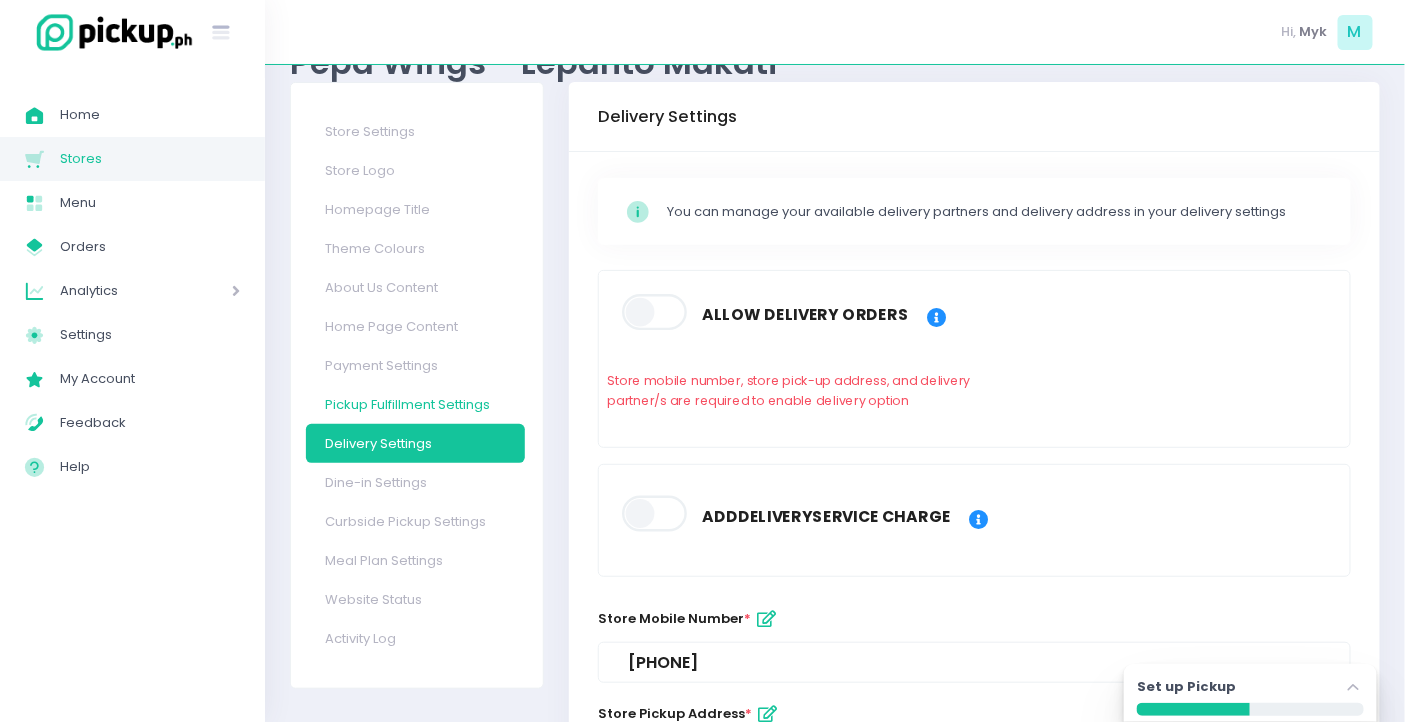 click on "Pickup Fulfillment Settings" at bounding box center (415, 404) 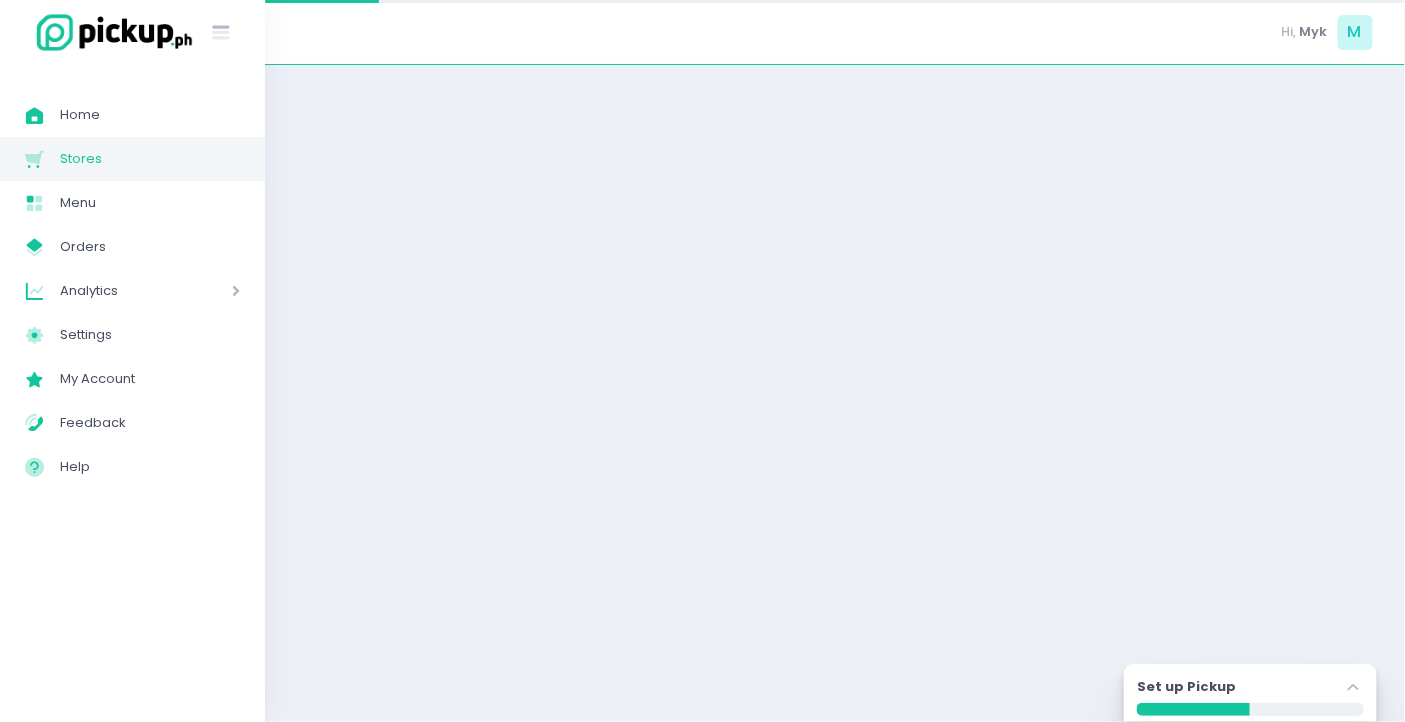 scroll, scrollTop: 0, scrollLeft: 0, axis: both 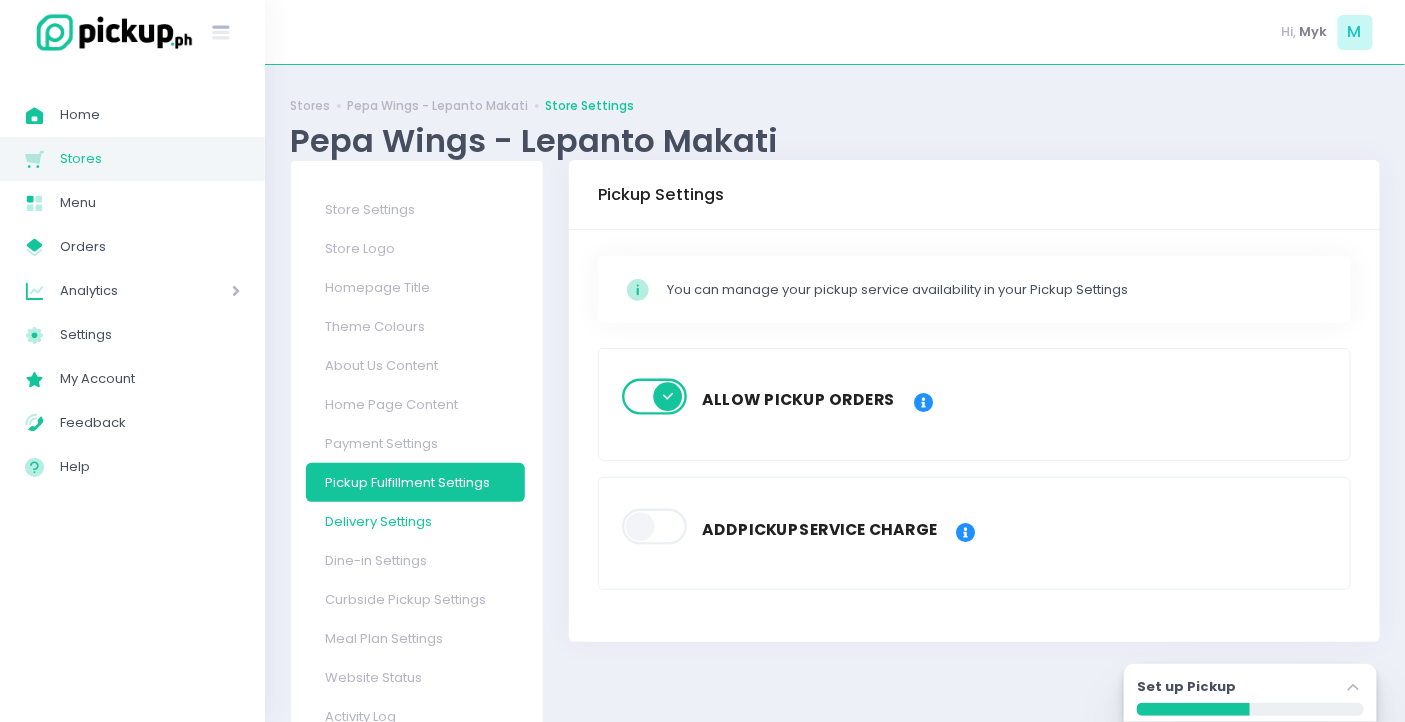 click on "Delivery Settings" at bounding box center [415, 521] 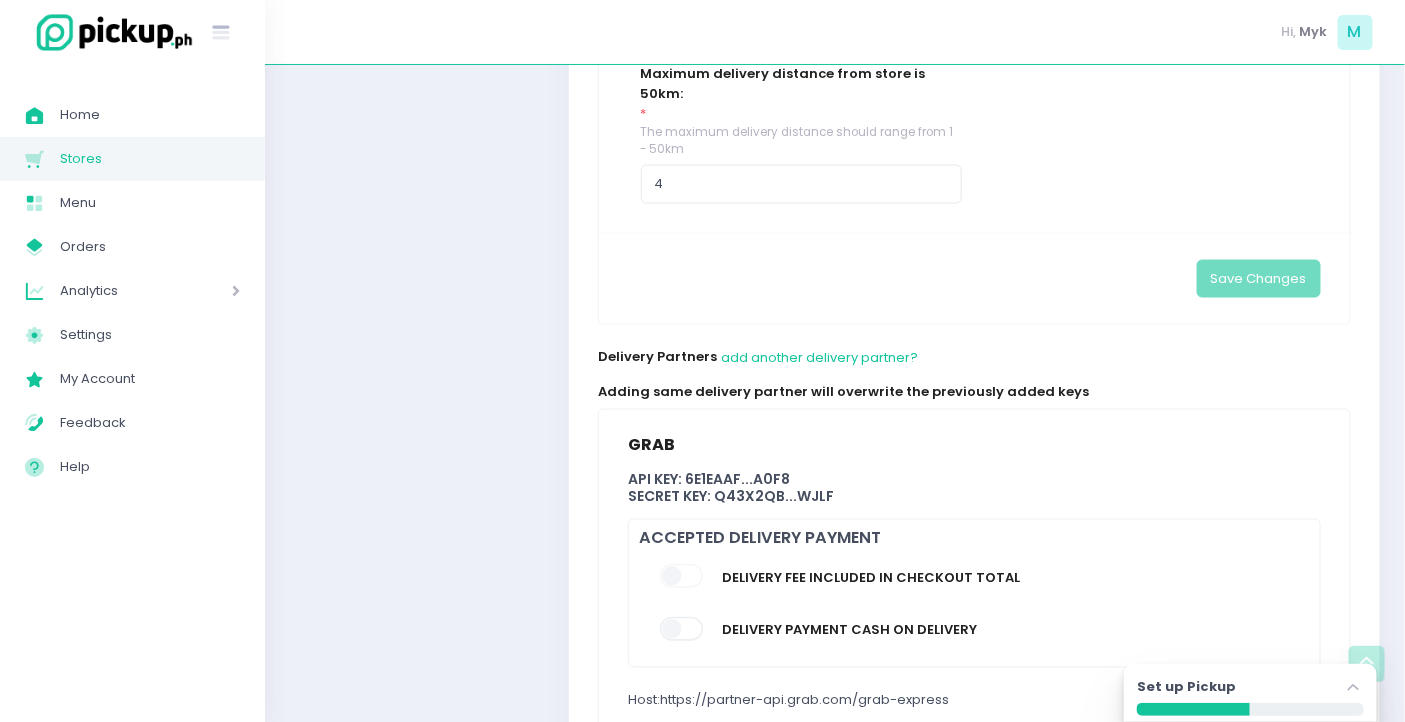 scroll, scrollTop: 967, scrollLeft: 0, axis: vertical 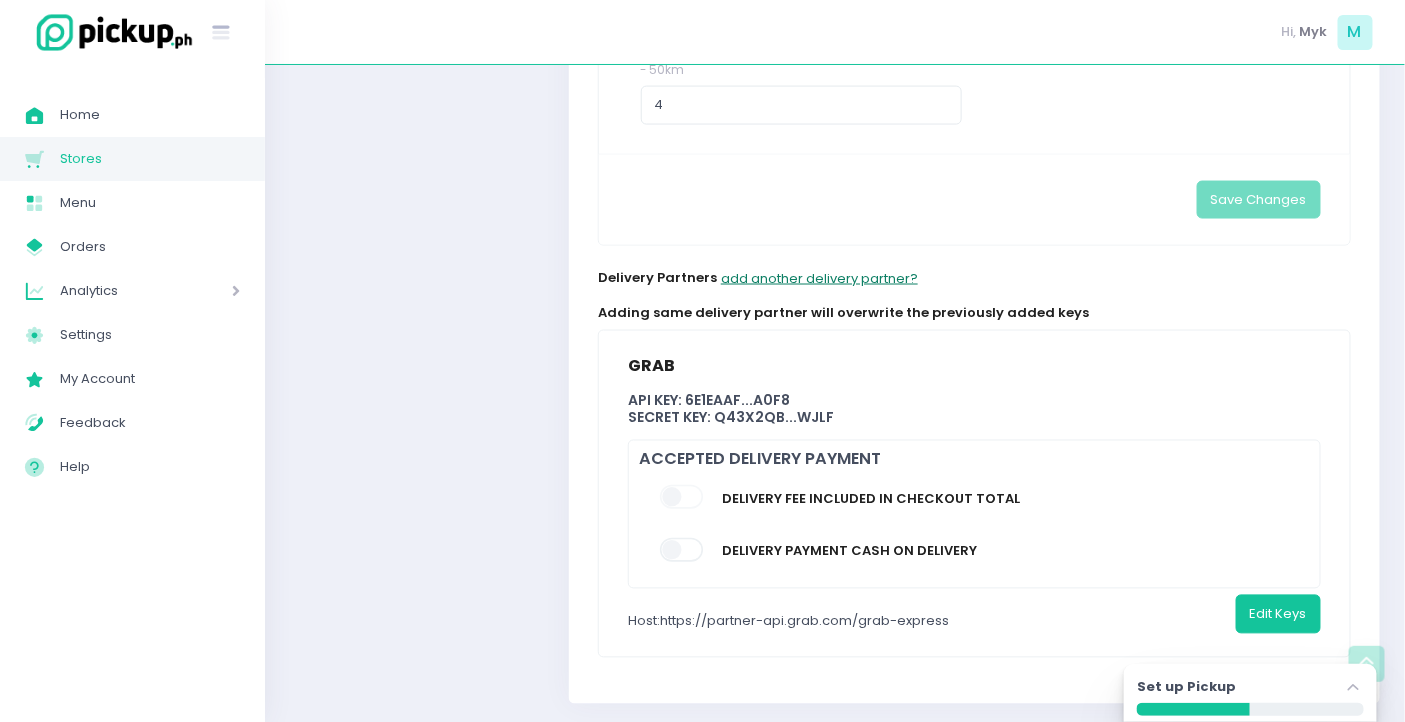 click on "add another delivery partner?" at bounding box center [819, 278] 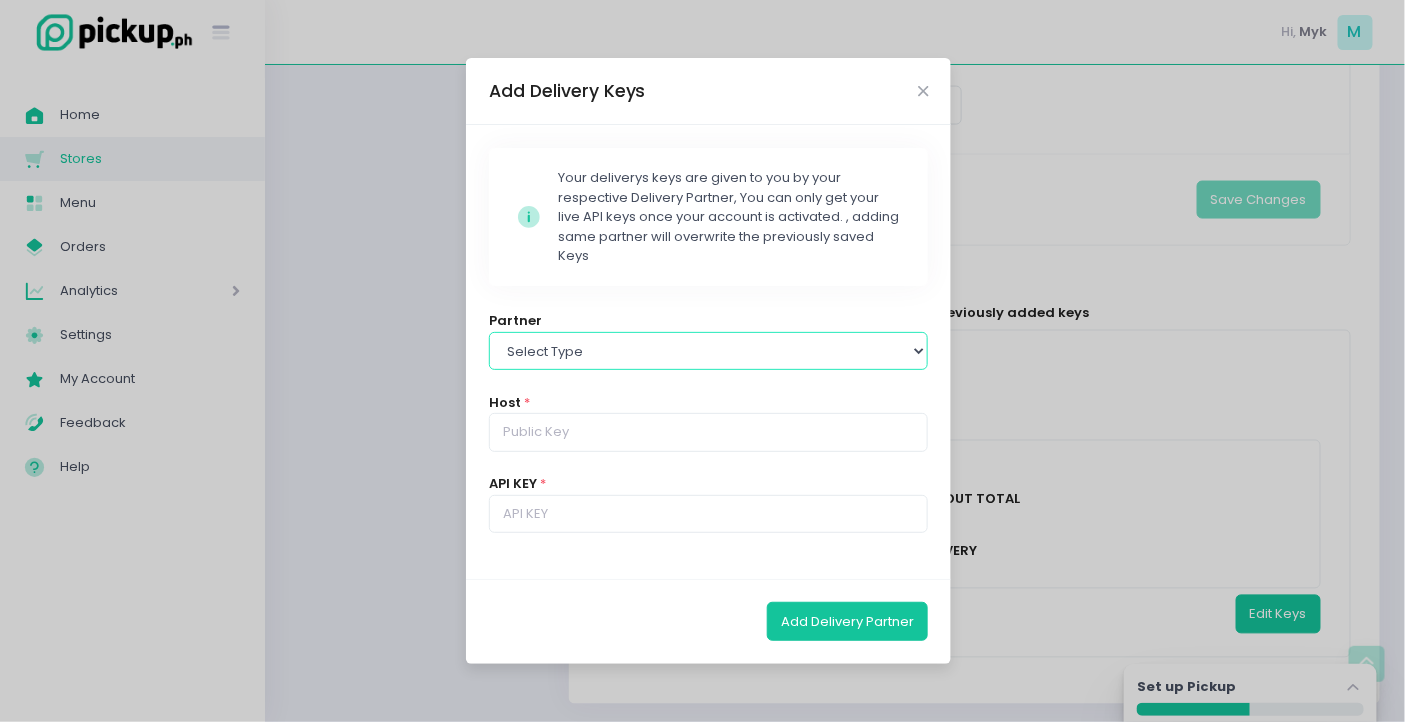 click on "Select type Lalamove Mr Speedy Grab" at bounding box center (709, 351) 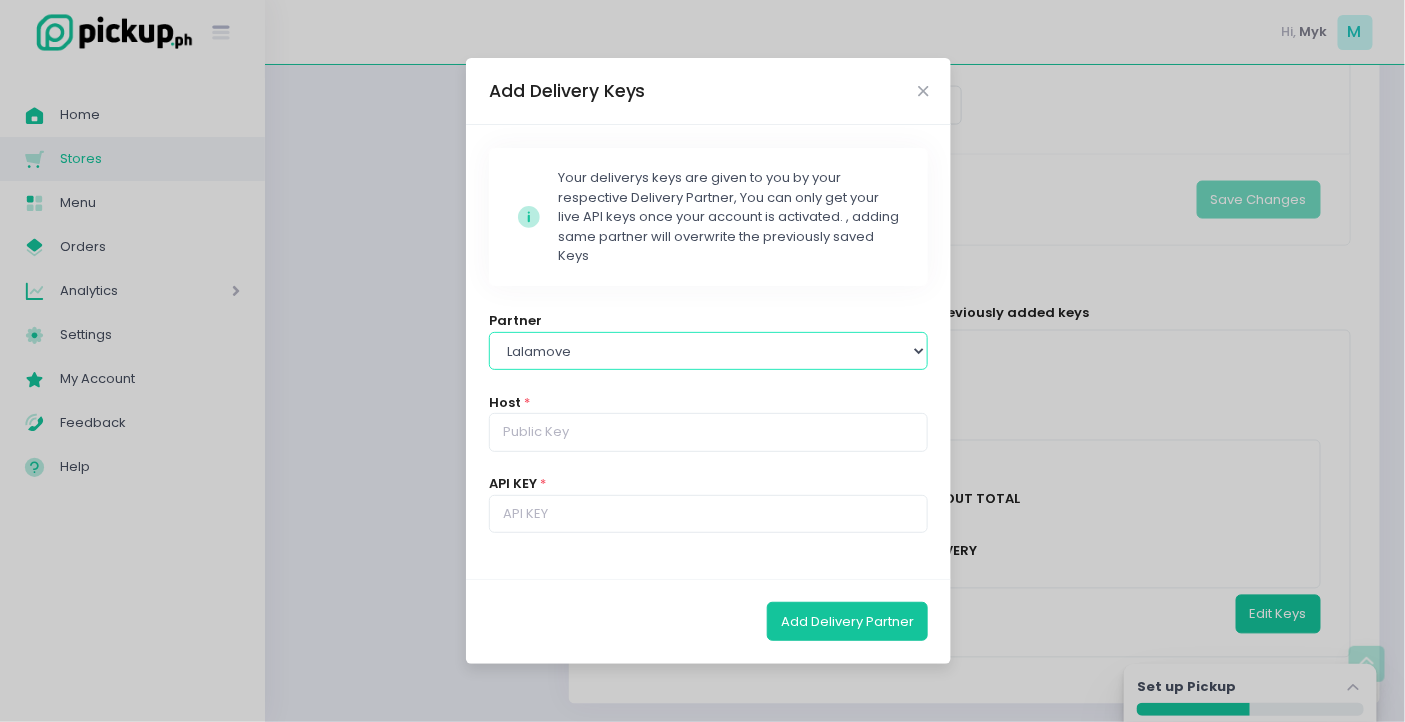 click on "Select type Lalamove Mr Speedy Grab" at bounding box center (709, 351) 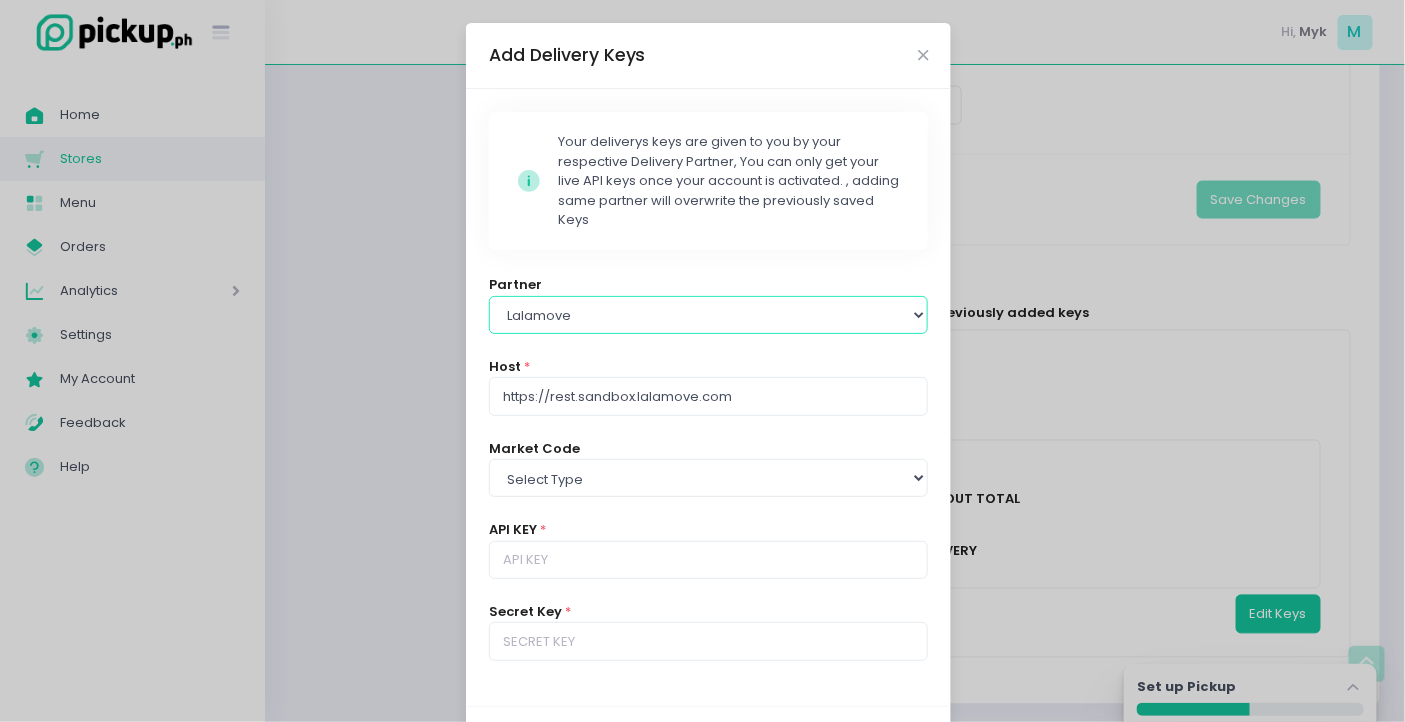 scroll, scrollTop: 88, scrollLeft: 0, axis: vertical 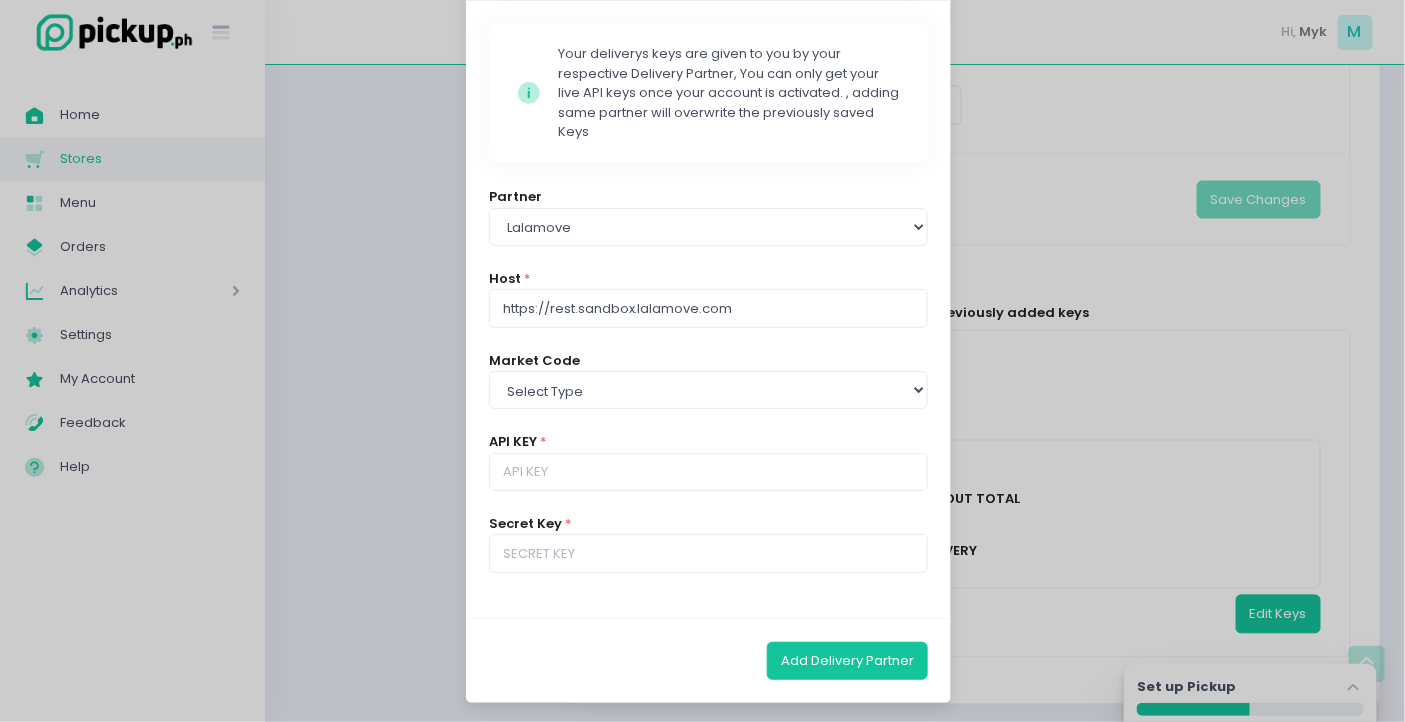 click on "Add Delivery Keys Stockholm-icons / Code / Info-circle Created with Sketch. Your deliverys keys are given to you by your respective Delivery Partner, You can only get your live API keys once your account is activated. , adding same partner will overwrite the previously saved Keys   Partner     Select type Lalamove Mr Speedy Grab   Host   *   https://rest.sandbox.lalamove.com   Market Code     Select type PH_CEB PH_MNL PH_PAM   API KEY   *     Secret Key   *   Add Delivery Partner" at bounding box center [702, 361] 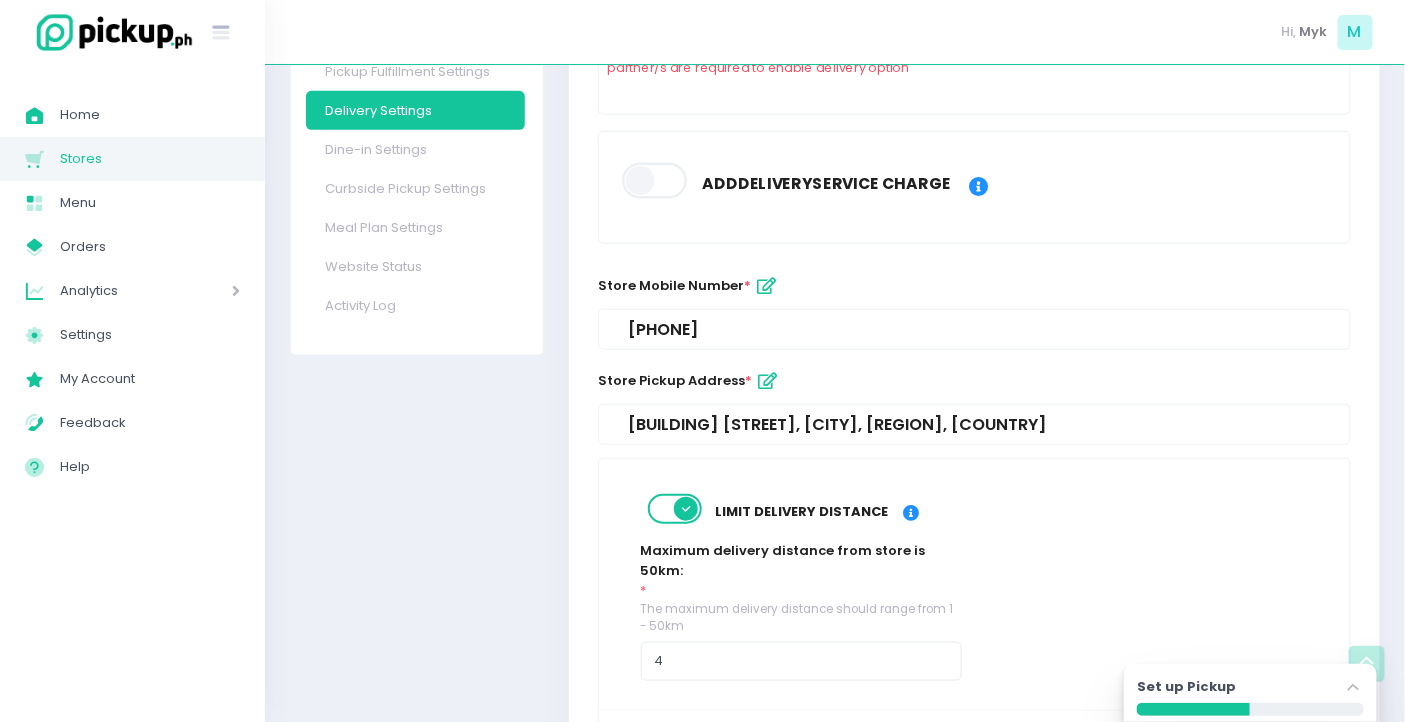scroll, scrollTop: 0, scrollLeft: 0, axis: both 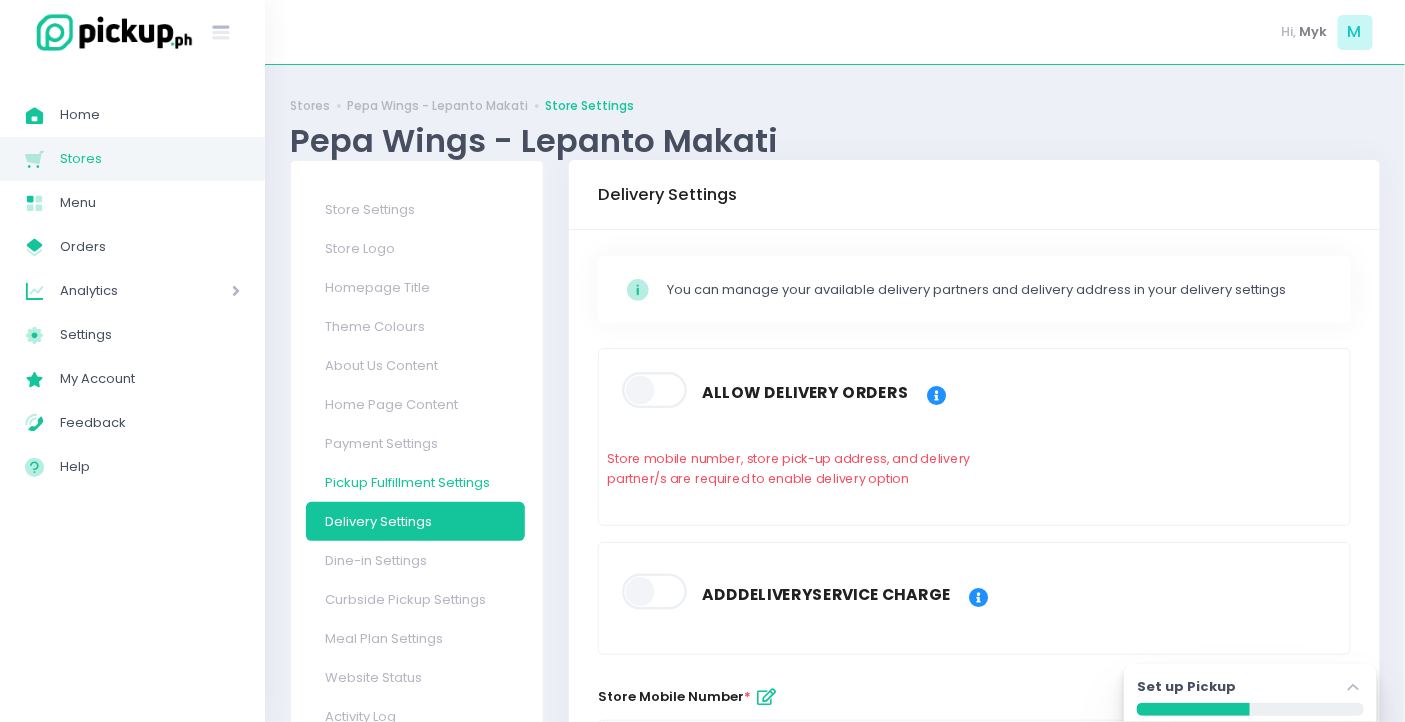 click on "Pickup Fulfillment Settings" at bounding box center [415, 482] 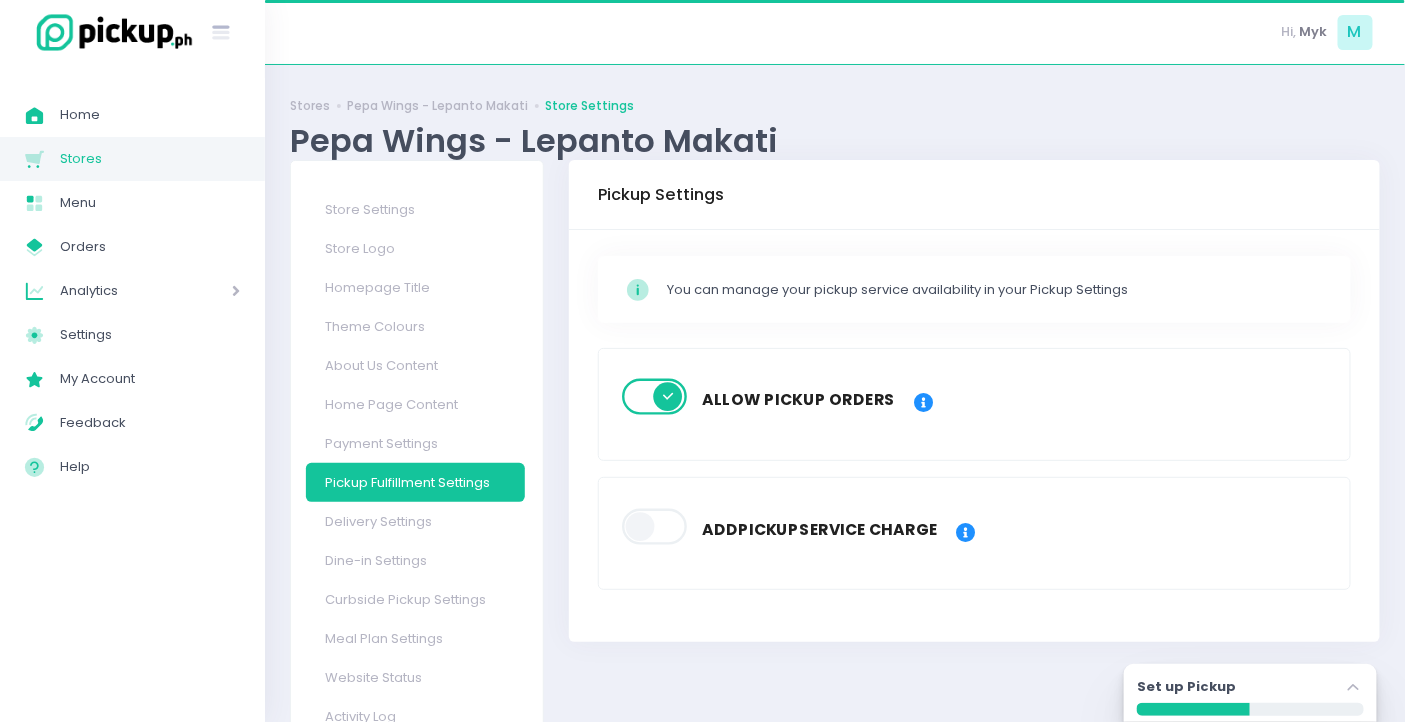 scroll, scrollTop: 68, scrollLeft: 0, axis: vertical 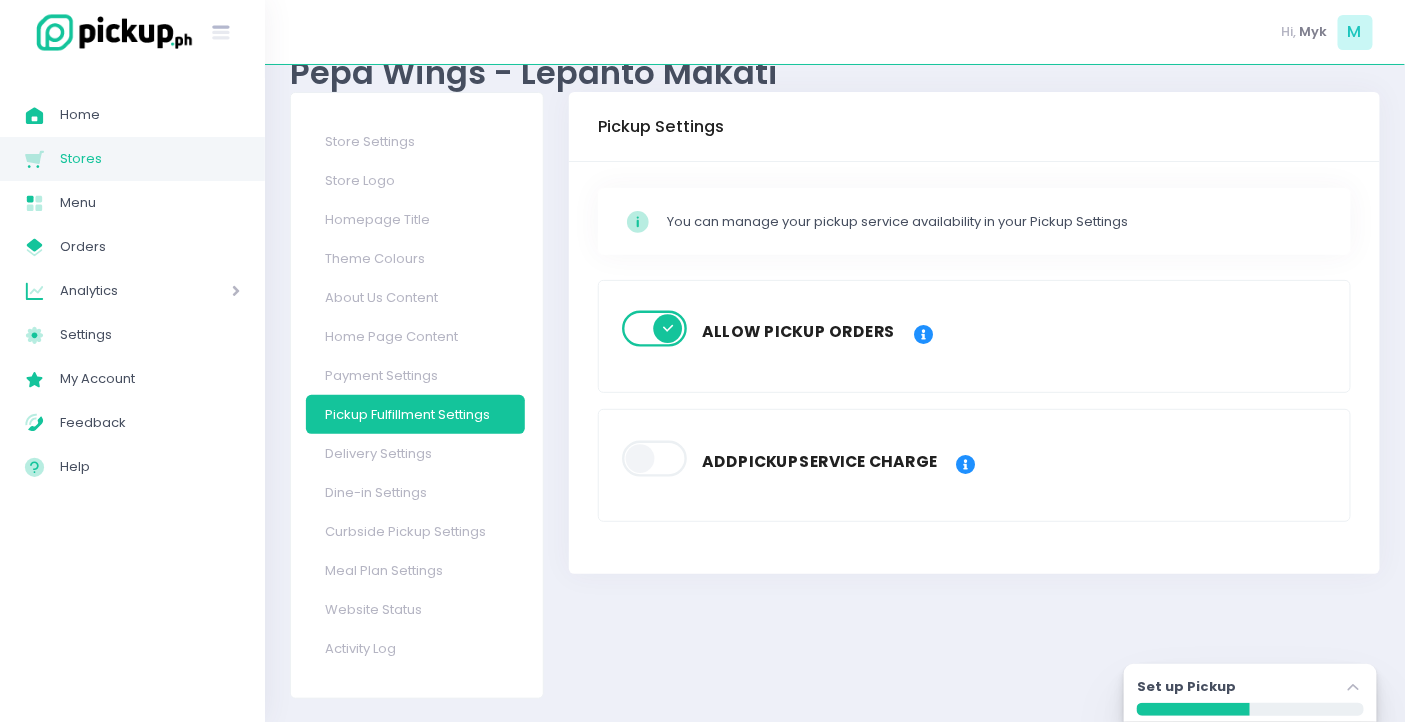 click at bounding box center [656, 459] 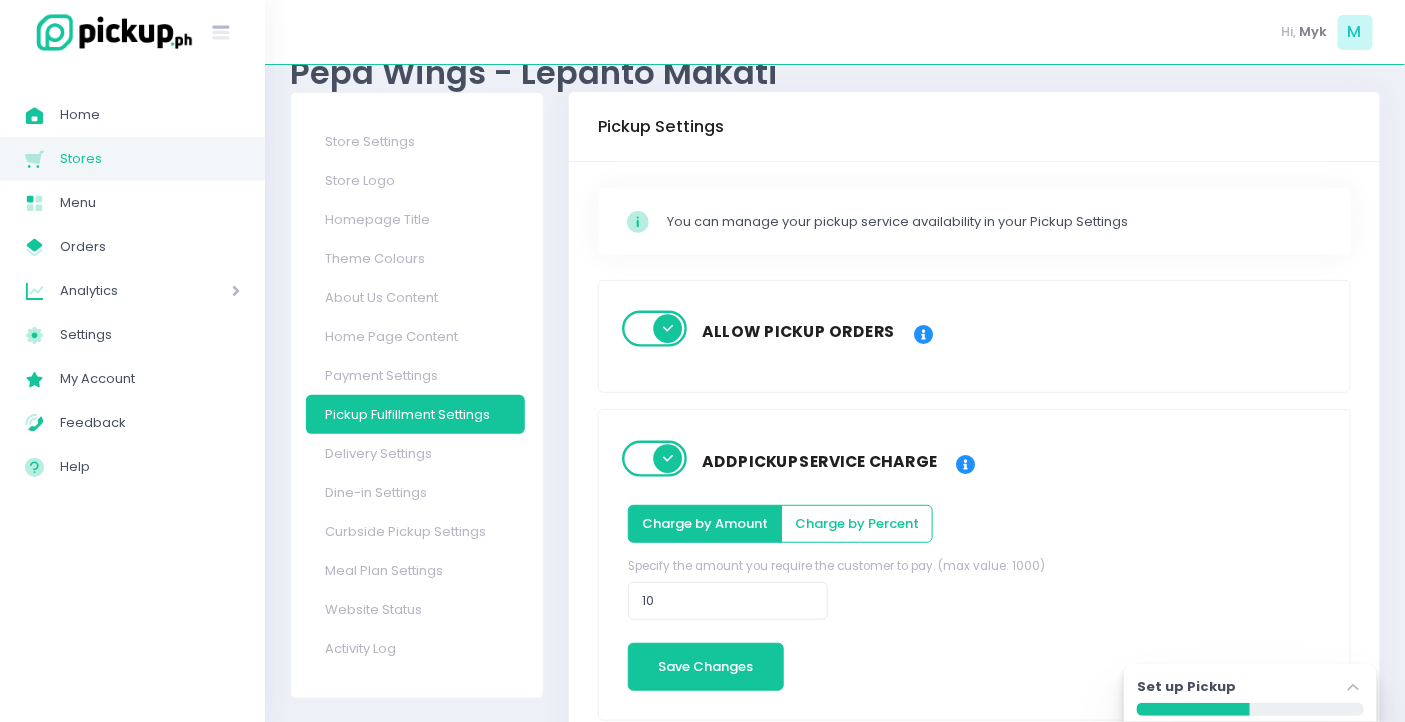 click at bounding box center [656, 459] 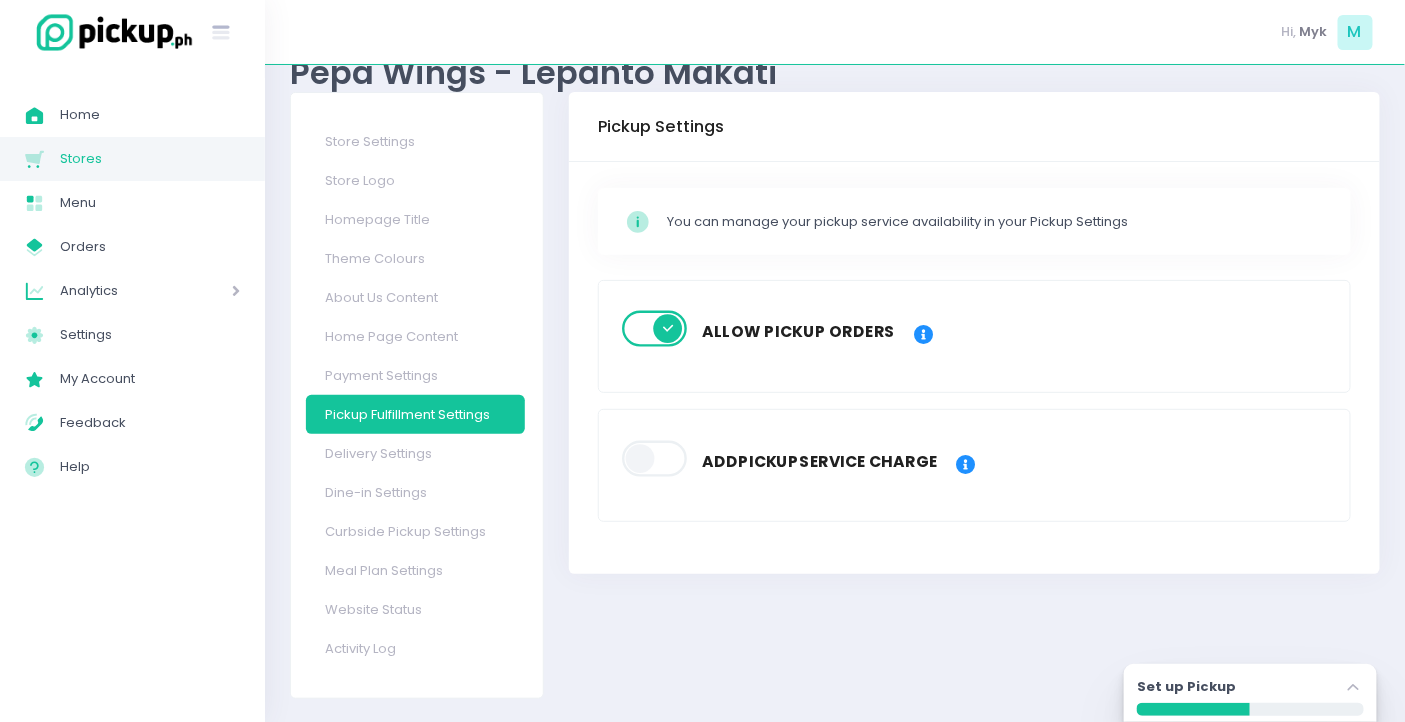 scroll, scrollTop: 51, scrollLeft: 0, axis: vertical 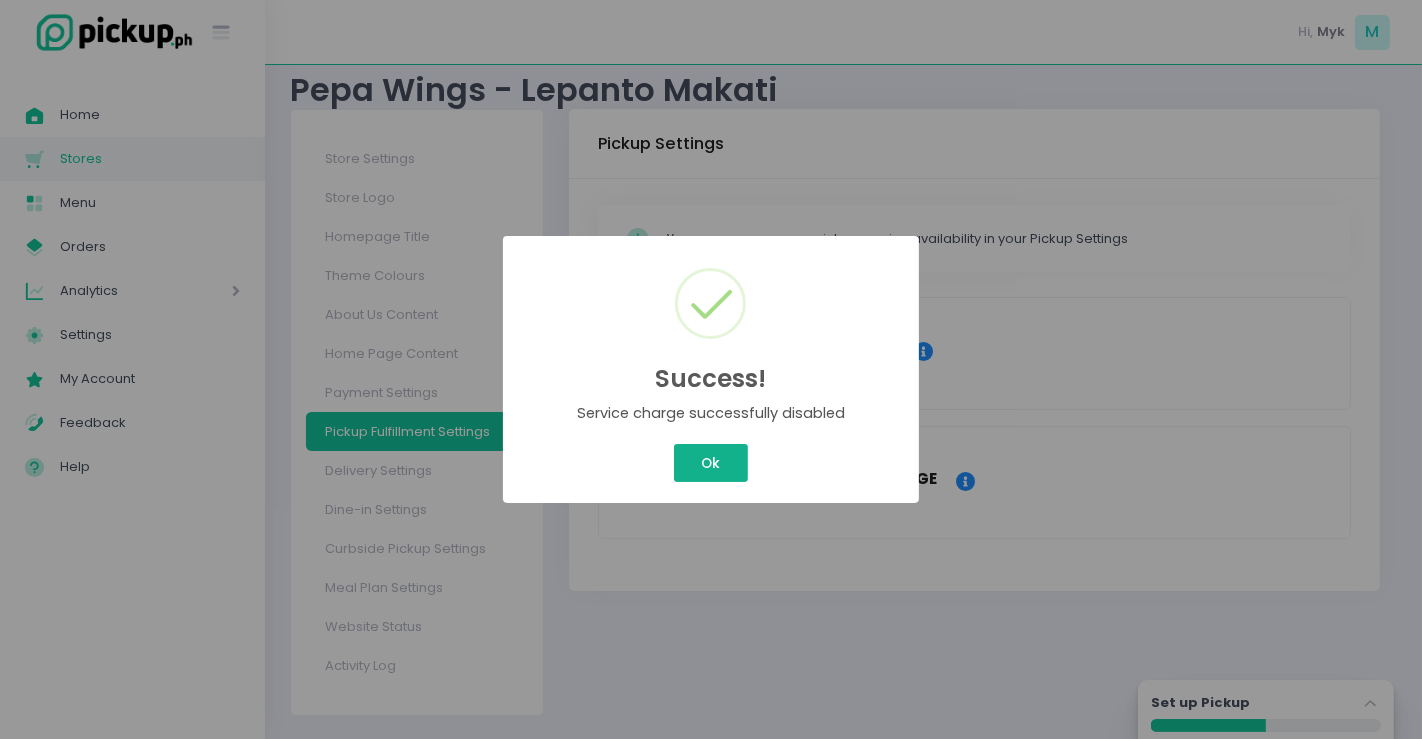 click on "Ok" at bounding box center [711, 463] 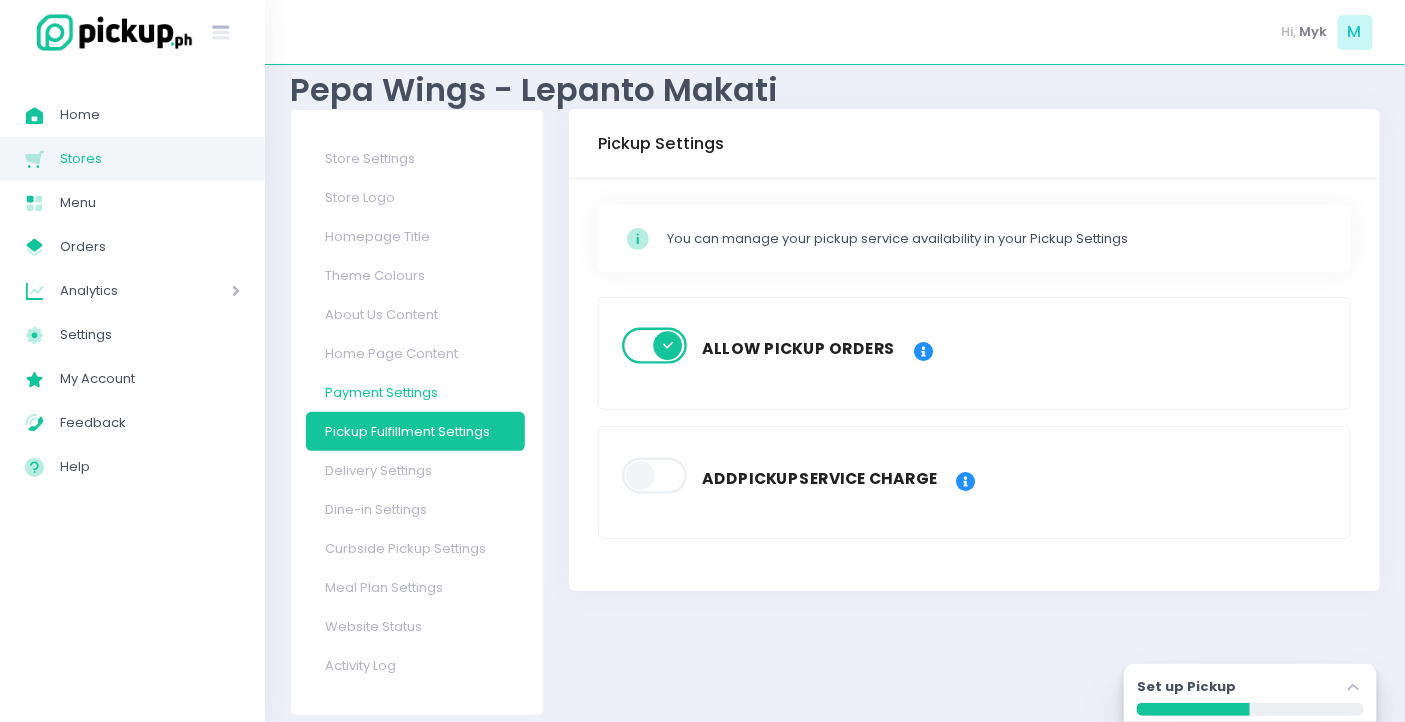 click on "Payment Settings" at bounding box center [415, 392] 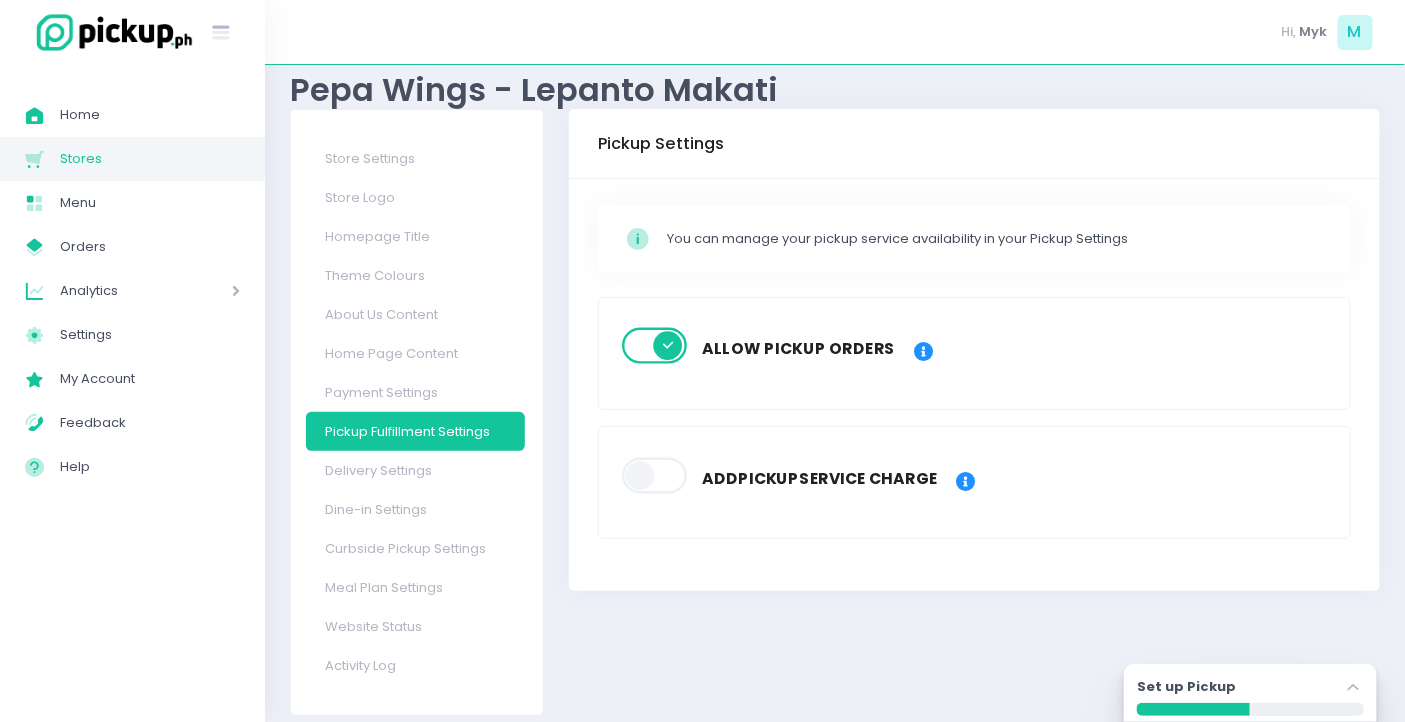 scroll, scrollTop: 0, scrollLeft: 0, axis: both 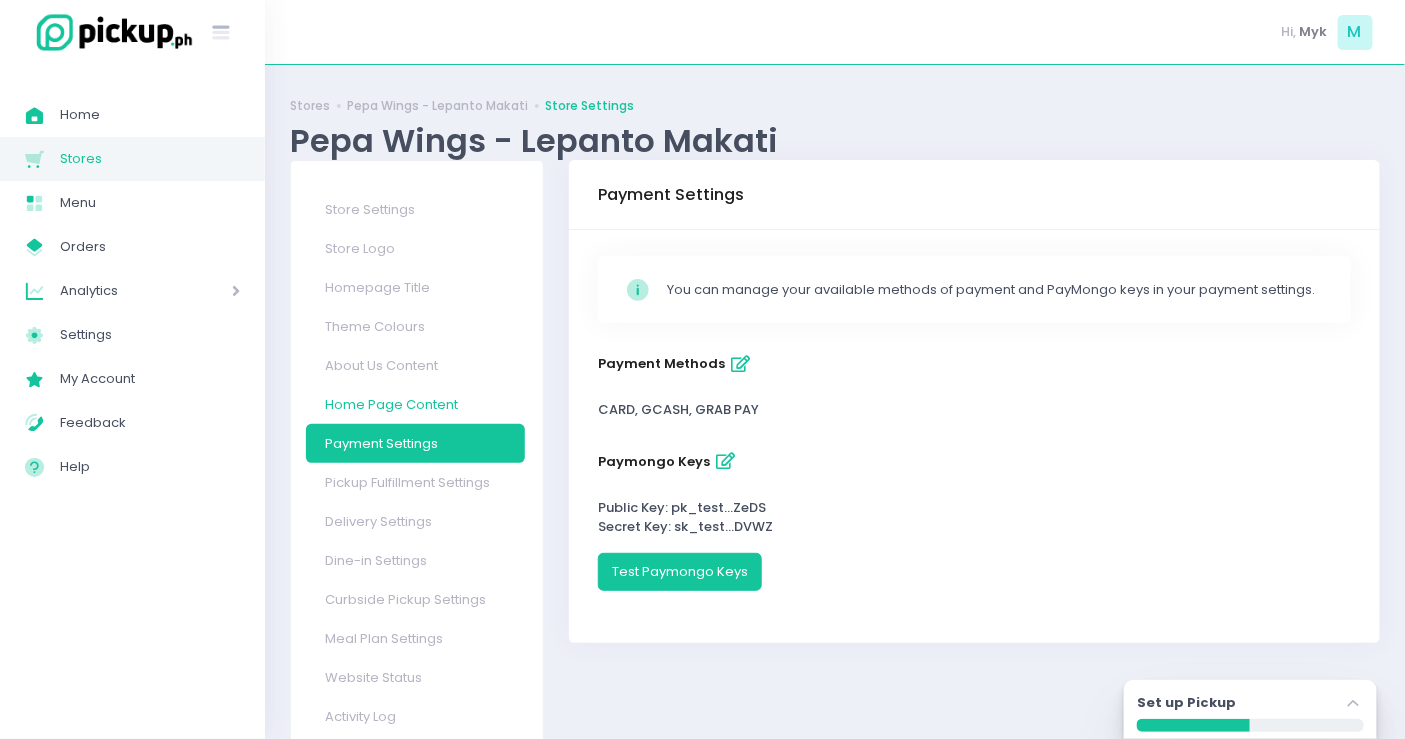 click on "Home Page Content" at bounding box center [415, 404] 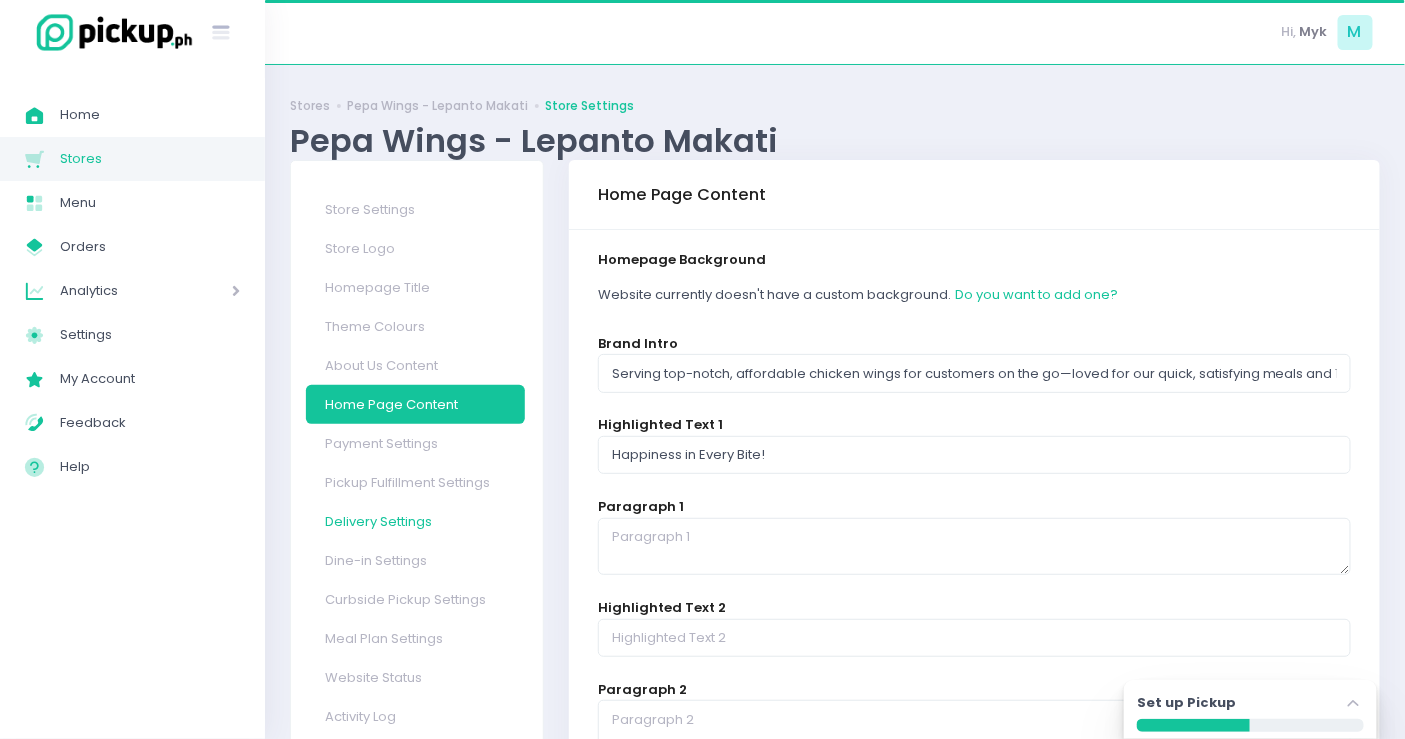 click on "Delivery Settings" at bounding box center [415, 521] 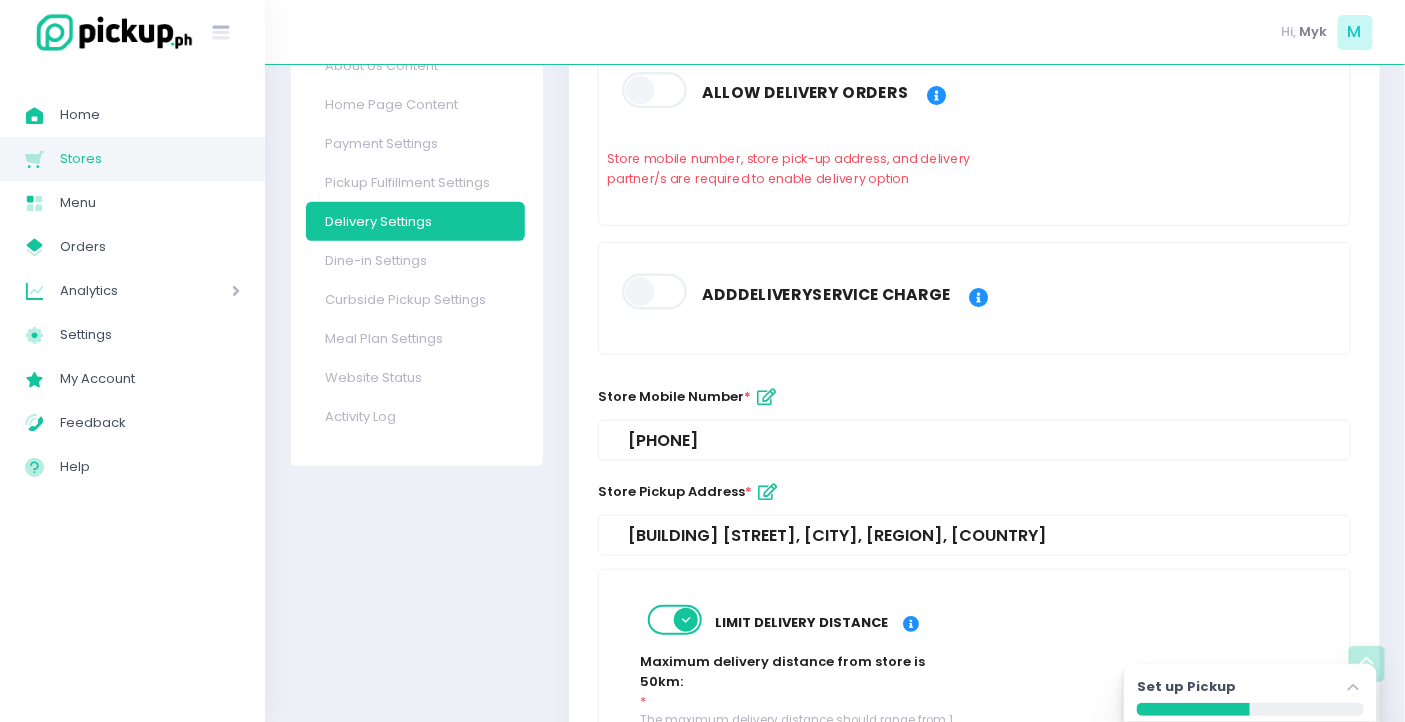 scroll, scrollTop: 189, scrollLeft: 0, axis: vertical 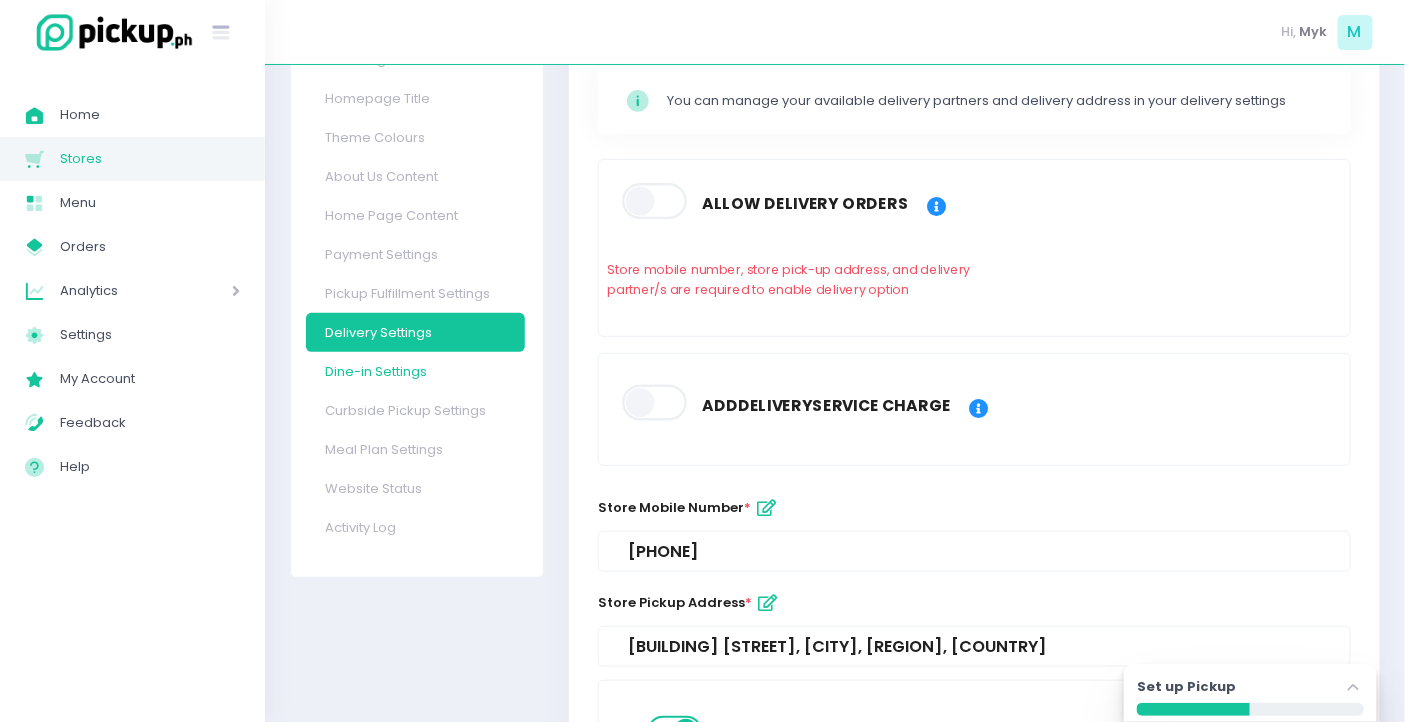 click on "Dine-in Settings" at bounding box center (415, 371) 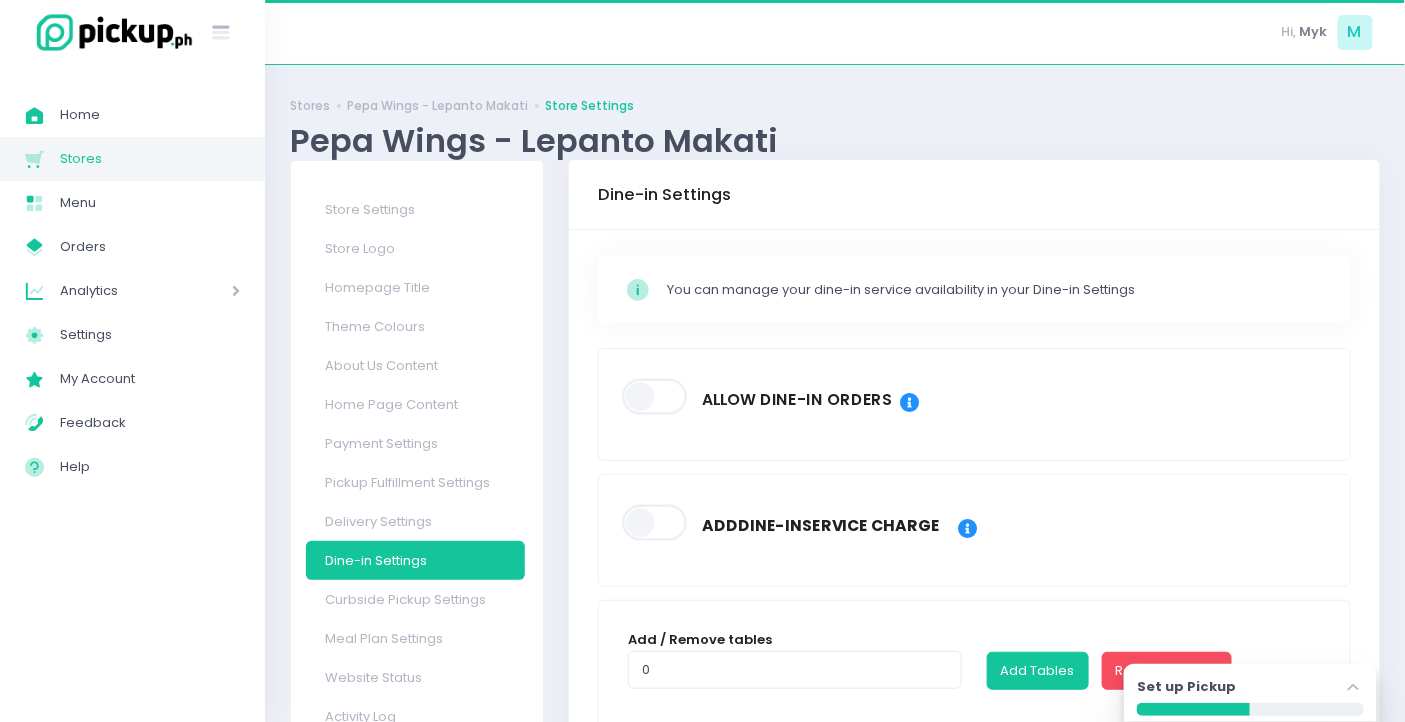 scroll, scrollTop: 250, scrollLeft: 0, axis: vertical 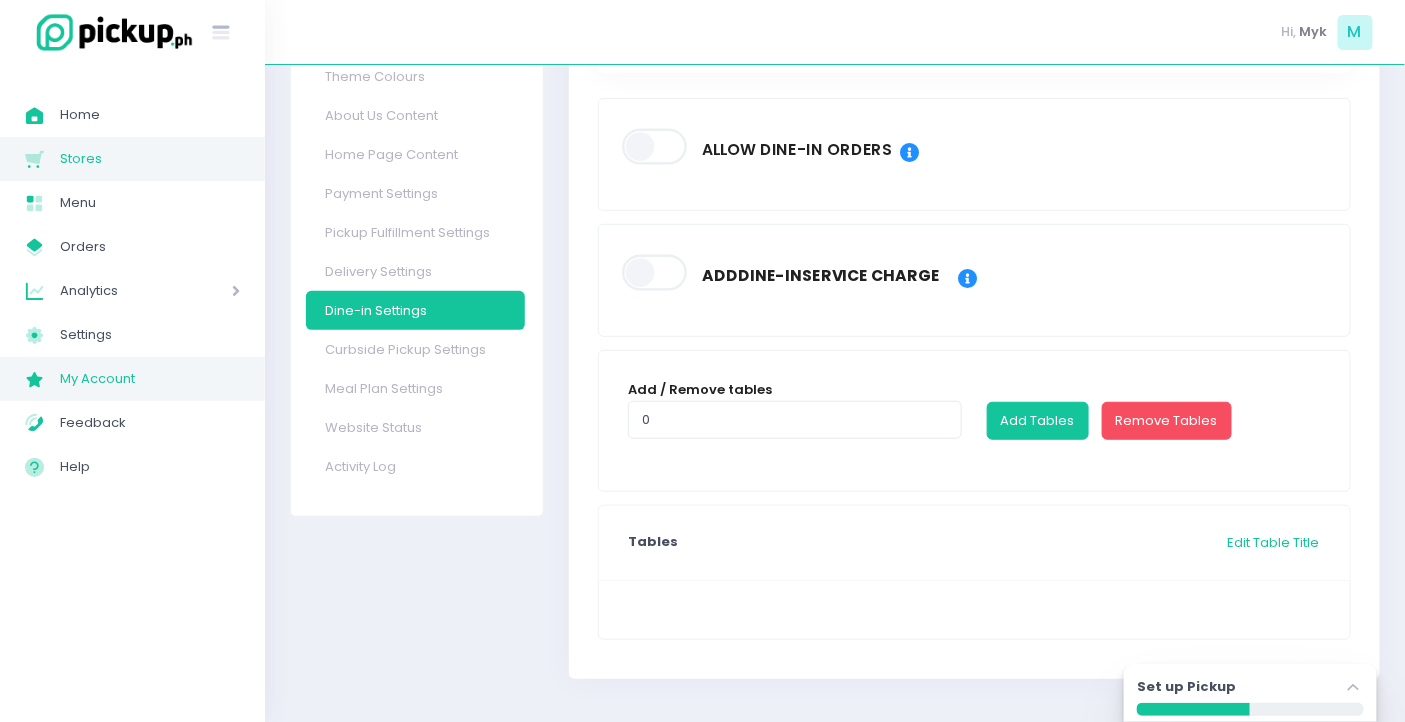 click on "My Account" at bounding box center [150, 379] 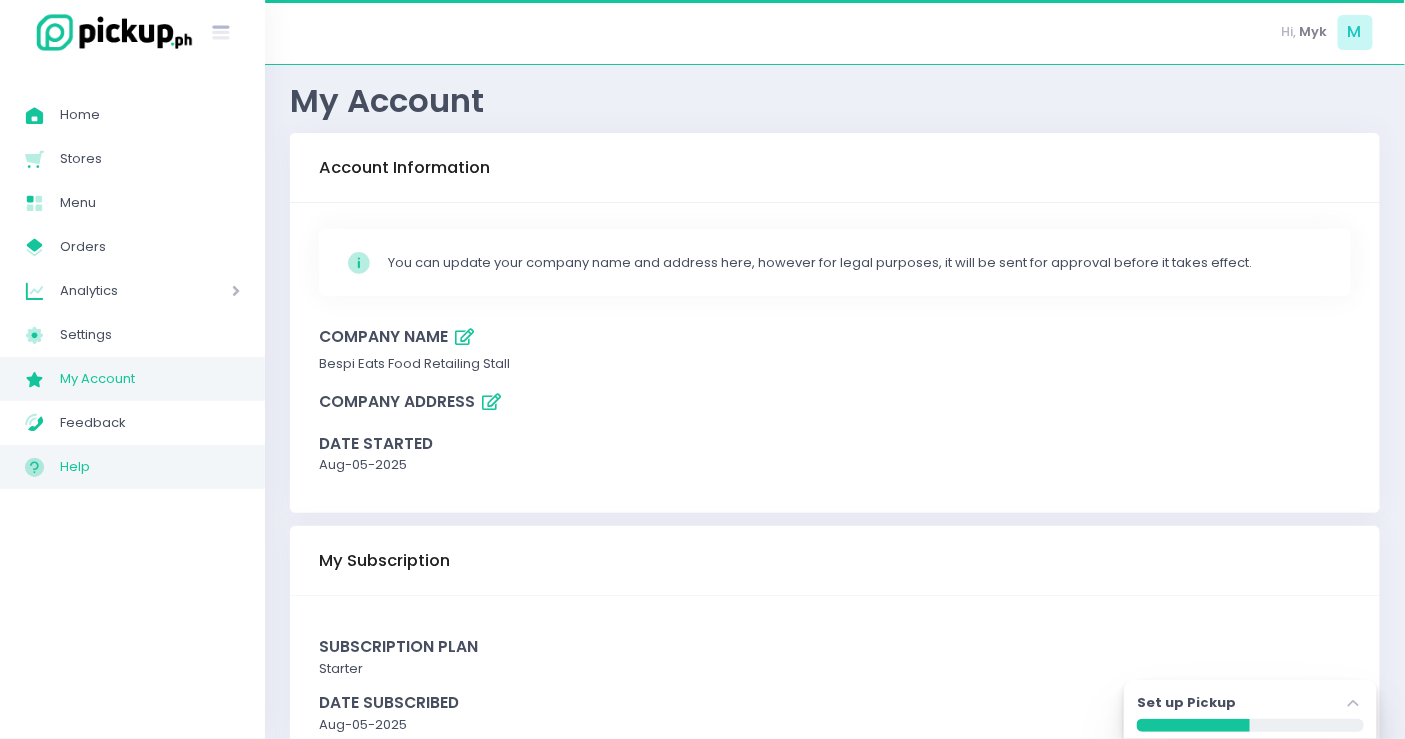 scroll, scrollTop: 0, scrollLeft: 0, axis: both 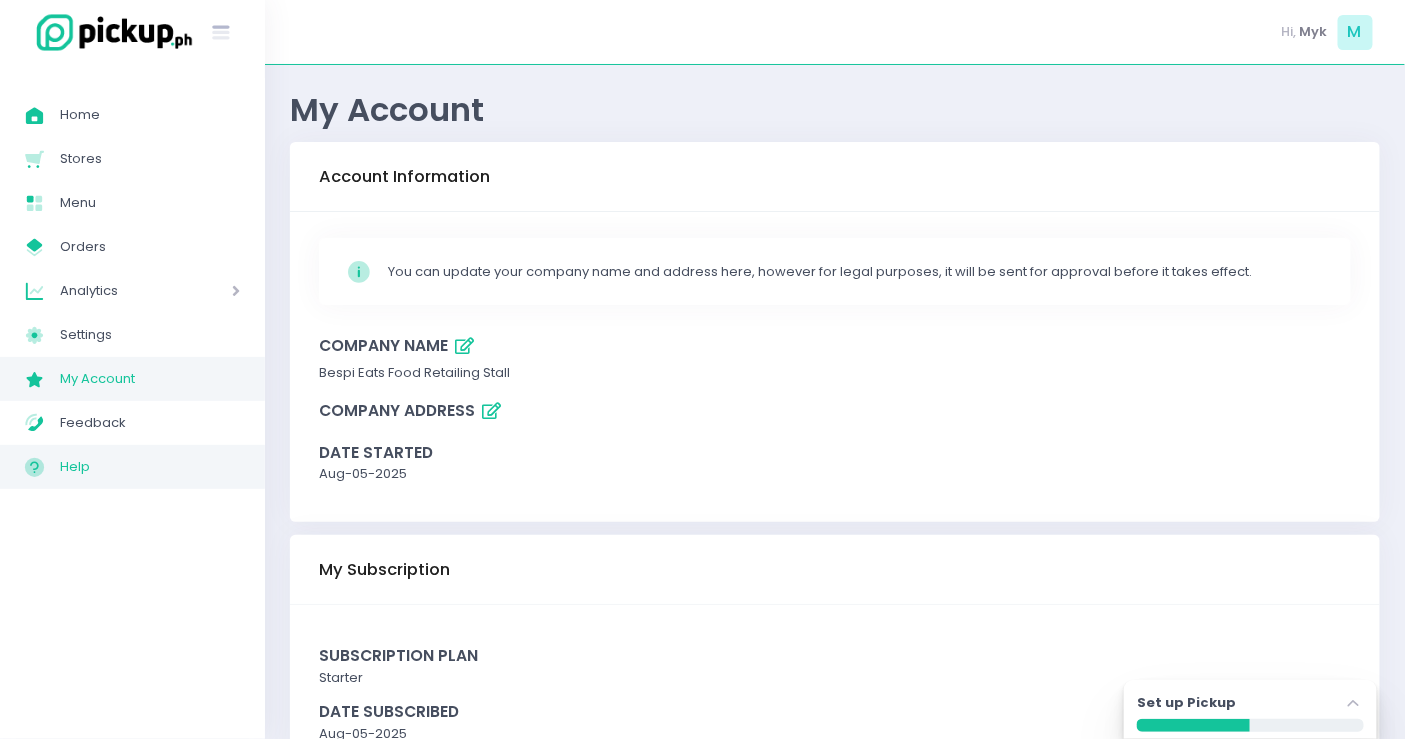 click on "Help" at bounding box center [150, 467] 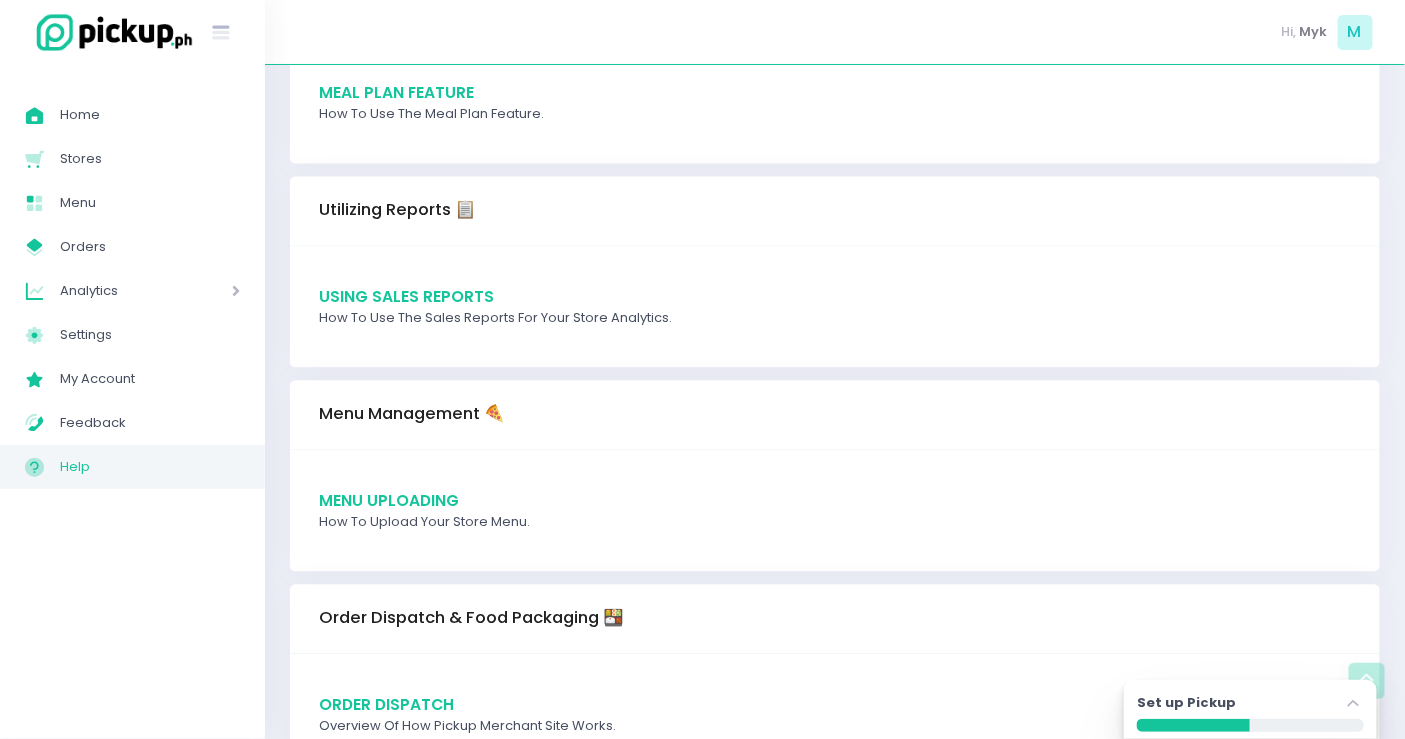 scroll, scrollTop: 1121, scrollLeft: 0, axis: vertical 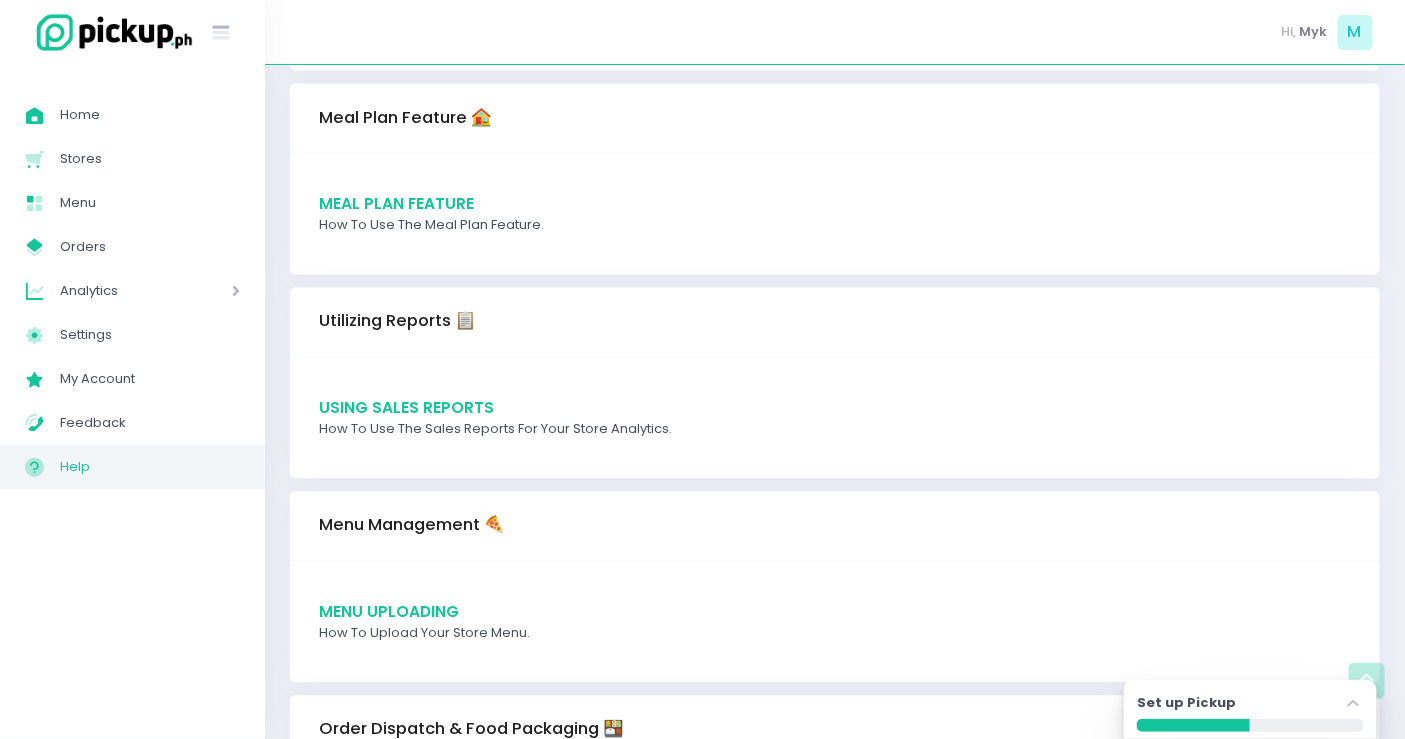 click on "Meal Plan Feature" at bounding box center [396, 204] 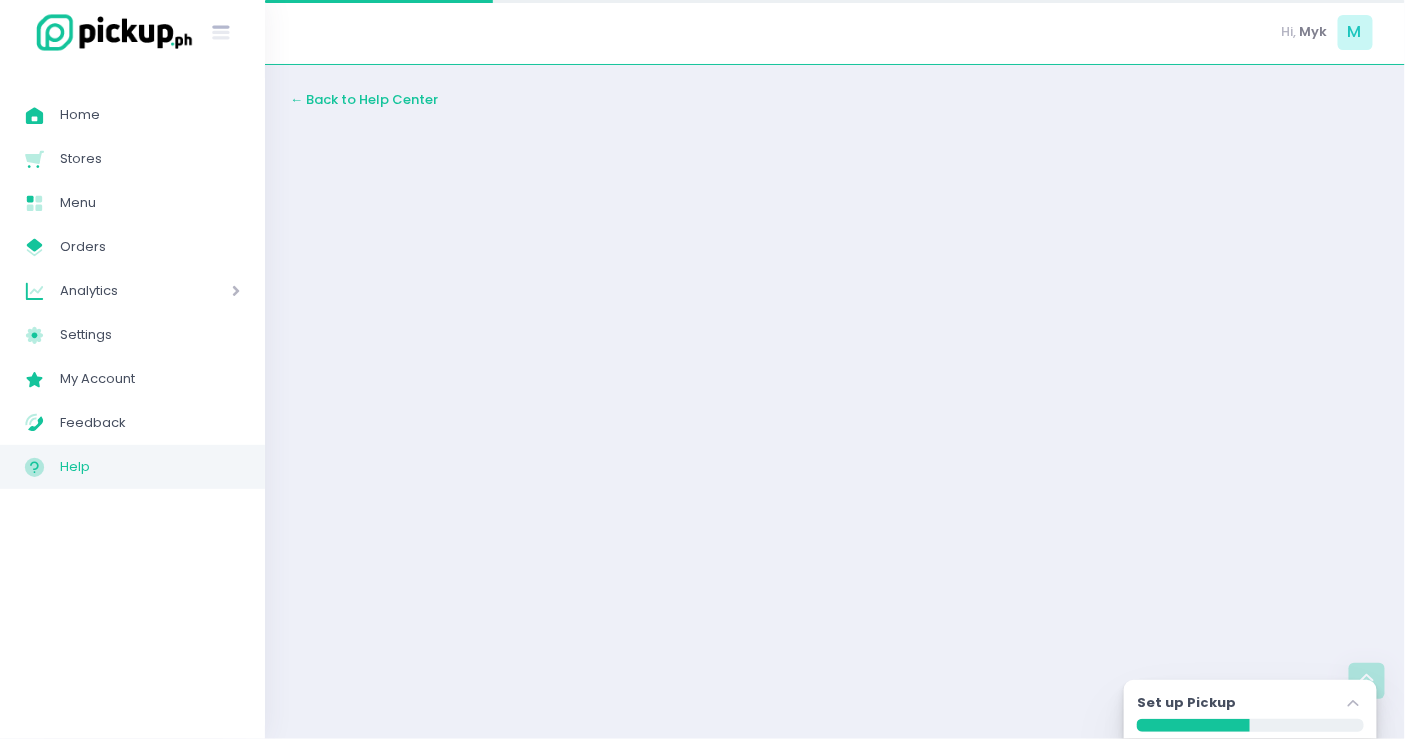 scroll, scrollTop: 0, scrollLeft: 0, axis: both 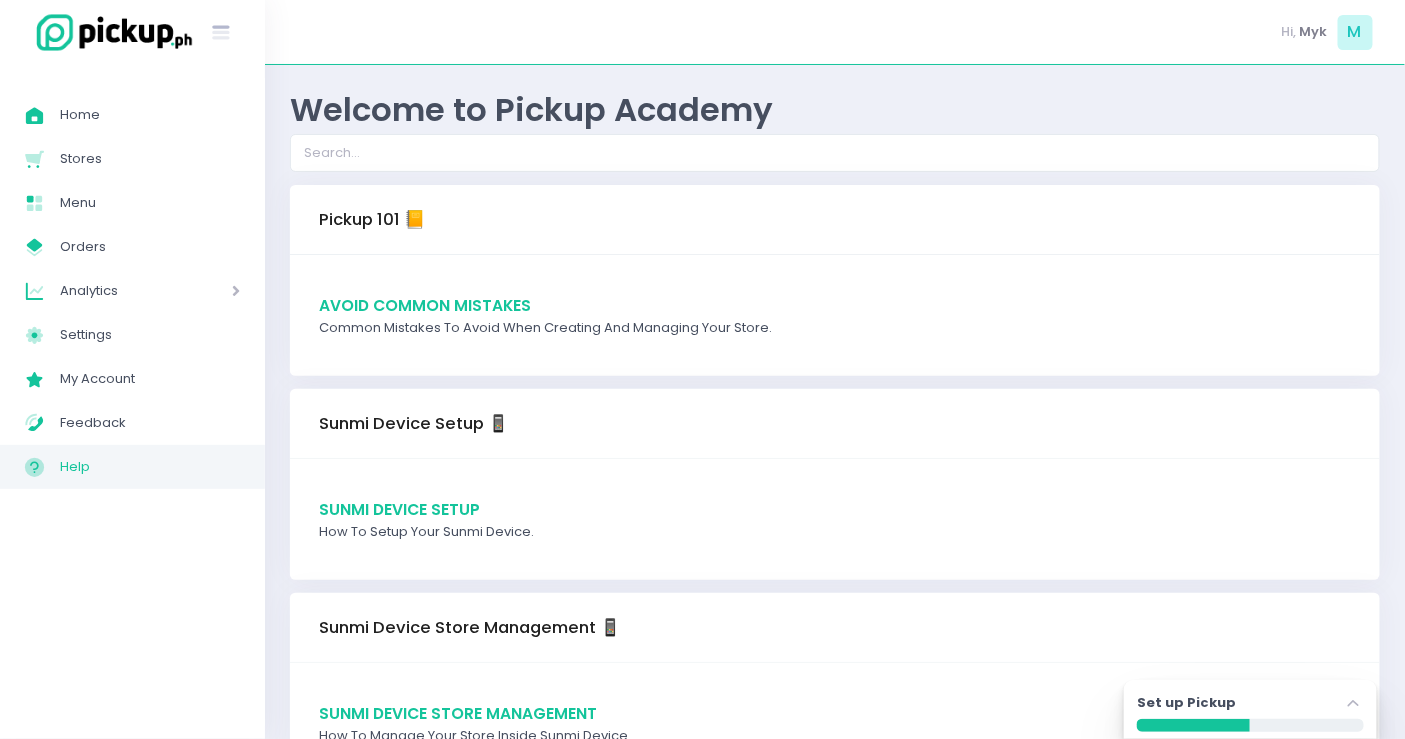 click on "Avoid Common Mistakes" at bounding box center (425, 305) 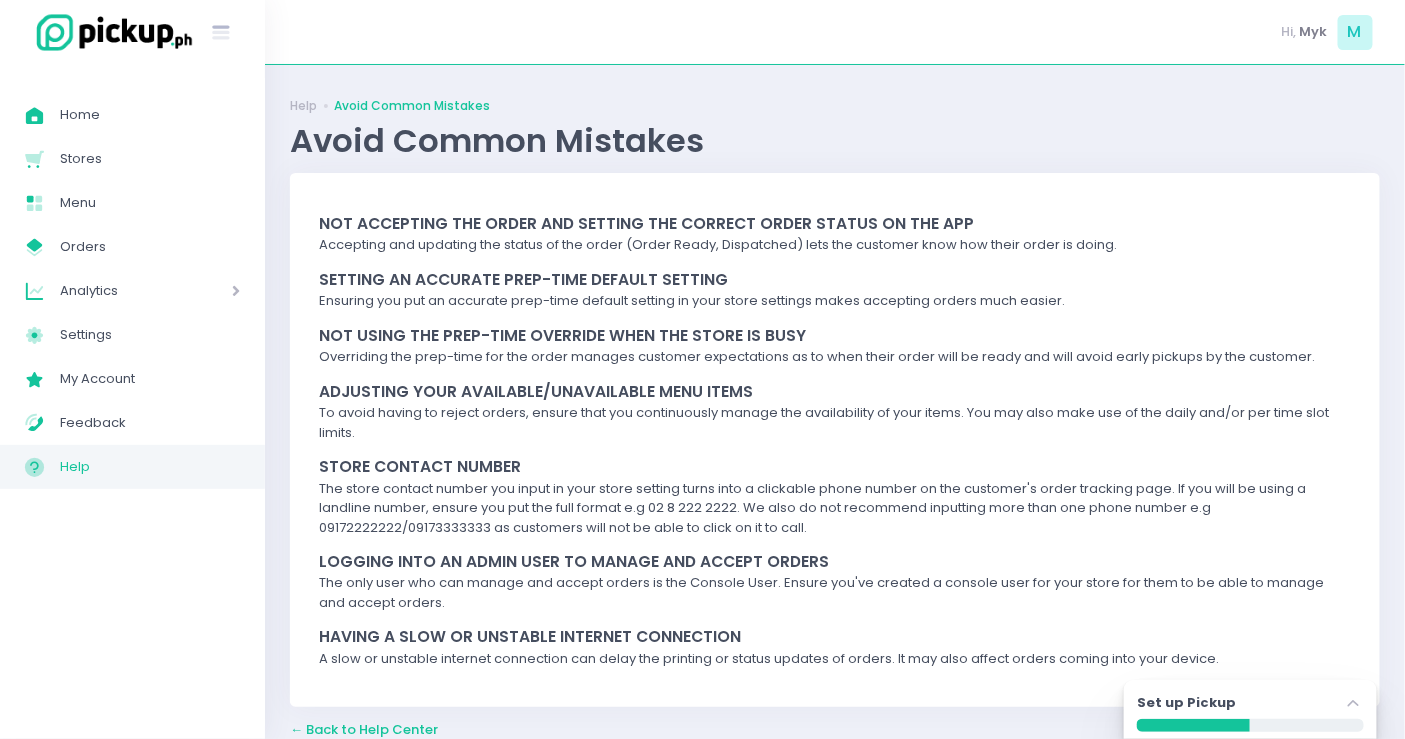scroll, scrollTop: 26, scrollLeft: 0, axis: vertical 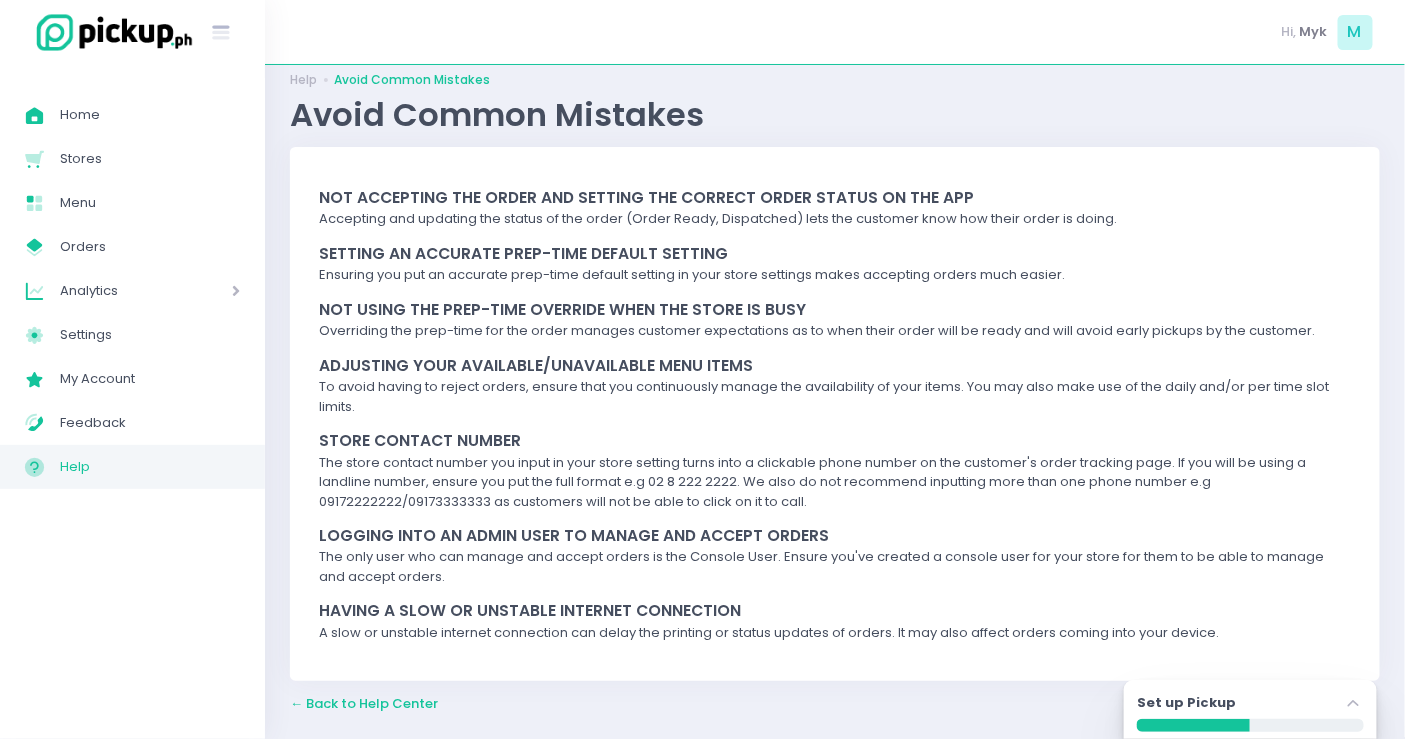 click on "← Back to Help Center" at bounding box center [364, 703] 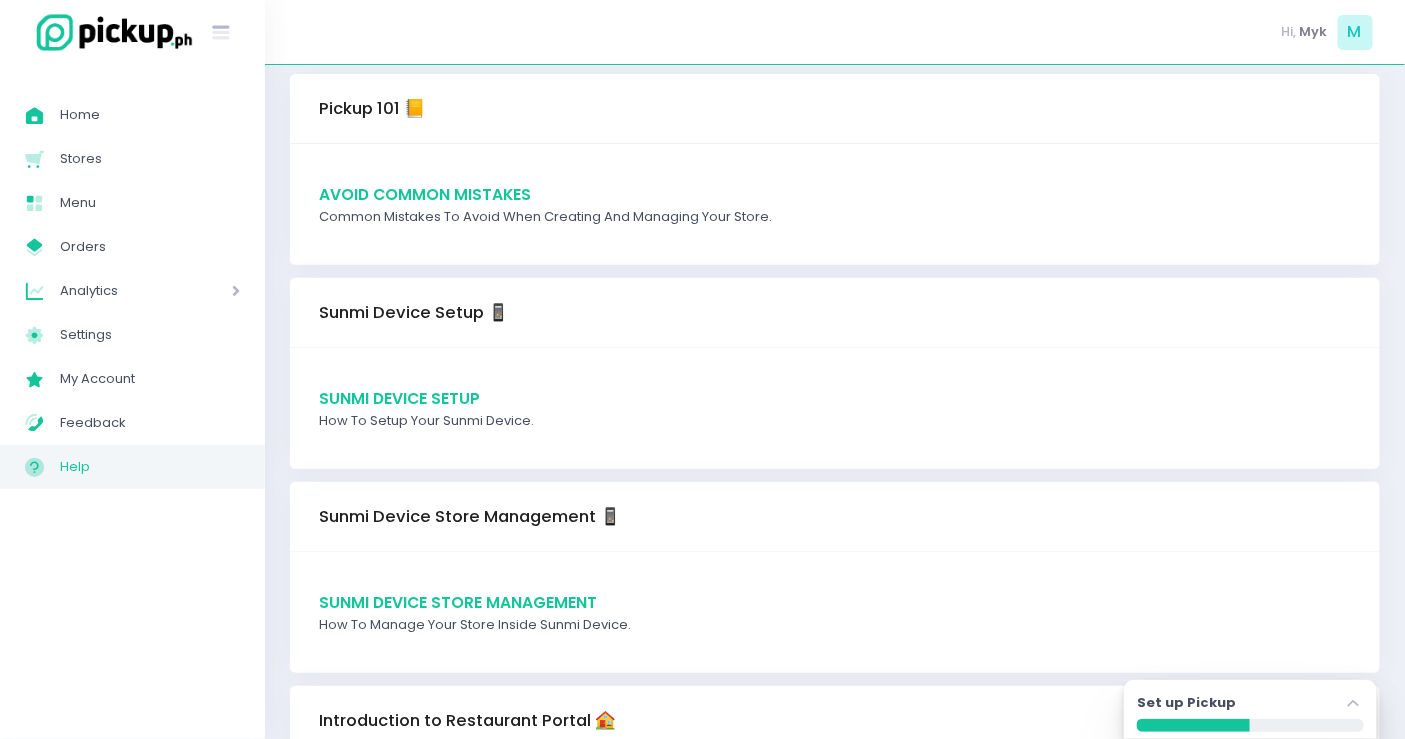 scroll, scrollTop: 333, scrollLeft: 0, axis: vertical 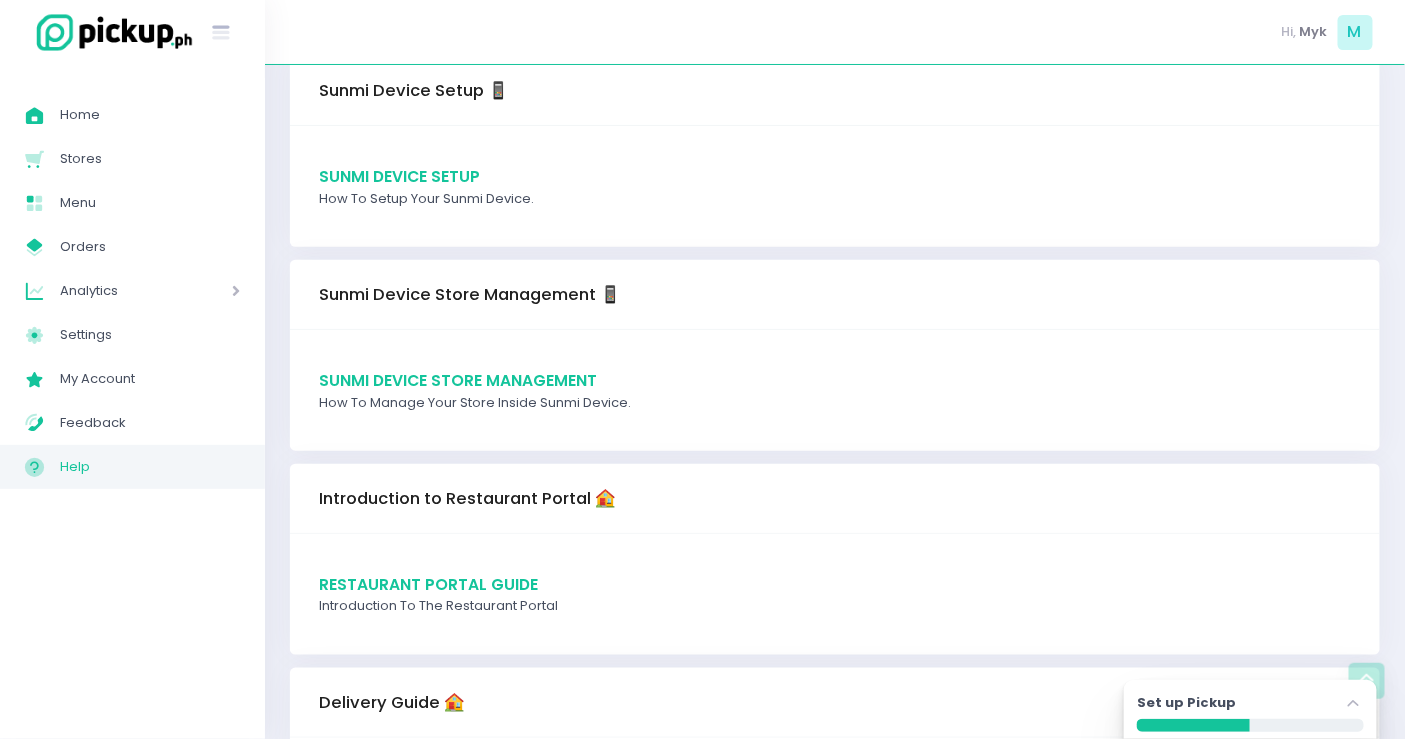 click on "Sunmi Device Setup" at bounding box center (399, 176) 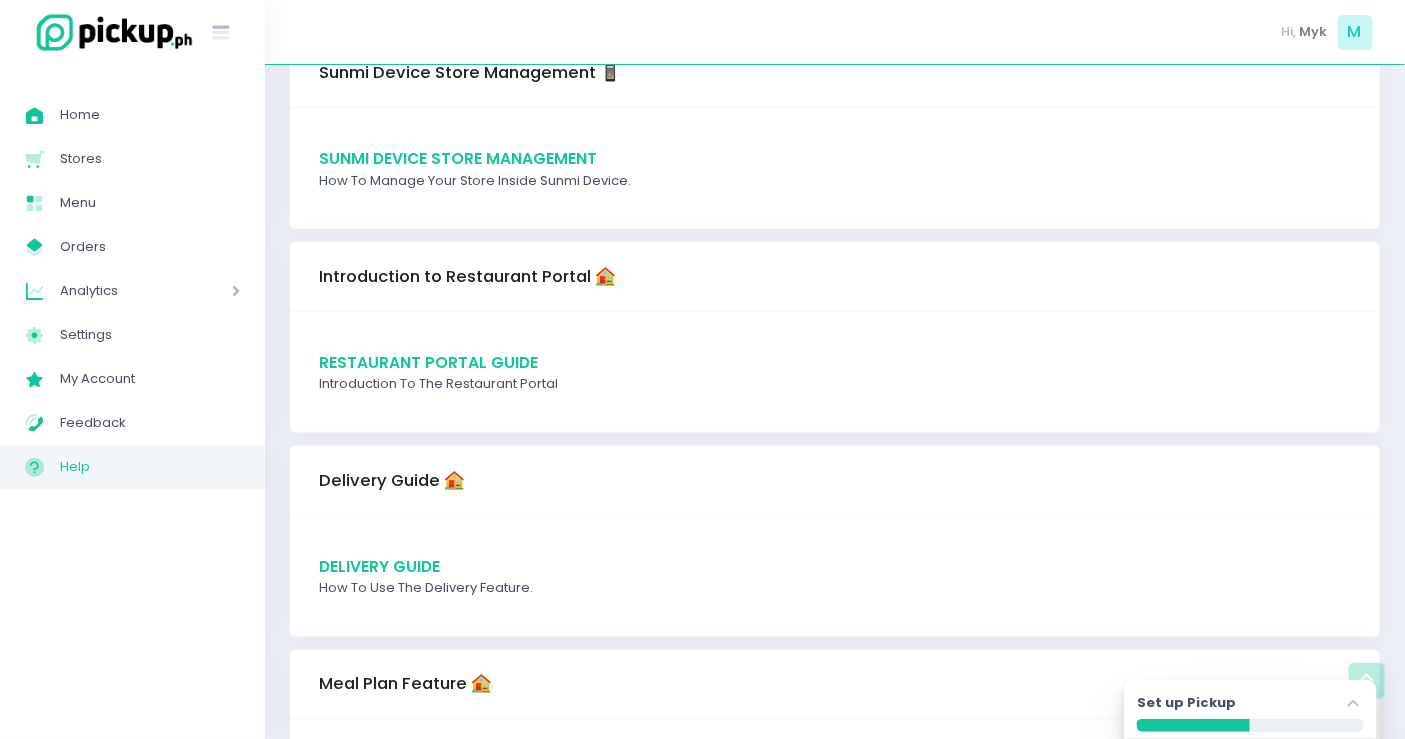 click on "Restaurant Portal Guide" at bounding box center [428, 362] 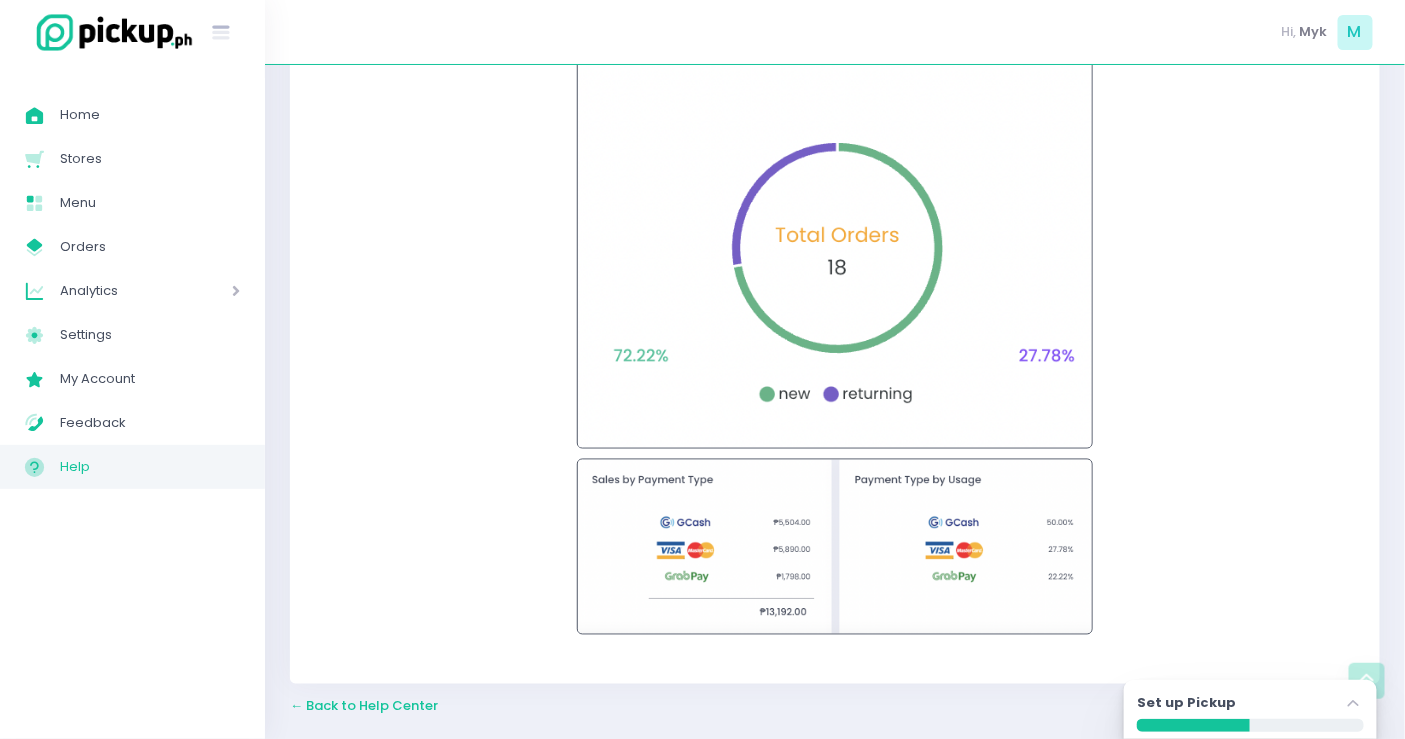 scroll, scrollTop: 8470, scrollLeft: 0, axis: vertical 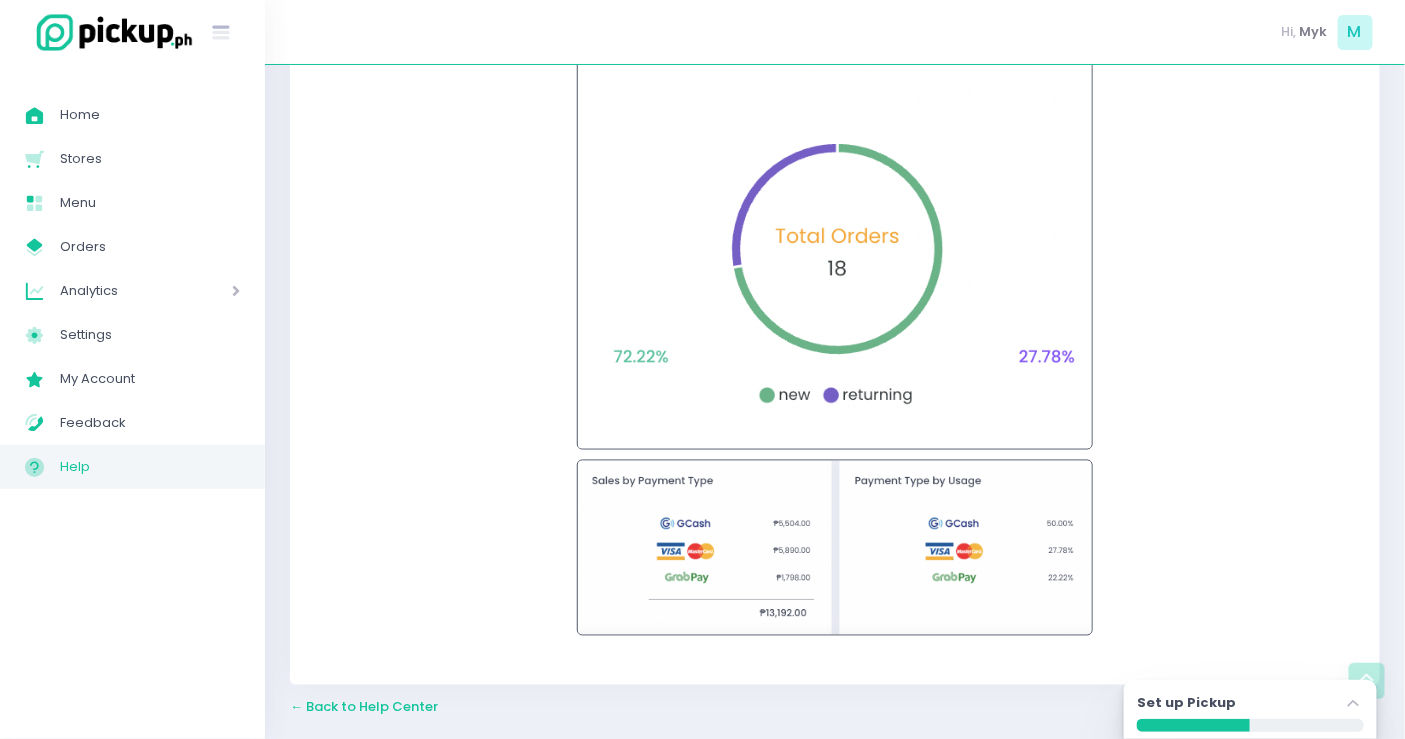 click on "← Back to Help Center" at bounding box center [364, 707] 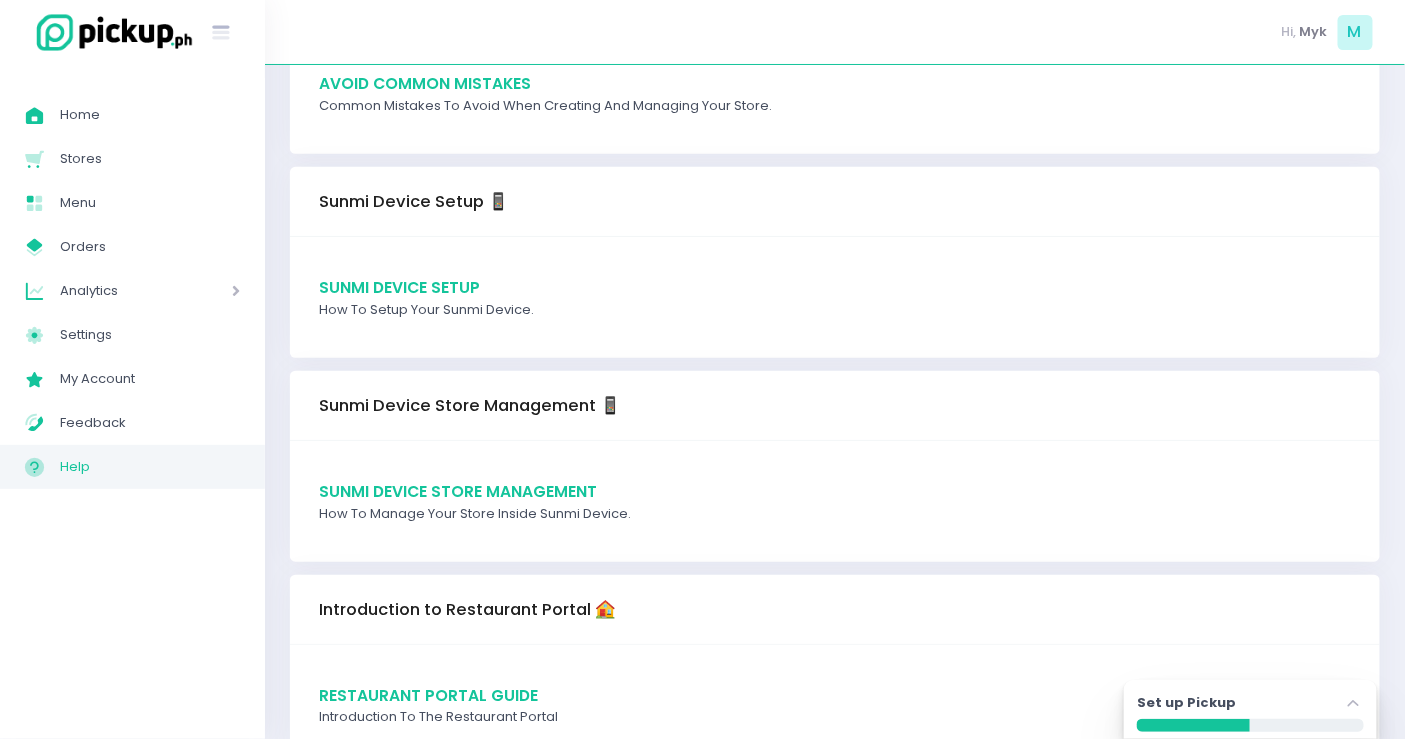 scroll, scrollTop: 555, scrollLeft: 0, axis: vertical 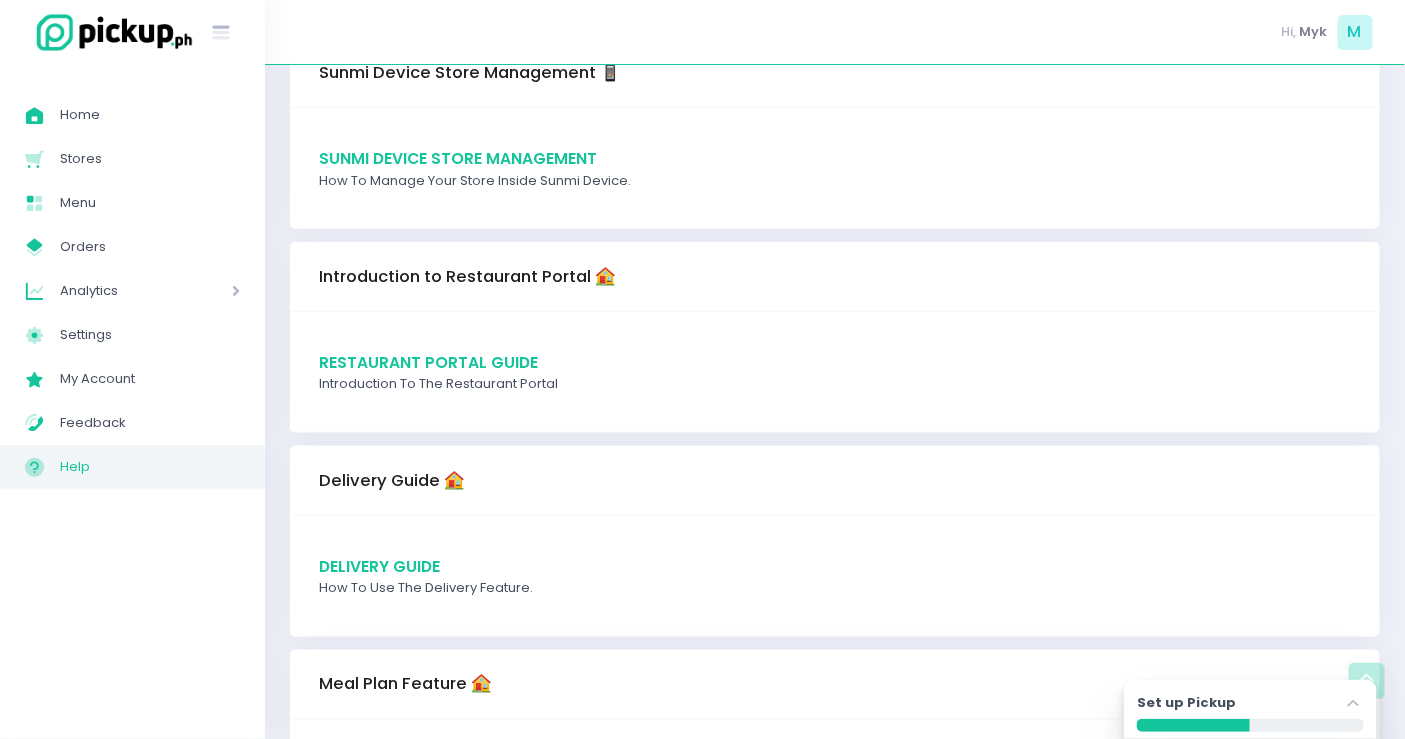 click on "Delivery Guide" at bounding box center (379, 566) 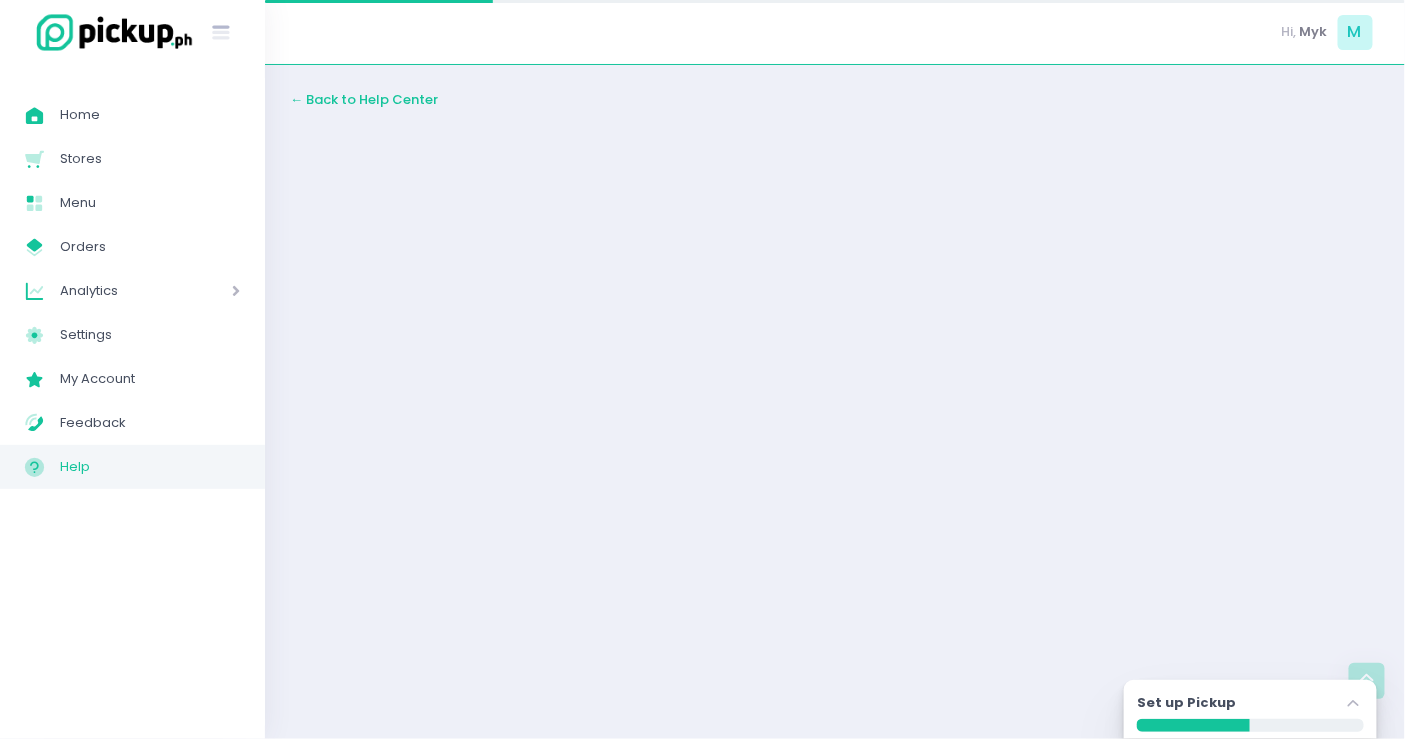 scroll, scrollTop: 0, scrollLeft: 0, axis: both 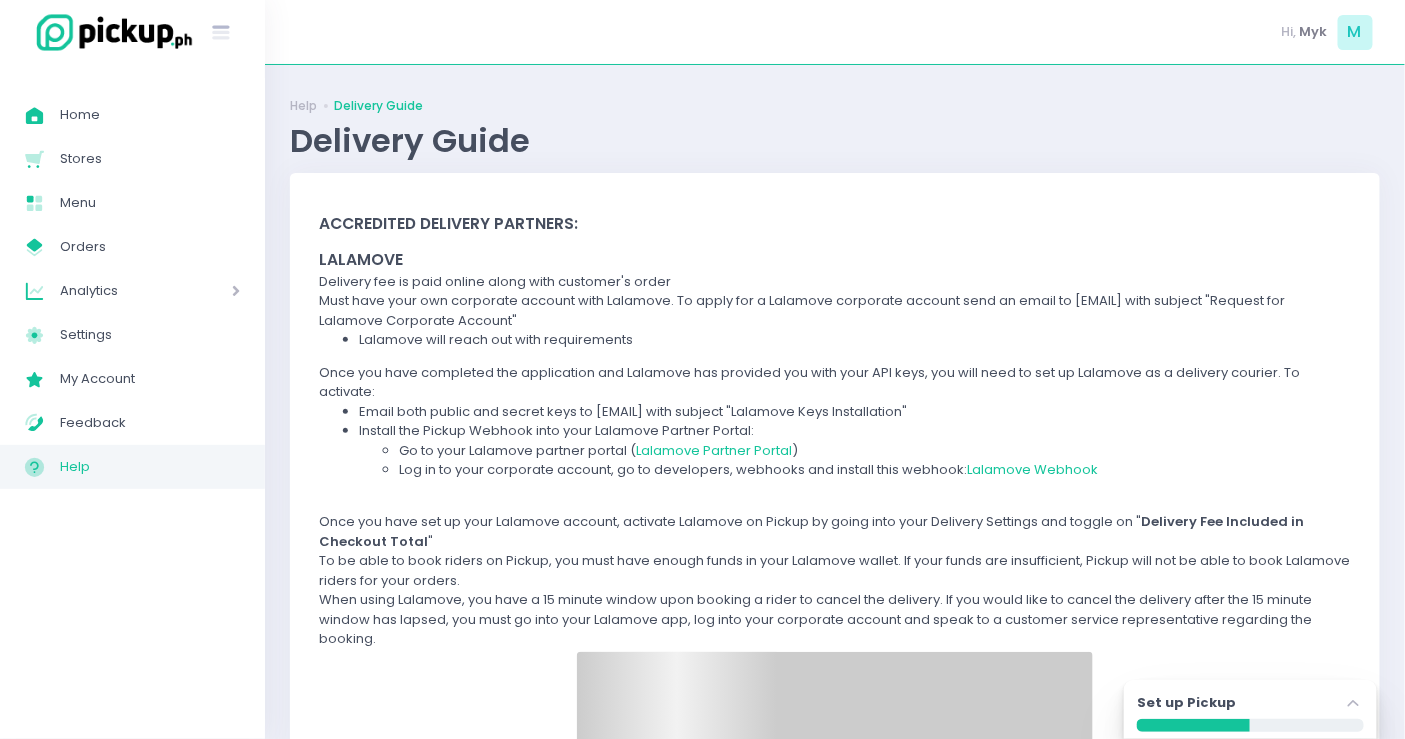 drag, startPoint x: 725, startPoint y: 451, endPoint x: 961, endPoint y: 356, distance: 254.40323 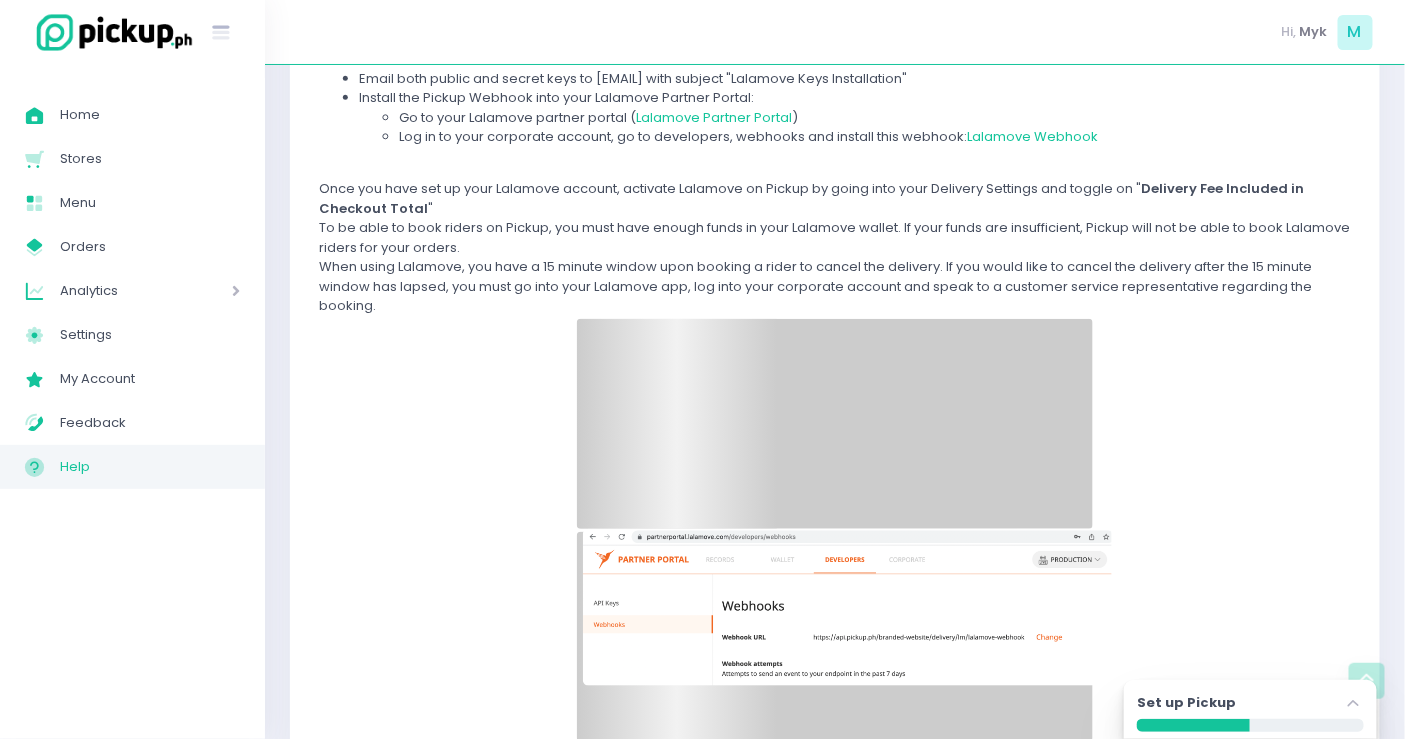scroll, scrollTop: 444, scrollLeft: 0, axis: vertical 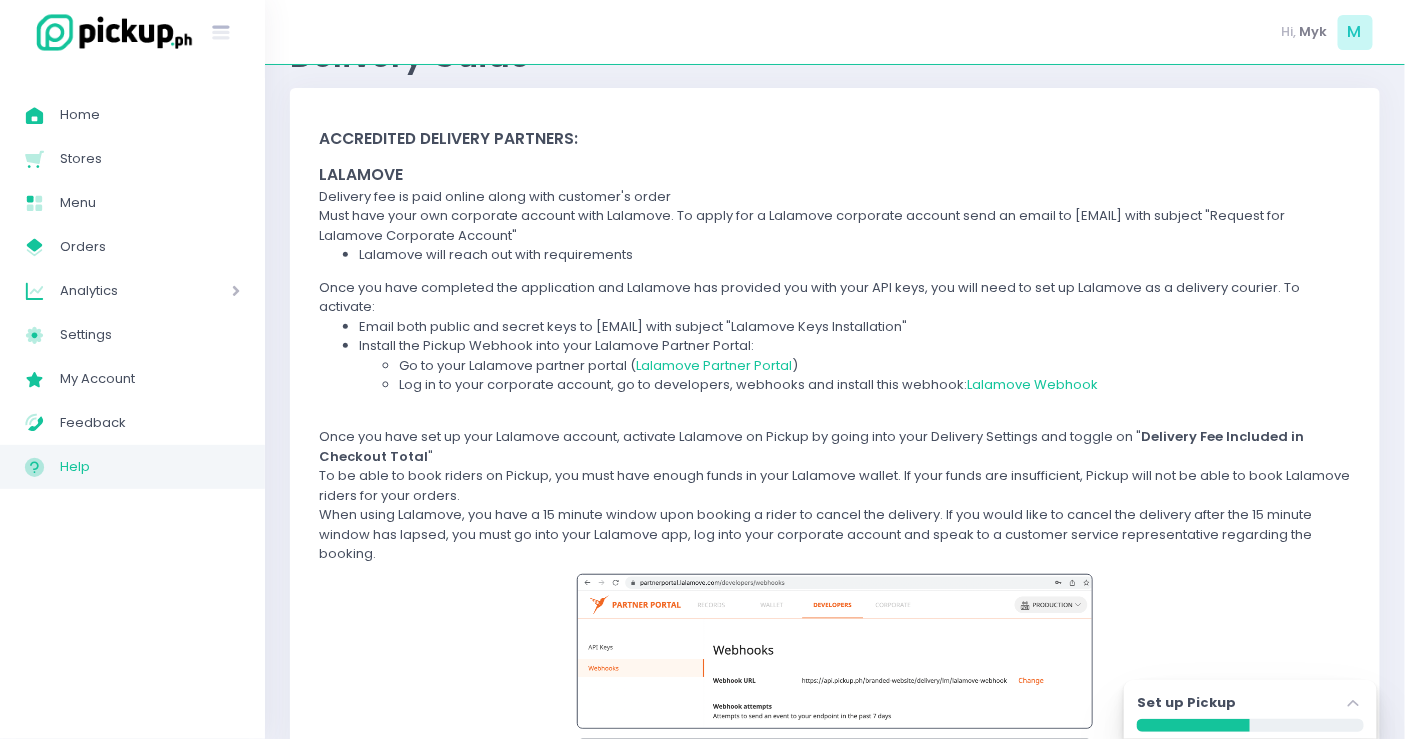 drag, startPoint x: 1282, startPoint y: 212, endPoint x: 533, endPoint y: 228, distance: 749.1709 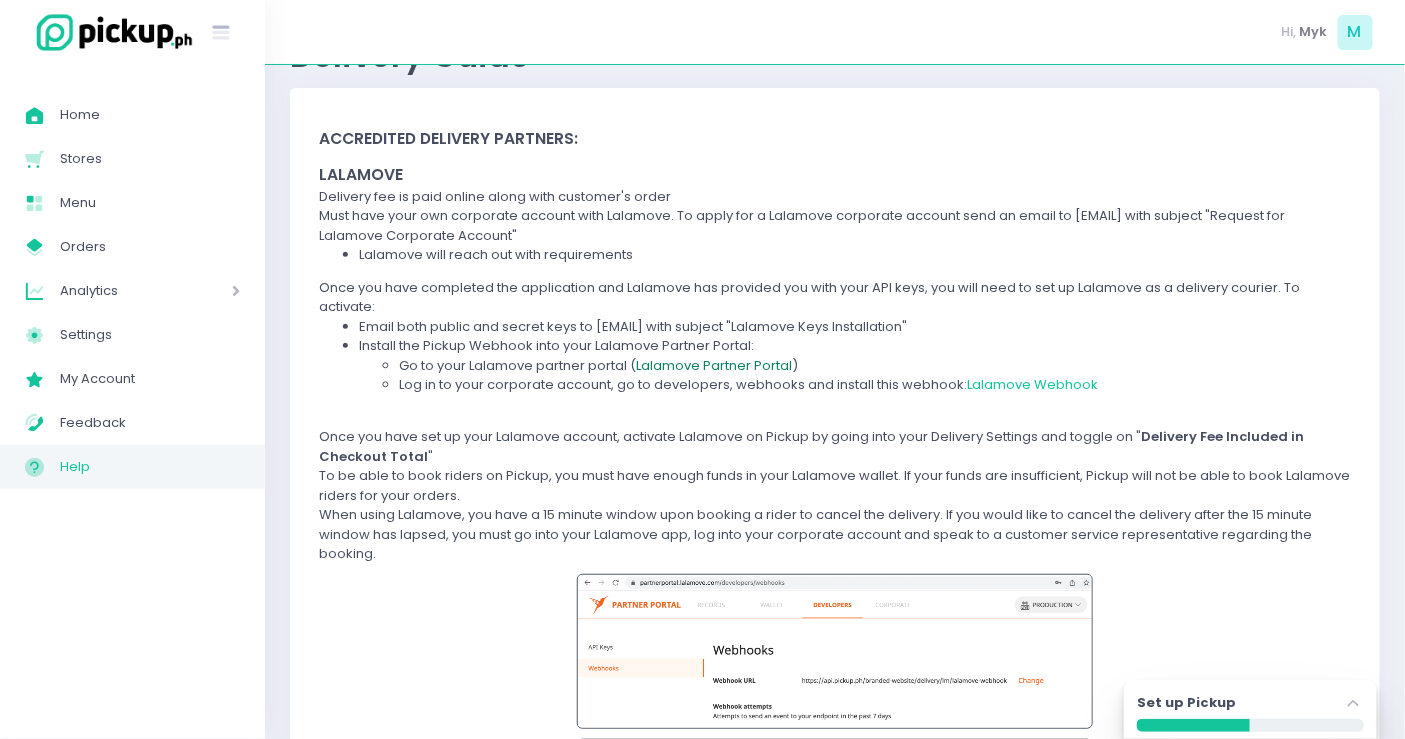 click on "Lalamove Partner Portal" at bounding box center [714, 365] 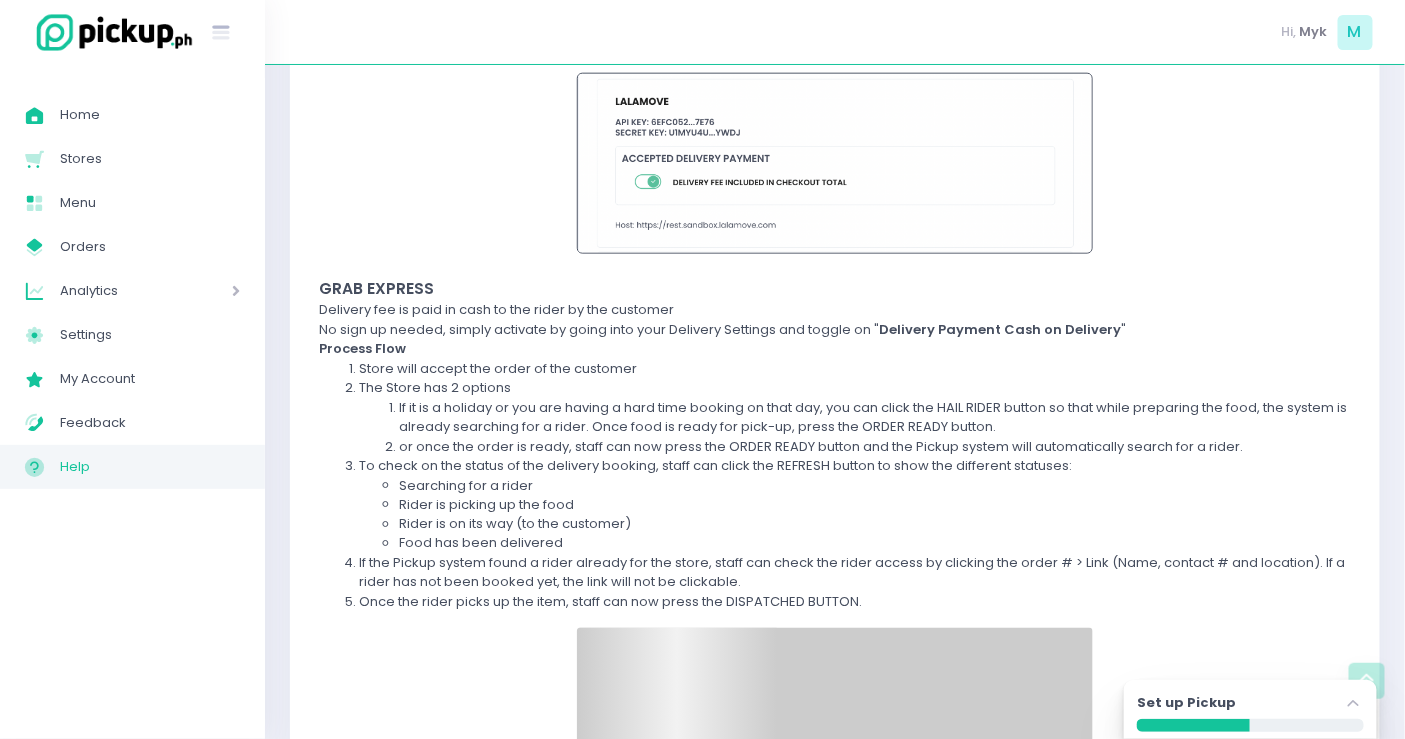 scroll, scrollTop: 196, scrollLeft: 0, axis: vertical 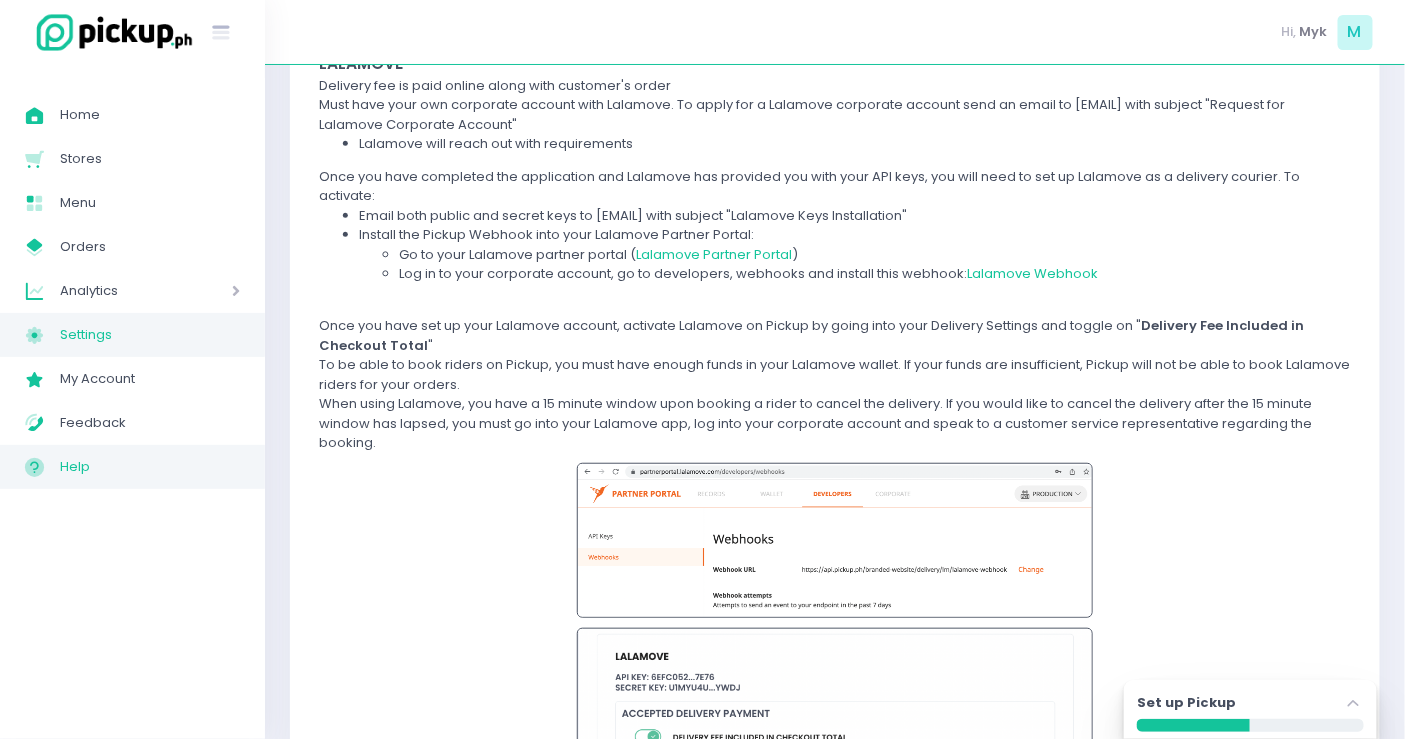 click on "Settings" at bounding box center (150, 335) 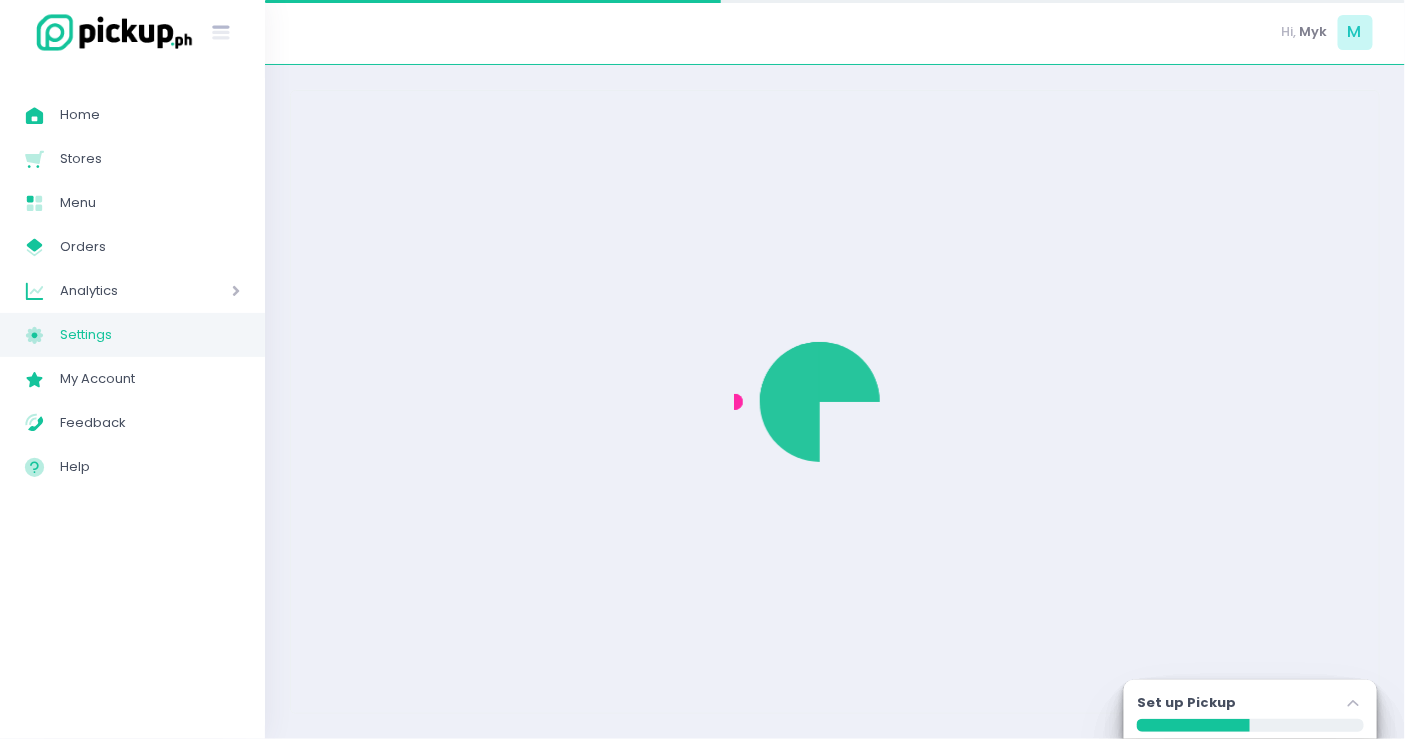 scroll, scrollTop: 0, scrollLeft: 0, axis: both 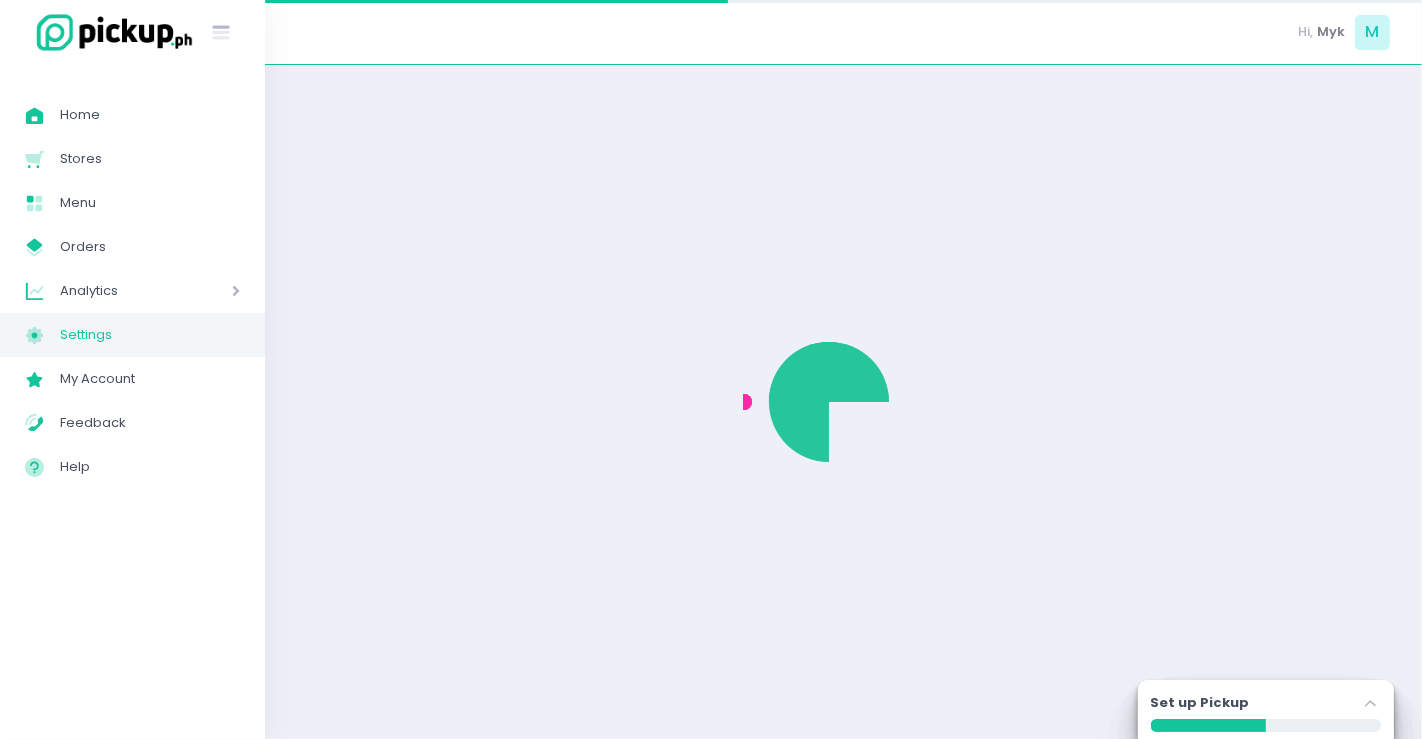 select on "active" 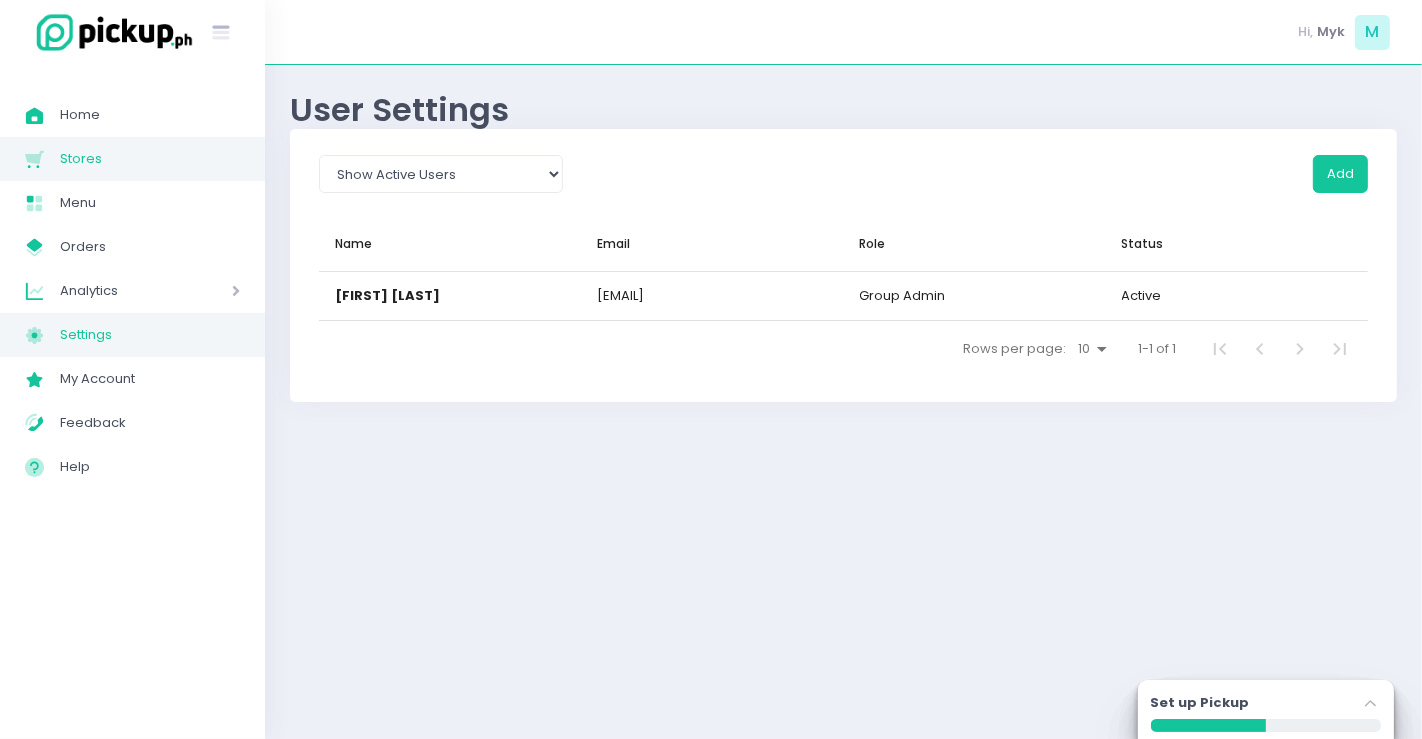 click on "Stores" at bounding box center (150, 159) 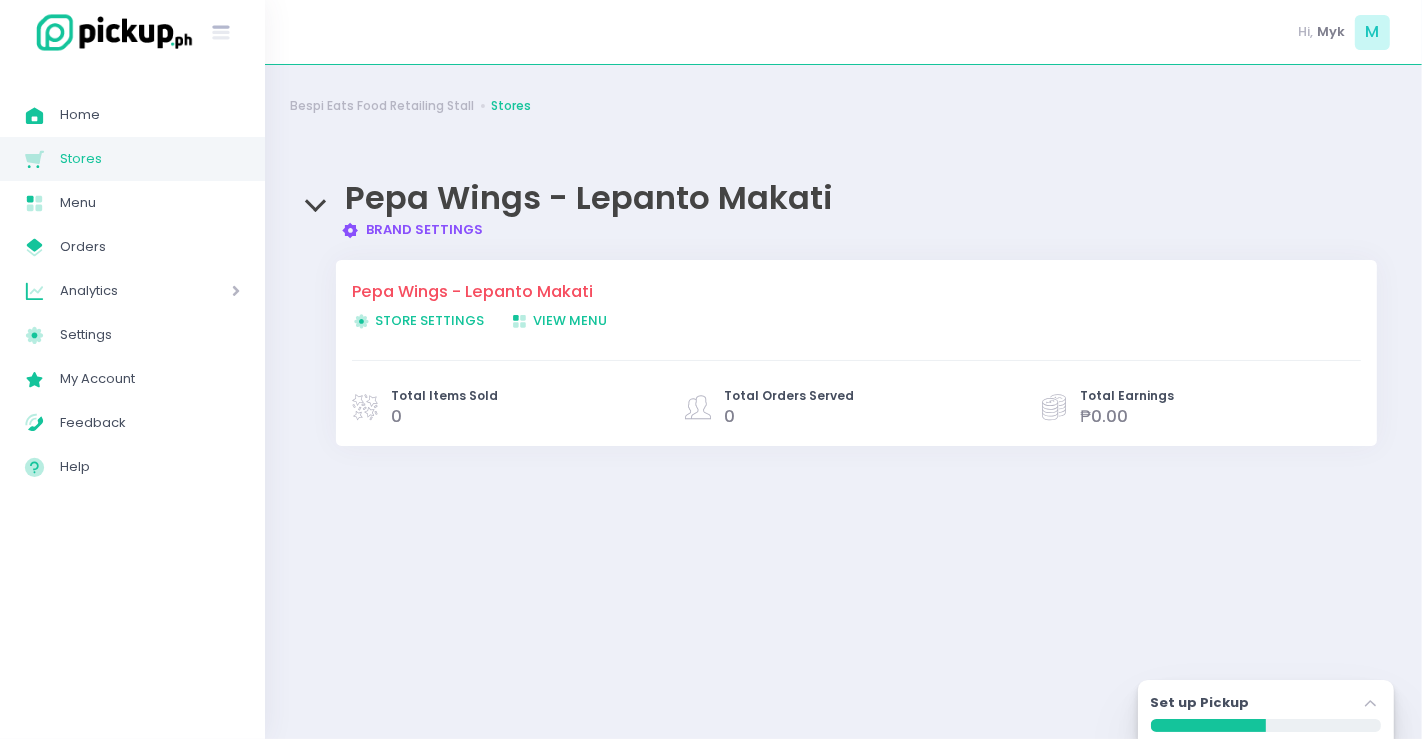 click on "Stores" at bounding box center [150, 159] 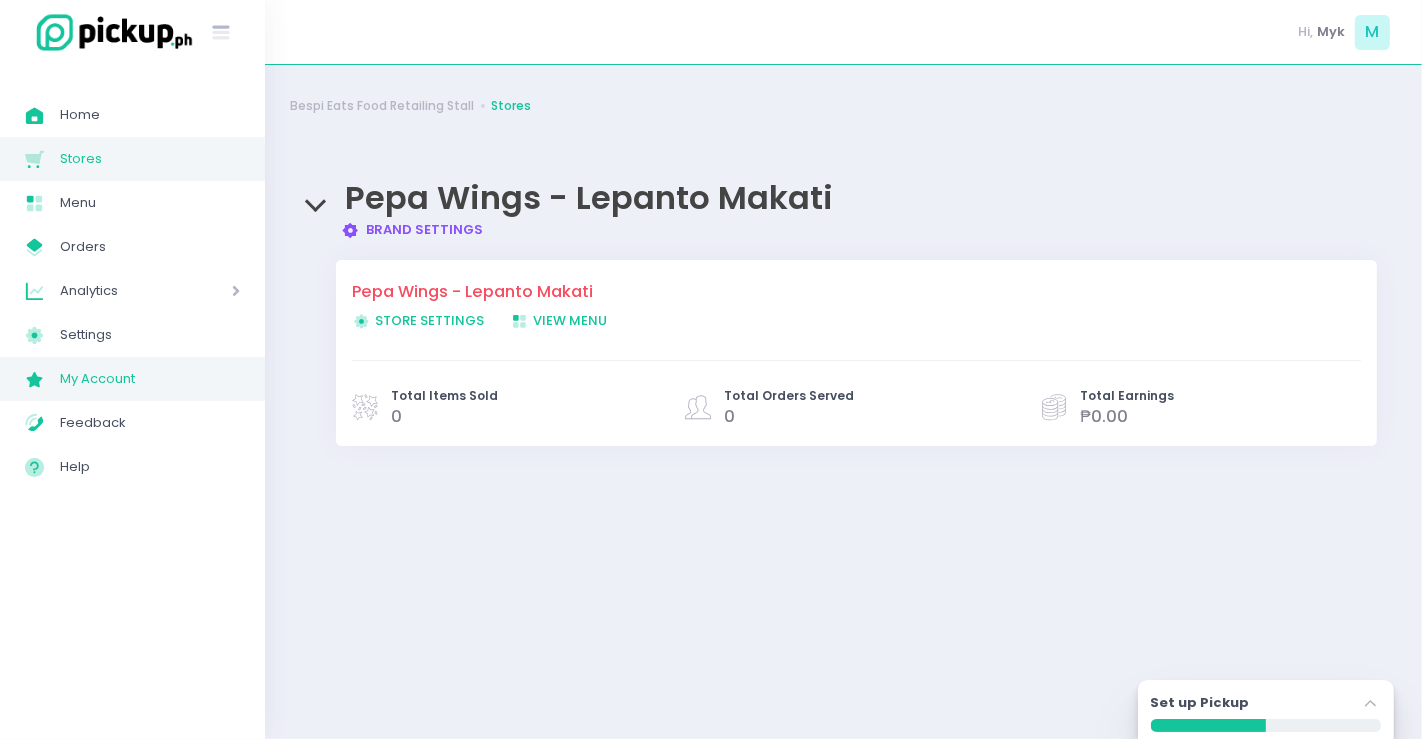 click on "My Account" at bounding box center (150, 379) 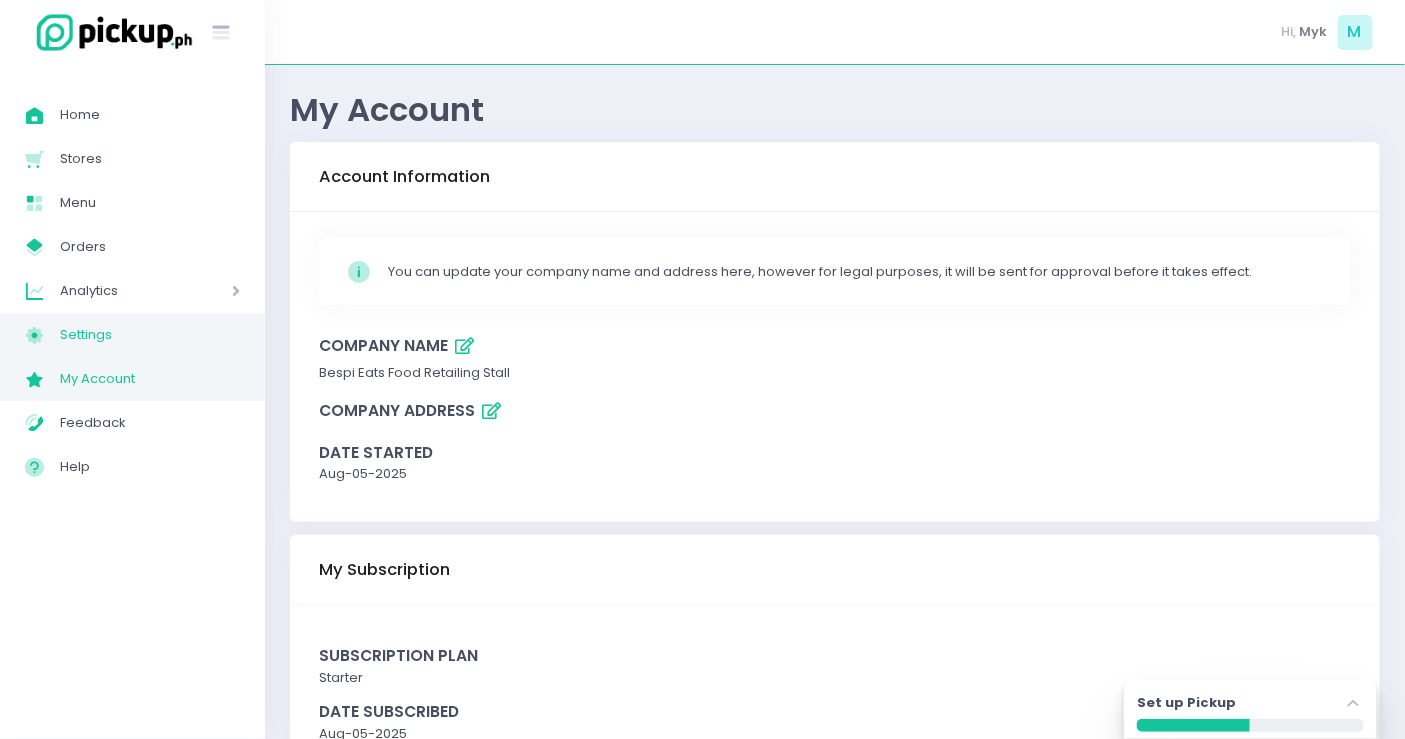 click on "Settings" at bounding box center (150, 335) 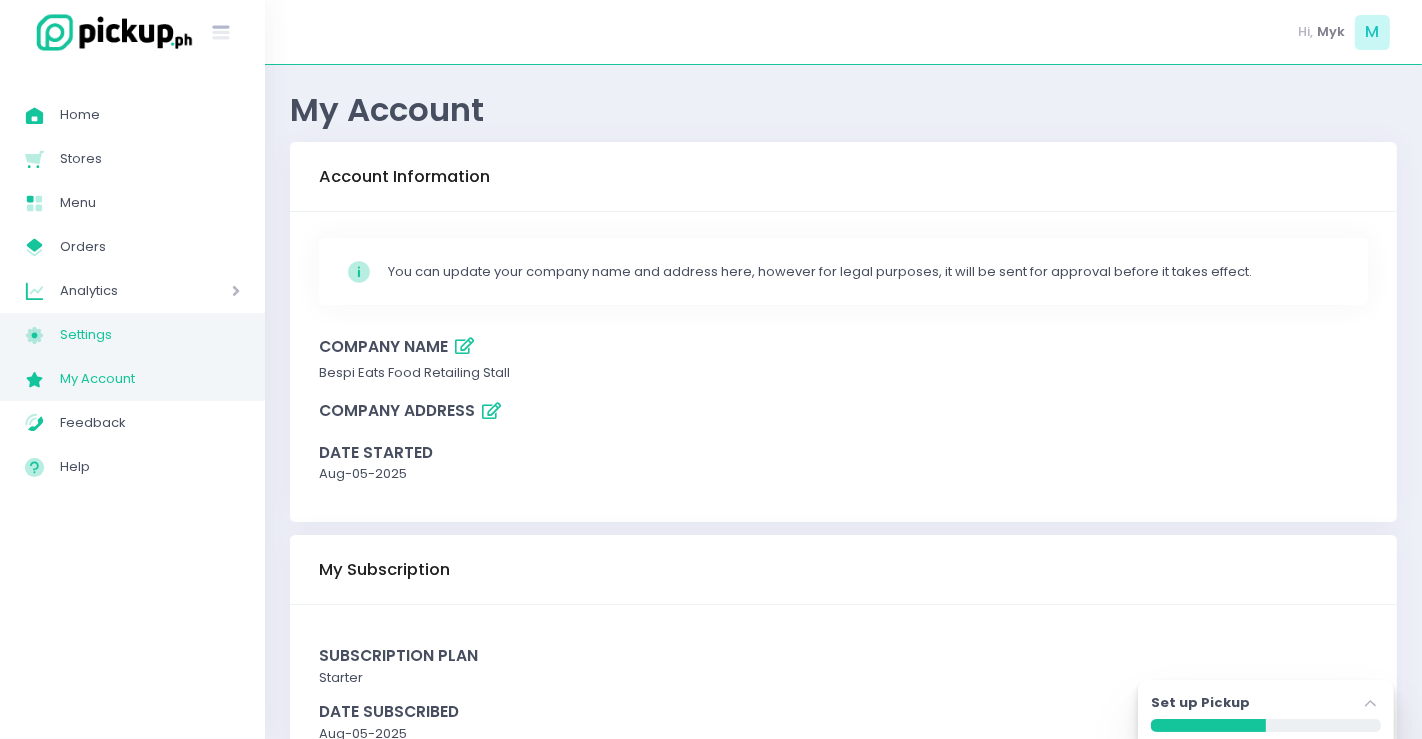select on "active" 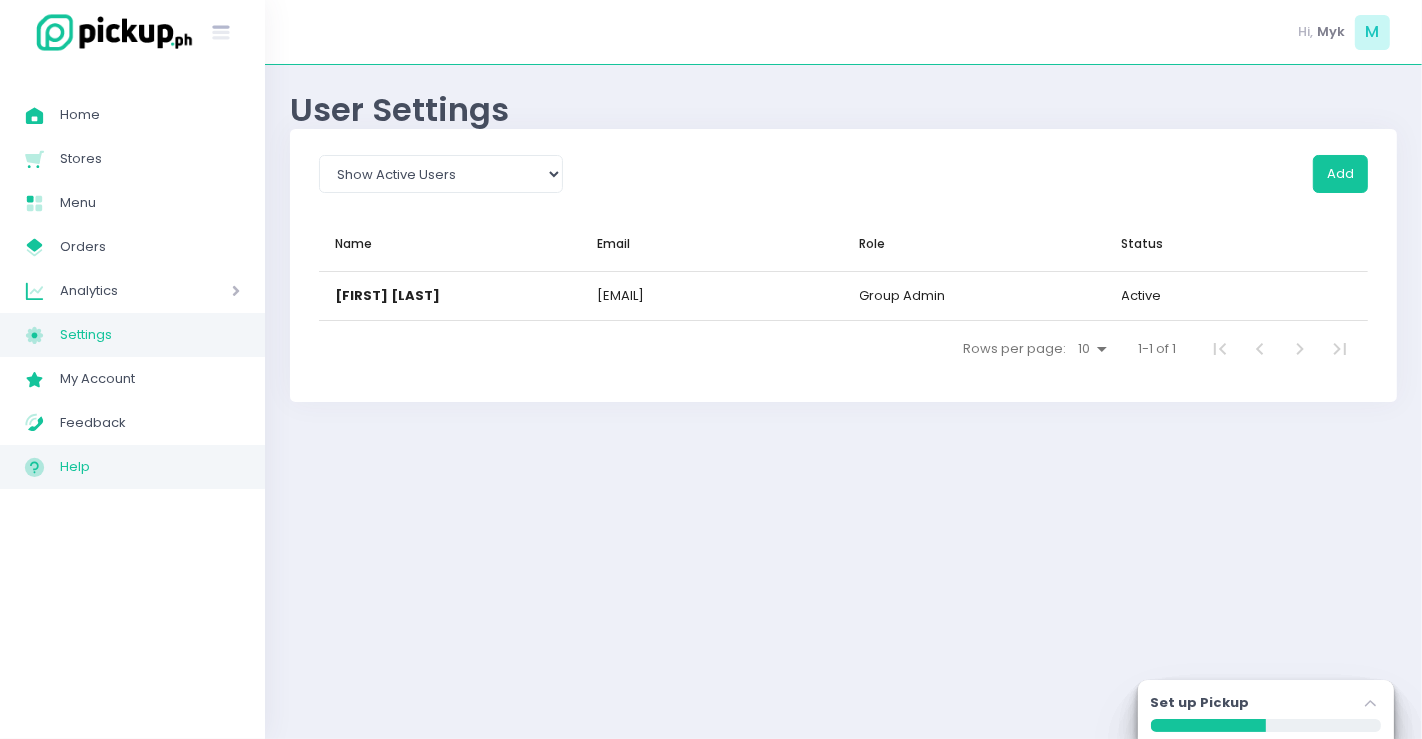 click on "Help" at bounding box center [150, 467] 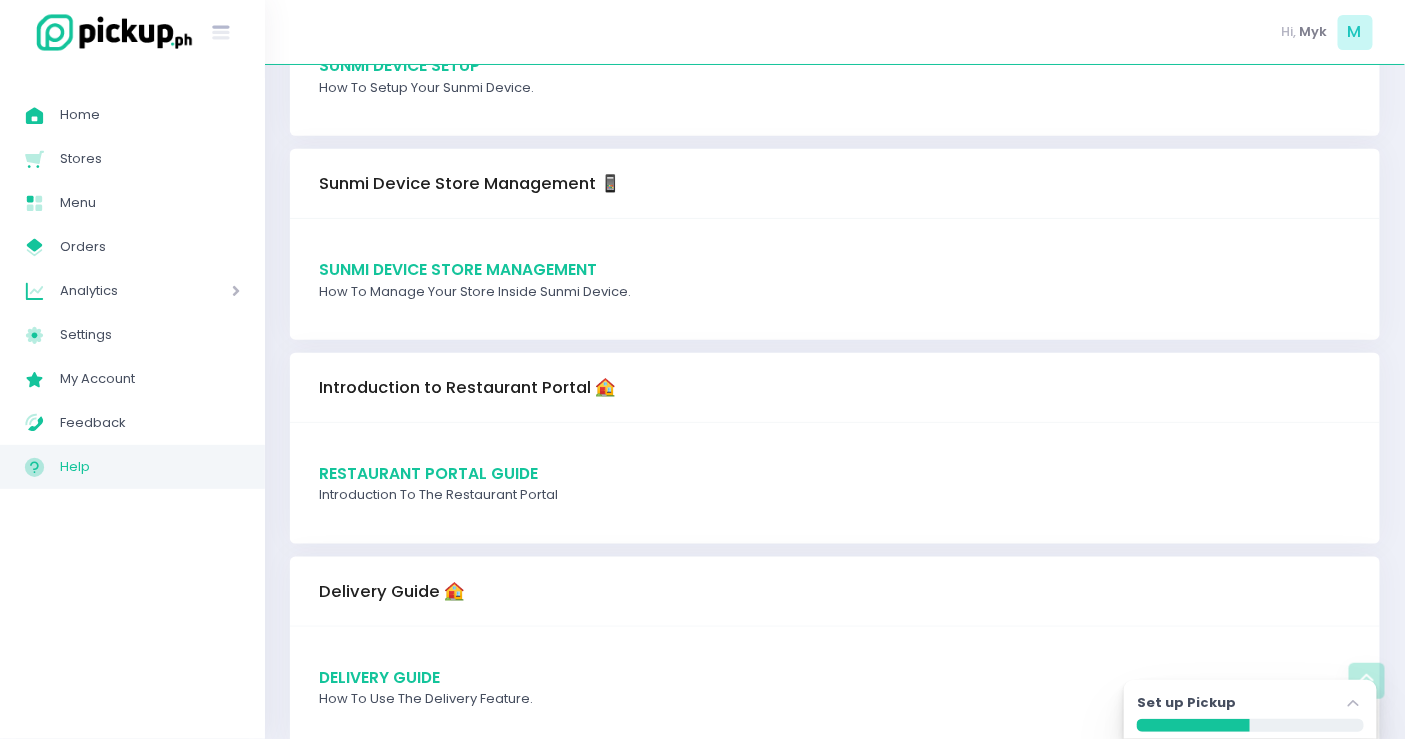 scroll, scrollTop: 555, scrollLeft: 0, axis: vertical 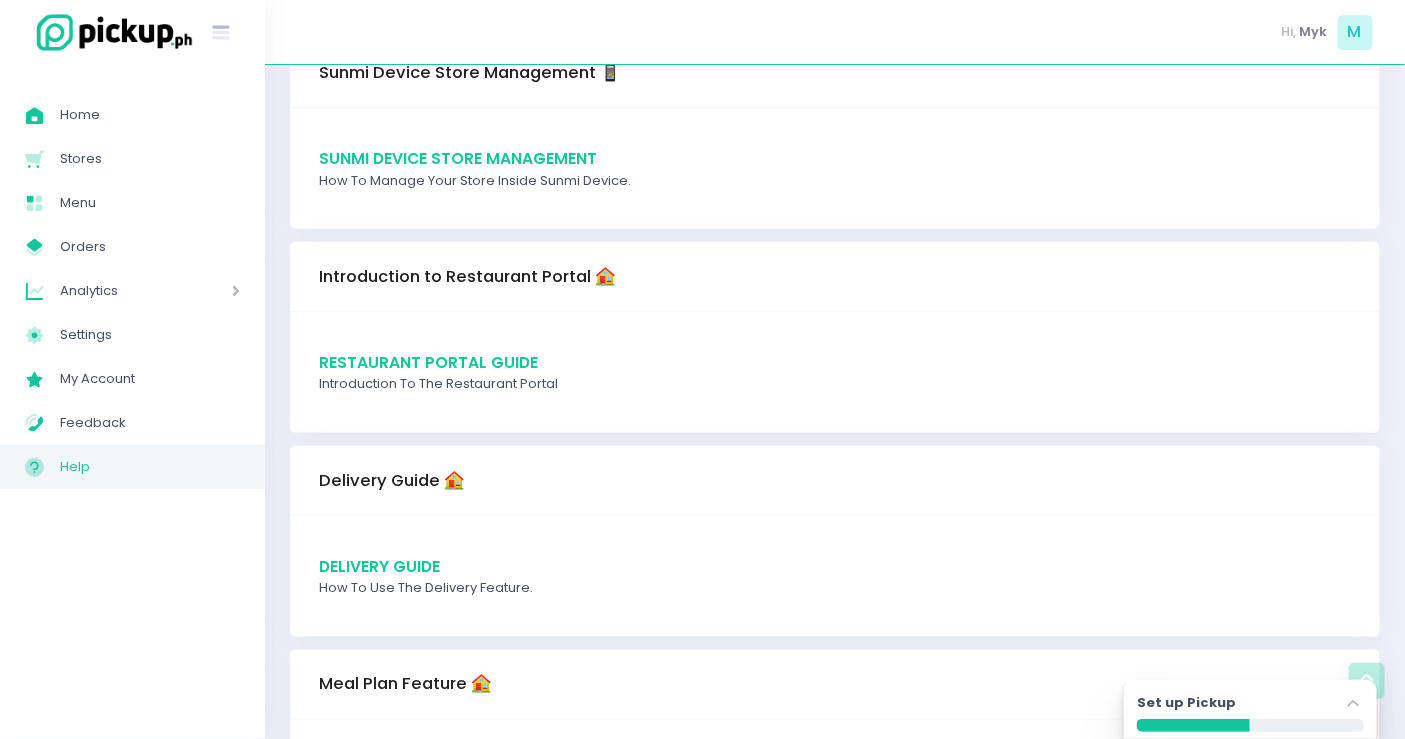 click on "Delivery Guide" at bounding box center (379, 566) 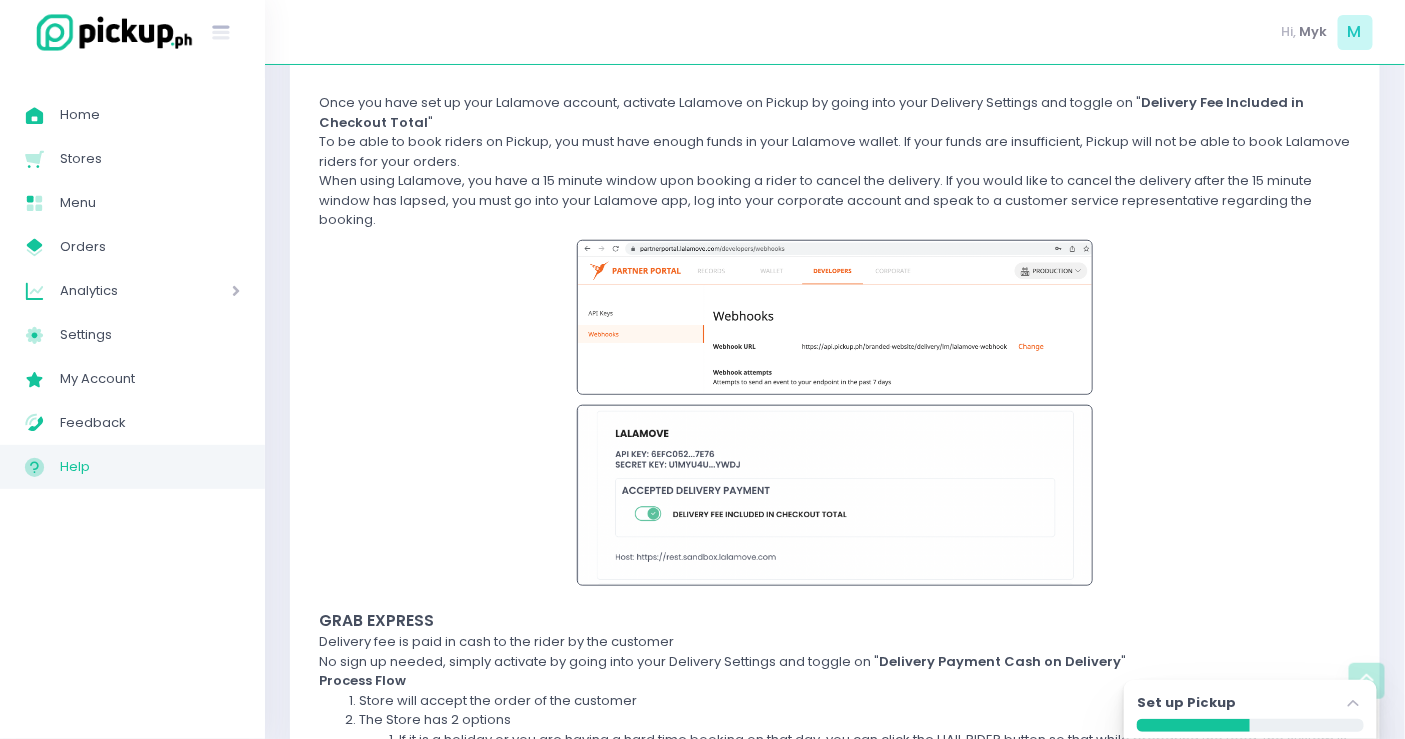 scroll, scrollTop: 308, scrollLeft: 0, axis: vertical 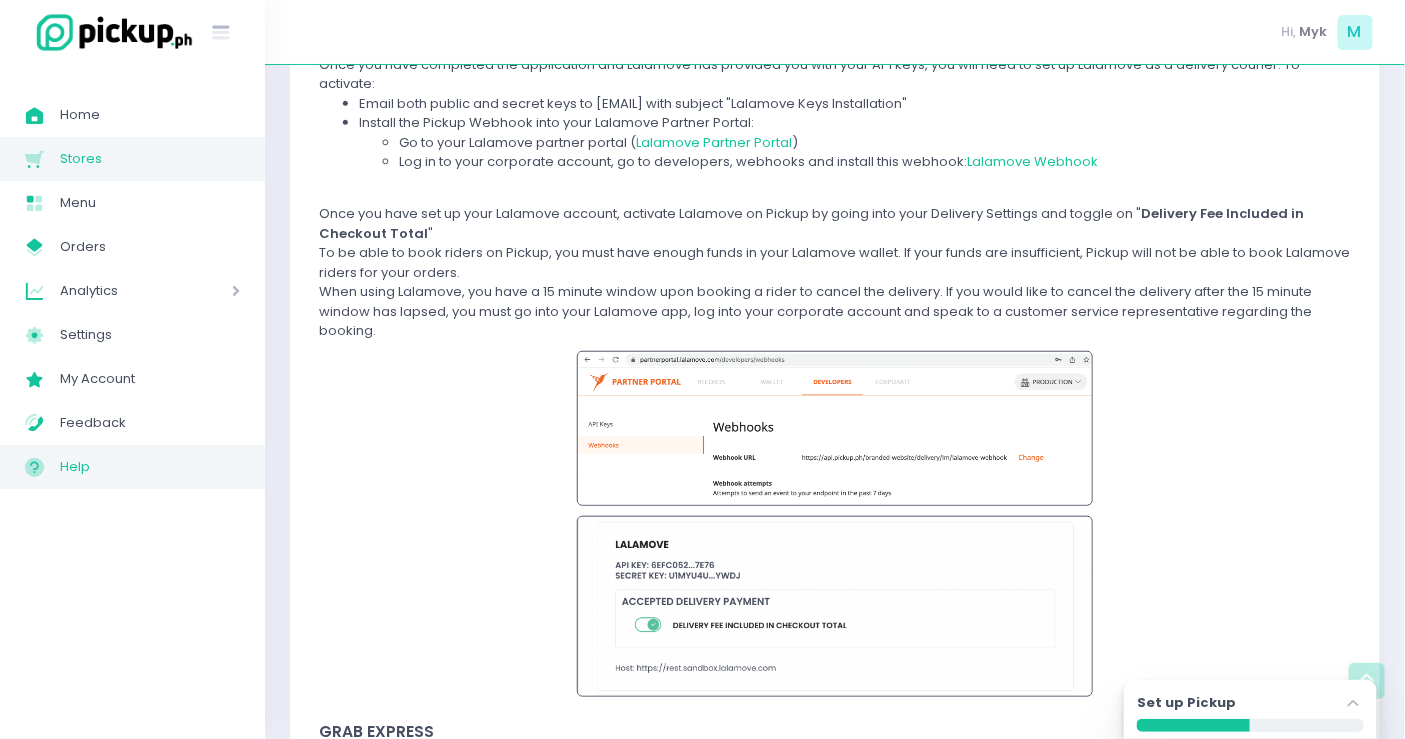 click on "Stores" at bounding box center (150, 159) 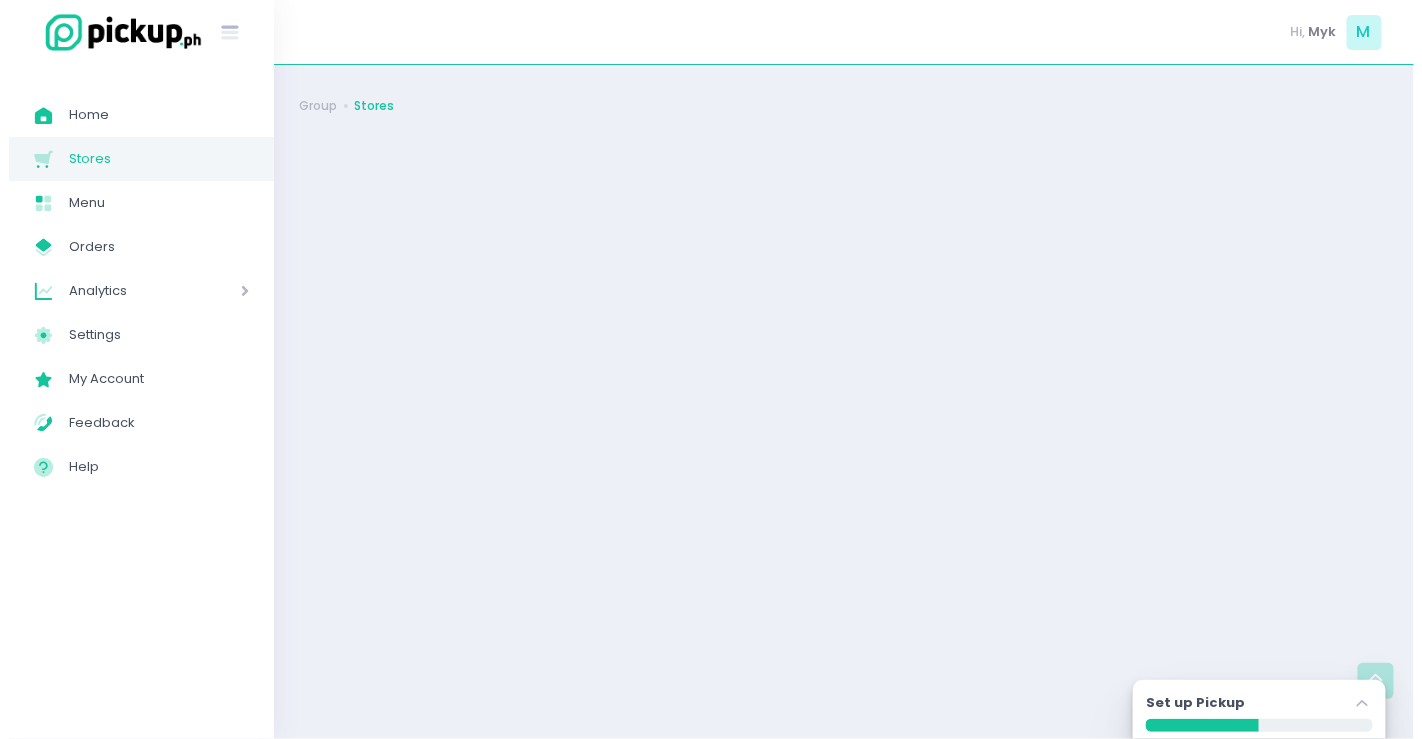 scroll, scrollTop: 0, scrollLeft: 0, axis: both 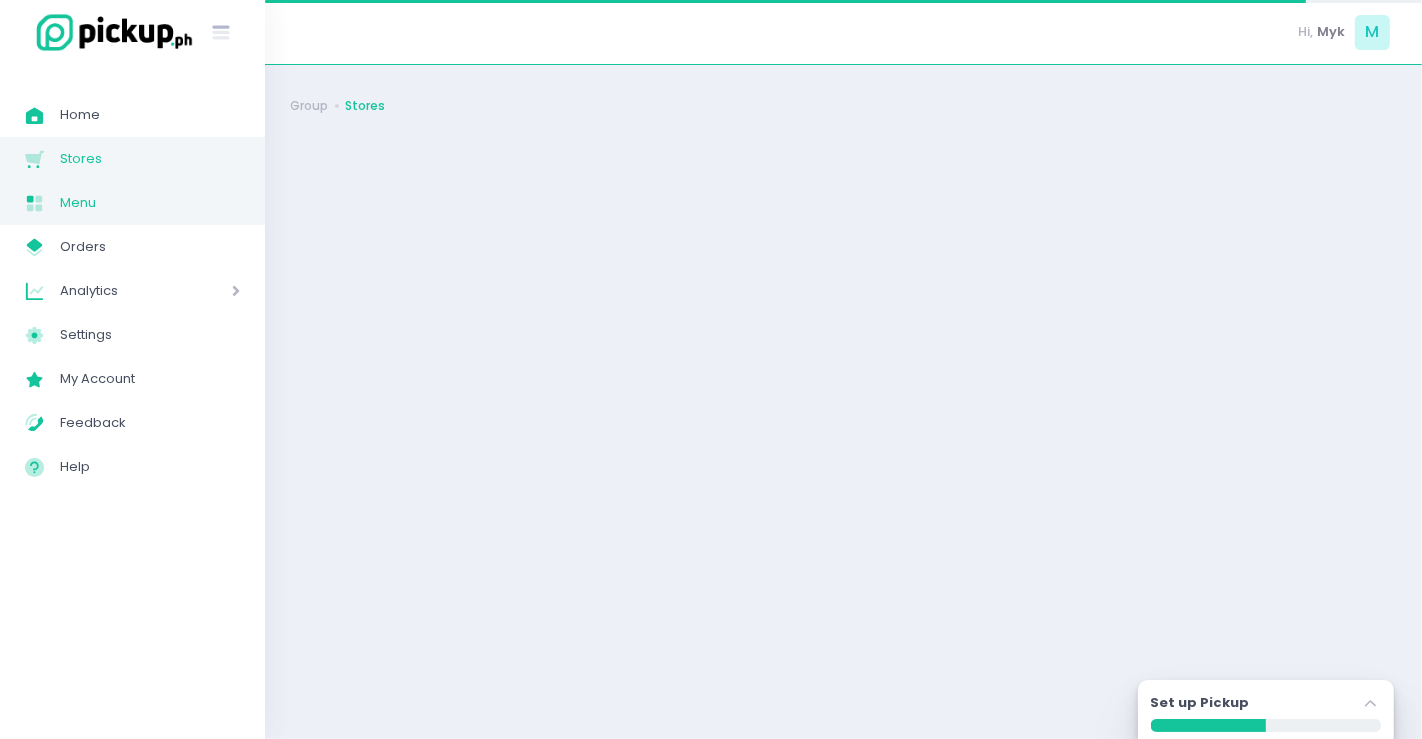 click on "Menu" at bounding box center (150, 203) 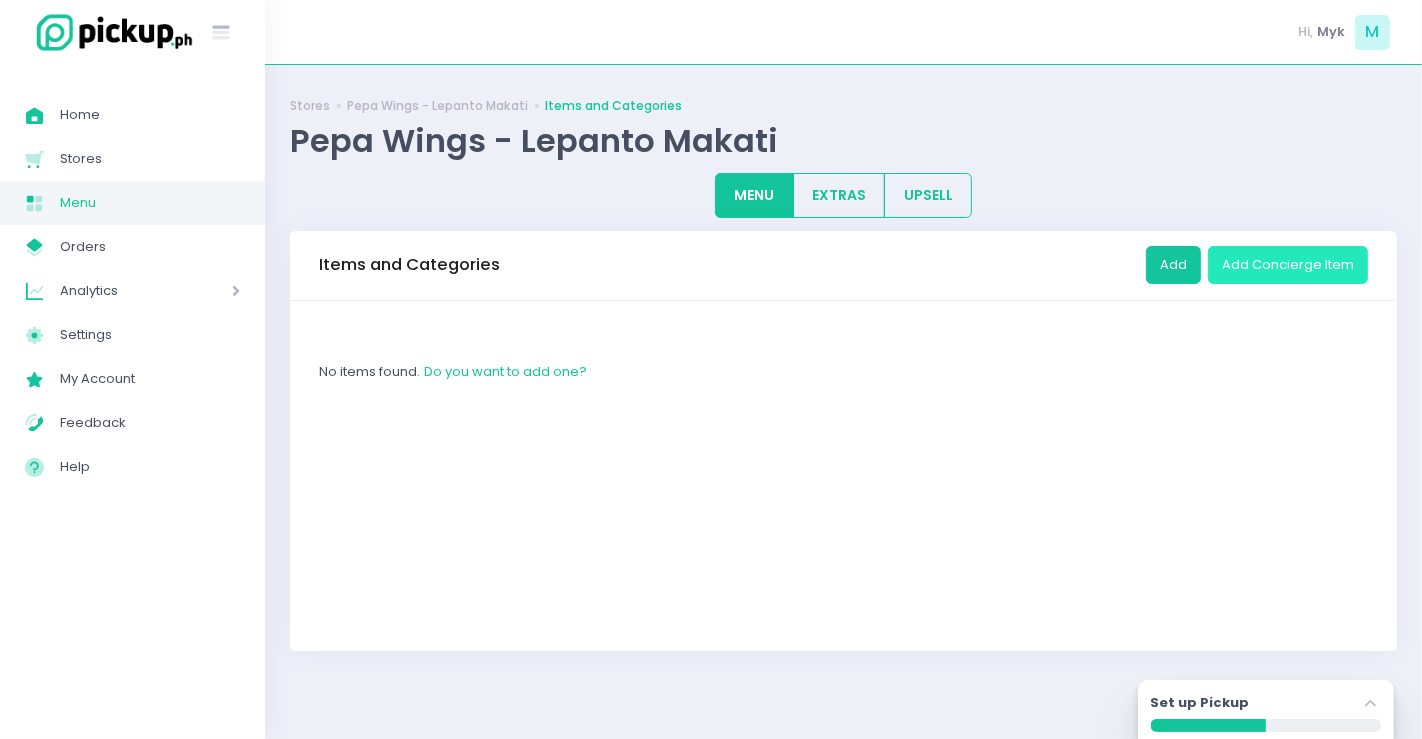 click on "Add Concierge Item" at bounding box center (1288, 265) 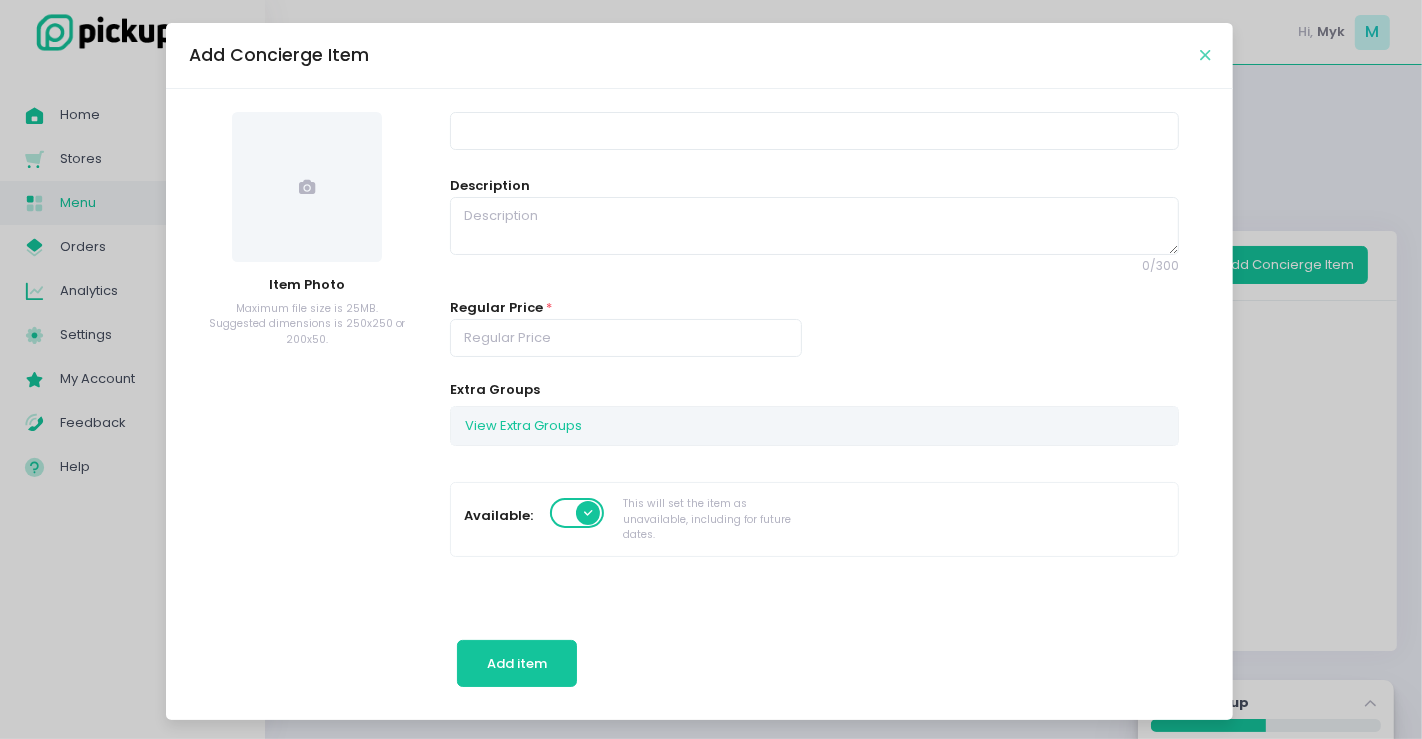 click at bounding box center [1205, 55] 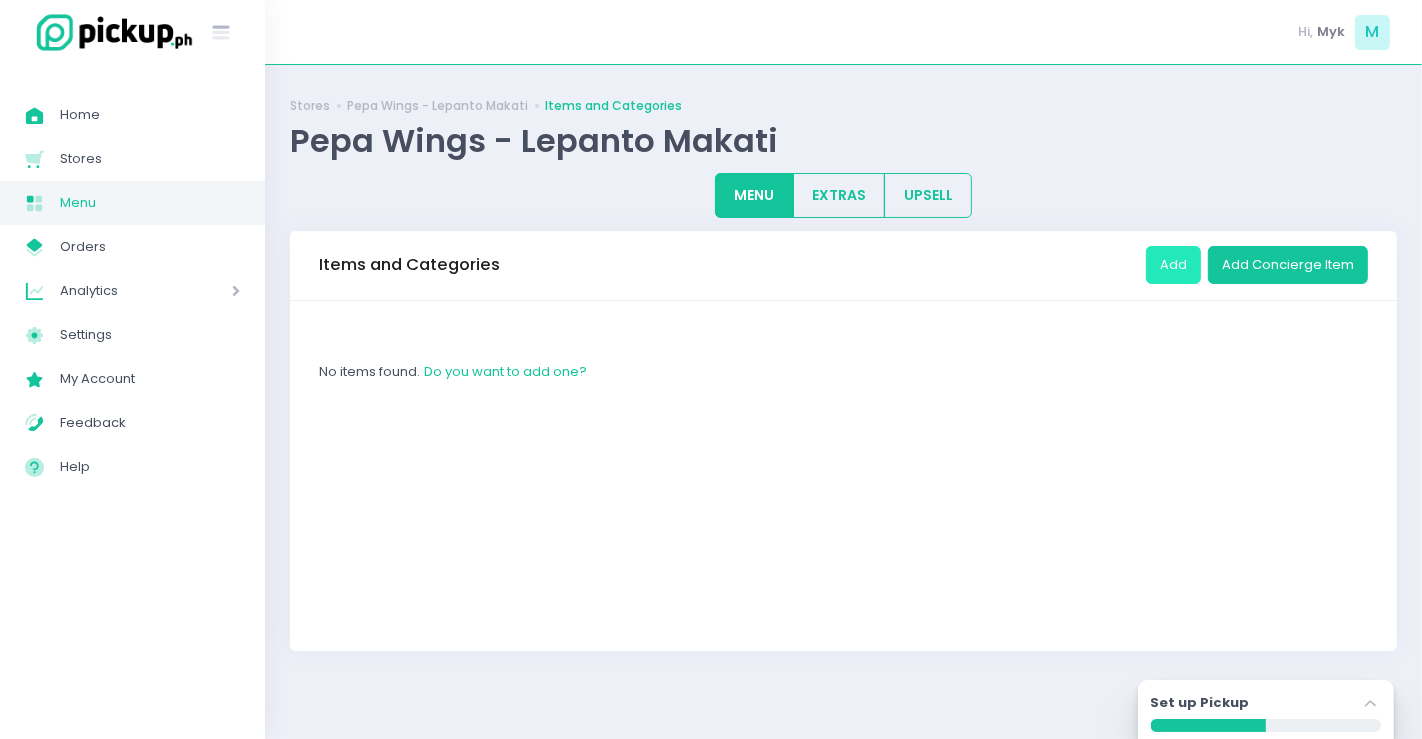 click on "Add" at bounding box center [1173, 265] 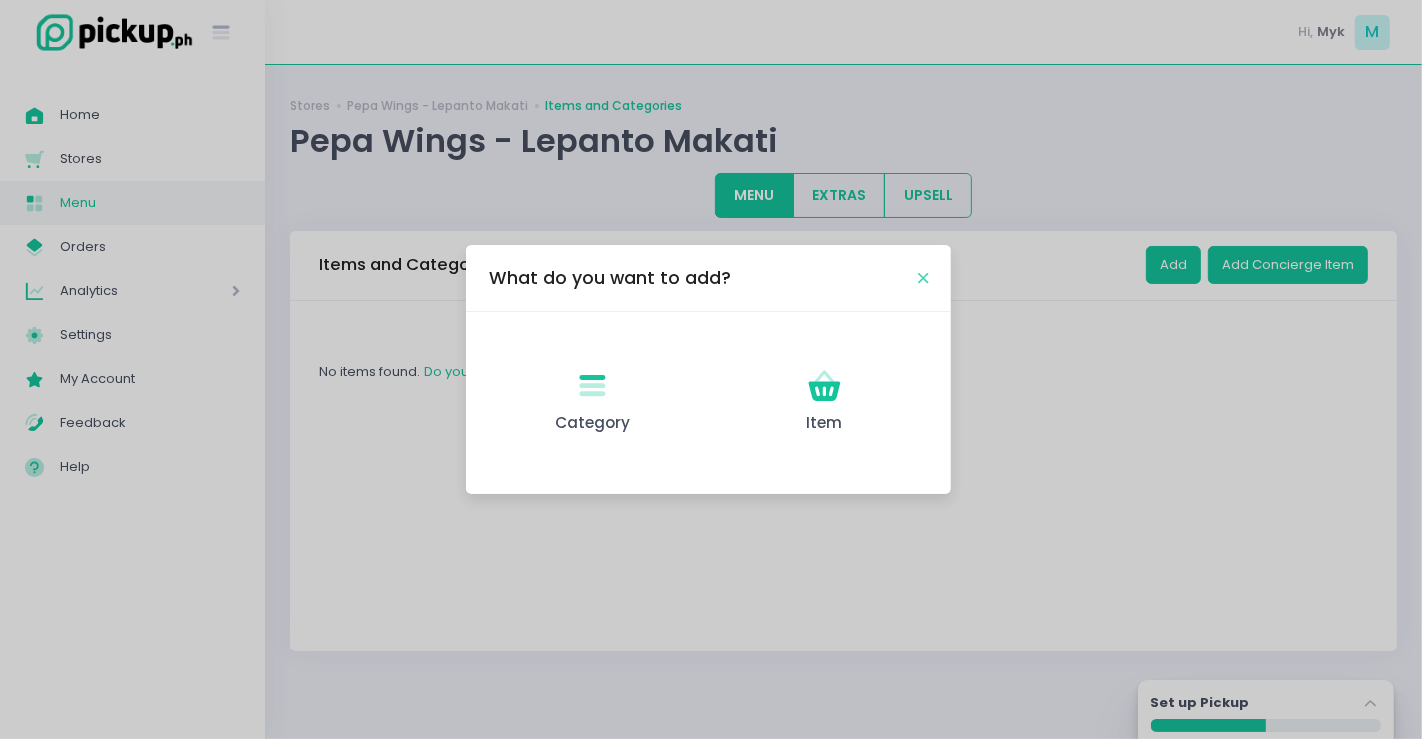 click at bounding box center (923, 278) 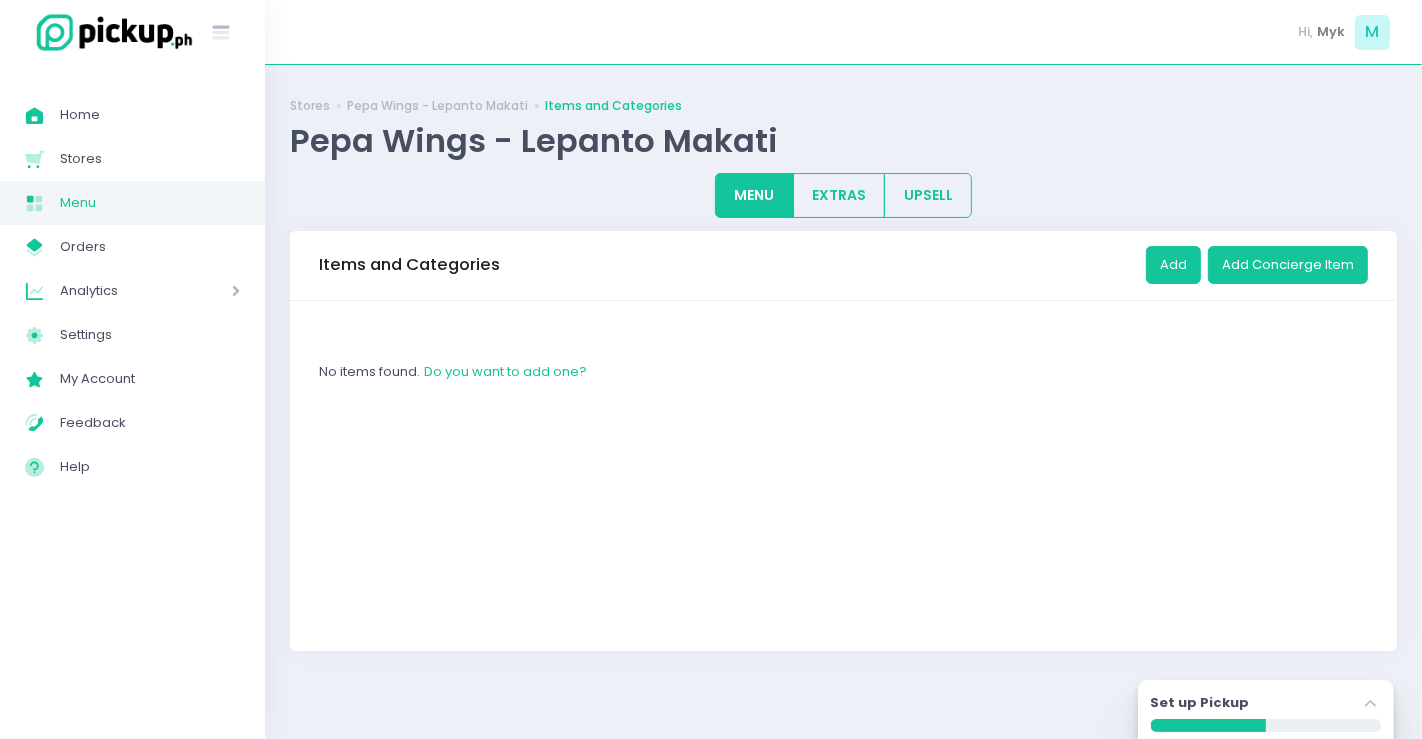 click on "Menu" at bounding box center (150, 203) 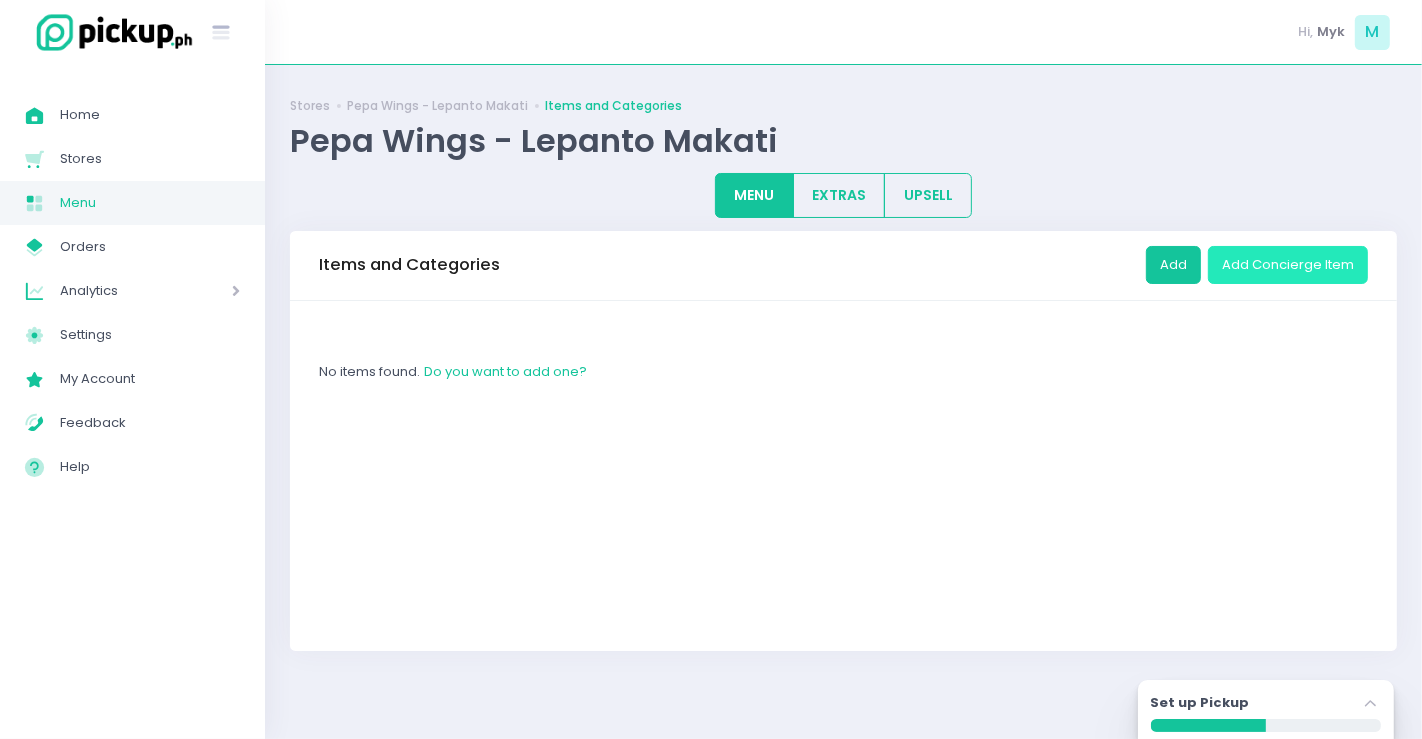click on "Add Concierge Item" at bounding box center (1288, 265) 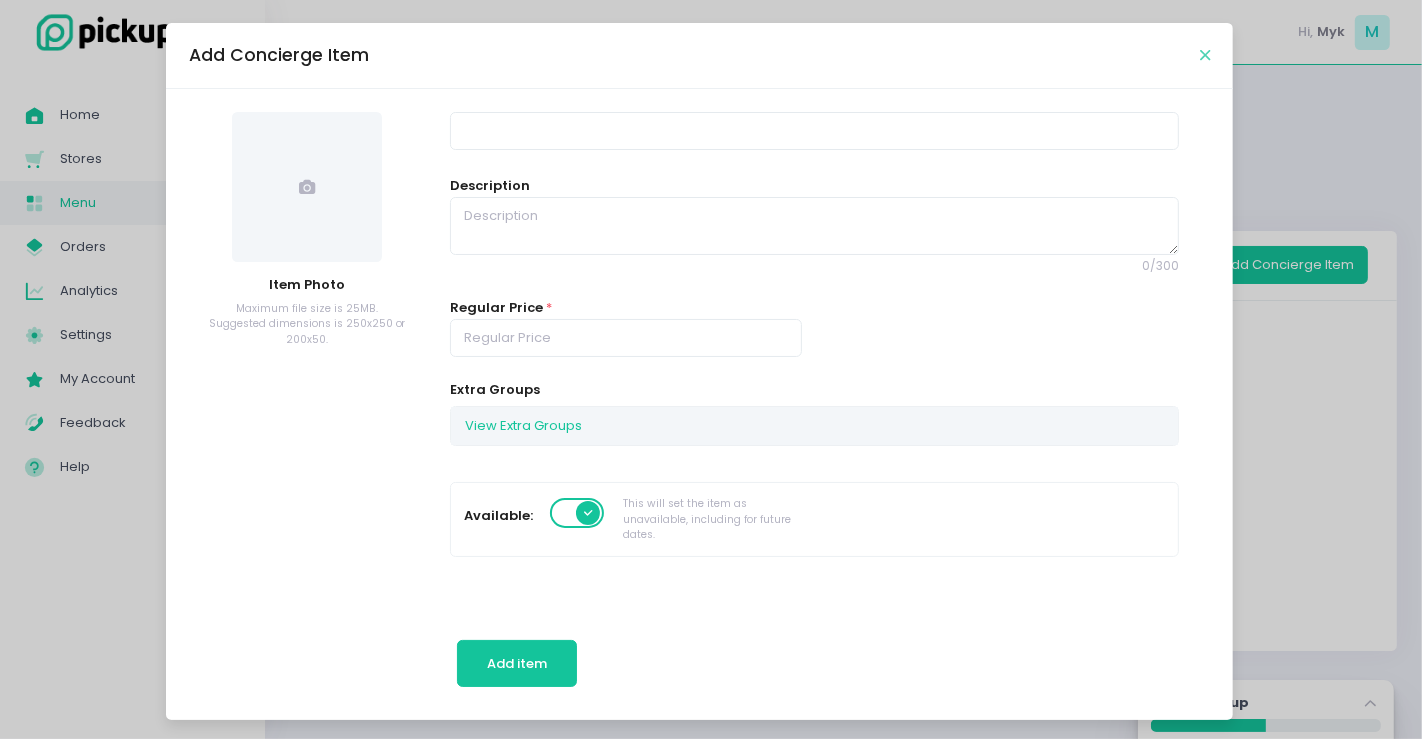 click at bounding box center [1205, 55] 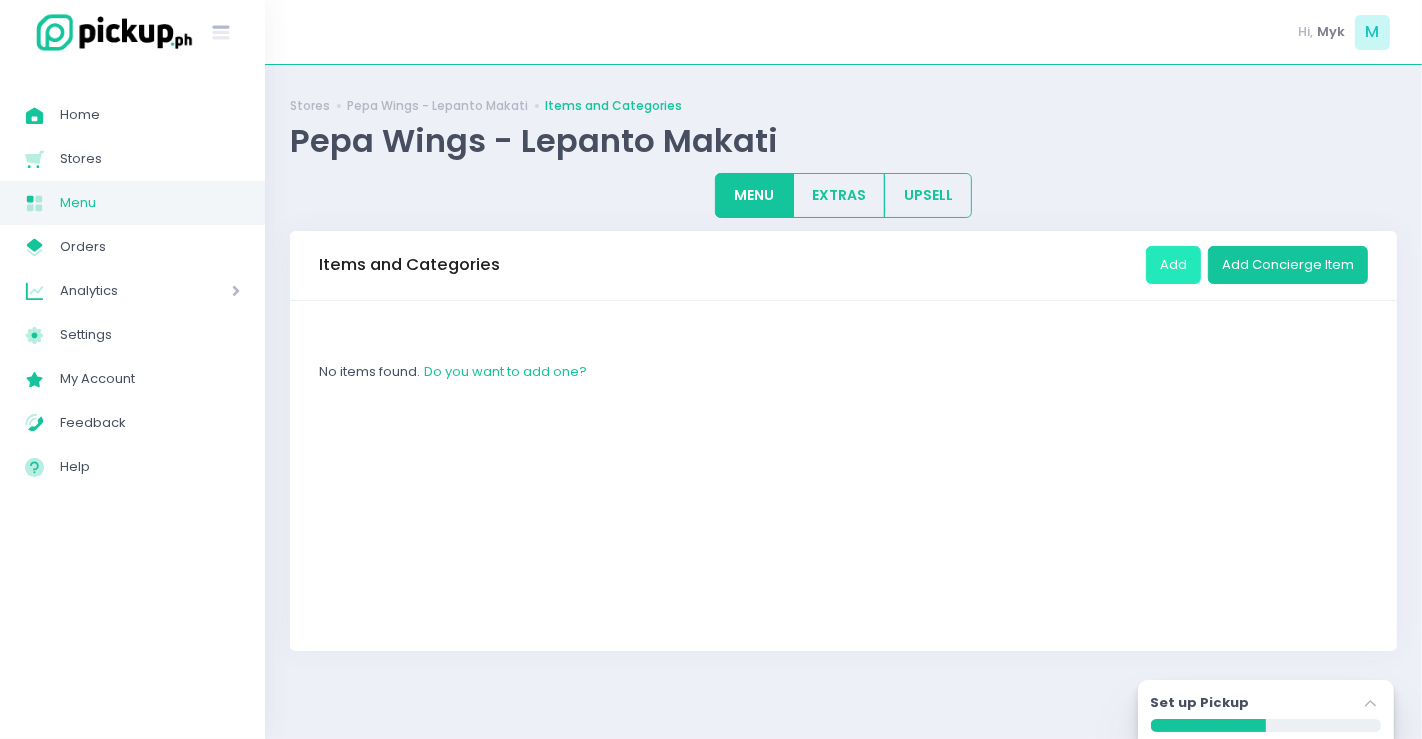 click on "Add" at bounding box center (1173, 265) 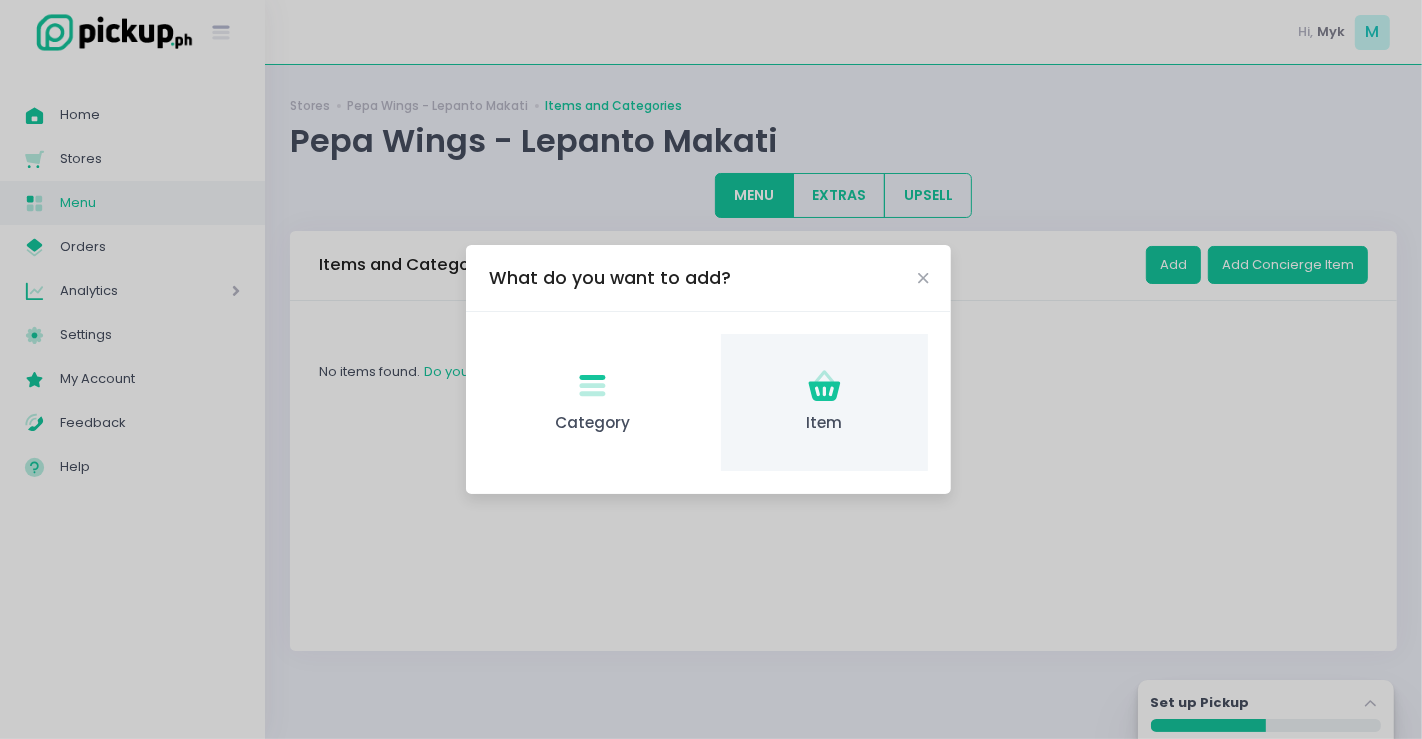 click on "Item Created with Sketch." 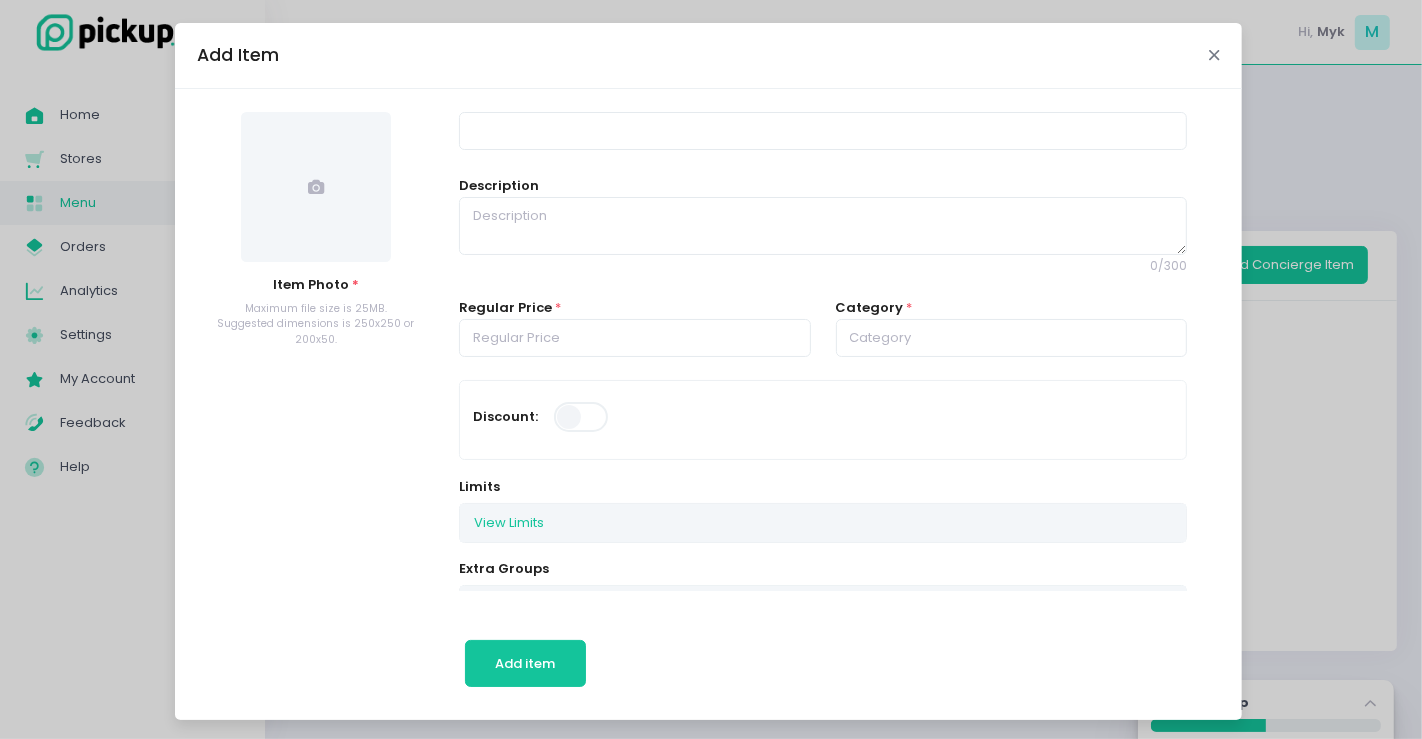 click at bounding box center [1214, 55] 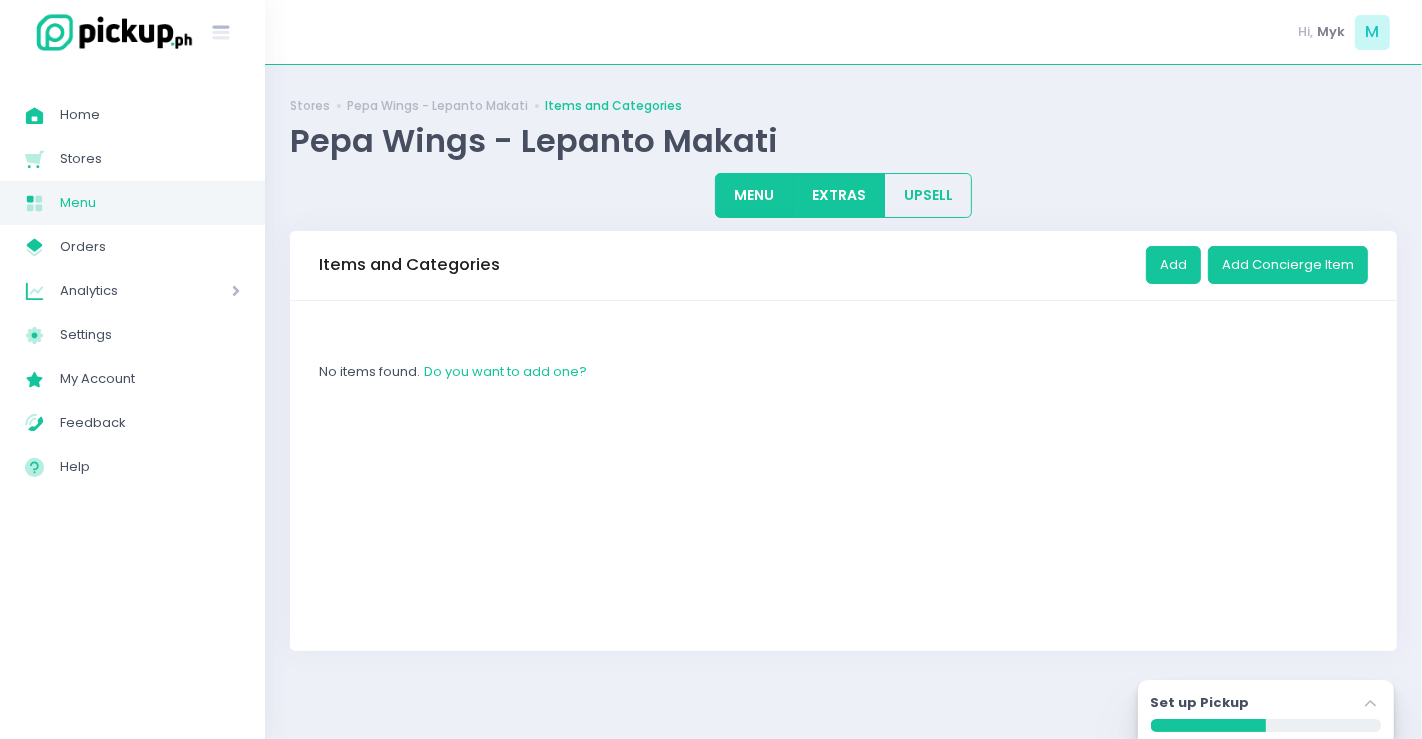 click on "EXTRAS" at bounding box center (839, 195) 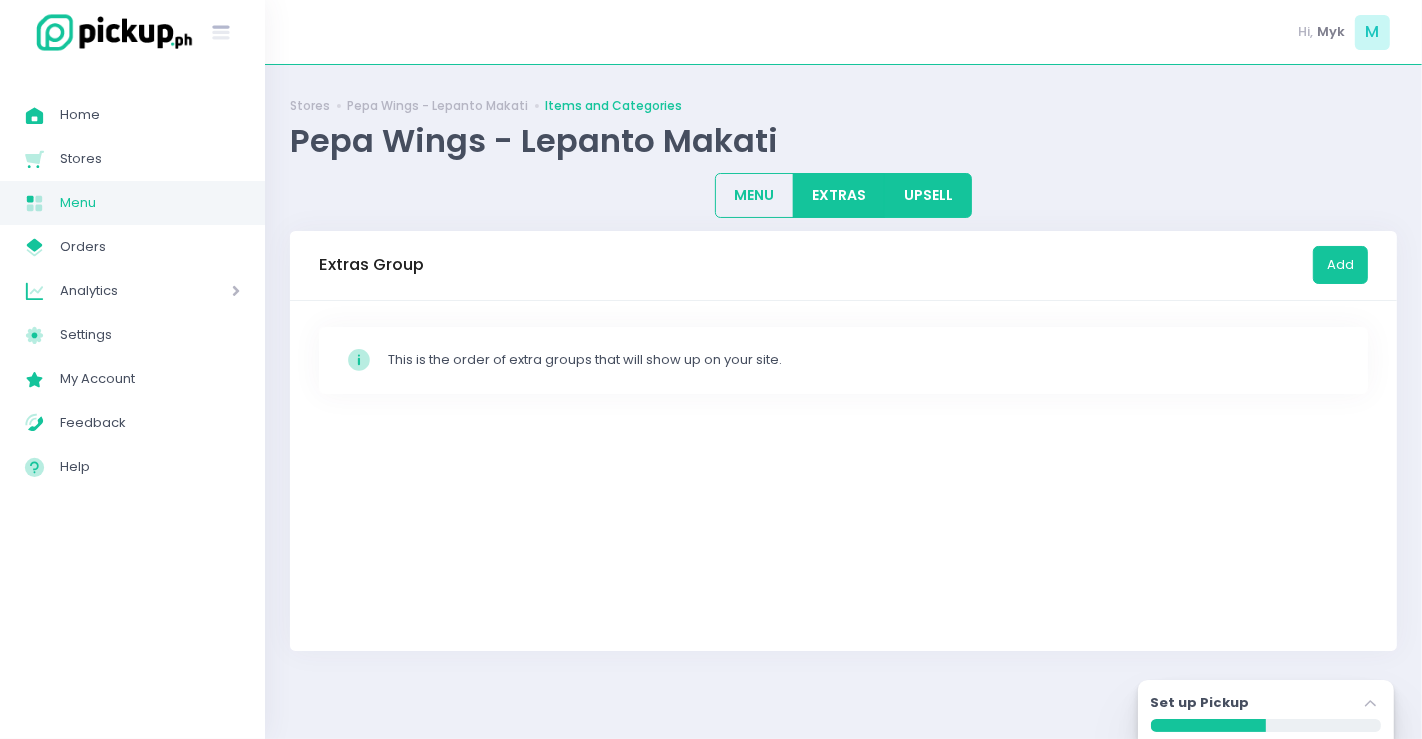 click on "UPSELL" at bounding box center (928, 195) 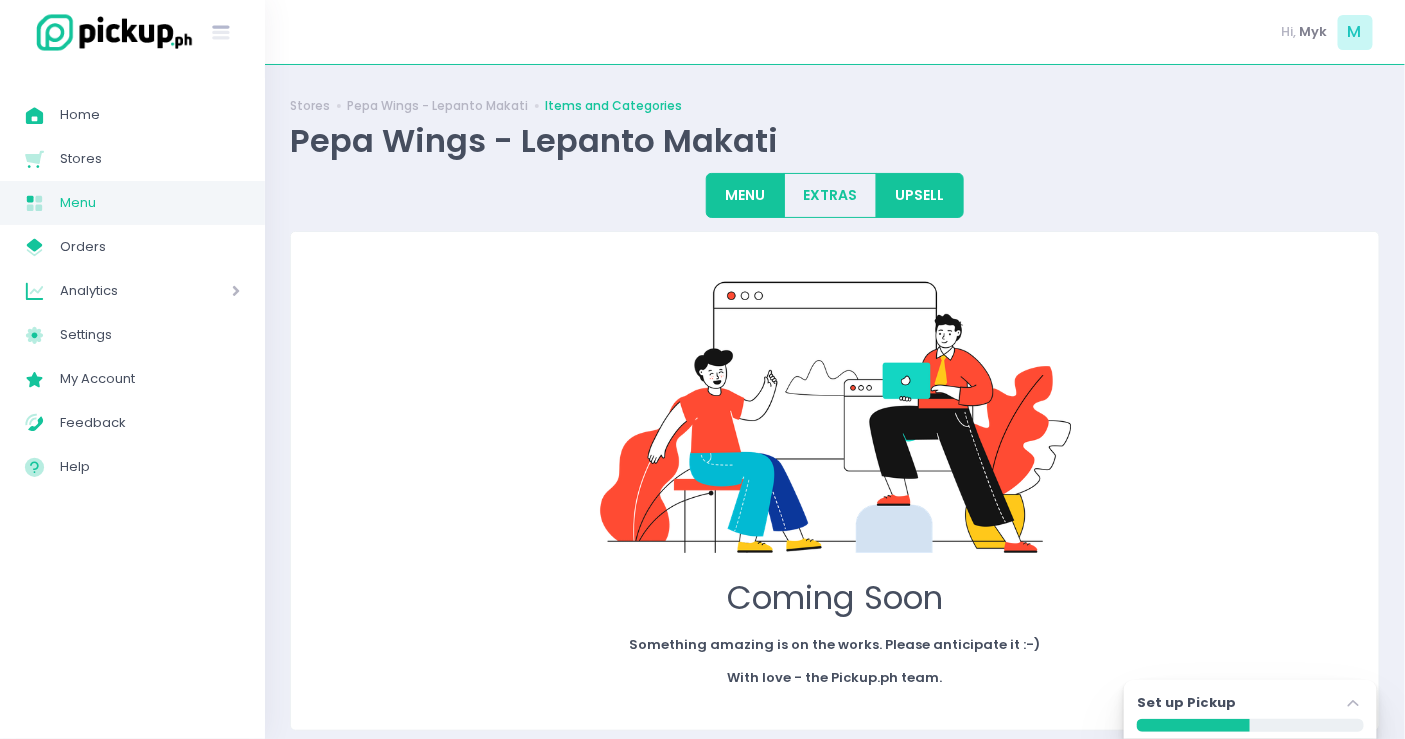 click on "MENU" at bounding box center (745, 195) 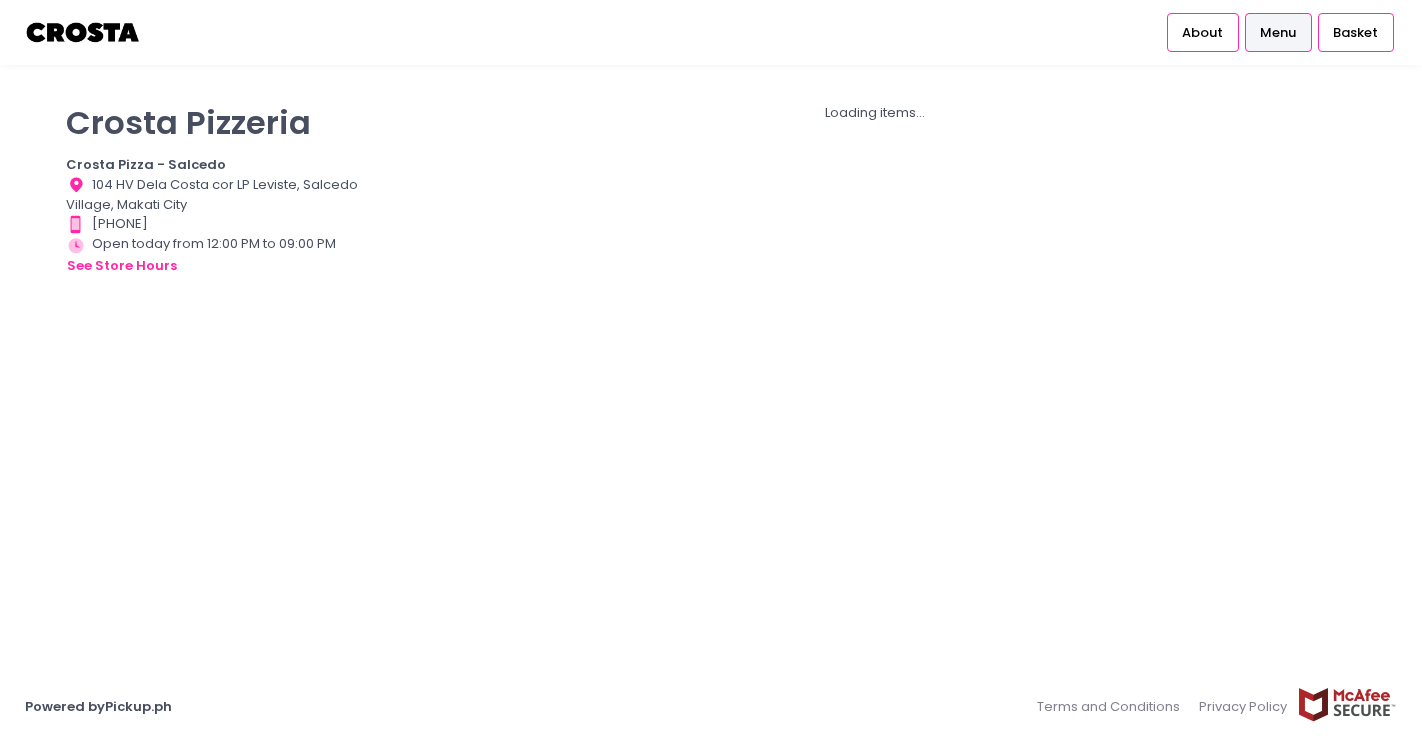 scroll, scrollTop: 0, scrollLeft: 0, axis: both 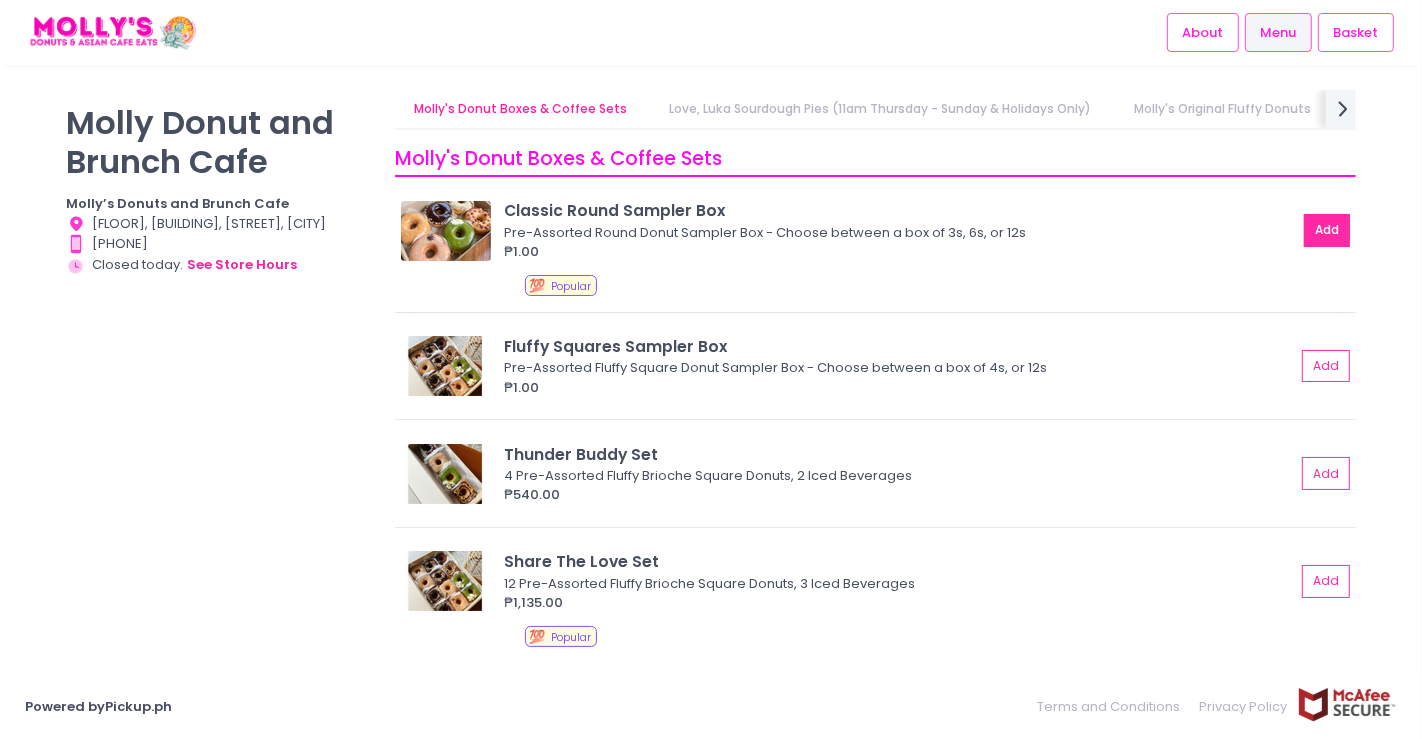 click on "Add" at bounding box center (1327, 230) 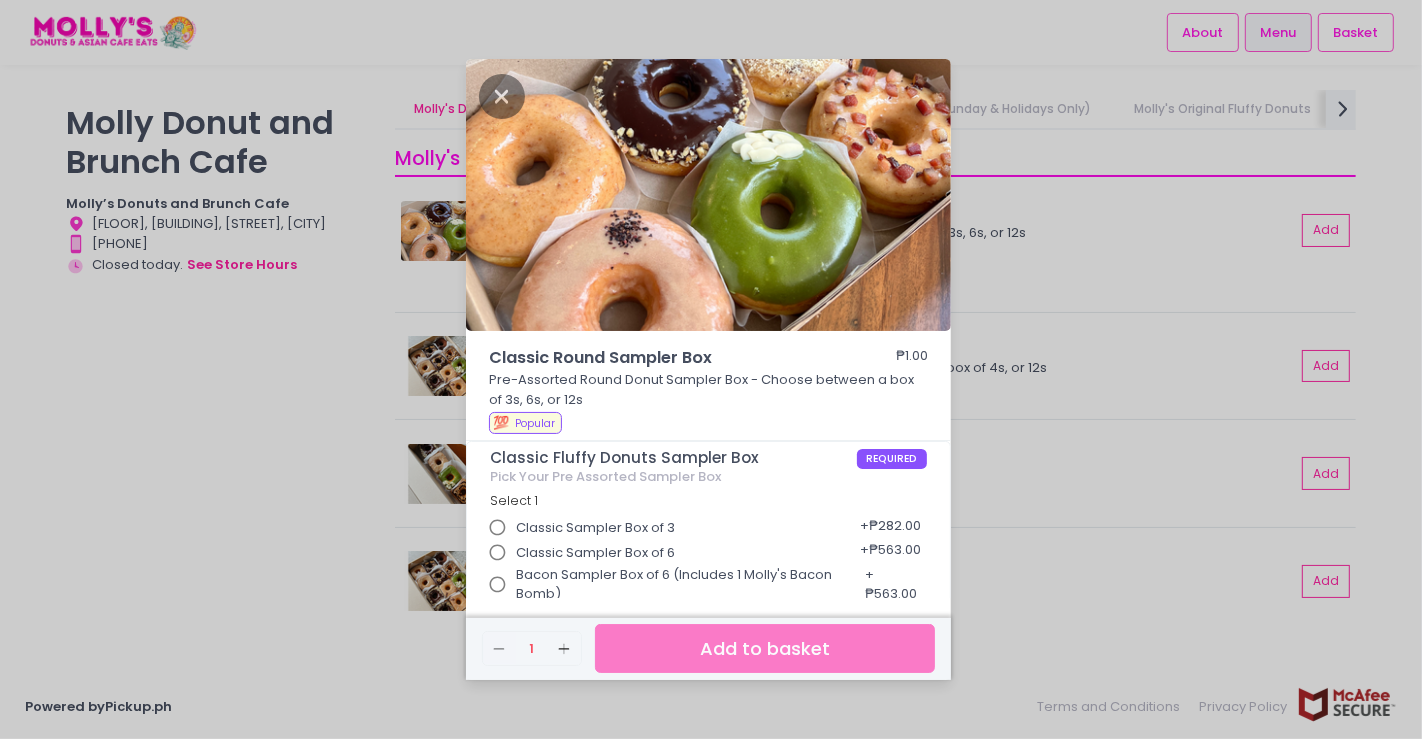click on "Classic Sampler Box of 6" at bounding box center (577, 553) 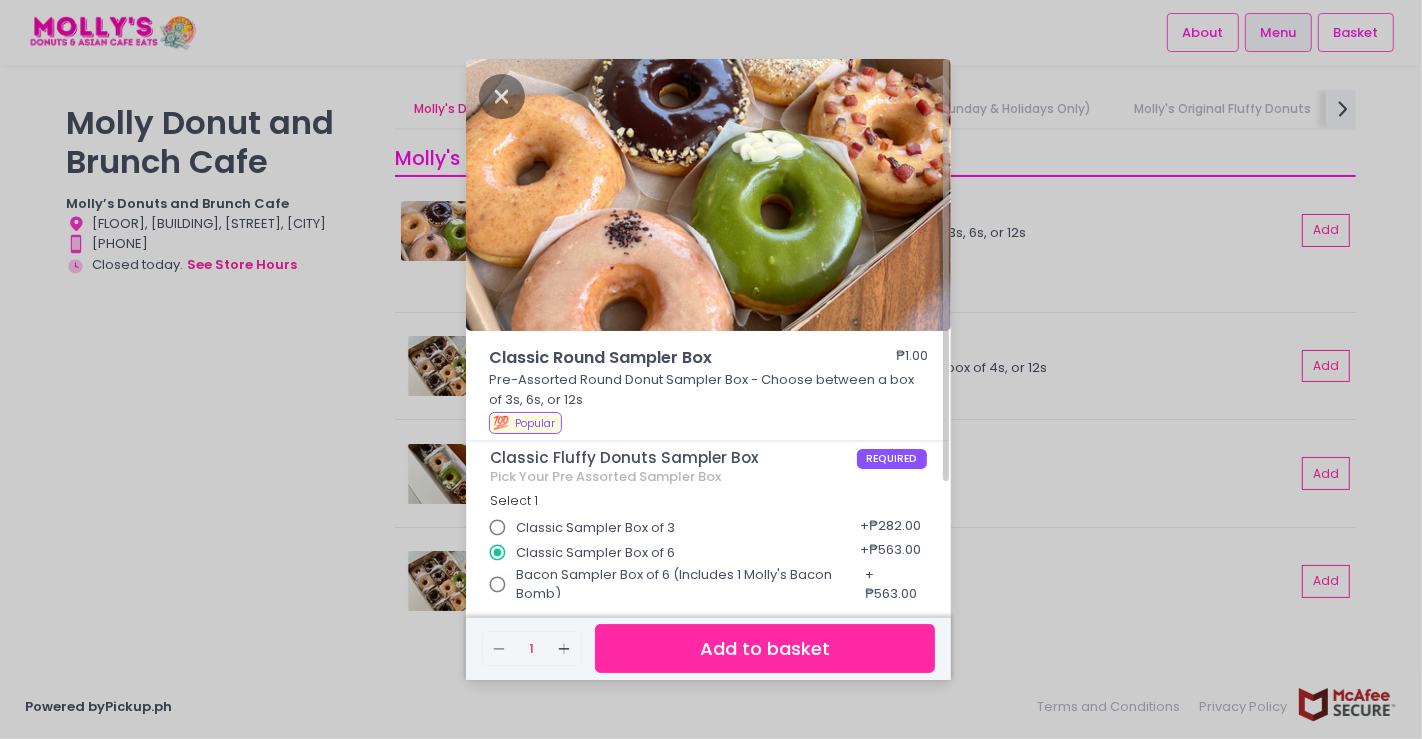 click on "Classic Sampler Box of 3" at bounding box center (595, 528) 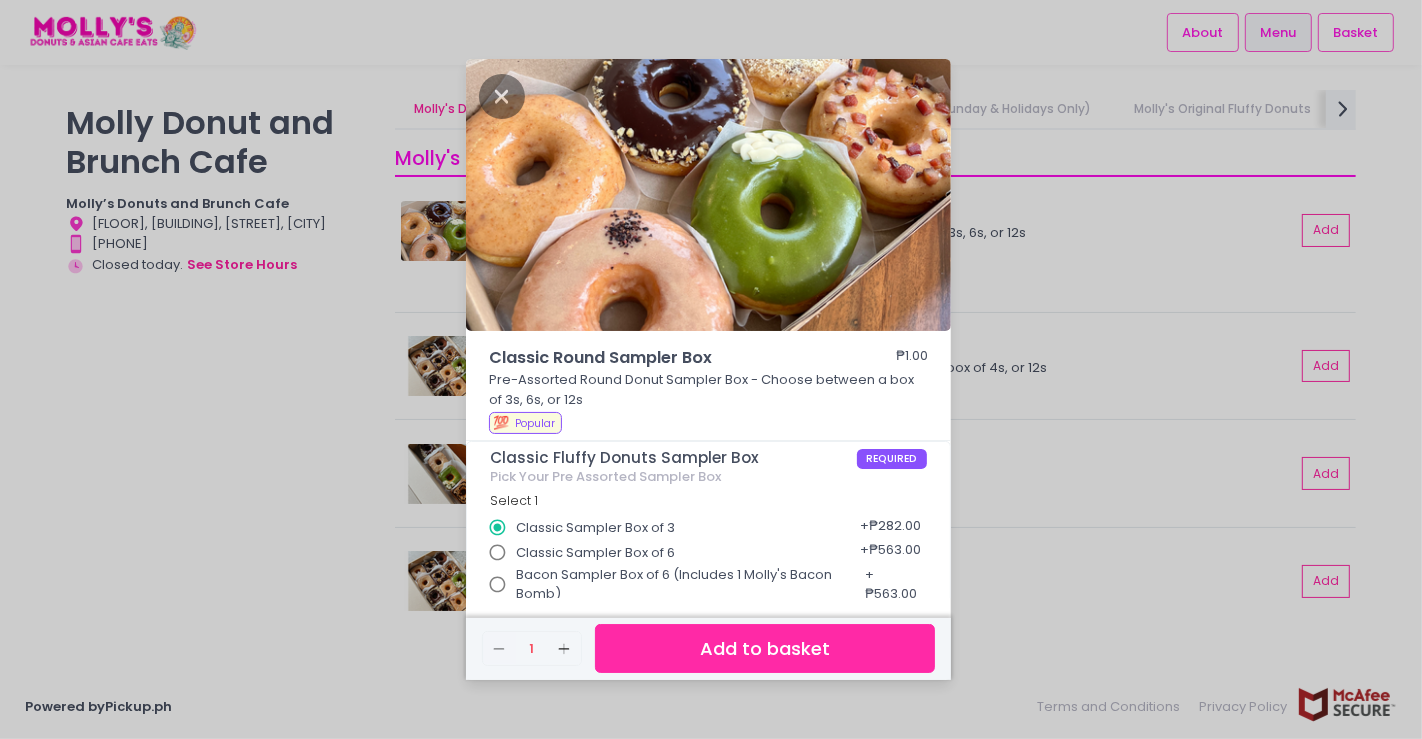 click on "Classic Round Sampler Box   ₱1.00 Pre-Assorted Round Donut Sampler Box - Choose between a box of 3s, 6s, or 12s 💯 Popular Classic Fluffy Donuts Sampler Box REQUIRED Pick Your Pre Assorted Sampler Box Select    1 Classic Sampler Box of 3   +  ₱282.00 Classic Sampler Box of 6   +  ₱563.00 Bacon Sampler Box of 6 (Includes 1 Molly's Bacon Bomb)   +  ₱563.00 Classic Sampler Box of 12   +  ₱1,114.00 Ribbon Gift Wrap OPTIONAL Make sure to tick this section for EACH Sampler Box if you are gifting multiple boxes Select up to    1 (optional) Red Gift Ribbon & Tag   +  ₱29.00 Remove Created with Sketch. 1 Add Created with Sketch. Add to basket" at bounding box center (711, 369) 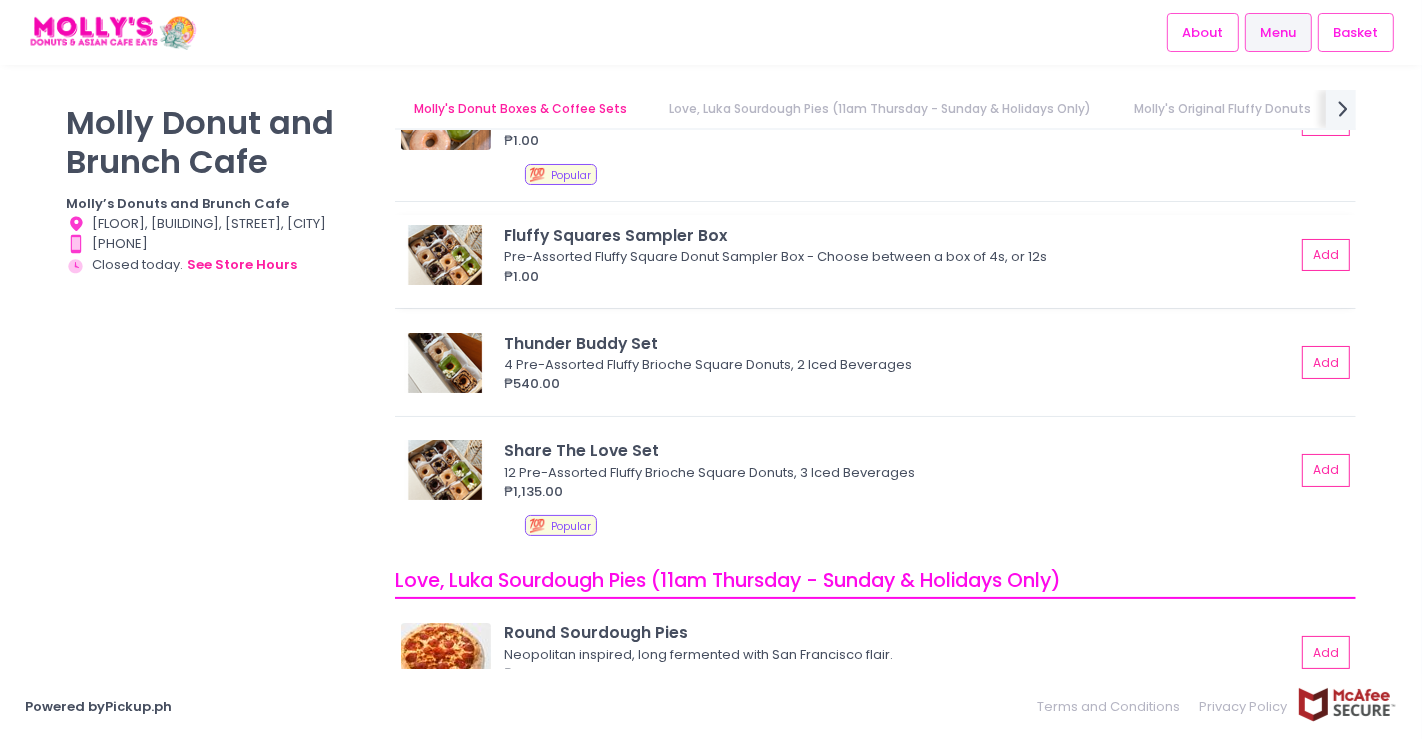 scroll, scrollTop: 0, scrollLeft: 0, axis: both 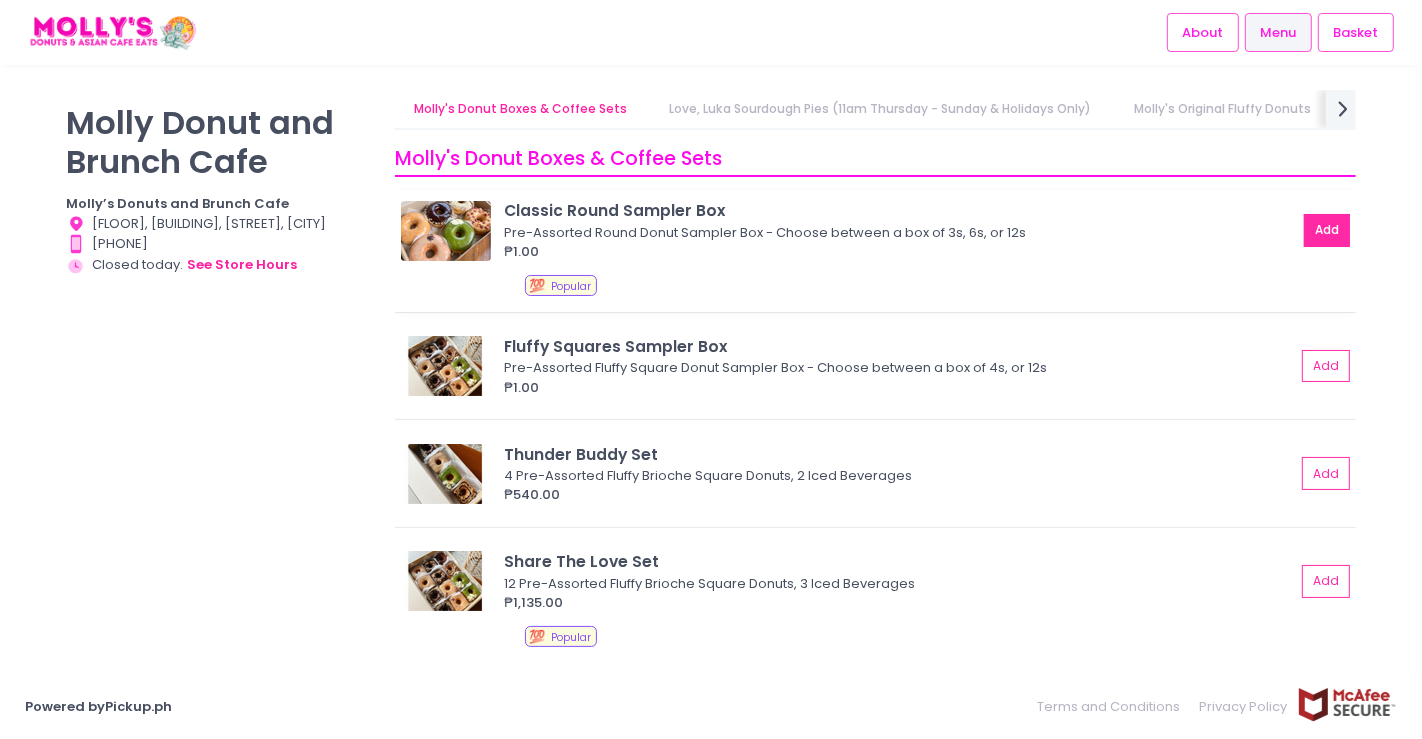 click on "Add" at bounding box center (1327, 230) 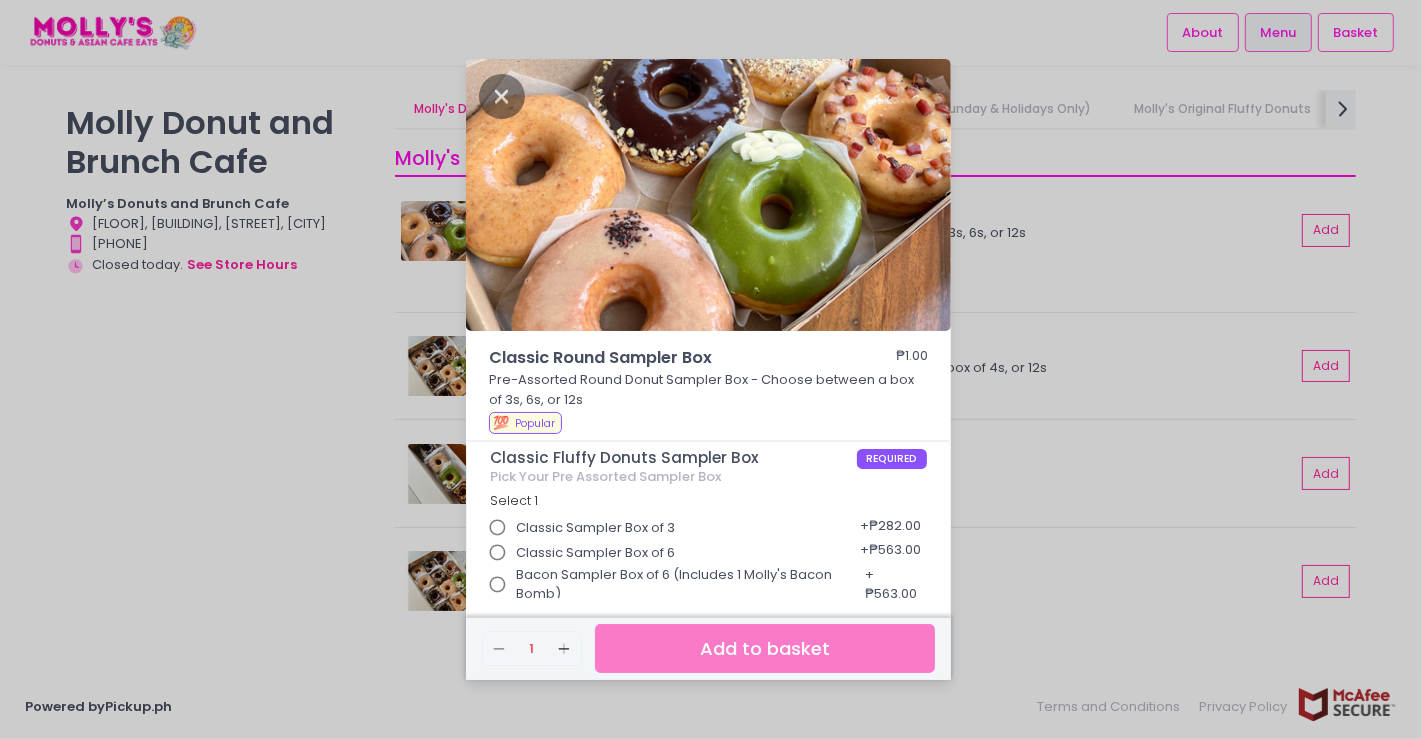 click on "Classic Sampler Box of 3" at bounding box center [577, 528] 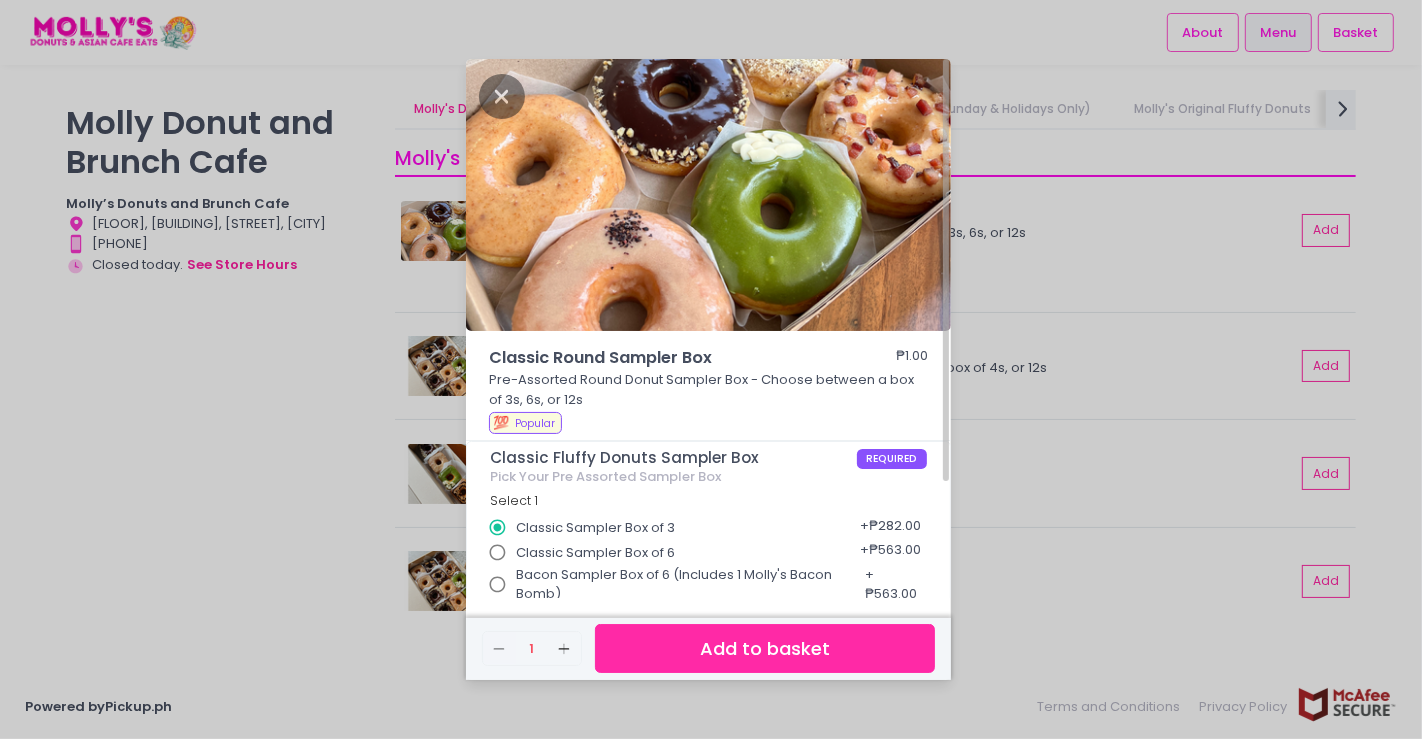 click on "Add to basket" at bounding box center (765, 648) 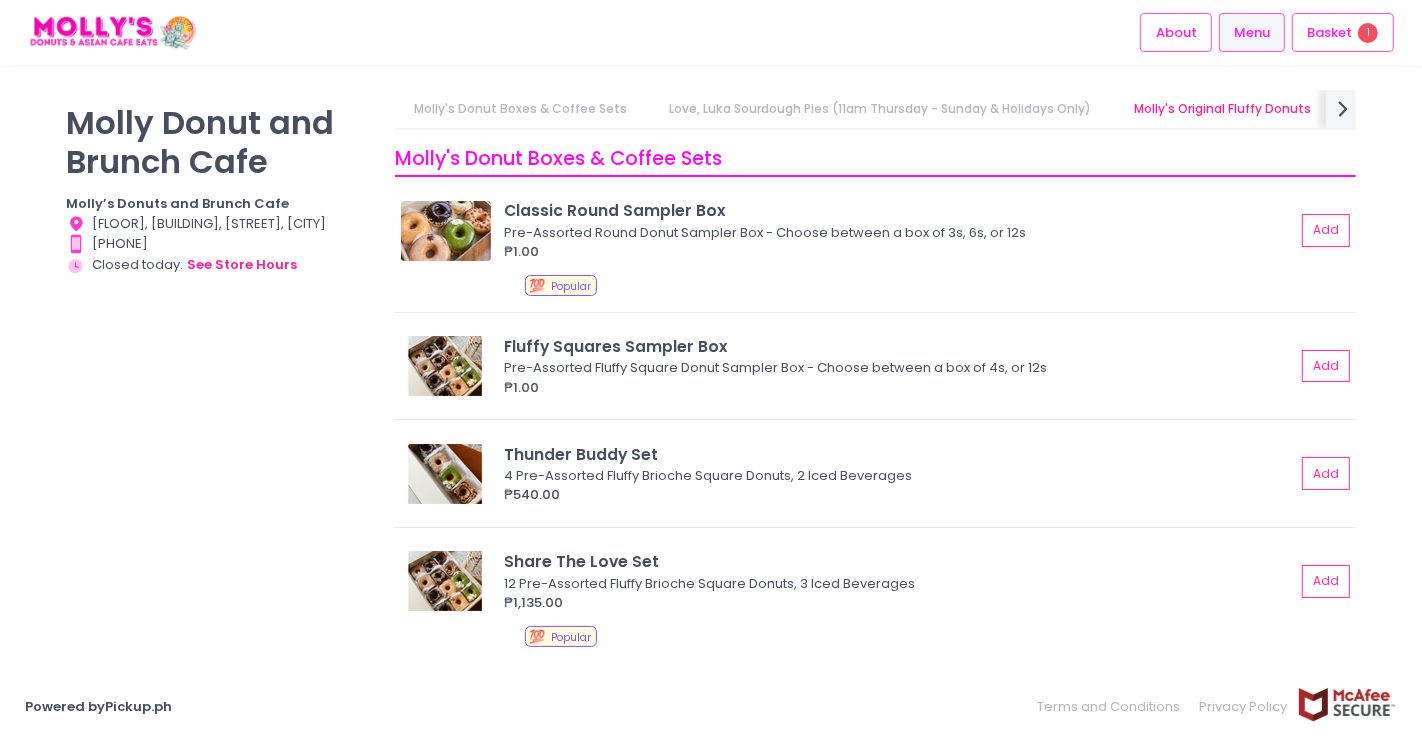scroll, scrollTop: 3347, scrollLeft: 0, axis: vertical 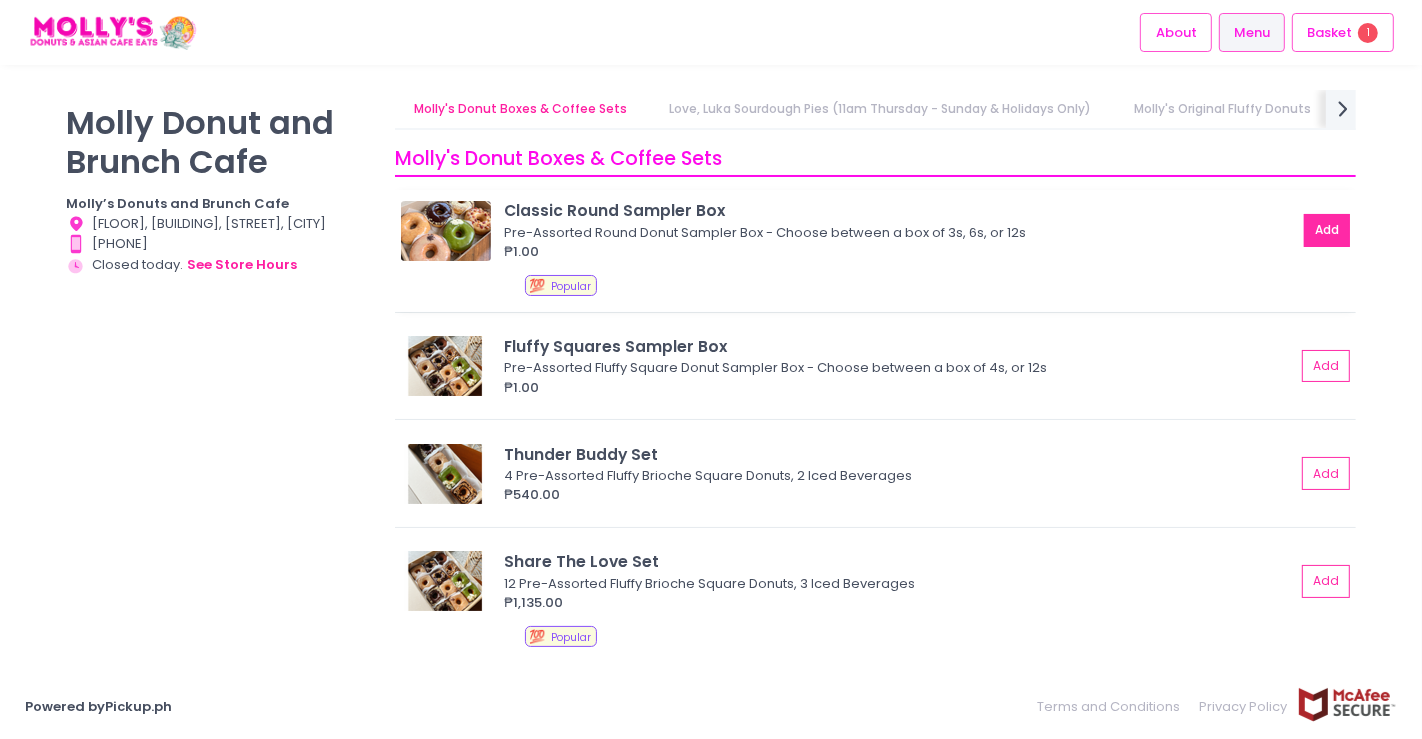 click on "Add" at bounding box center (1327, 230) 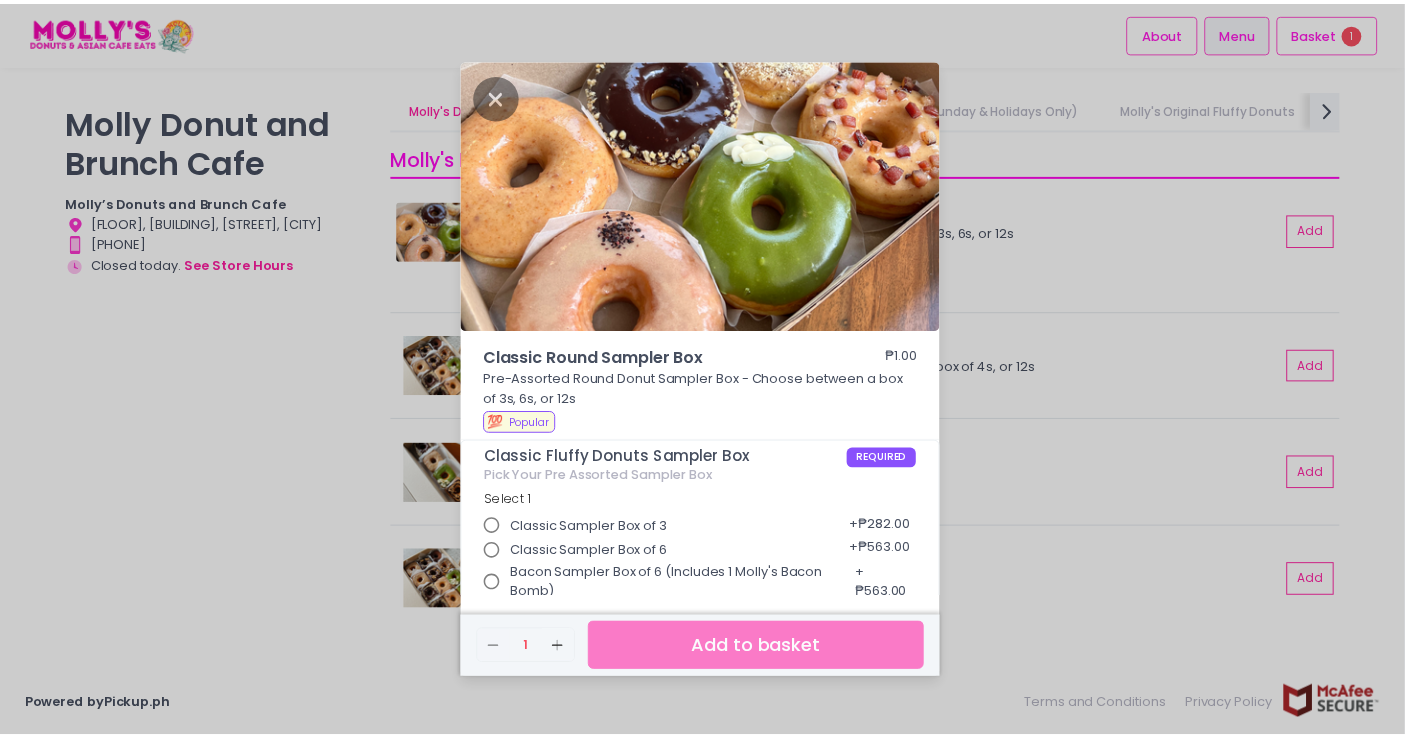 scroll 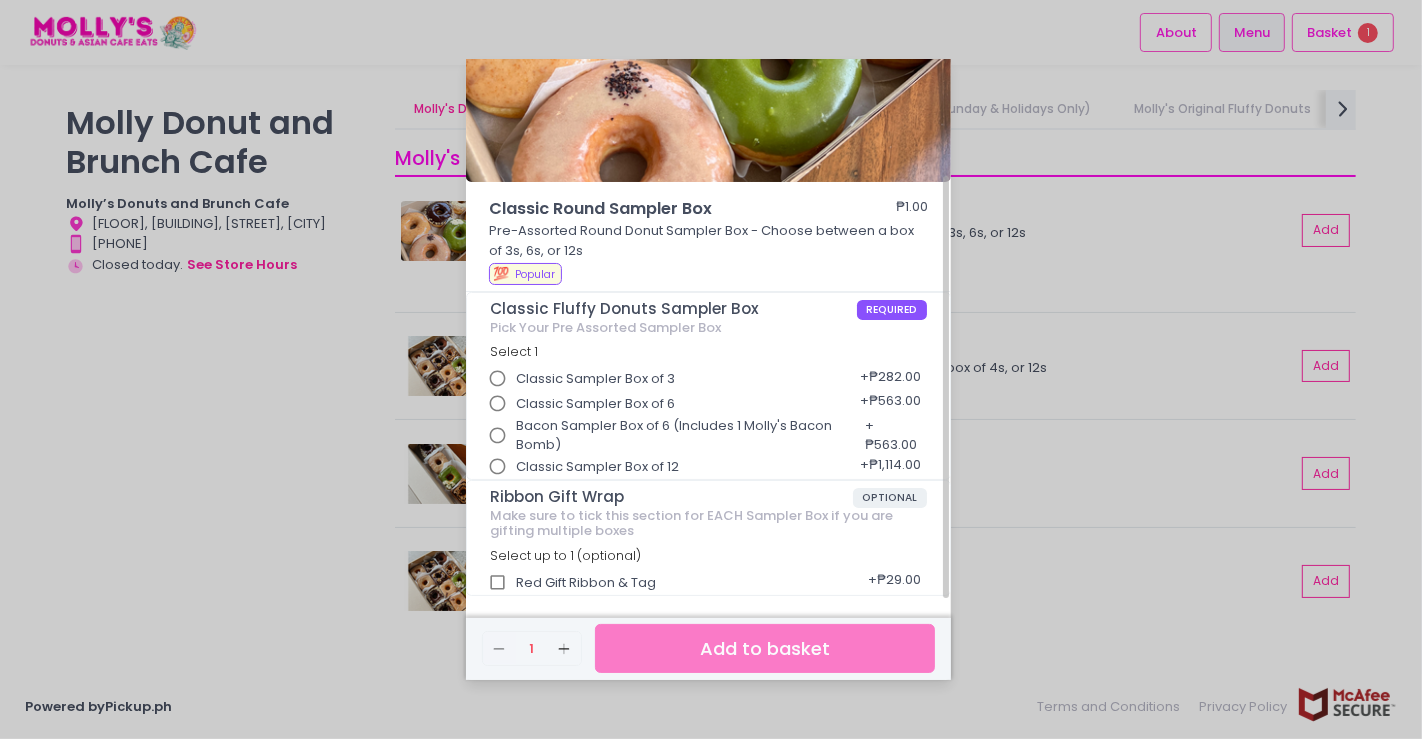 click on "Classic Sampler Box of 3" at bounding box center [595, 379] 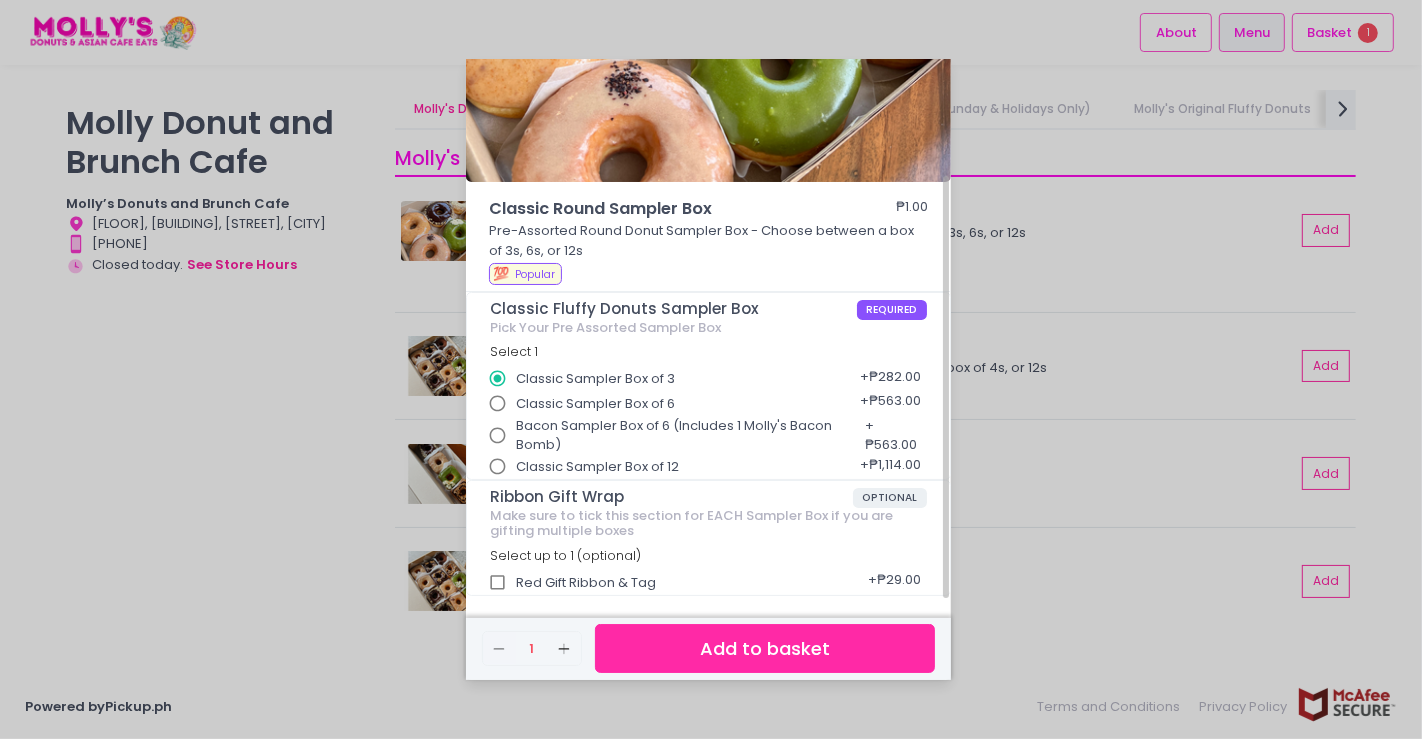 click on "Add to basket" at bounding box center [765, 648] 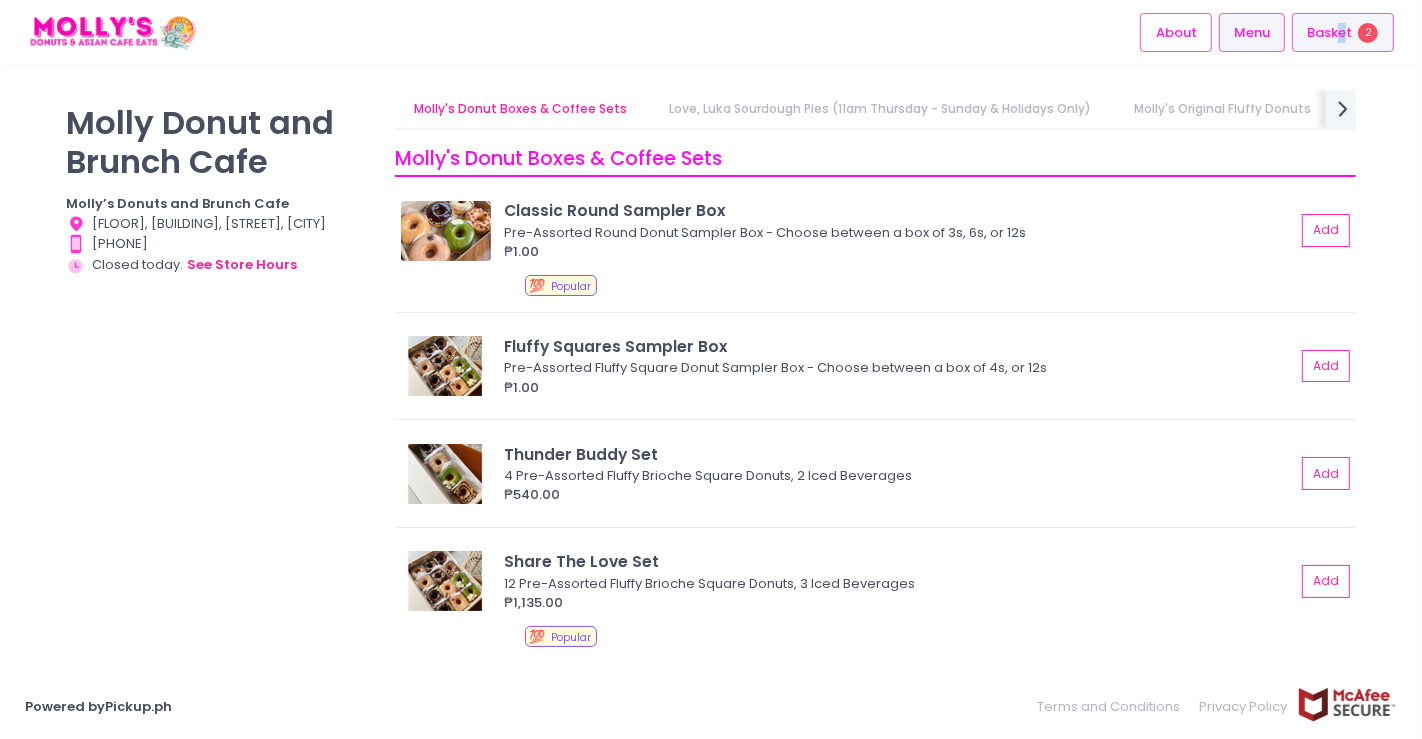 click on "Basket" at bounding box center (1329, 33) 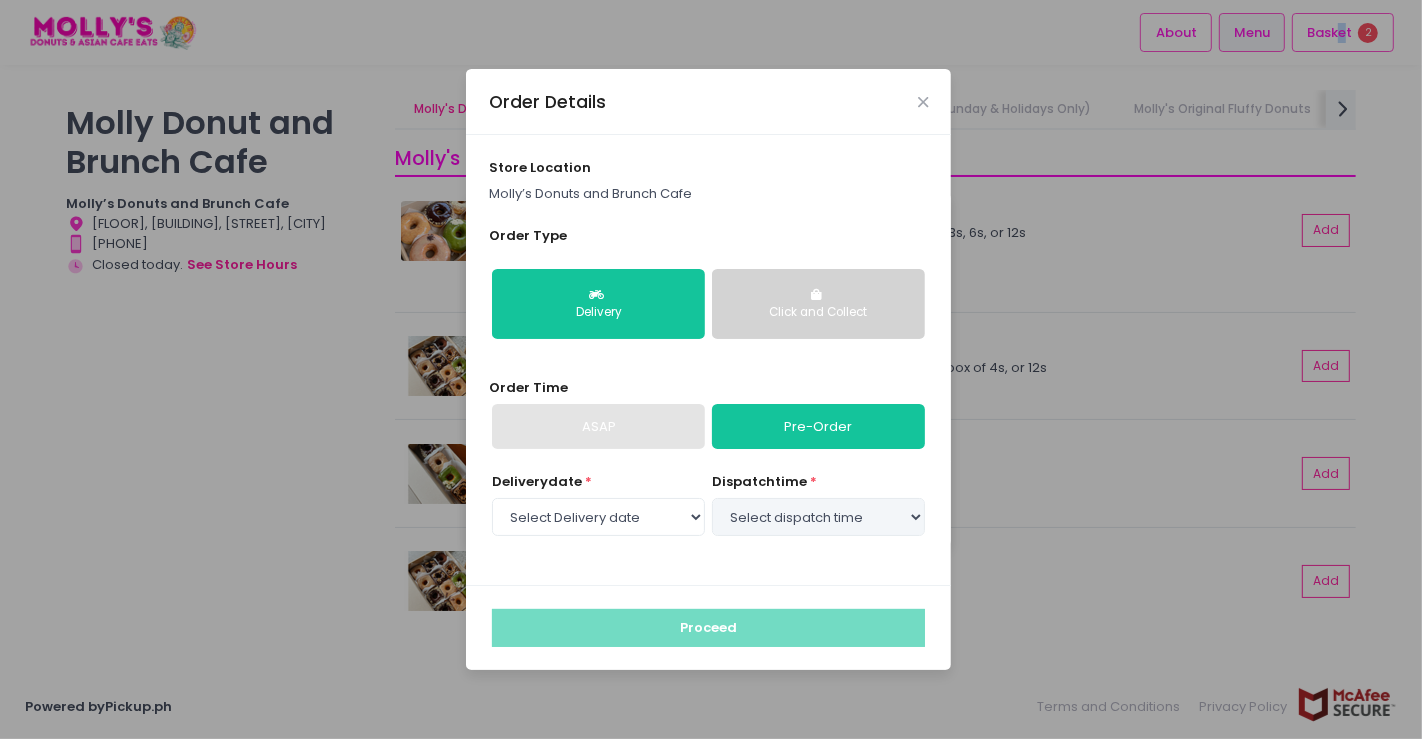 click on "Click and Collect" at bounding box center [818, 304] 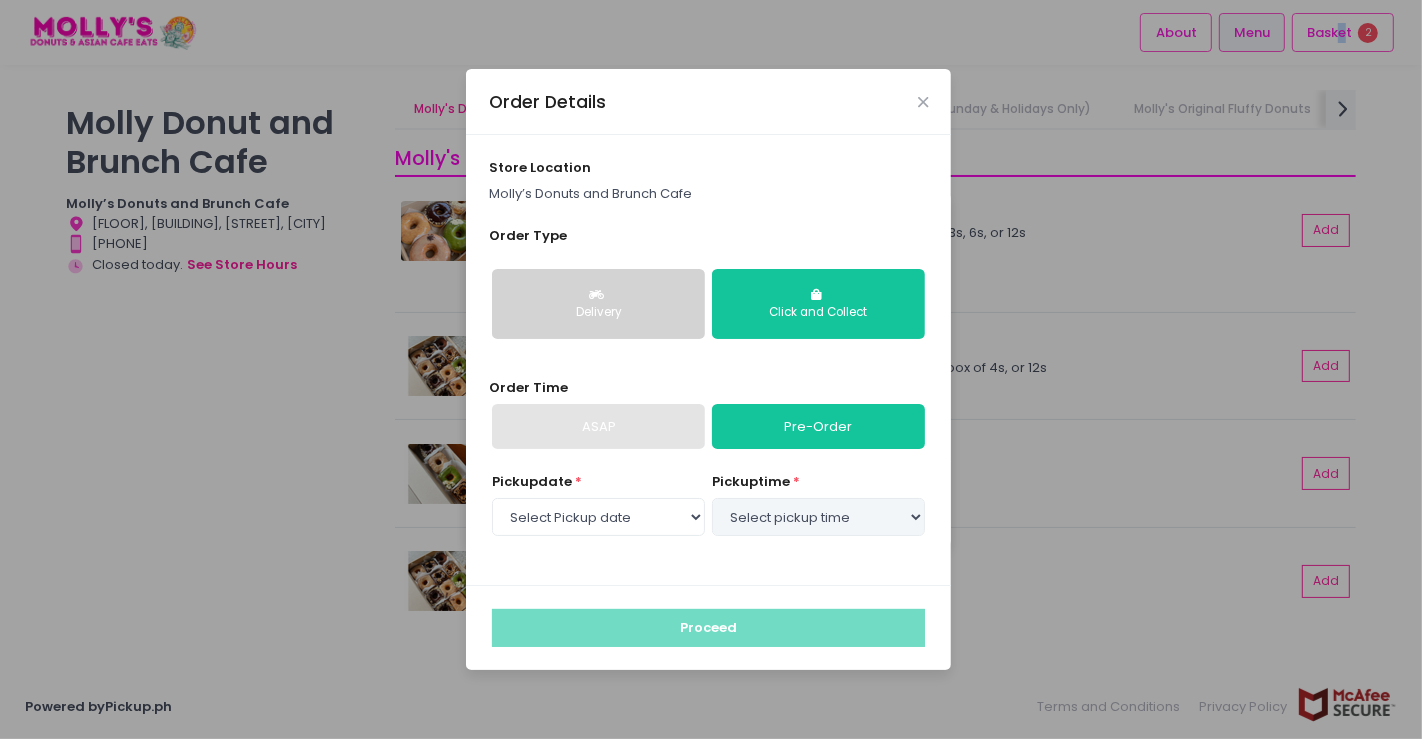 click on "Delivery" at bounding box center [598, 313] 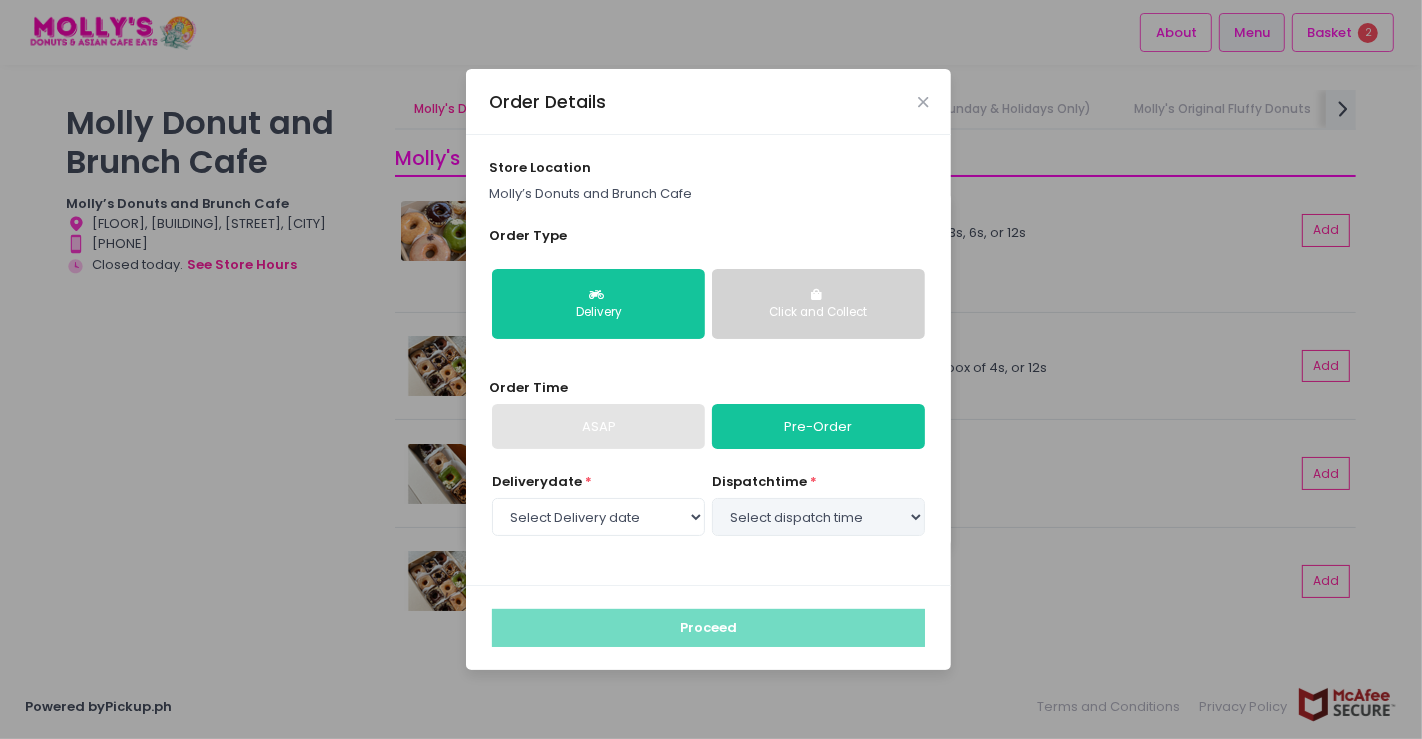 click on "ASAP" at bounding box center (598, 427) 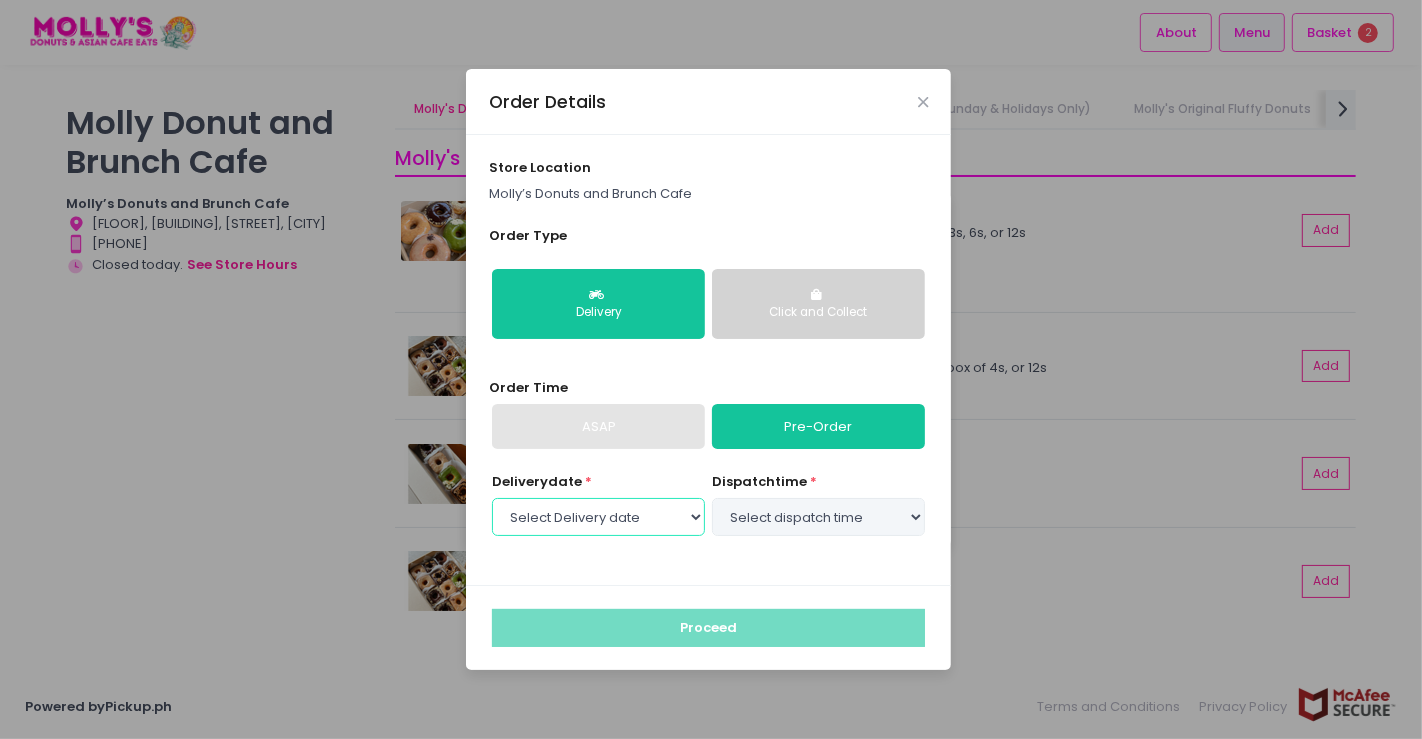 click on "Select Delivery date Wednesday, Aug [DAY]th Thursday, Aug [DAY]th Friday, Aug [DAY]th Saturday, Aug [DAY]th Sunday, Aug [DAY]th Monday, Aug [DAY]th Tuesday, Aug [DAY]th Wednesday, Aug [DAY]th Thursday, Aug [DAY]th Friday, Aug [DAY]th" at bounding box center [598, 517] 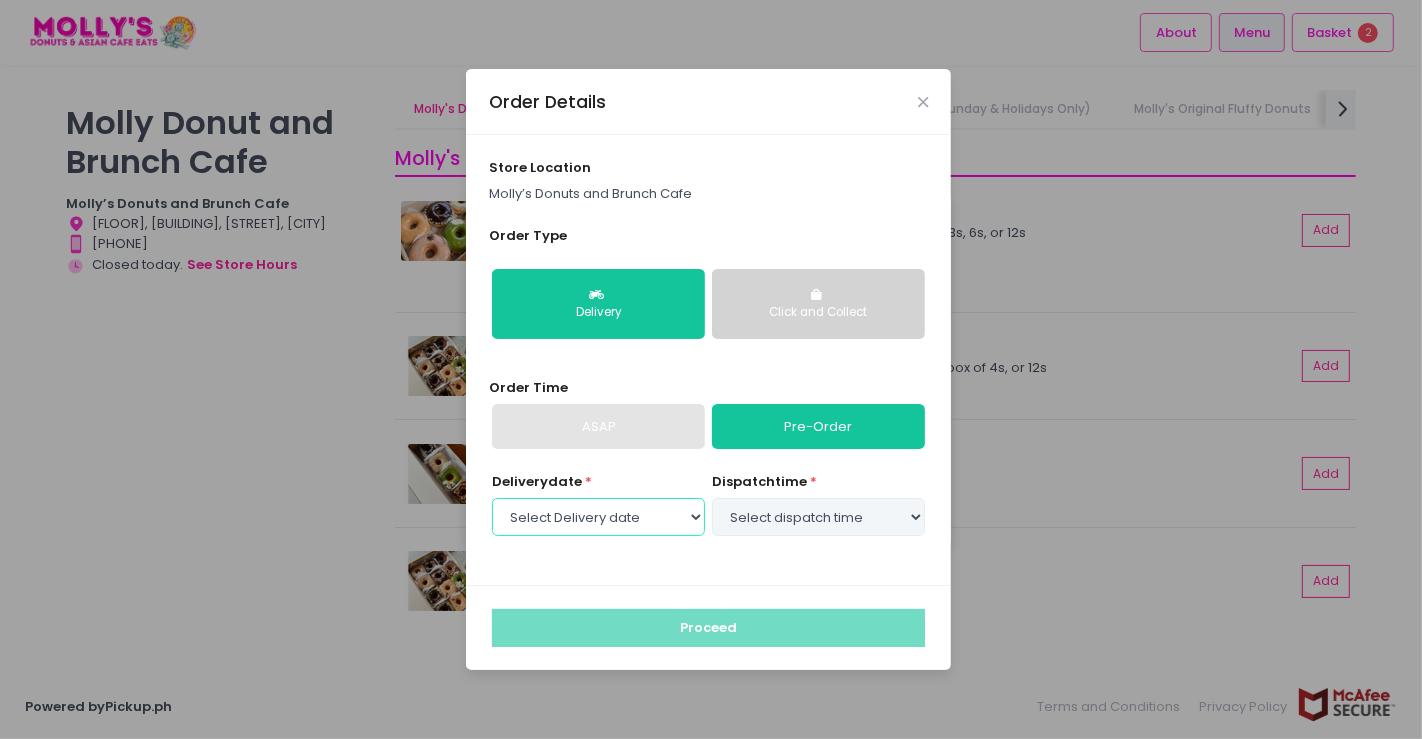 select on "2025-08-06" 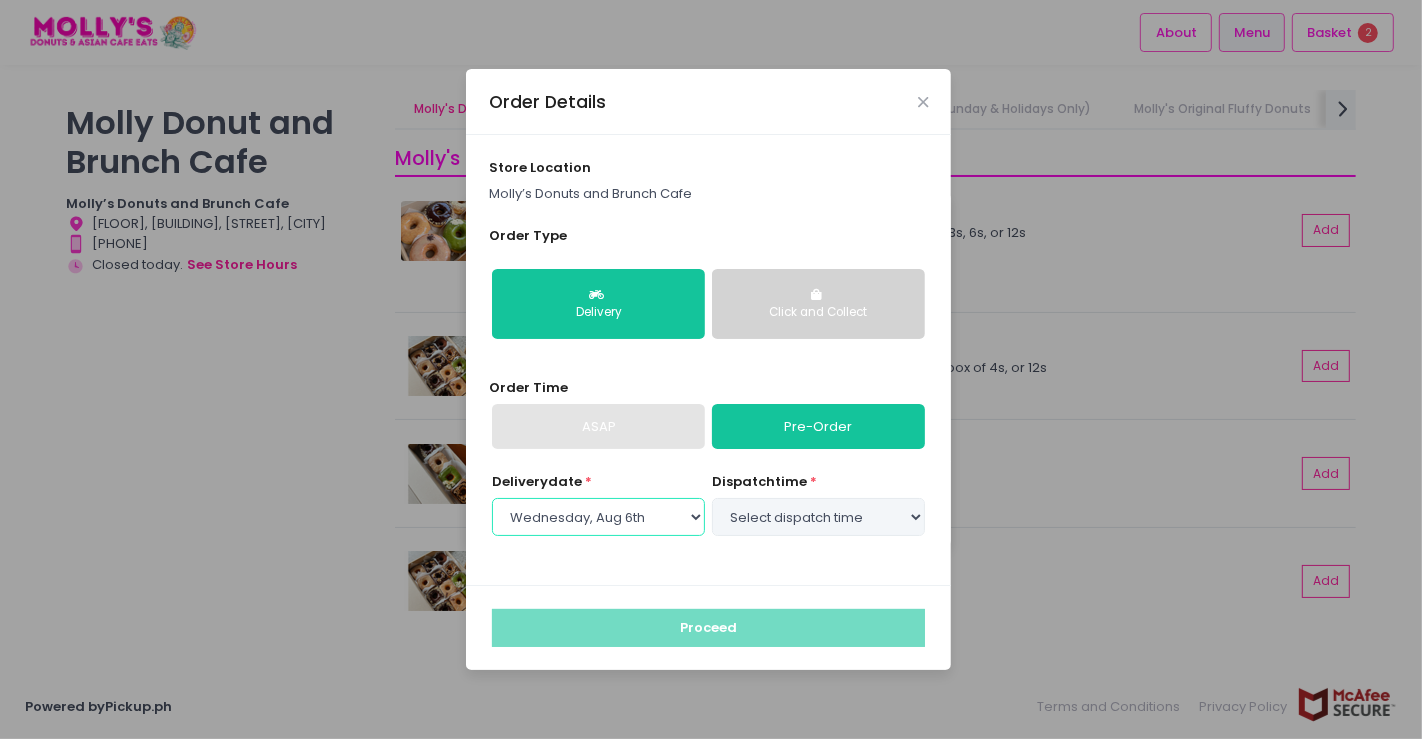 click on "Select Delivery date Wednesday, Aug [DAY]th Thursday, Aug [DAY]th Friday, Aug [DAY]th Saturday, Aug [DAY]th Sunday, Aug [DAY]th Monday, Aug [DAY]th Tuesday, Aug [DAY]th Wednesday, Aug [DAY]th Thursday, Aug [DAY]th Friday, Aug [DAY]th" at bounding box center [598, 517] 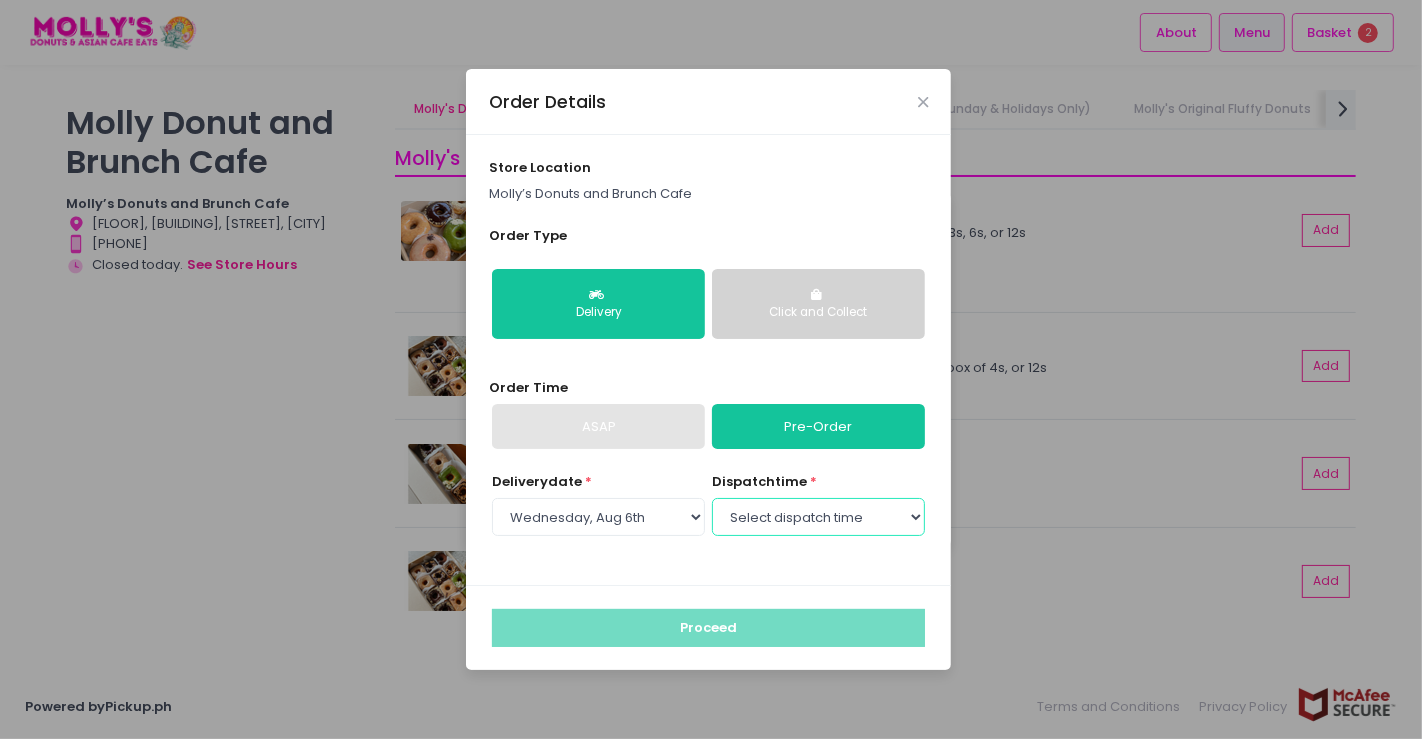 click on "Select dispatch time [TIME] - [TIME] [TIME] - [TIME] [TIME] - [TIME] [TIME] - [TIME] [TIME] - [TIME] [TIME] - [TIME] [TIME] - [TIME] [TIME] - [TIME] [TIME] - [TIME] [TIME] - [TIME] [TIME] - [TIME] [TIME] - [TIME] [TIME] - [TIME] [TIME] - [TIME] [TIME] - [TIME] [TIME] - [TIME] [TIME] - [TIME] [TIME] - [TIME] [TIME] - [TIME] [TIME] - [TIME] [TIME] - [TIME]" at bounding box center [818, 517] 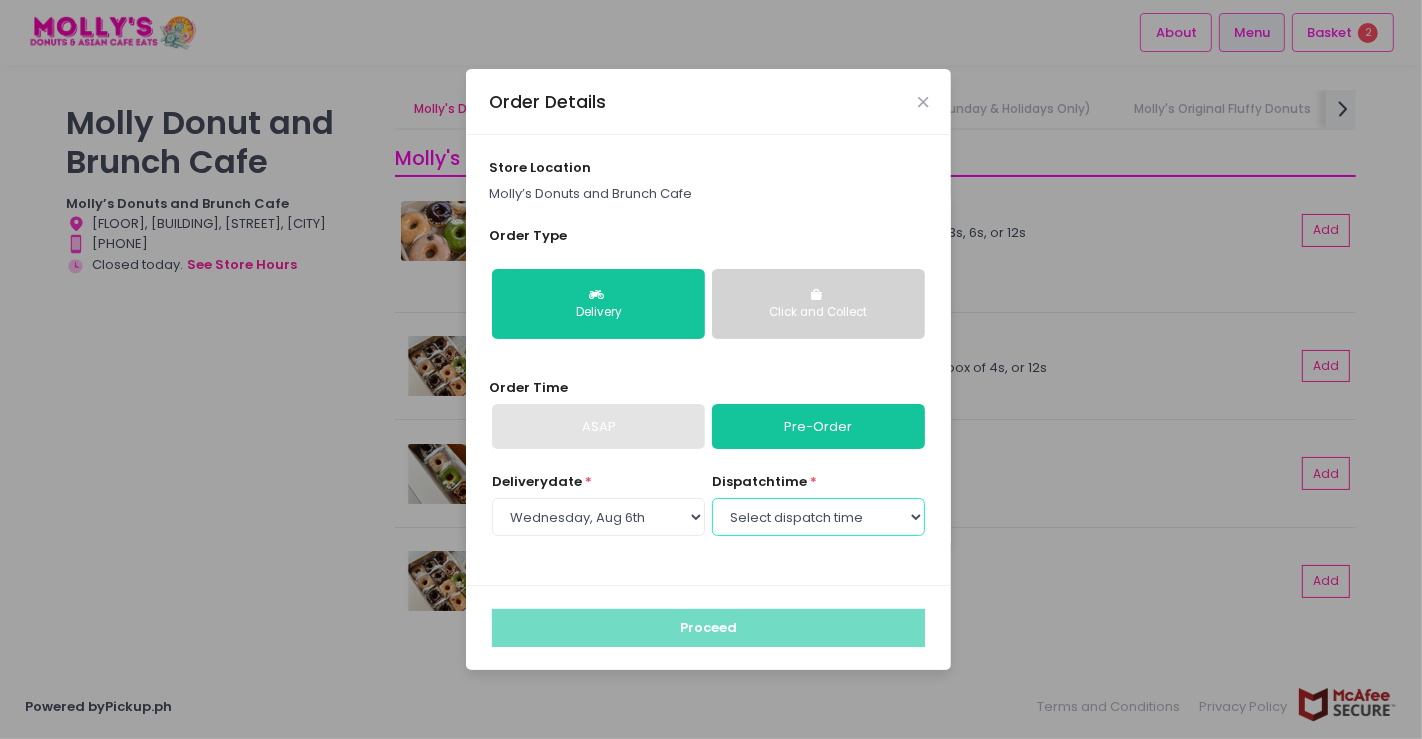 select on "09:00" 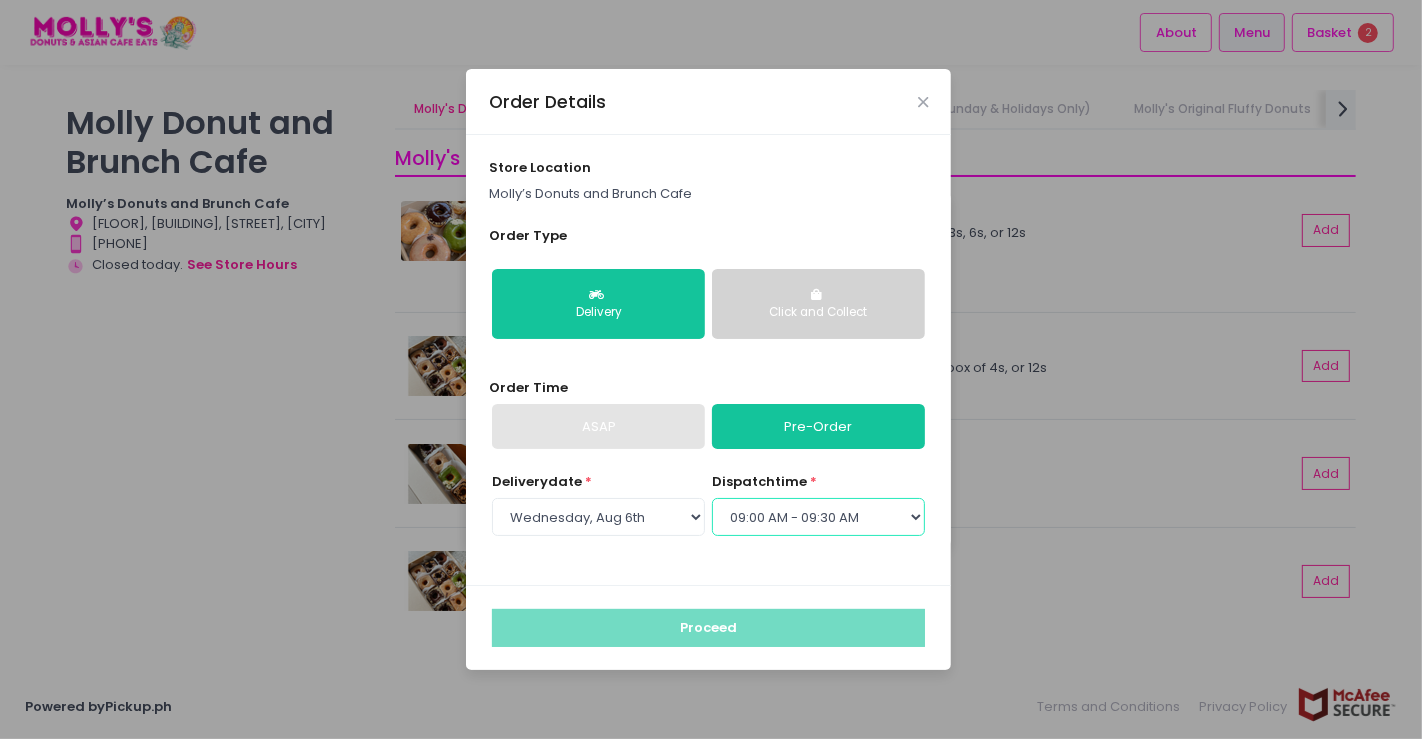 click on "Select dispatch time [TIME] - [TIME] [TIME] - [TIME] [TIME] - [TIME] [TIME] - [TIME] [TIME] - [TIME] [TIME] - [TIME] [TIME] - [TIME] [TIME] - [TIME] [TIME] - [TIME] [TIME] - [TIME] [TIME] - [TIME] [TIME] - [TIME] [TIME] - [TIME] [TIME] - [TIME] [TIME] - [TIME] [TIME] - [TIME] [TIME] - [TIME] [TIME] - [TIME] [TIME] - [TIME] [TIME] - [TIME] [TIME] - [TIME]" at bounding box center (818, 517) 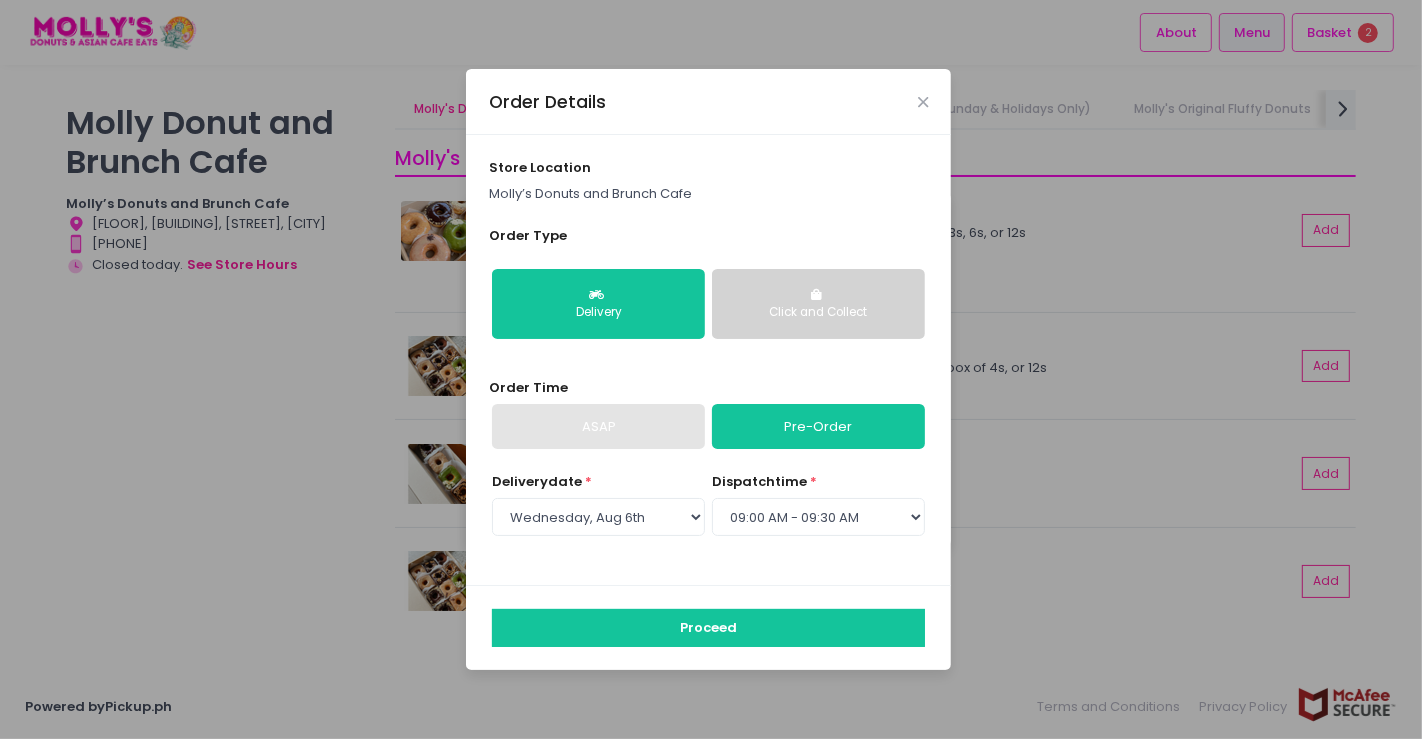 click on "ASAP" at bounding box center [598, 427] 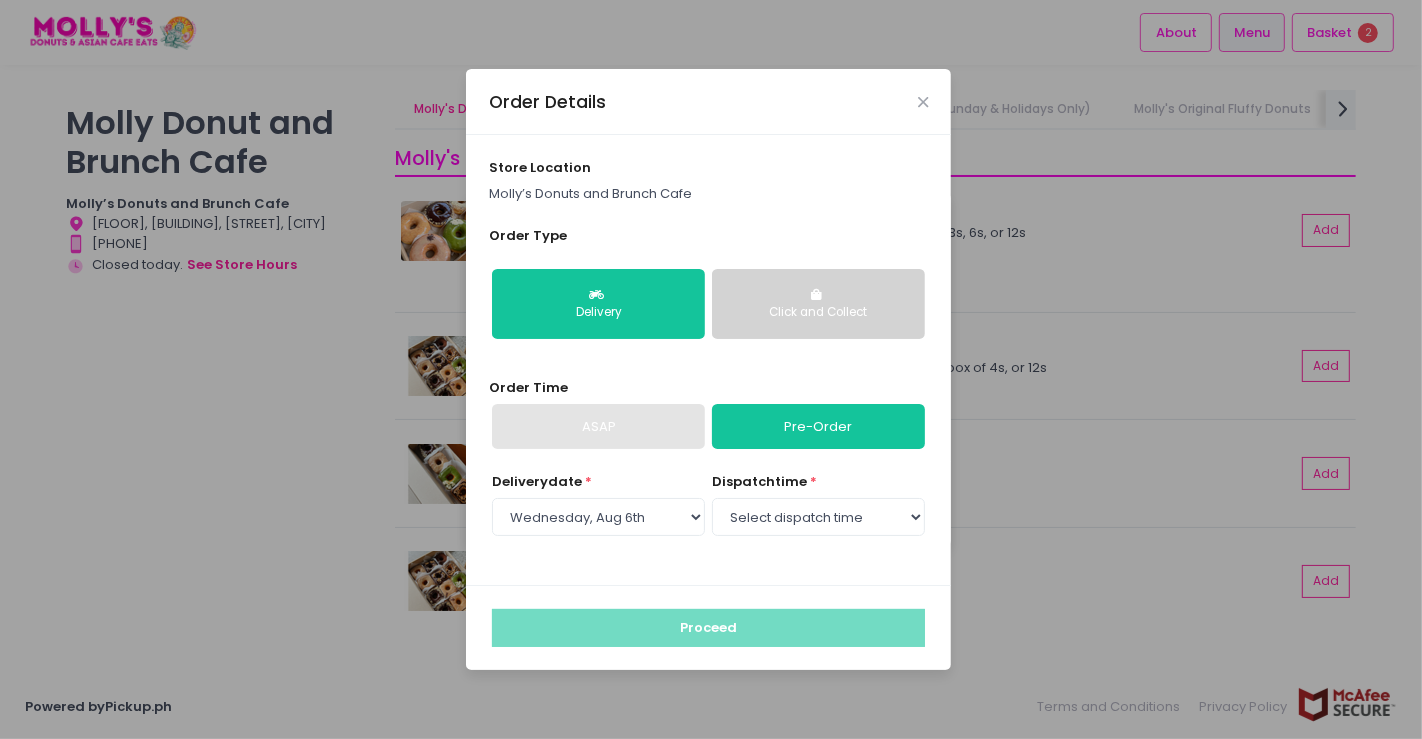 click on "ASAP" at bounding box center (598, 427) 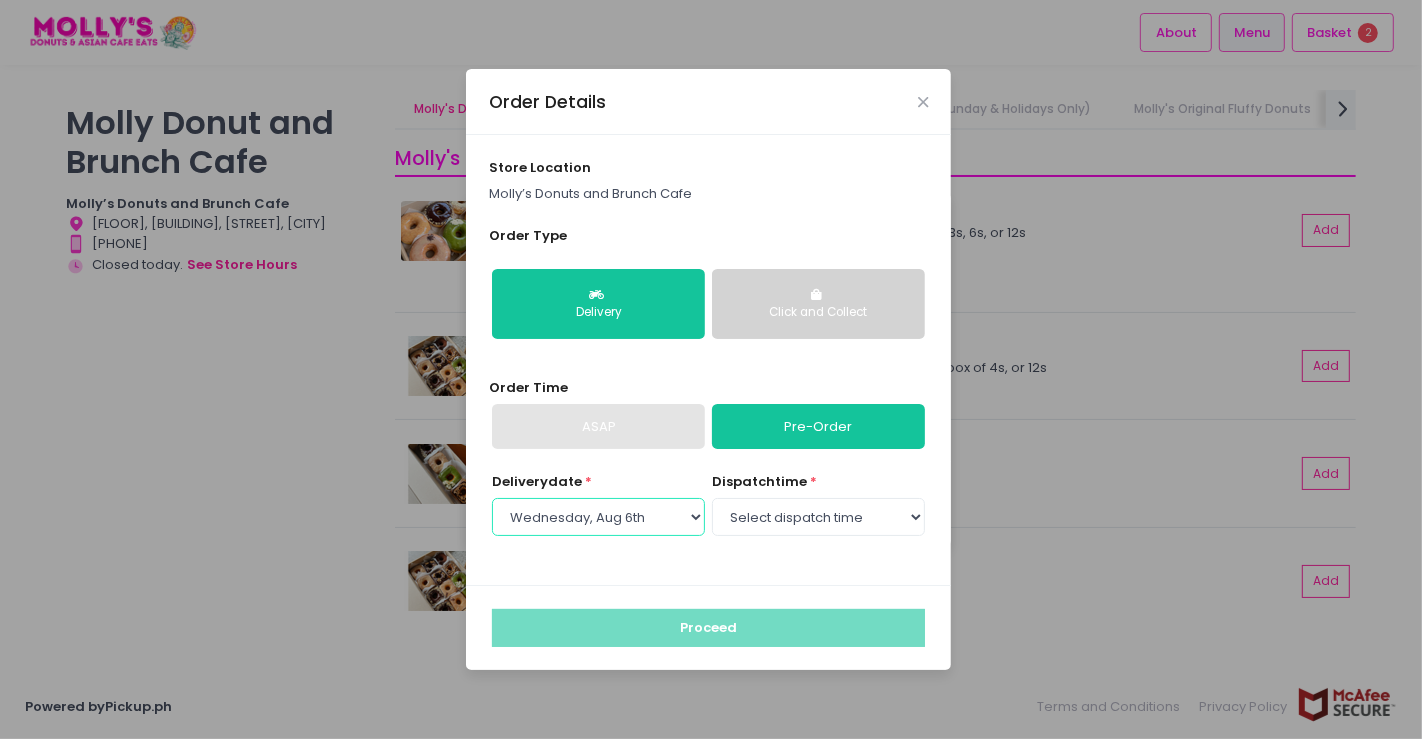 click on "Select Delivery date Wednesday, Aug [DAY]th Thursday, Aug [DAY]th Friday, Aug [DAY]th Saturday, Aug [DAY]th Sunday, Aug [DAY]th Monday, Aug [DAY]th Tuesday, Aug [DAY]th Wednesday, Aug [DAY]th Thursday, Aug [DAY]th Friday, Aug [DAY]th" at bounding box center (598, 517) 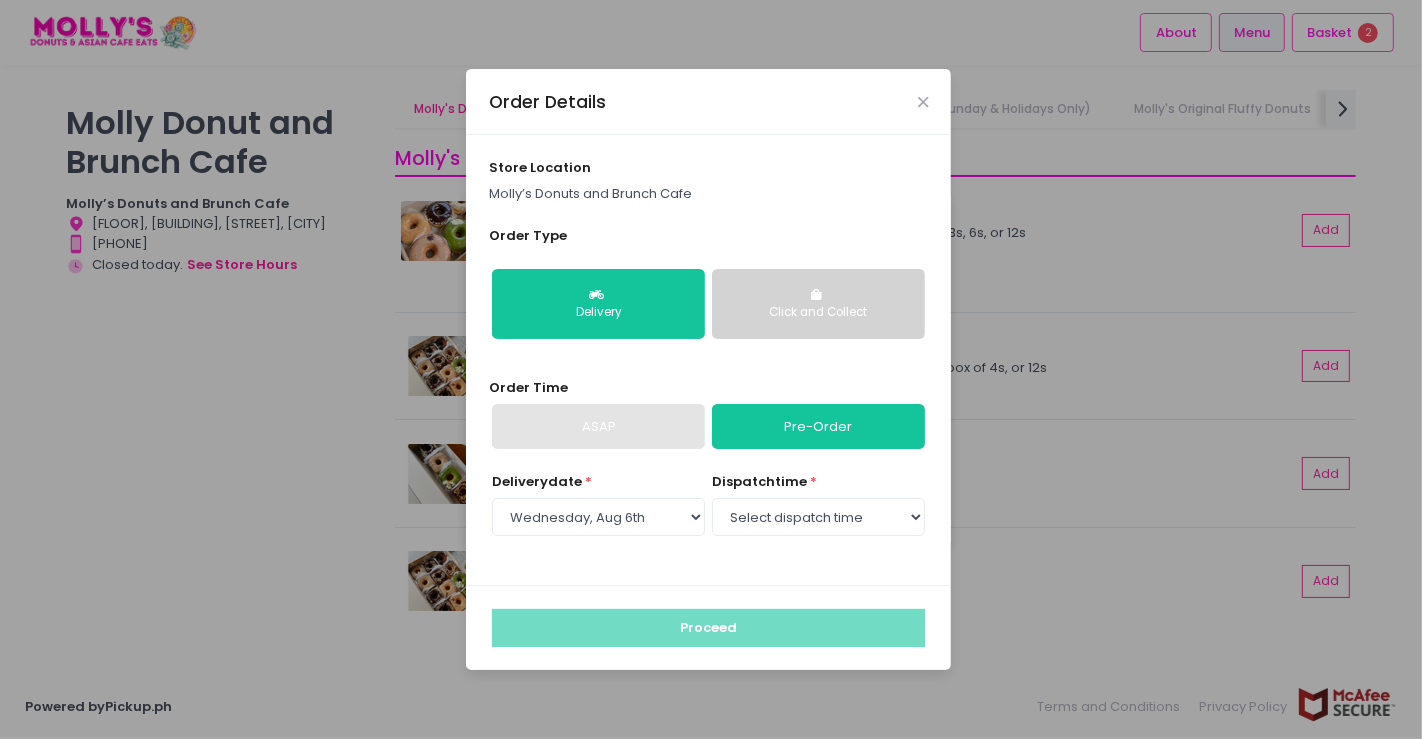 click on "Pre-Order" at bounding box center (818, 427) 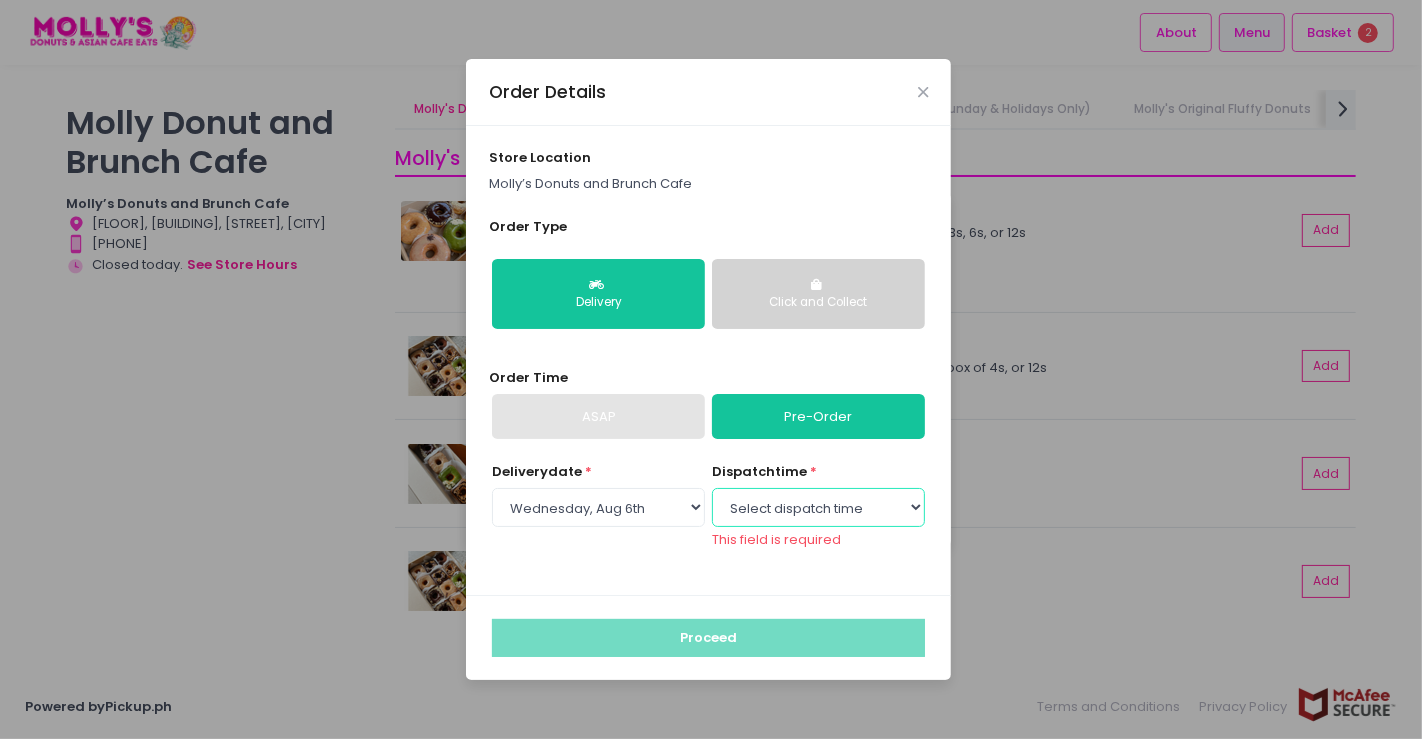 click on "Select dispatch time [TIME] - [TIME] [TIME] - [TIME] [TIME] - [TIME] [TIME] - [TIME] [TIME] - [TIME] [TIME] - [TIME] [TIME] - [TIME] [TIME] - [TIME] [TIME] - [TIME] [TIME] - [TIME] [TIME] - [TIME] [TIME] - [TIME] [TIME] - [TIME] [TIME] - [TIME] [TIME] - [TIME] [TIME] - [TIME] [TIME] - [TIME] [TIME] - [TIME] [TIME] - [TIME] [TIME] - [TIME] [TIME] - [TIME]" at bounding box center (818, 507) 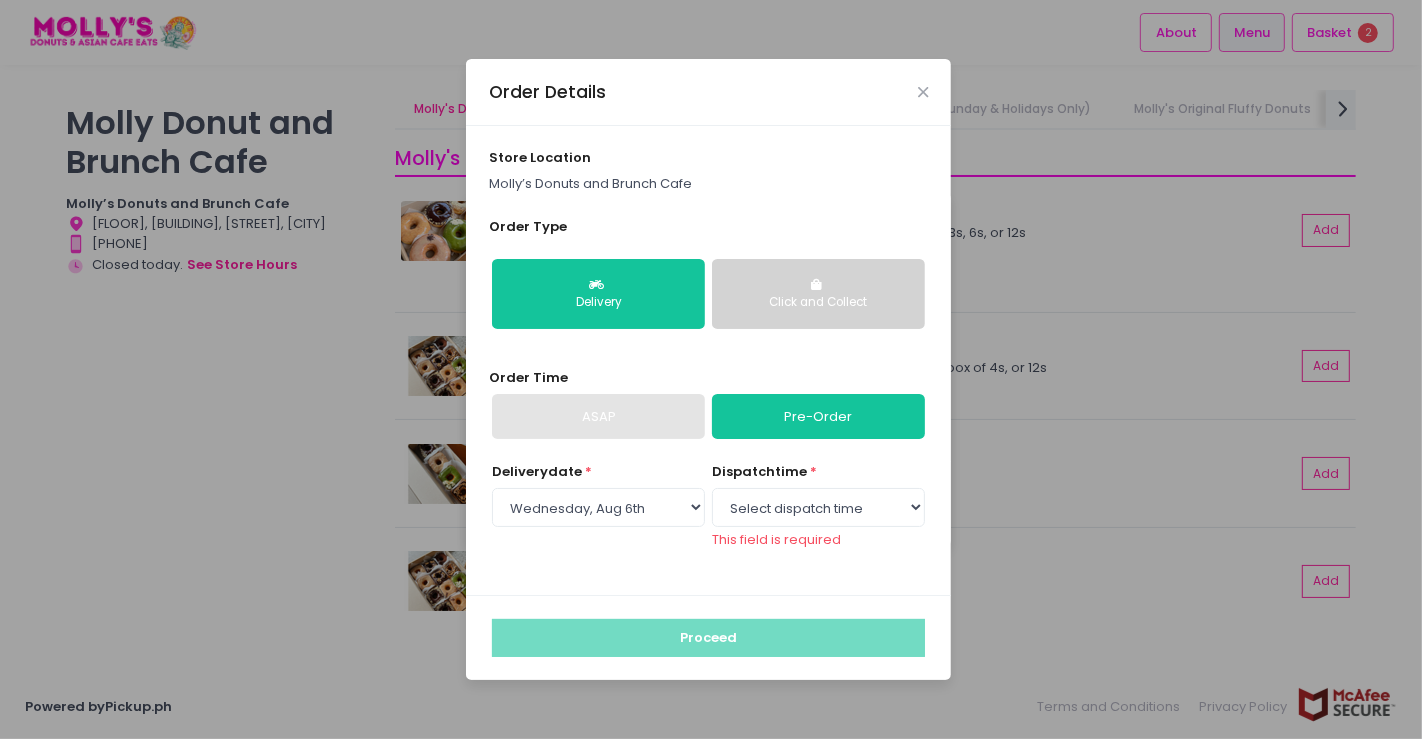 click on "store location   Molly’s Donuts and Brunch Cafe Order Type    Delivery   Click and Collect  Order Time   ASAP Pre-Order Delivery  date   *    Select Delivery date Wednesday, Aug [DAY]th Thursday, Aug [DAY]th Friday, Aug [DAY]th Saturday, Aug [DAY]th Sunday, Aug [DAY]th Monday, Aug [DAY]th Tuesday, Aug [DAY]th Wednesday, Aug [DAY]th Thursday, Aug [DAY]th Friday, Aug [DAY]th dispatch  time   *    Select dispatch time [TIME] - [TIME] [TIME] - [TIME] [TIME] - [TIME] [TIME] - [TIME] [TIME] - [TIME] [TIME] - [TIME] [TIME] - [TIME] [TIME] - [TIME] [TIME] - [TIME] [TIME] - [TIME] [TIME] - [TIME] [TIME] - [TIME] [TIME] - [TIME] [TIME] - [TIME] [TIME] - [TIME] [TIME] - [TIME] [TIME] - [TIME] [TIME] - [TIME] [TIME] - [TIME] [TIME] - [TIME] [TIME] - [TIME] [TIME] - [TIME] This field is required" at bounding box center [708, 360] 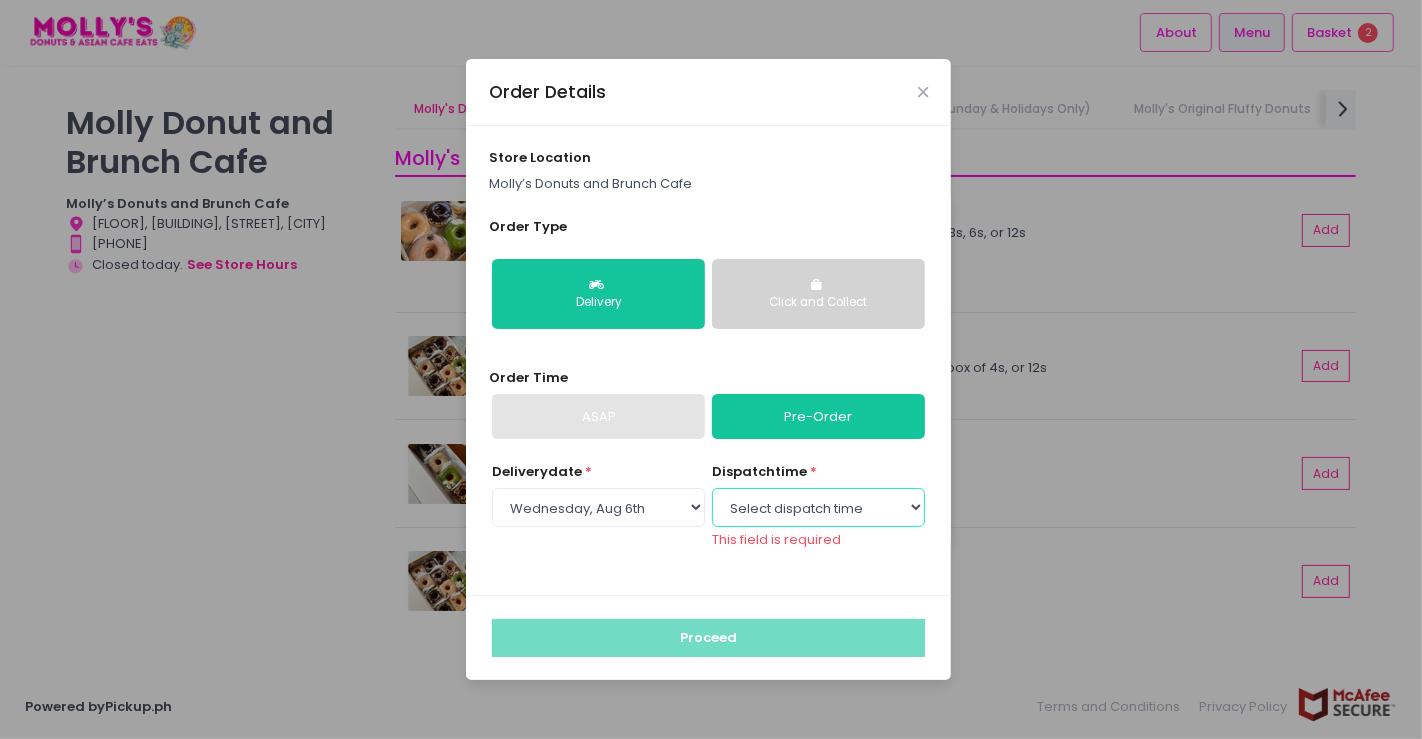 click on "Select dispatch time [TIME] - [TIME] [TIME] - [TIME] [TIME] - [TIME] [TIME] - [TIME] [TIME] - [TIME] [TIME] - [TIME] [TIME] - [TIME] [TIME] - [TIME] [TIME] - [TIME] [TIME] - [TIME] [TIME] - [TIME] [TIME] - [TIME] [TIME] - [TIME] [TIME] - [TIME] [TIME] - [TIME] [TIME] - [TIME] [TIME] - [TIME] [TIME] - [TIME] [TIME] - [TIME] [TIME] - [TIME] [TIME] - [TIME]" at bounding box center [818, 507] 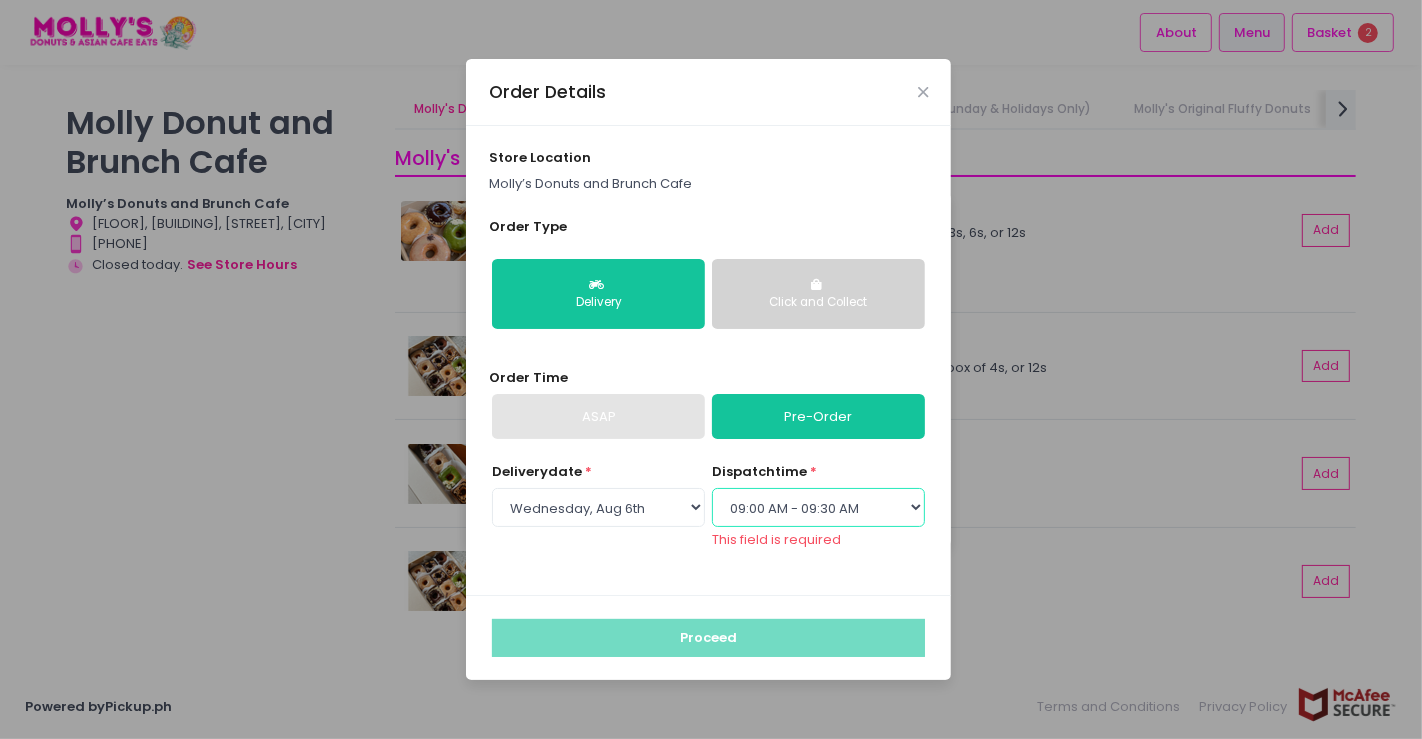 click on "Select dispatch time [TIME] - [TIME] [TIME] - [TIME] [TIME] - [TIME] [TIME] - [TIME] [TIME] - [TIME] [TIME] - [TIME] [TIME] - [TIME] [TIME] - [TIME] [TIME] - [TIME] [TIME] - [TIME] [TIME] - [TIME] [TIME] - [TIME] [TIME] - [TIME] [TIME] - [TIME] [TIME] - [TIME] [TIME] - [TIME] [TIME] - [TIME] [TIME] - [TIME] [TIME] - [TIME] [TIME] - [TIME] [TIME] - [TIME]" at bounding box center [818, 507] 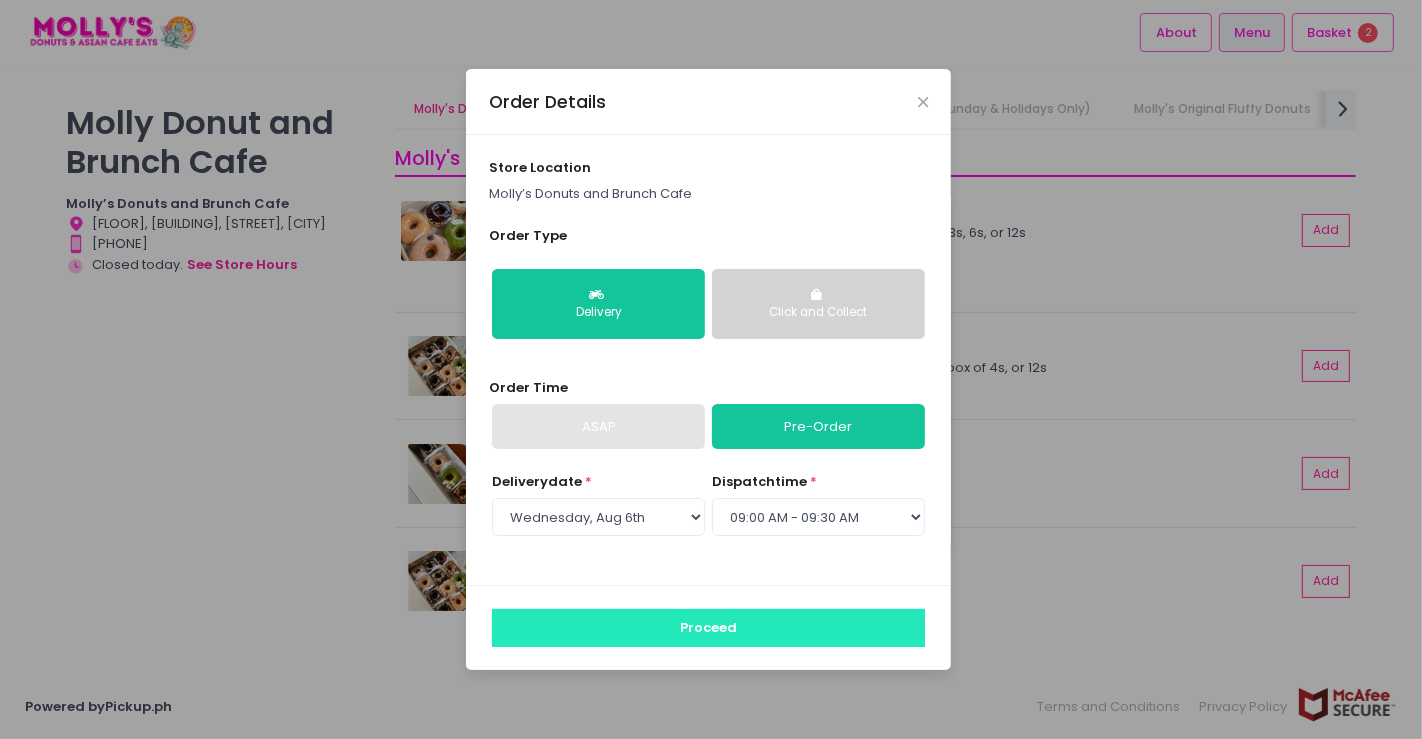click on "Proceed" at bounding box center (708, 628) 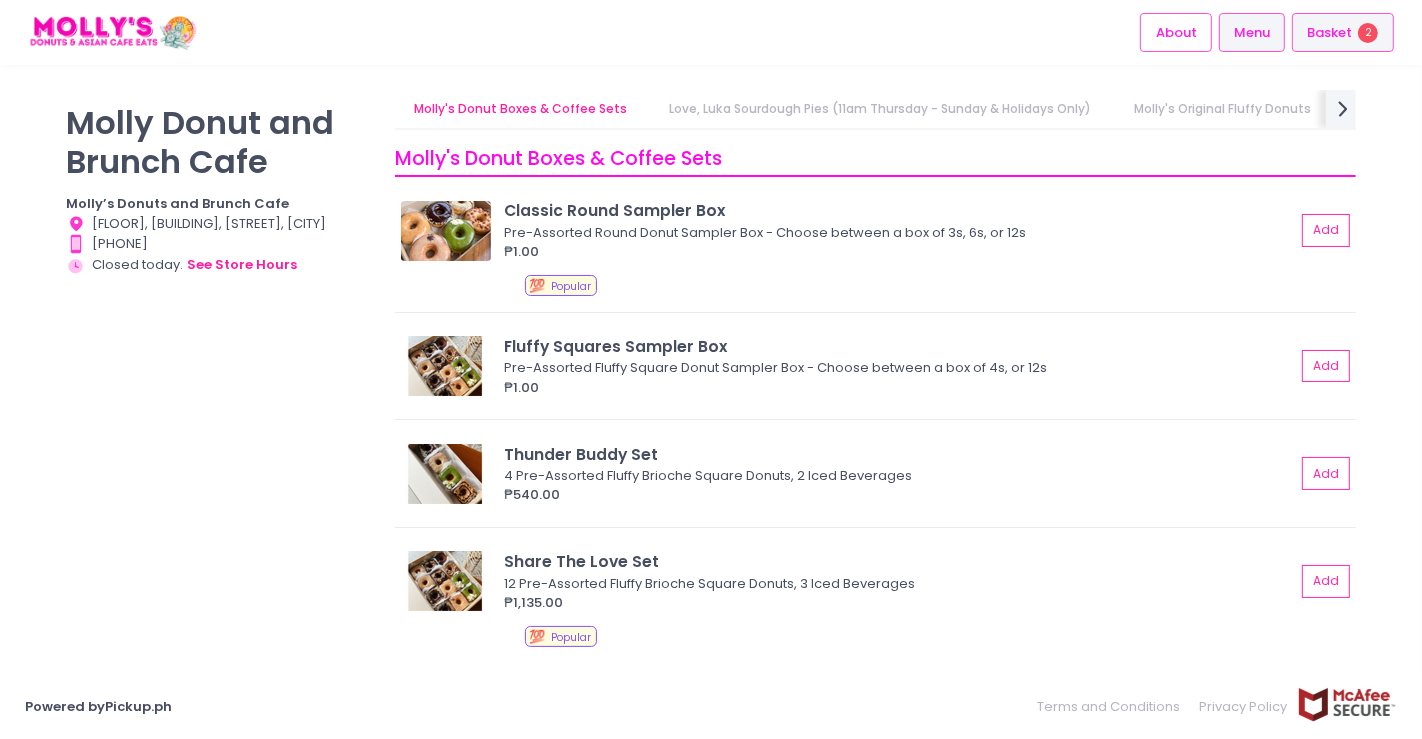 click on "Basket 2" at bounding box center [1343, 32] 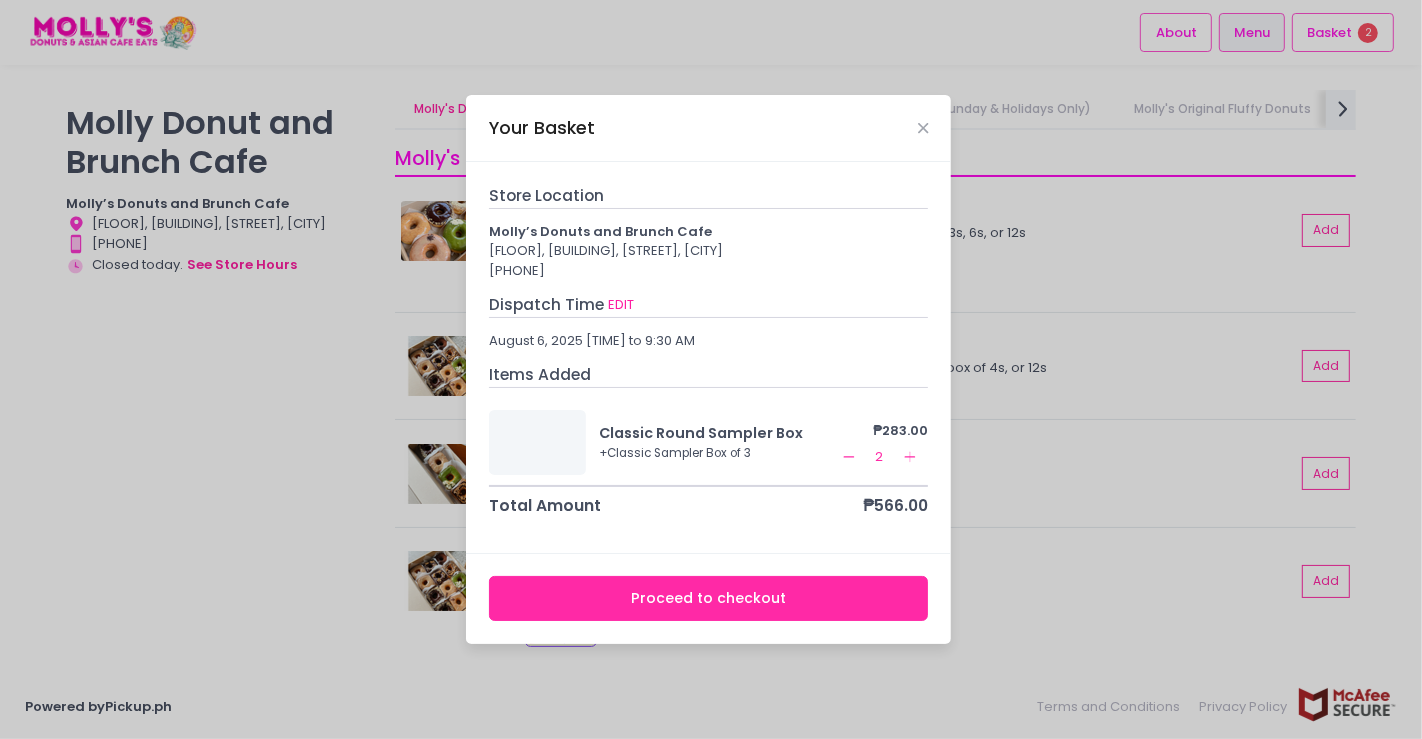 click on "Proceed to checkout" at bounding box center (709, 598) 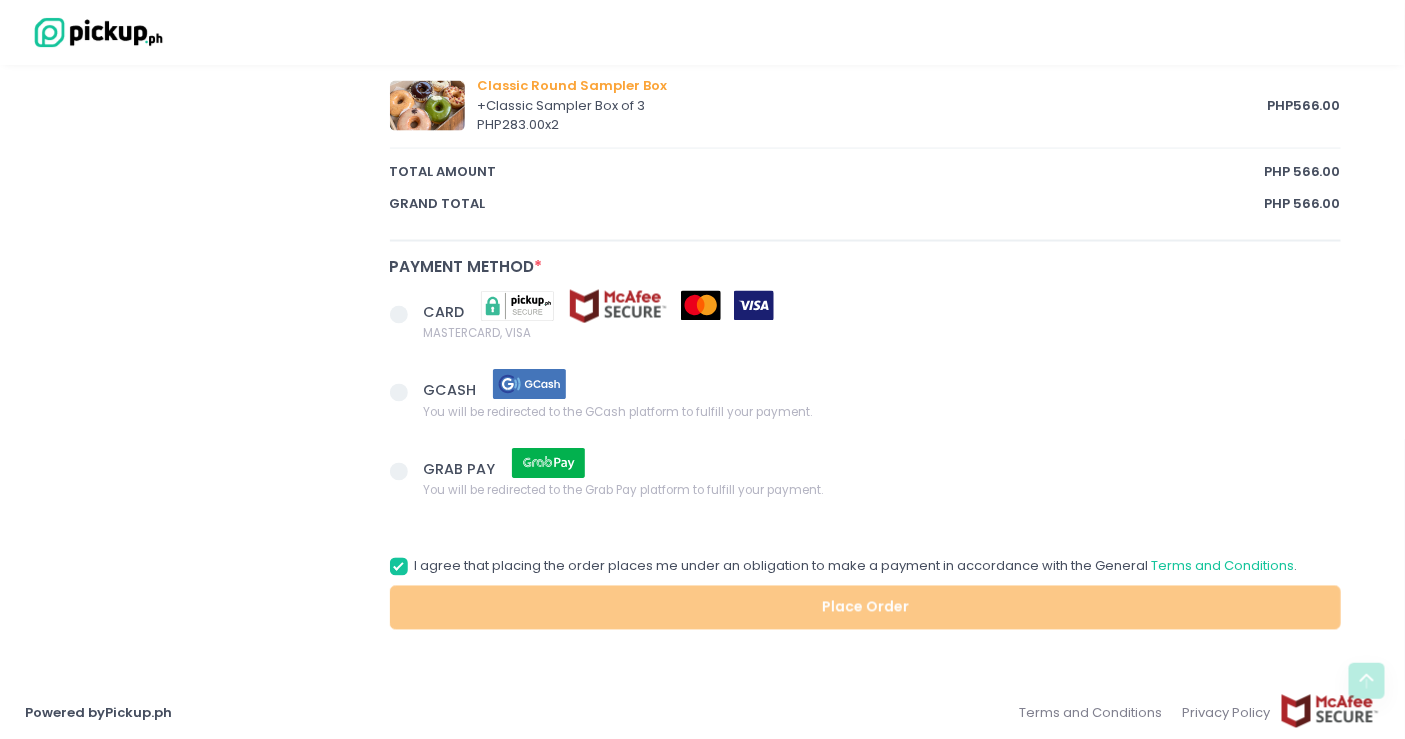 scroll, scrollTop: 975, scrollLeft: 0, axis: vertical 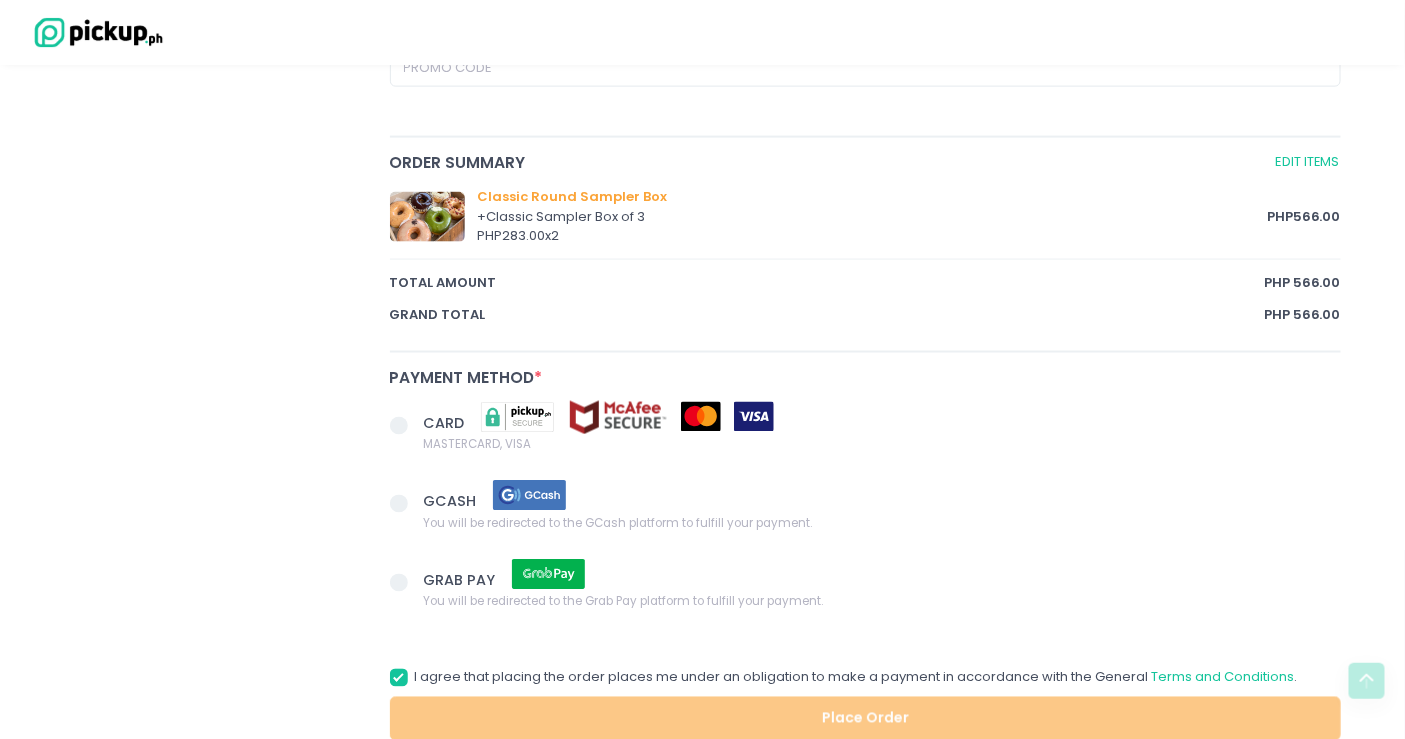 click at bounding box center [407, 506] 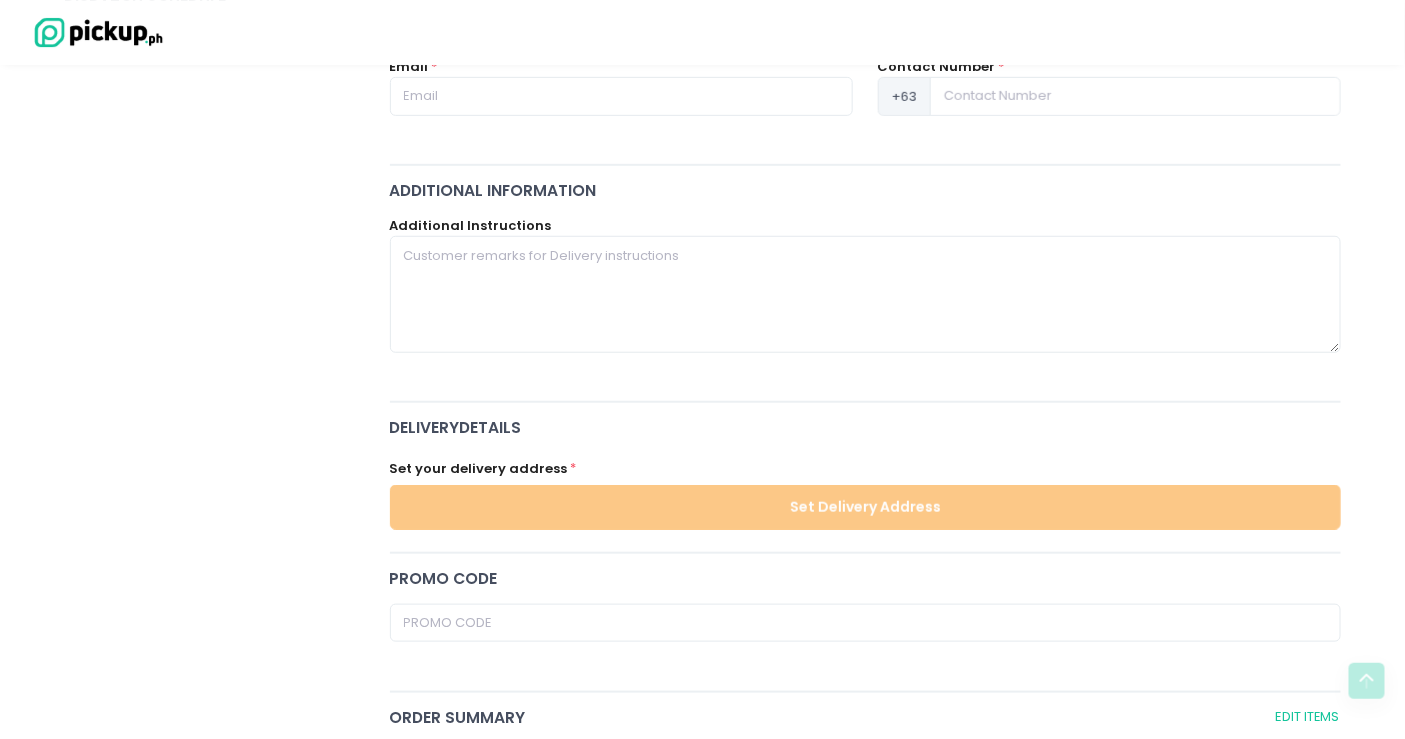 scroll, scrollTop: 308, scrollLeft: 0, axis: vertical 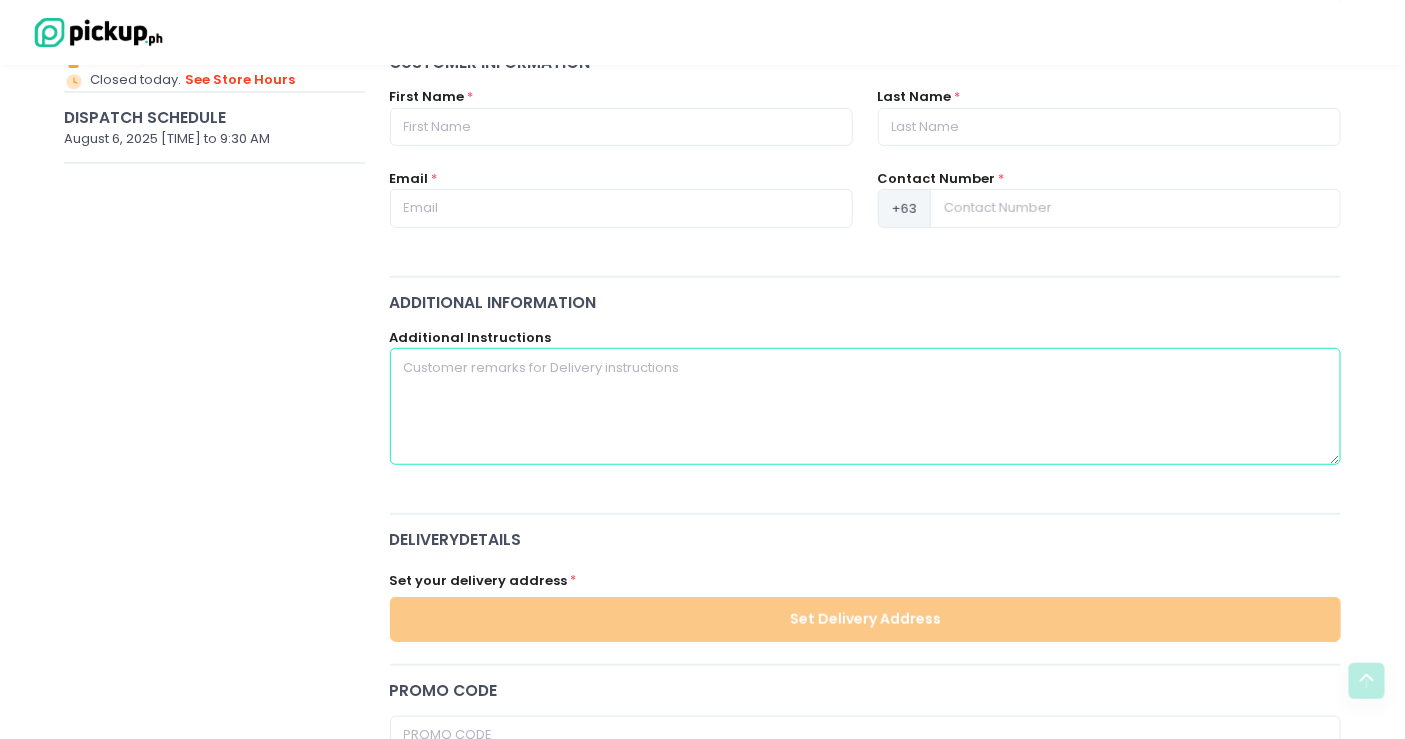 click at bounding box center (866, 406) 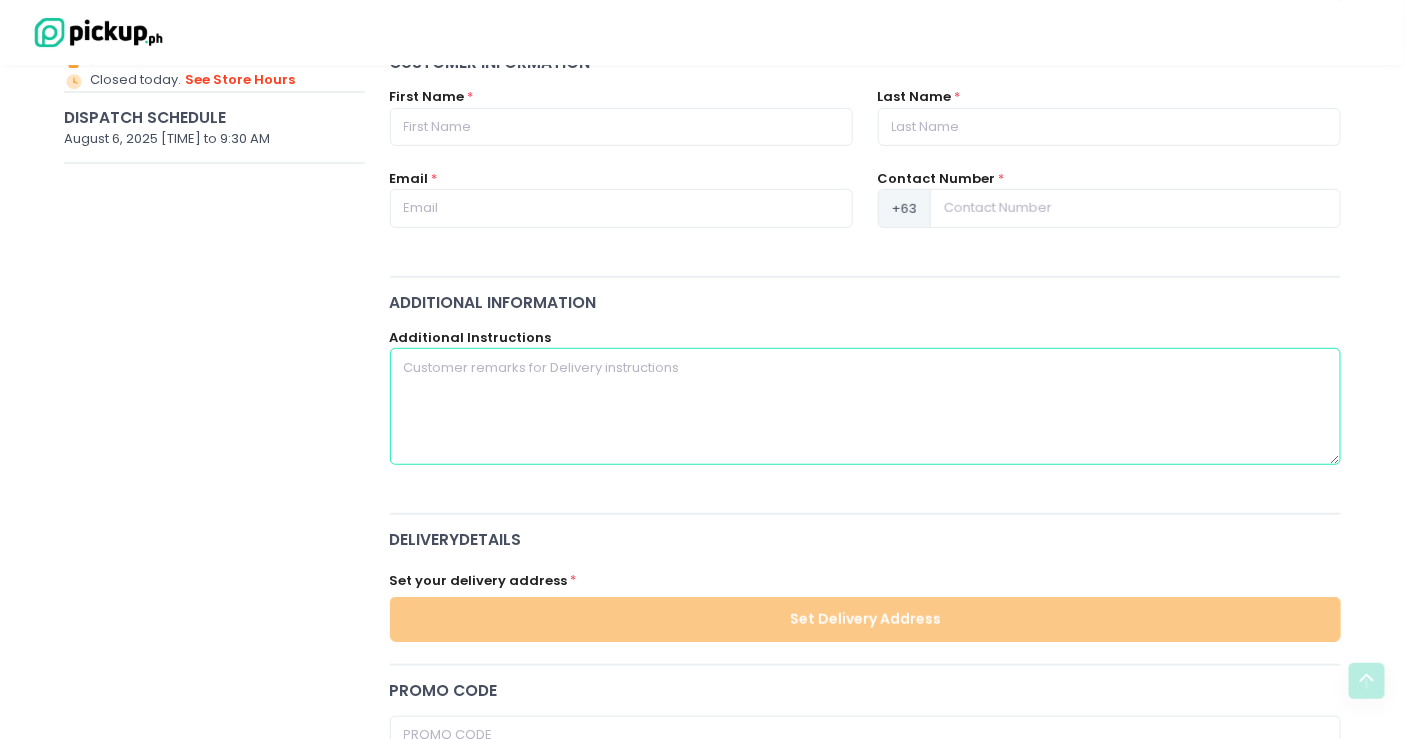 scroll, scrollTop: 0, scrollLeft: 0, axis: both 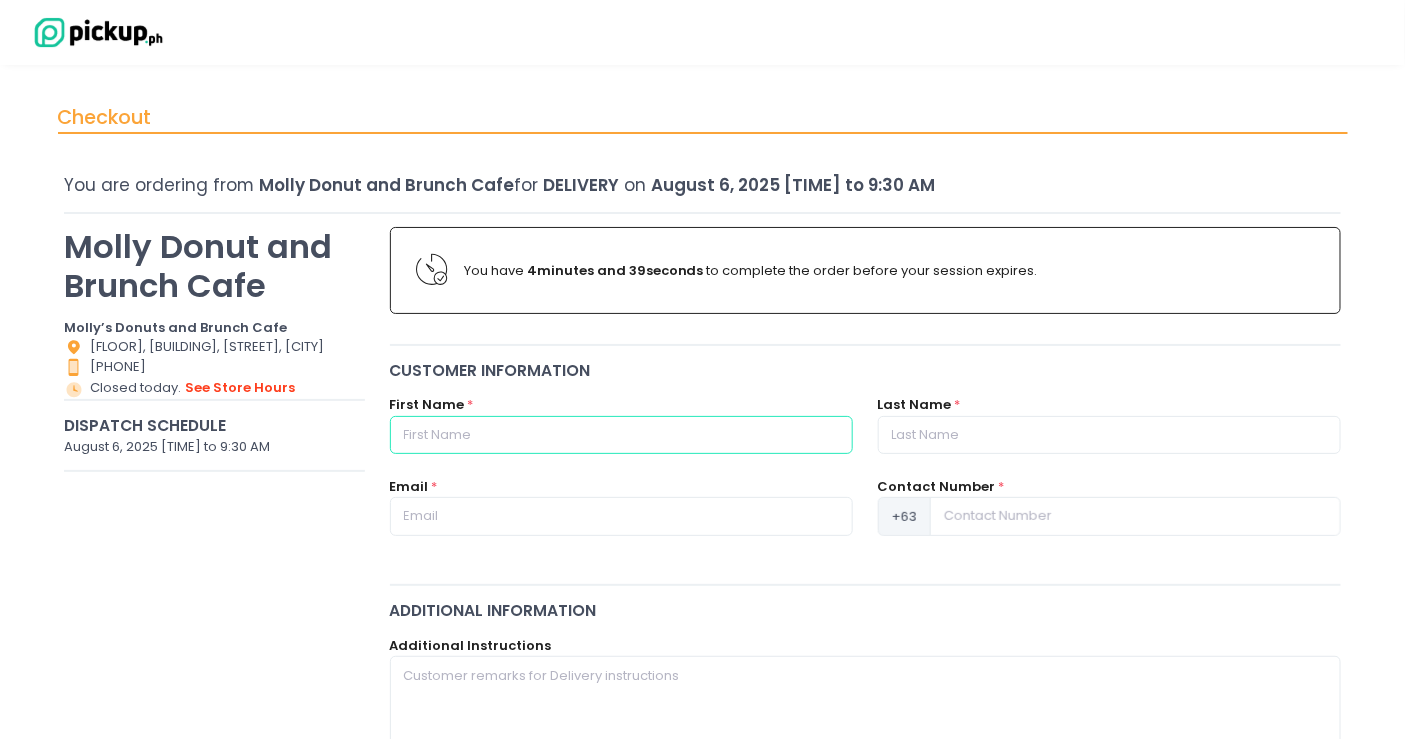 radio on "true" 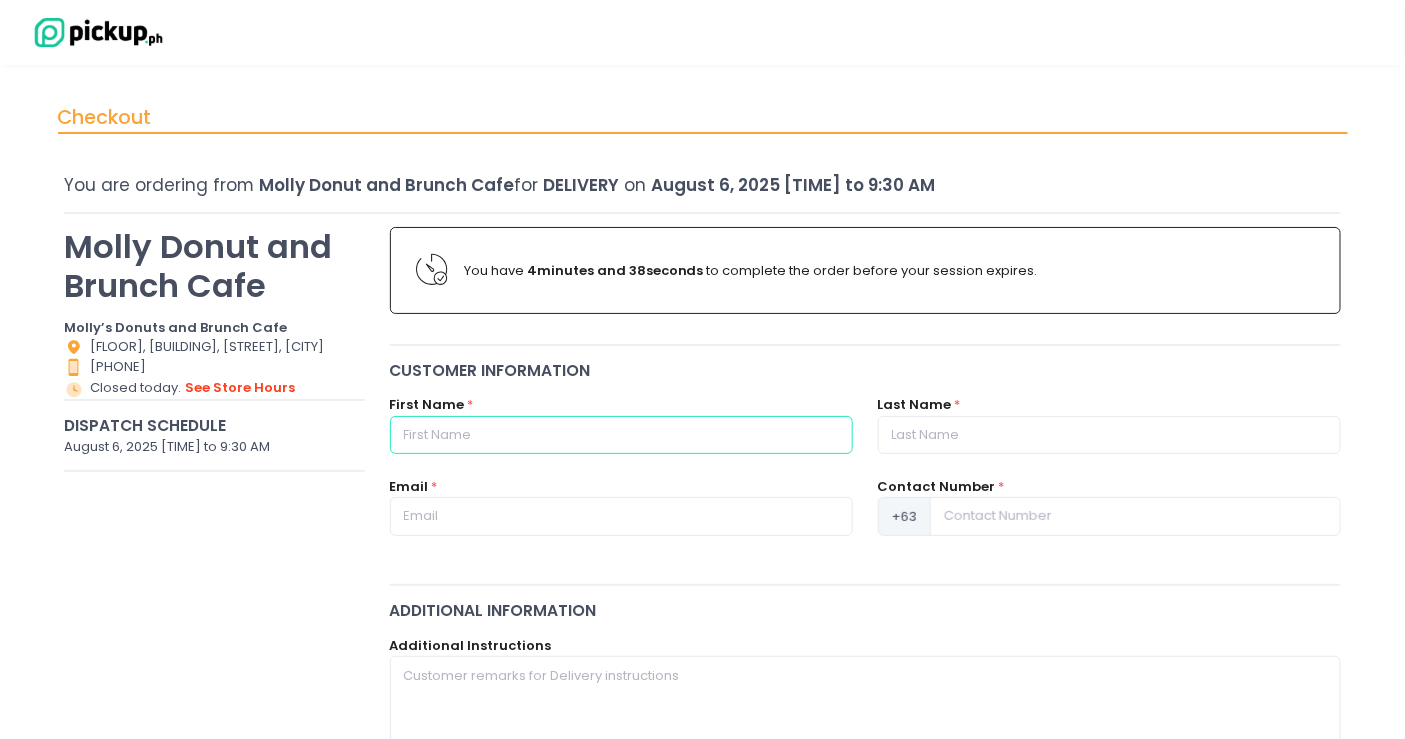 type on "[FIRST]" 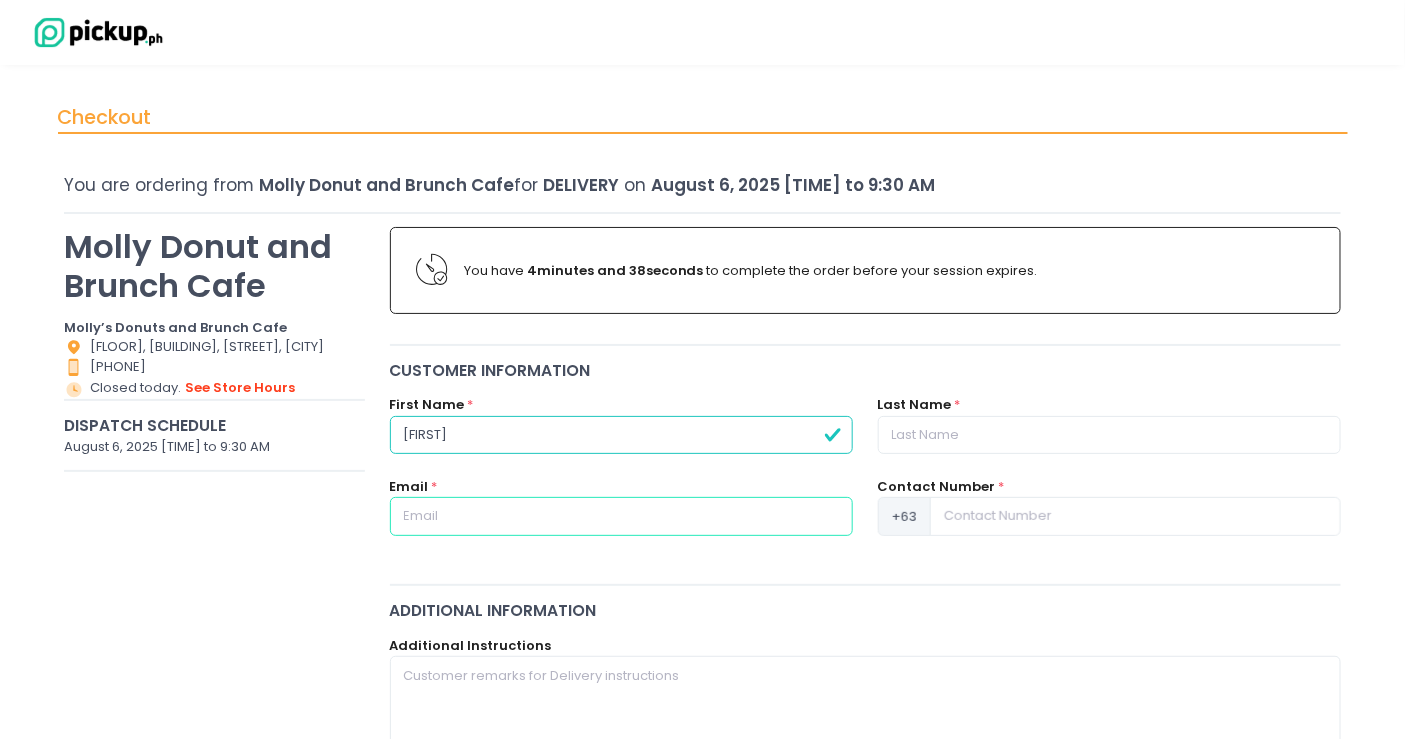 click at bounding box center (621, 516) 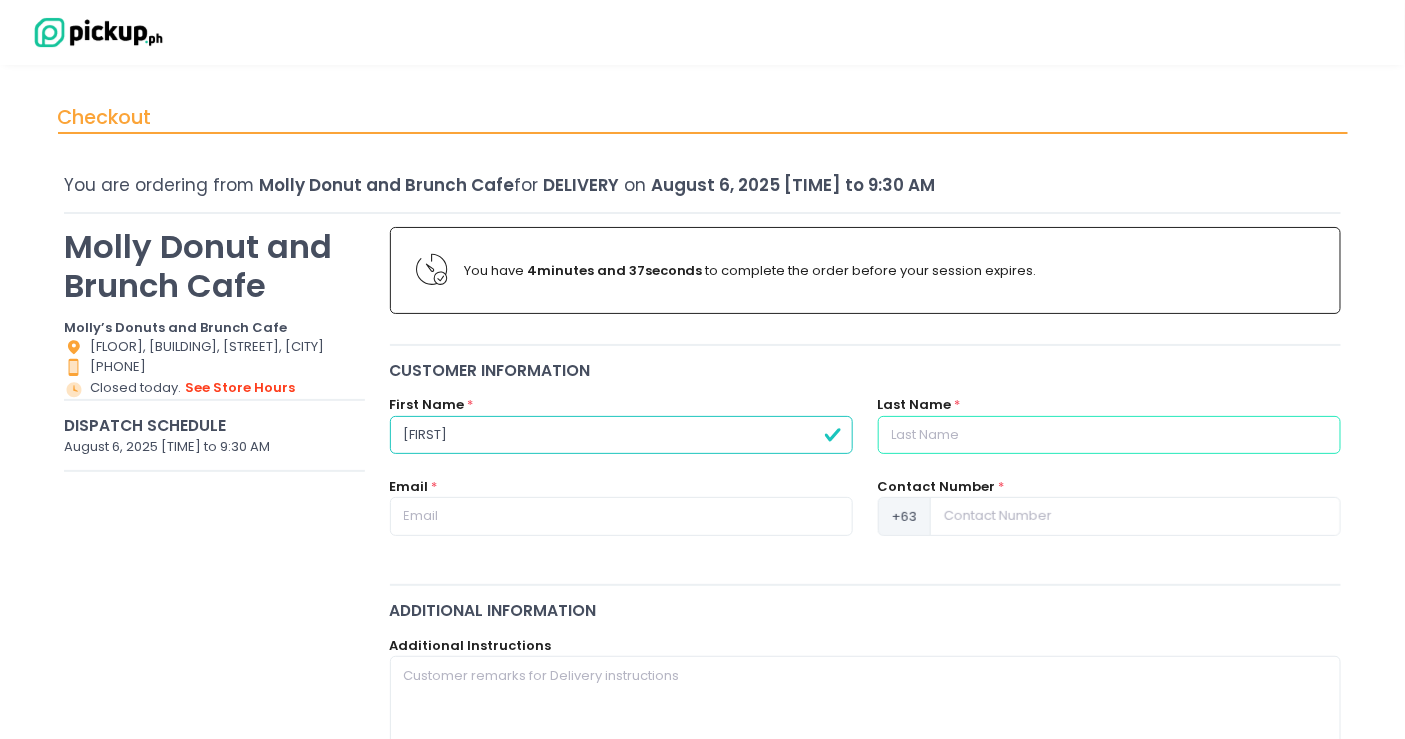 radio on "true" 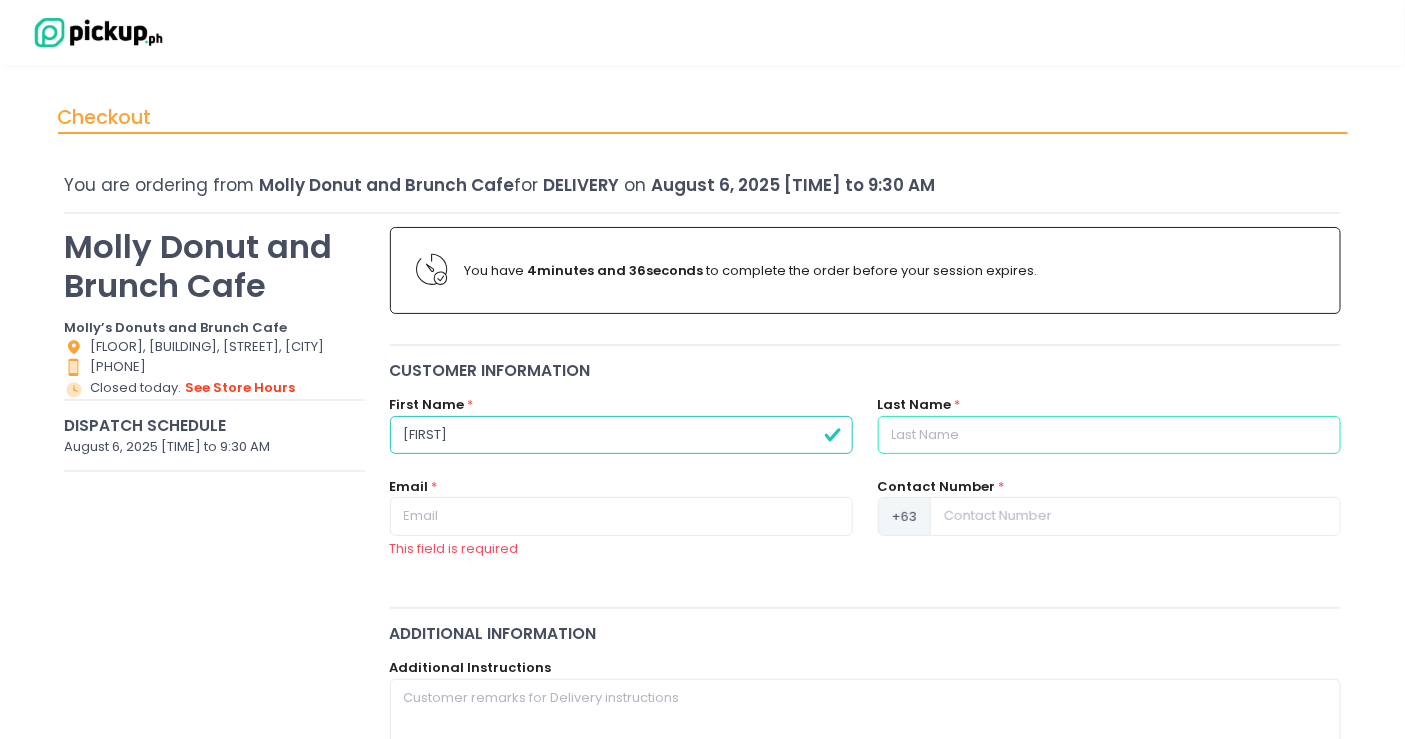 type on "Espiritu" 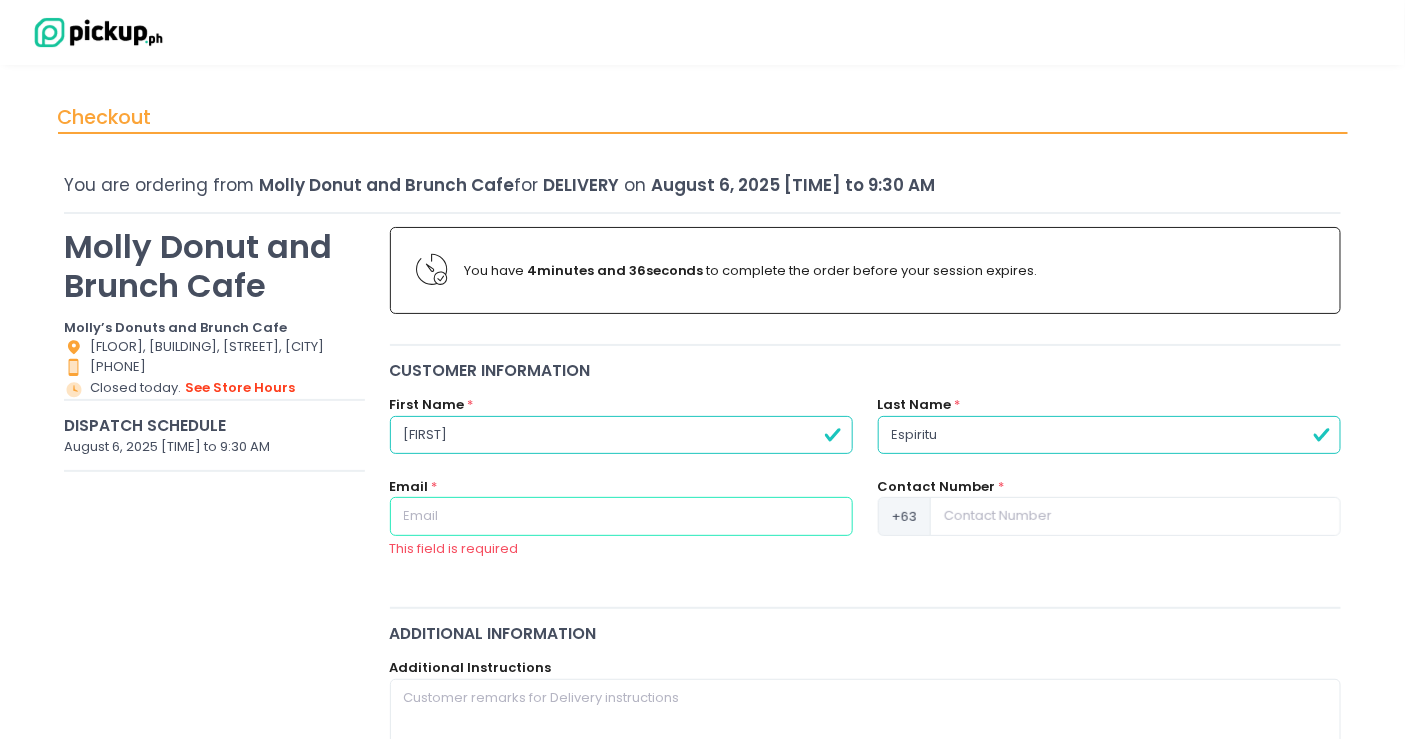 radio on "true" 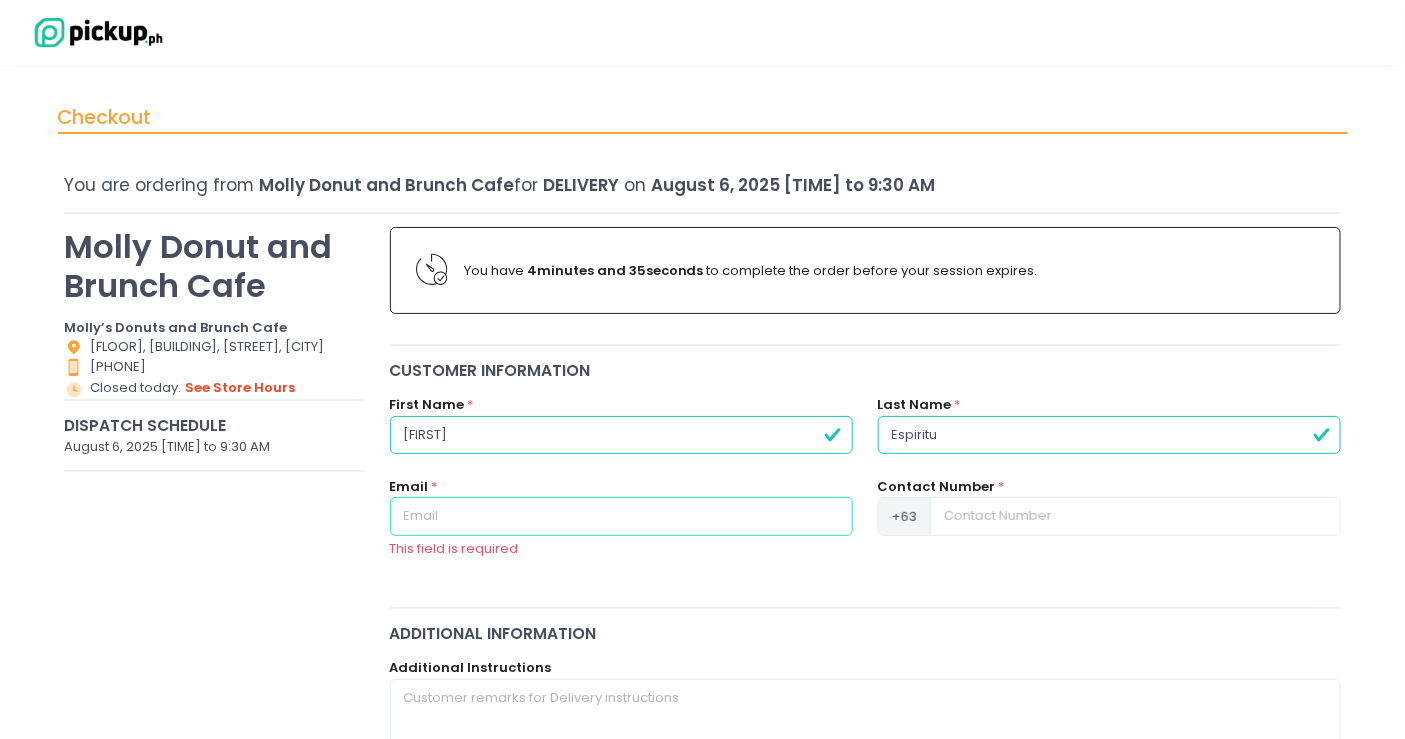 type on "[USERNAME]@[DOMAIN]" 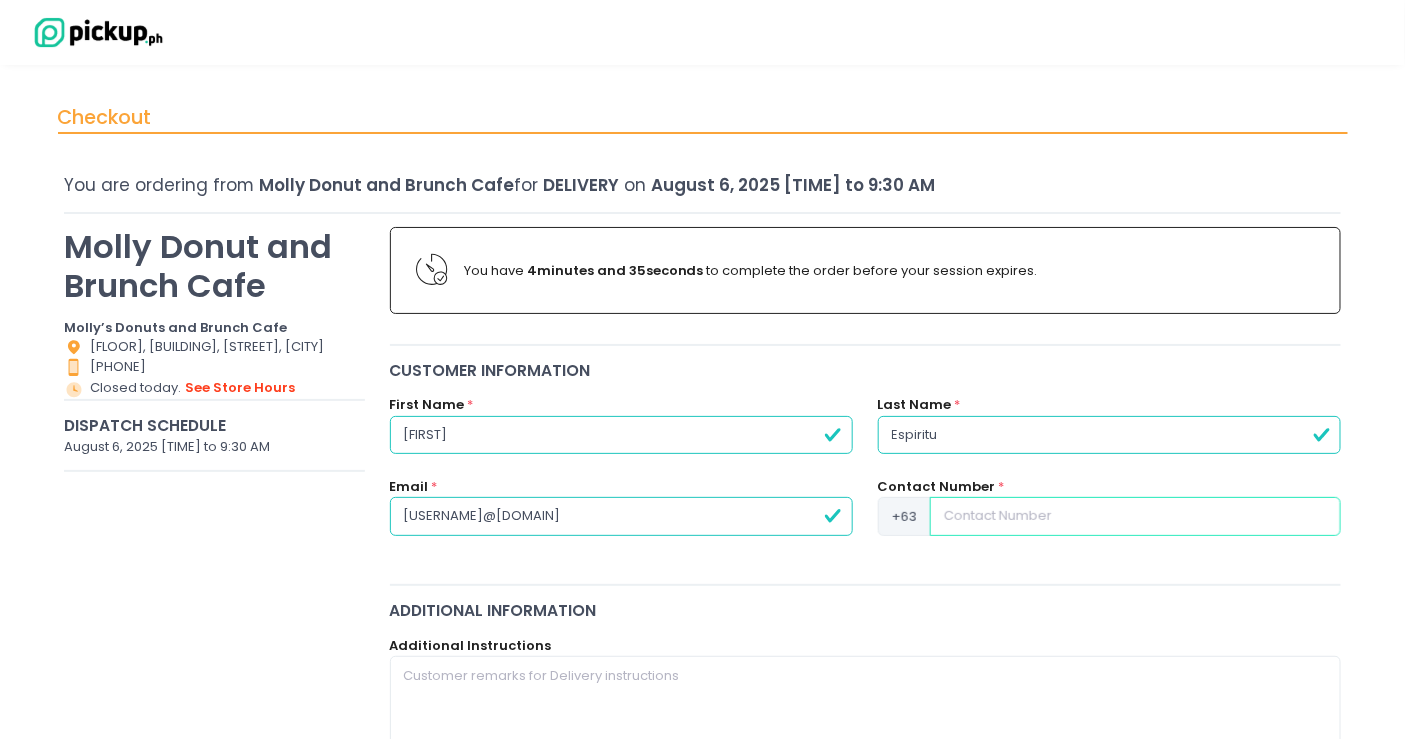 radio on "true" 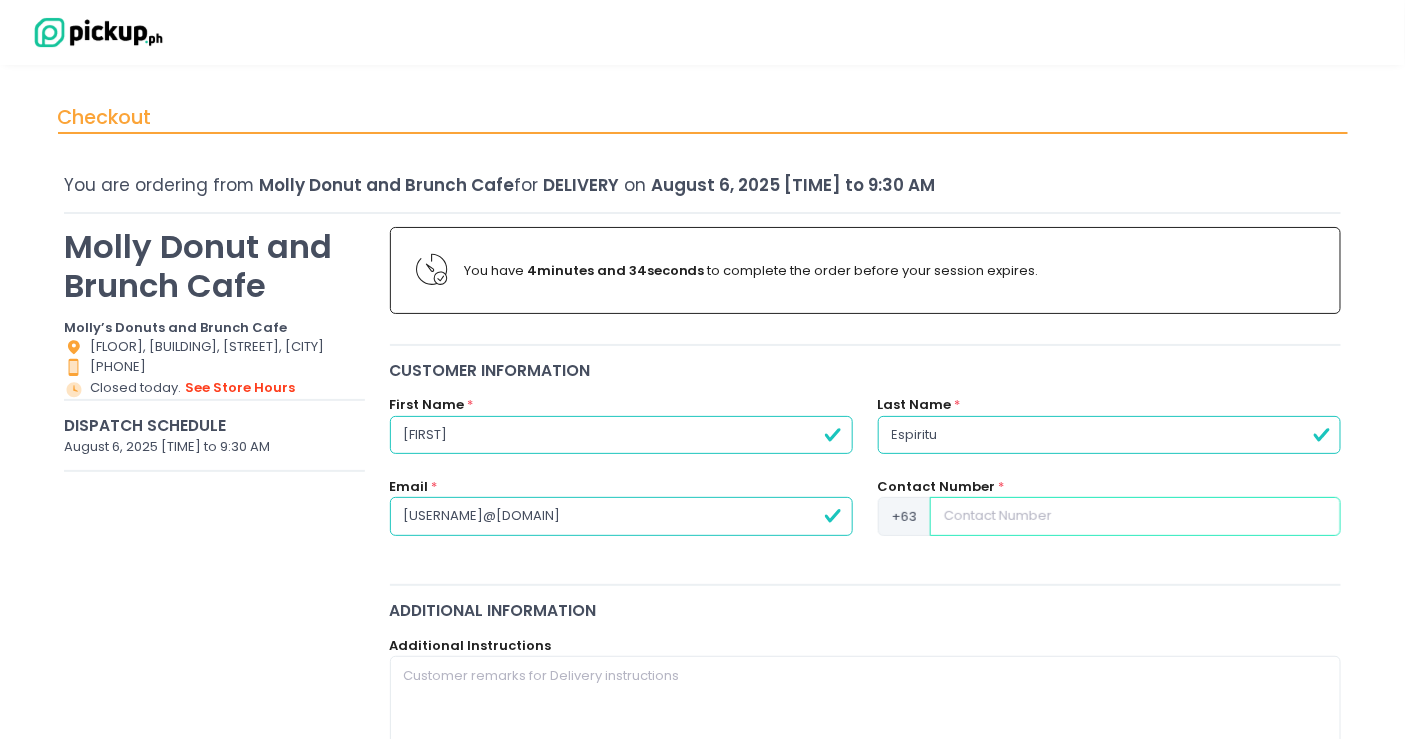 type on "9" 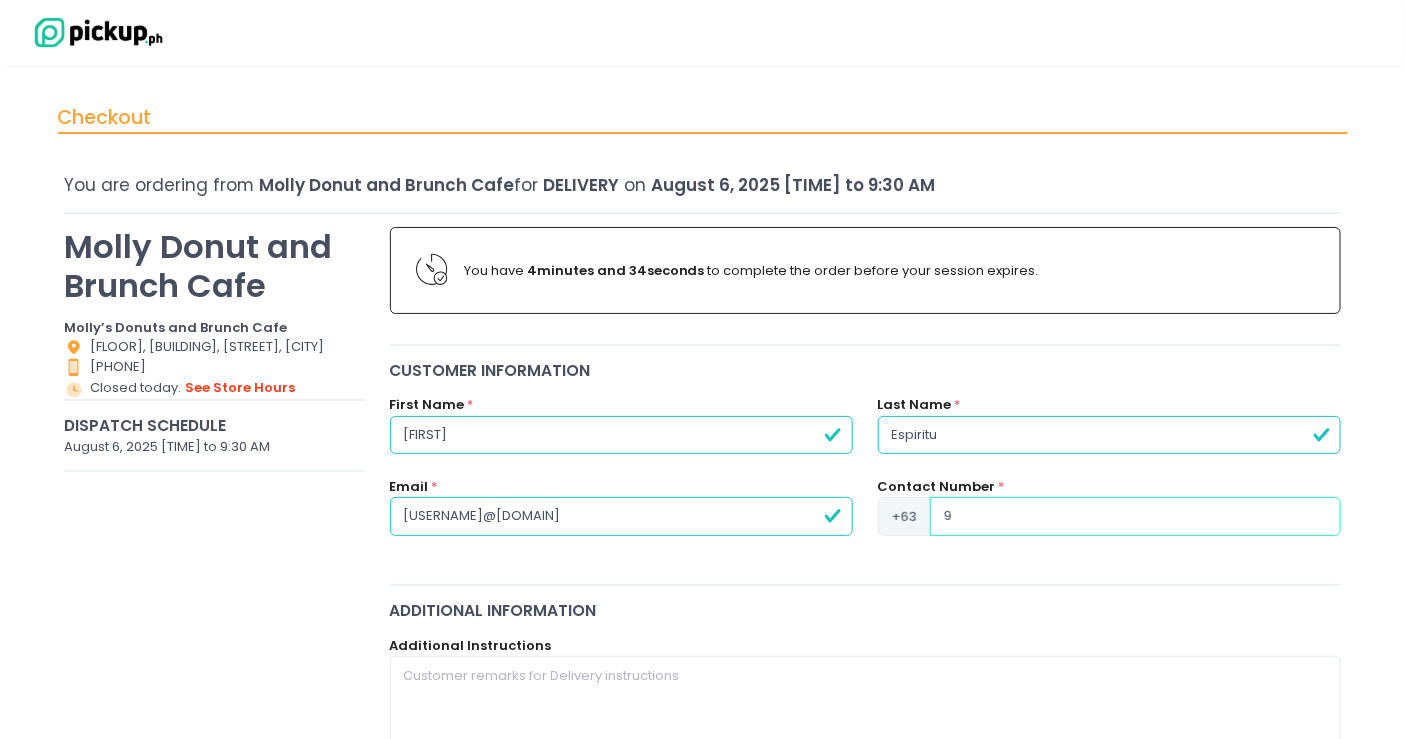 type on "91" 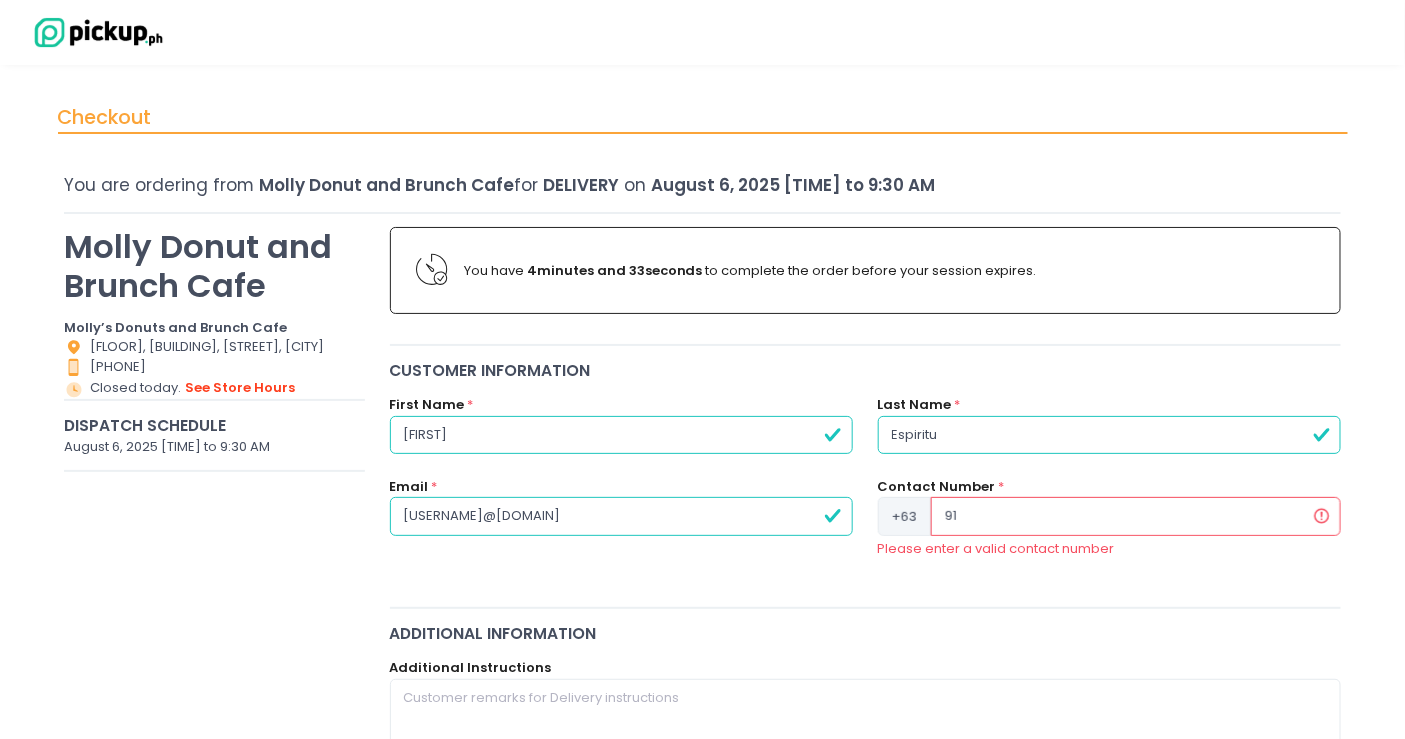 type on "917" 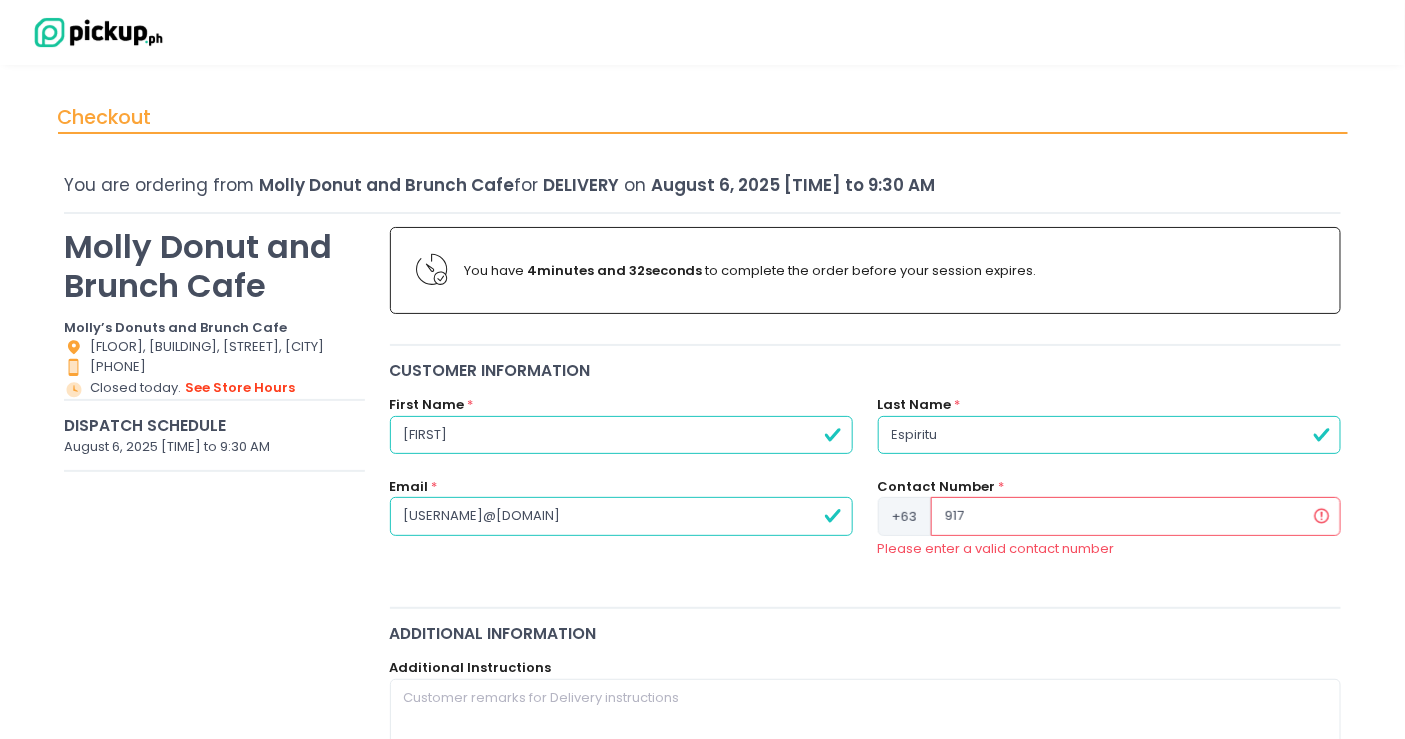 type on "9175" 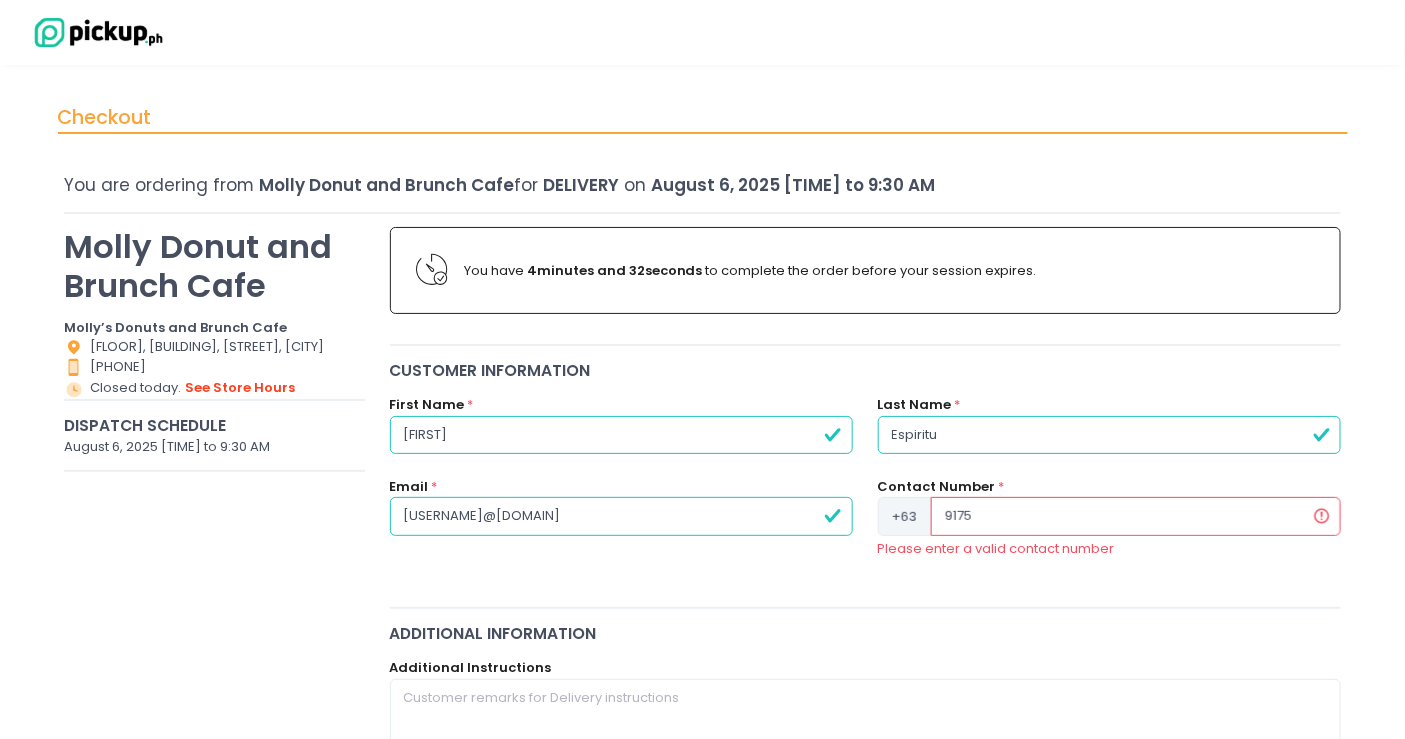 type on "91752" 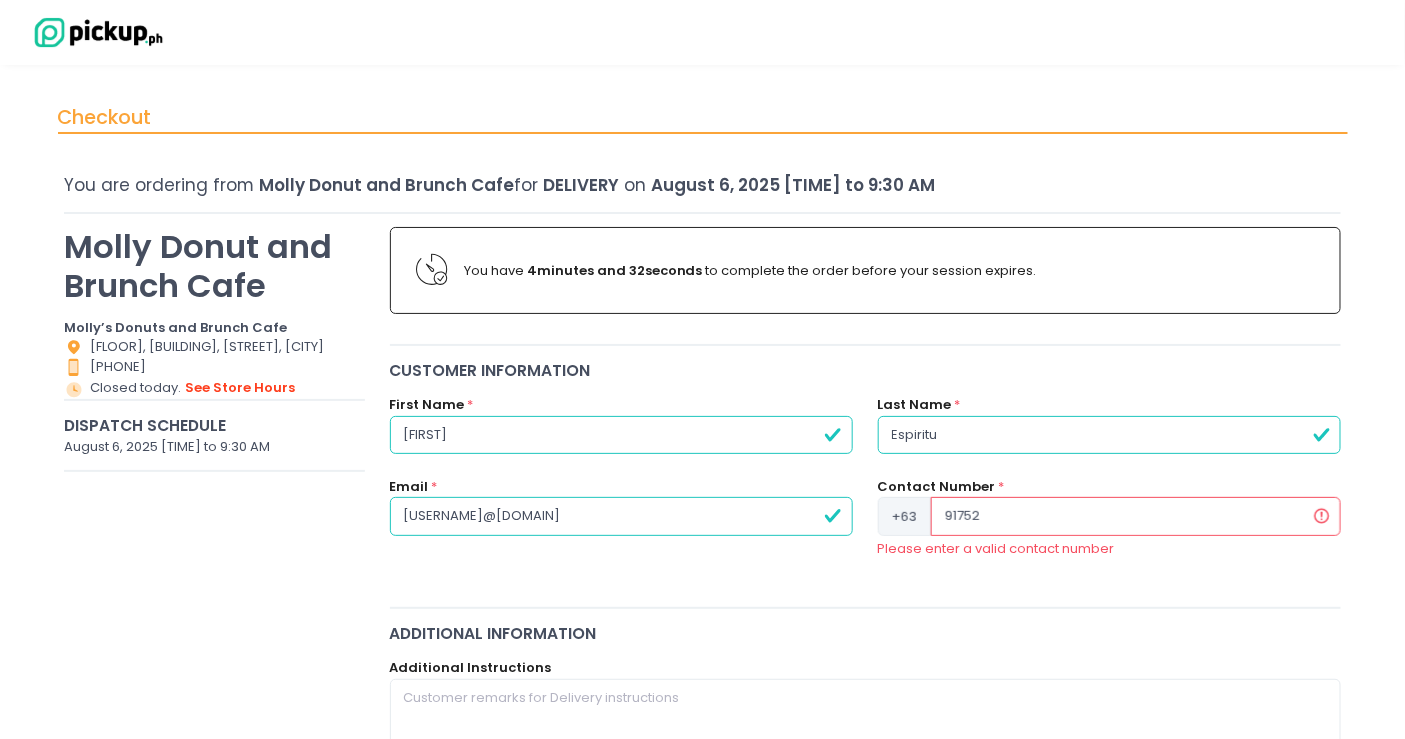 type on "[PHONE]" 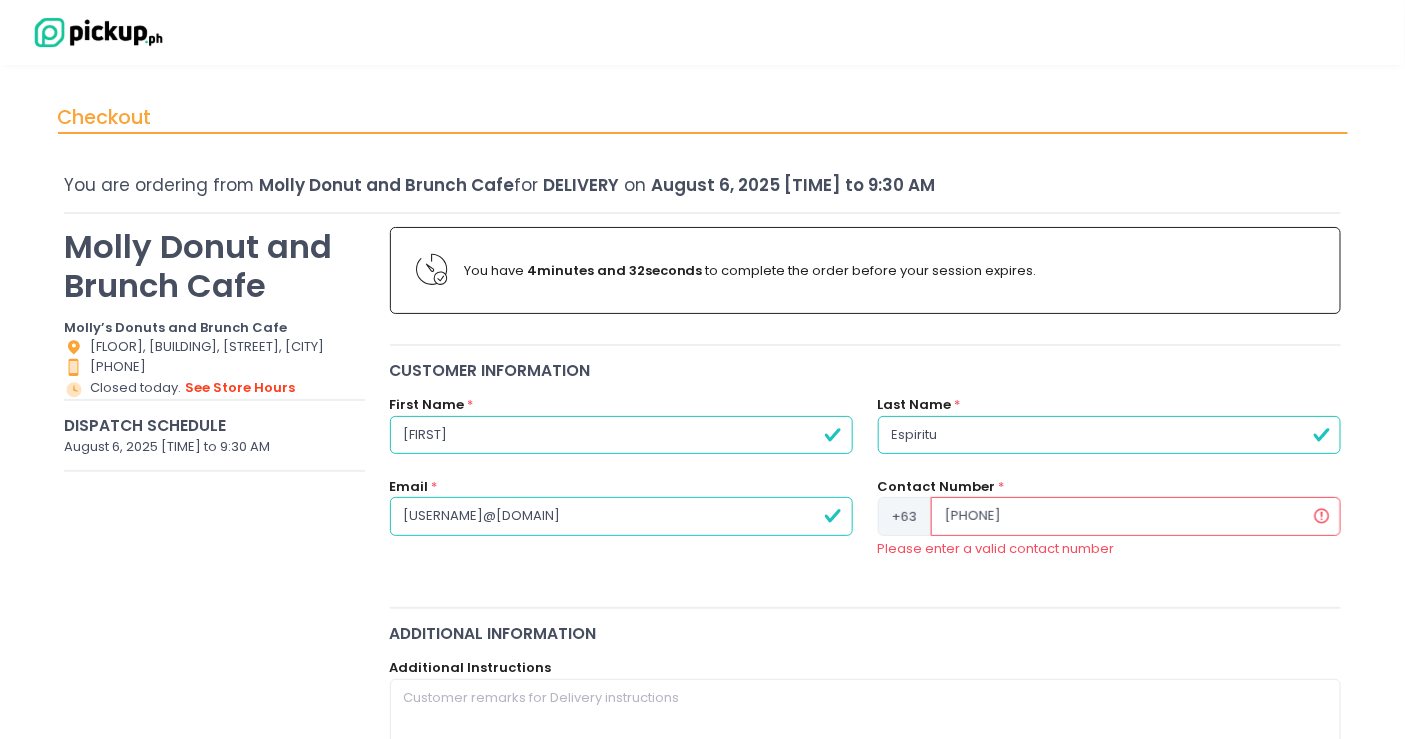 type on "[PHONE]" 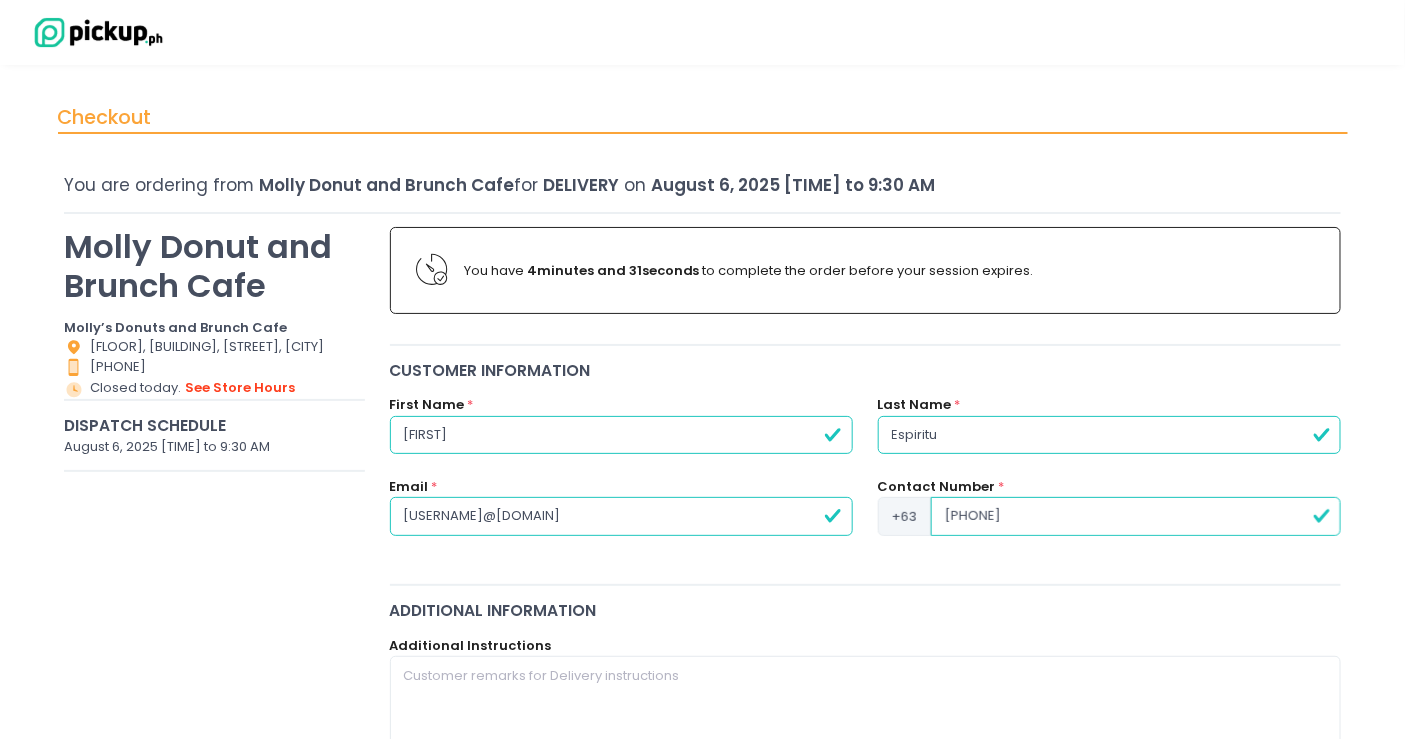 scroll, scrollTop: 444, scrollLeft: 0, axis: vertical 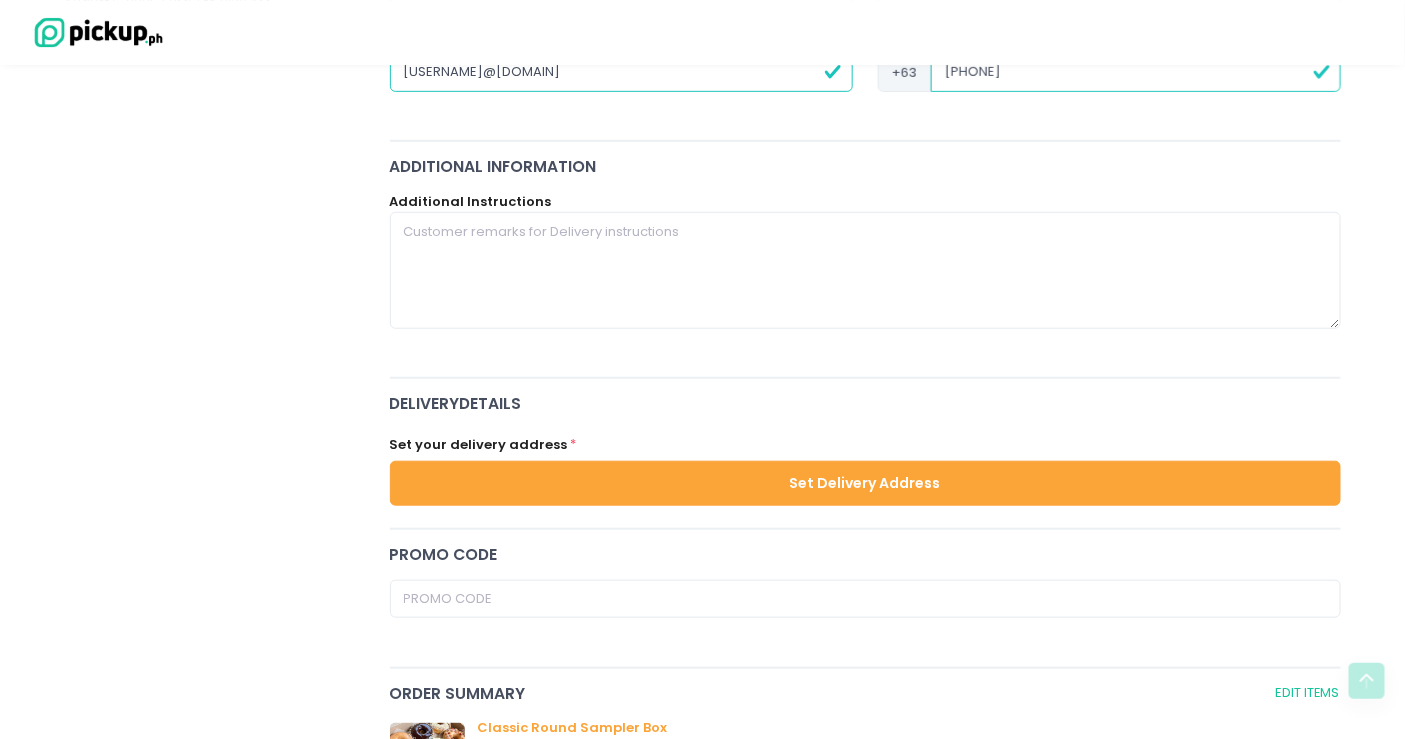 type on "[PHONE]" 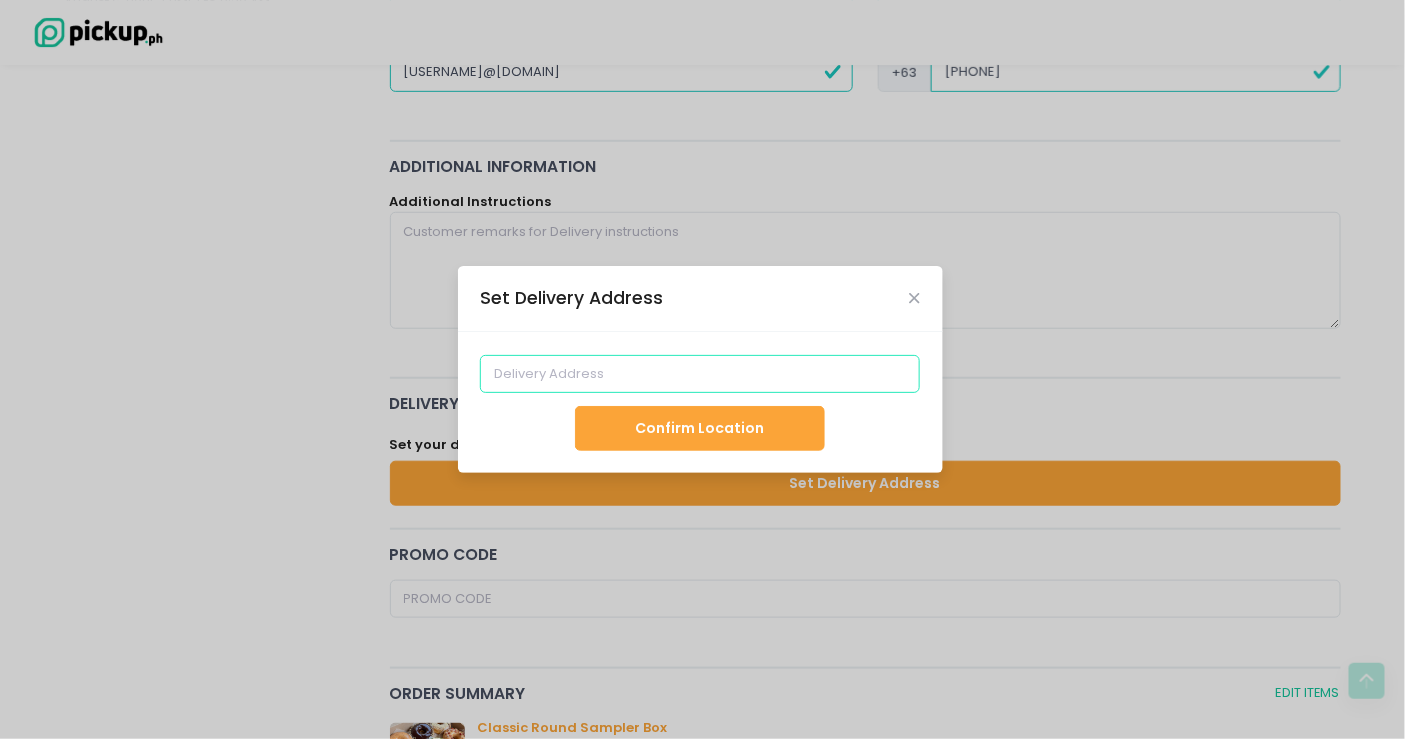 click at bounding box center (700, 374) 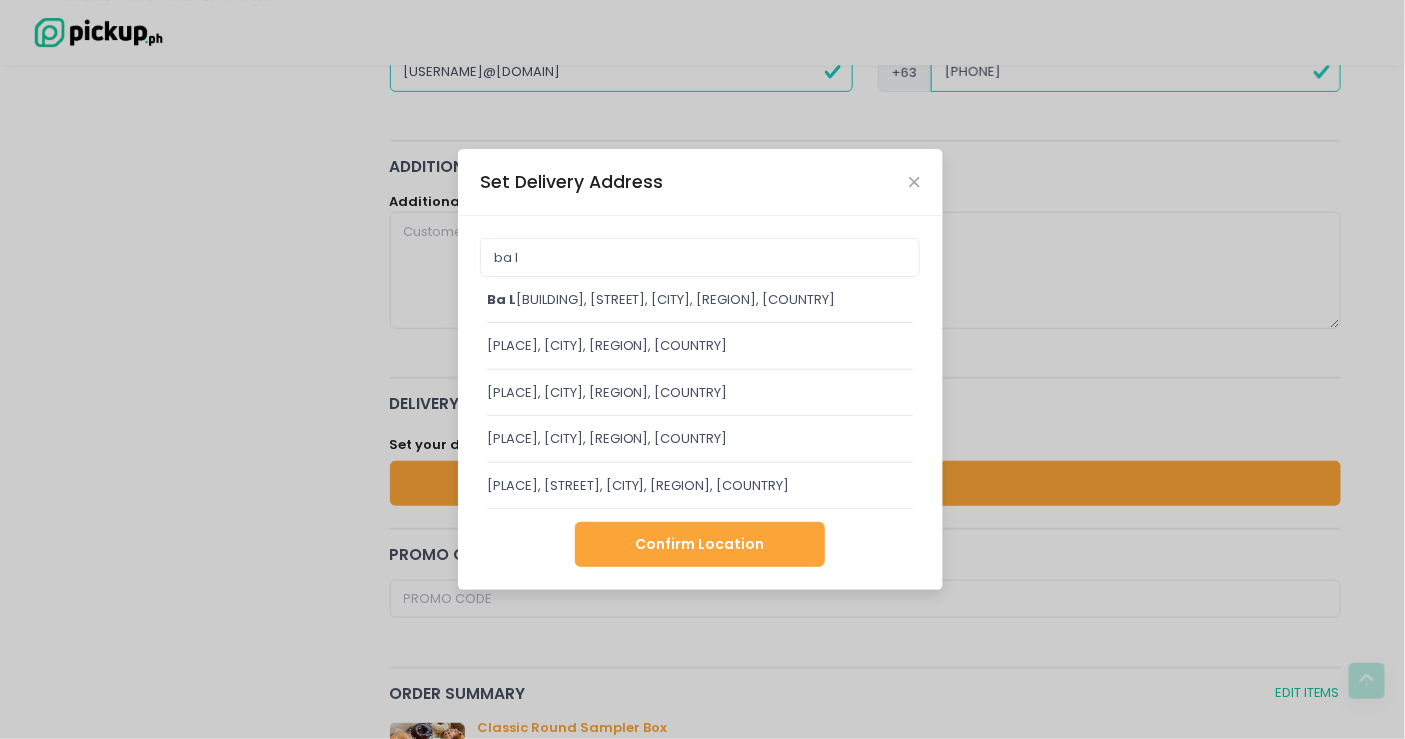 click on "[PLACE], [CITY], [REGION], [COUNTRY]" at bounding box center (700, 300) 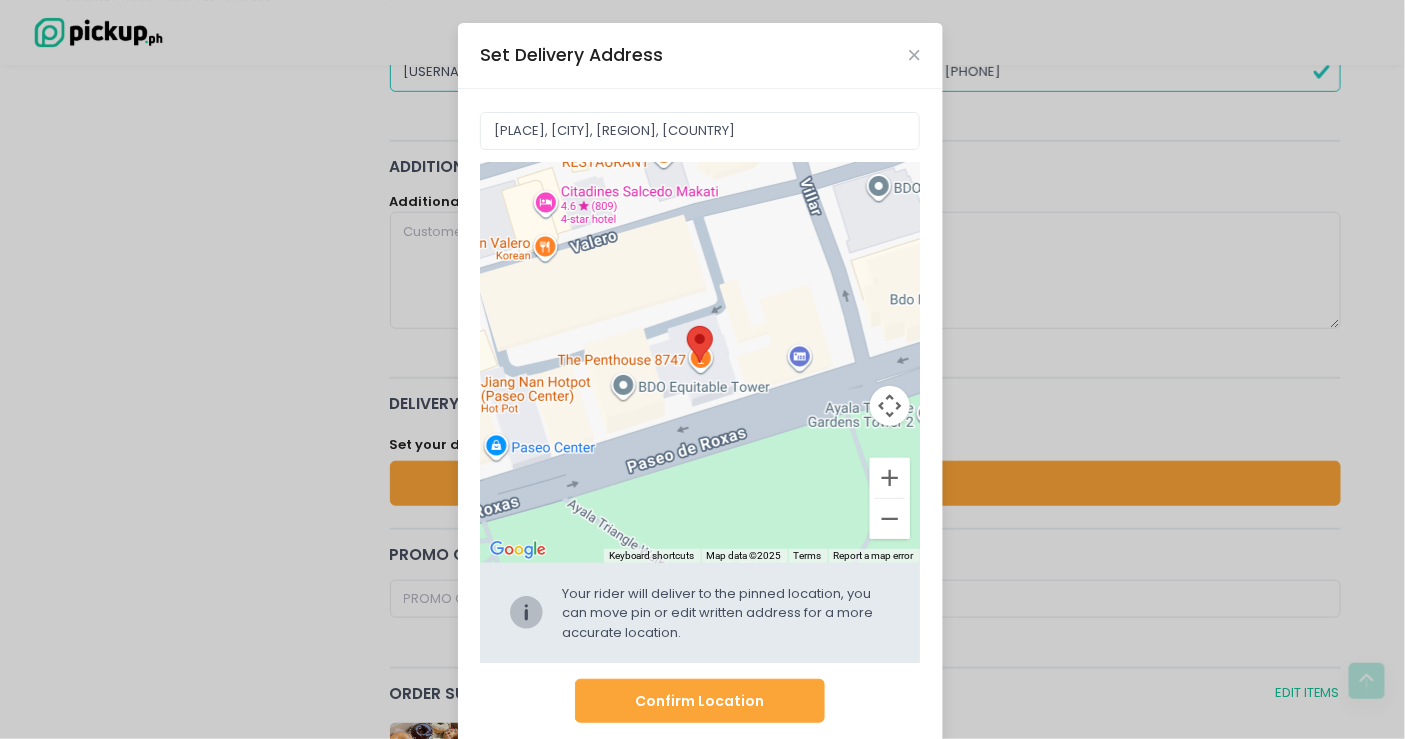 click on "Confirm Location" at bounding box center (700, 701) 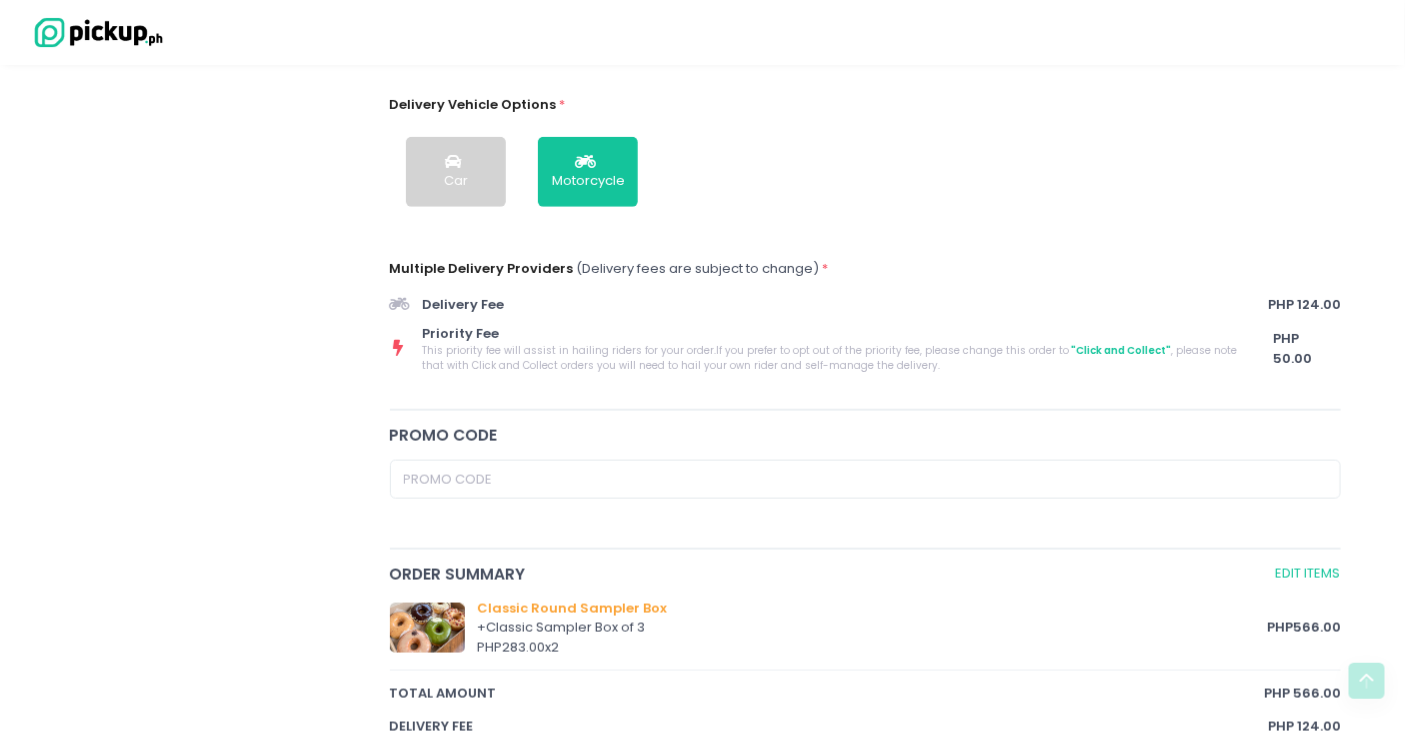 scroll, scrollTop: 539, scrollLeft: 0, axis: vertical 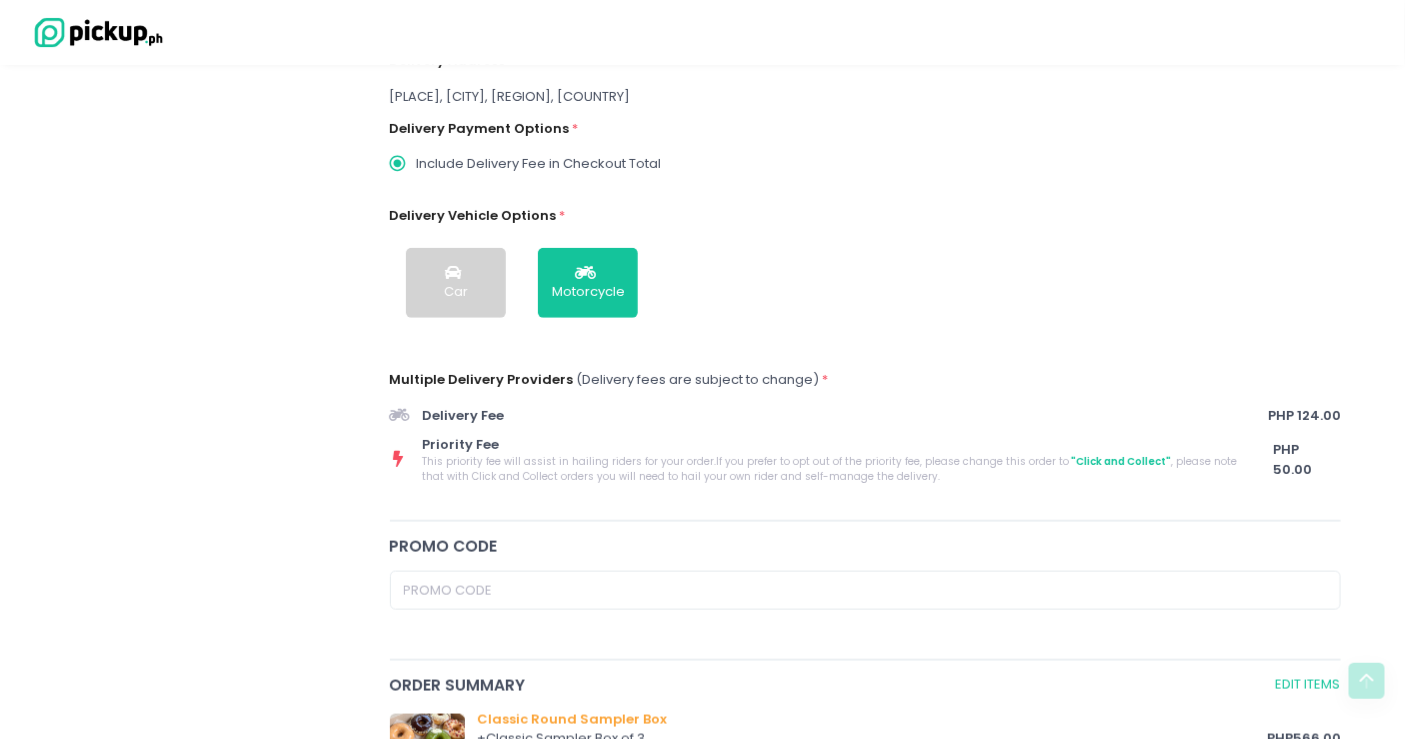 click on "Car" at bounding box center (456, 292) 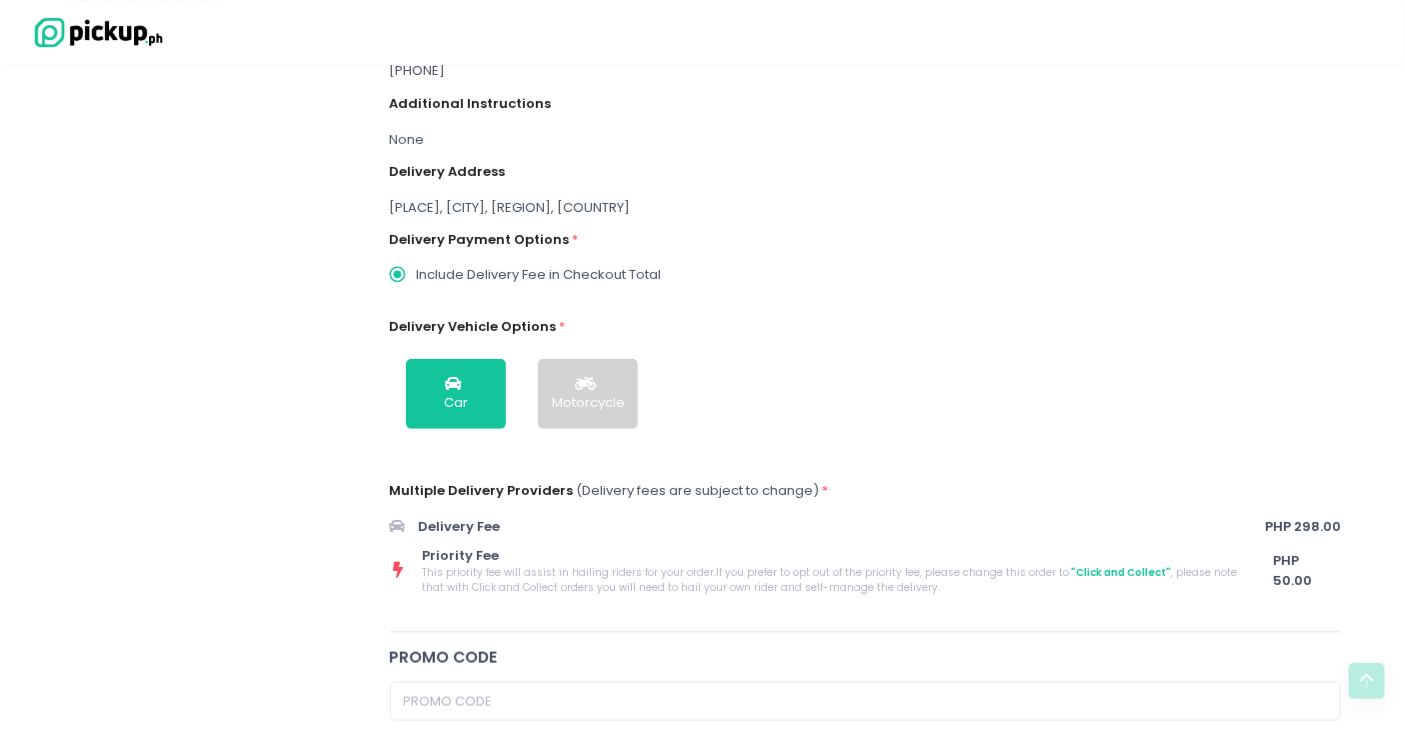 scroll, scrollTop: 317, scrollLeft: 0, axis: vertical 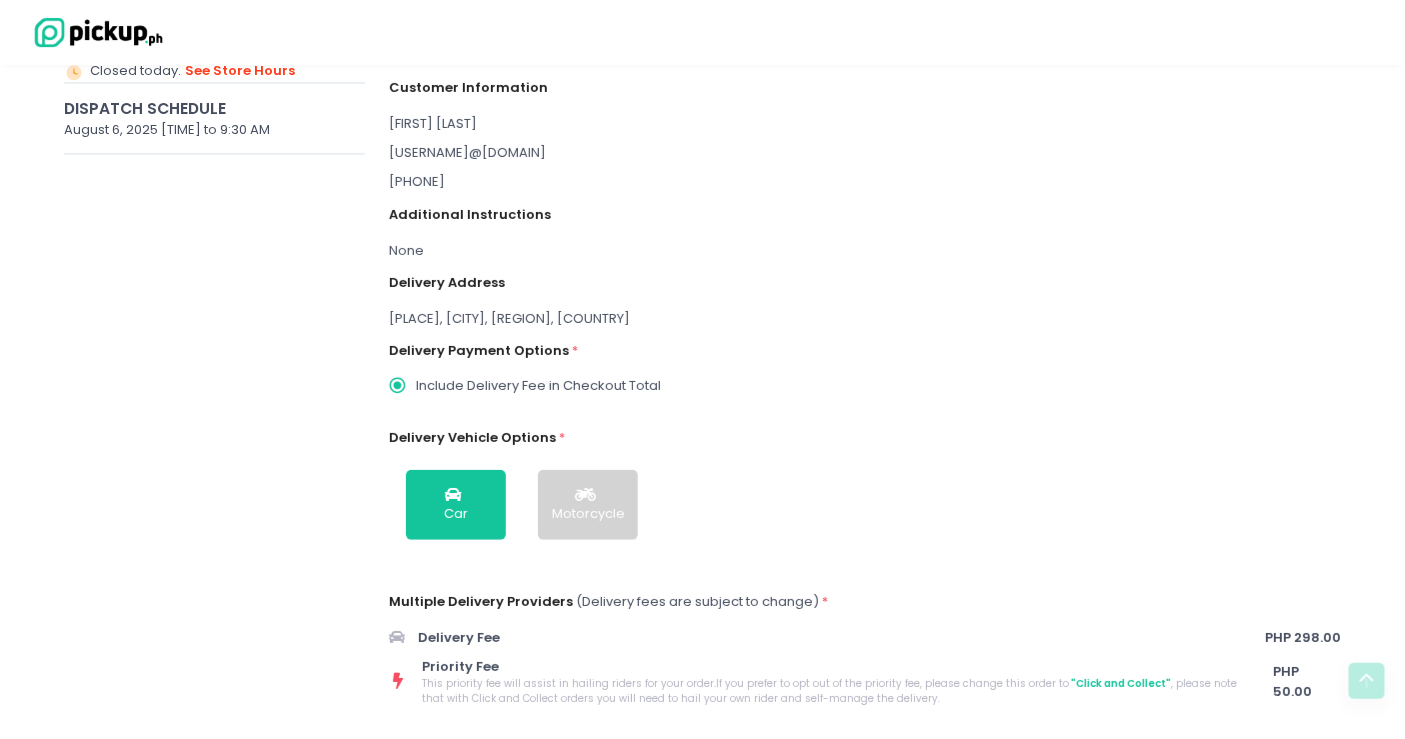 click on "Motorcycle" at bounding box center (588, 505) 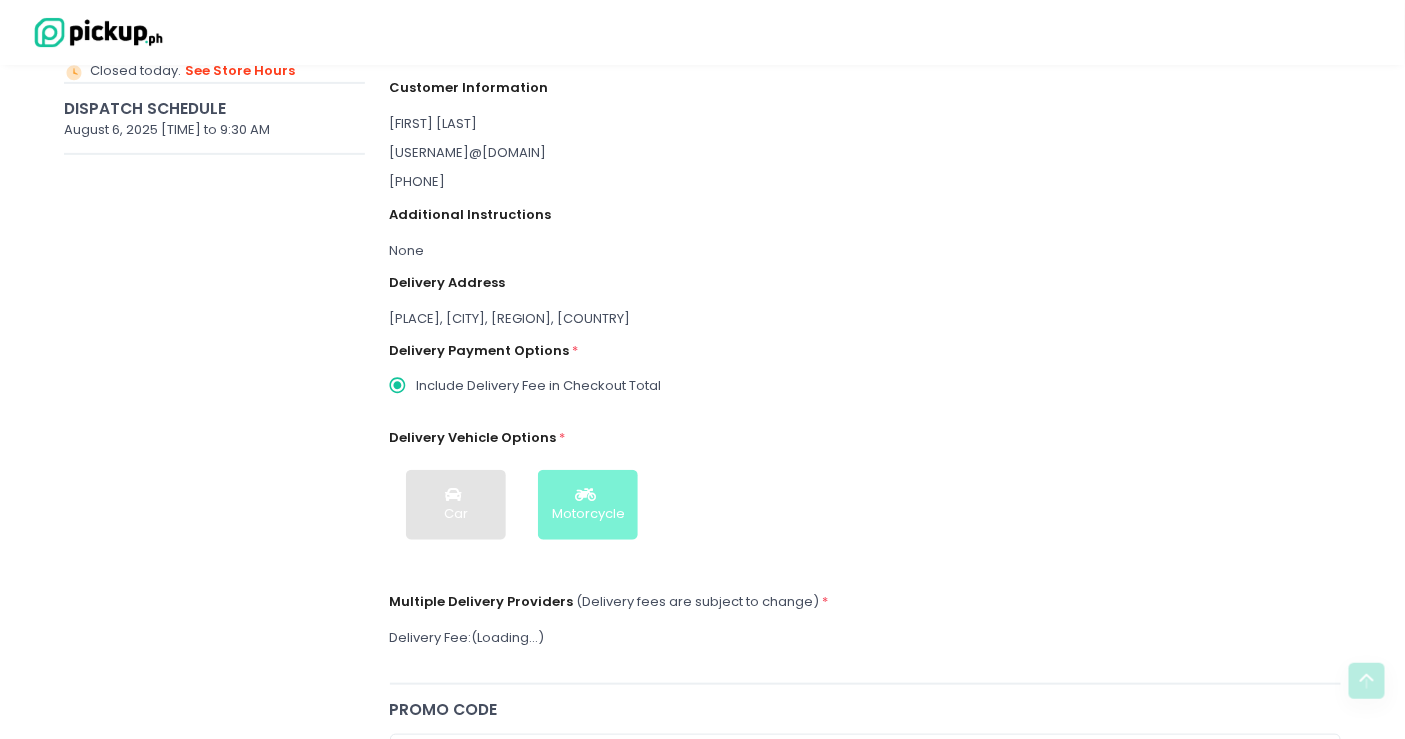 radio on "true" 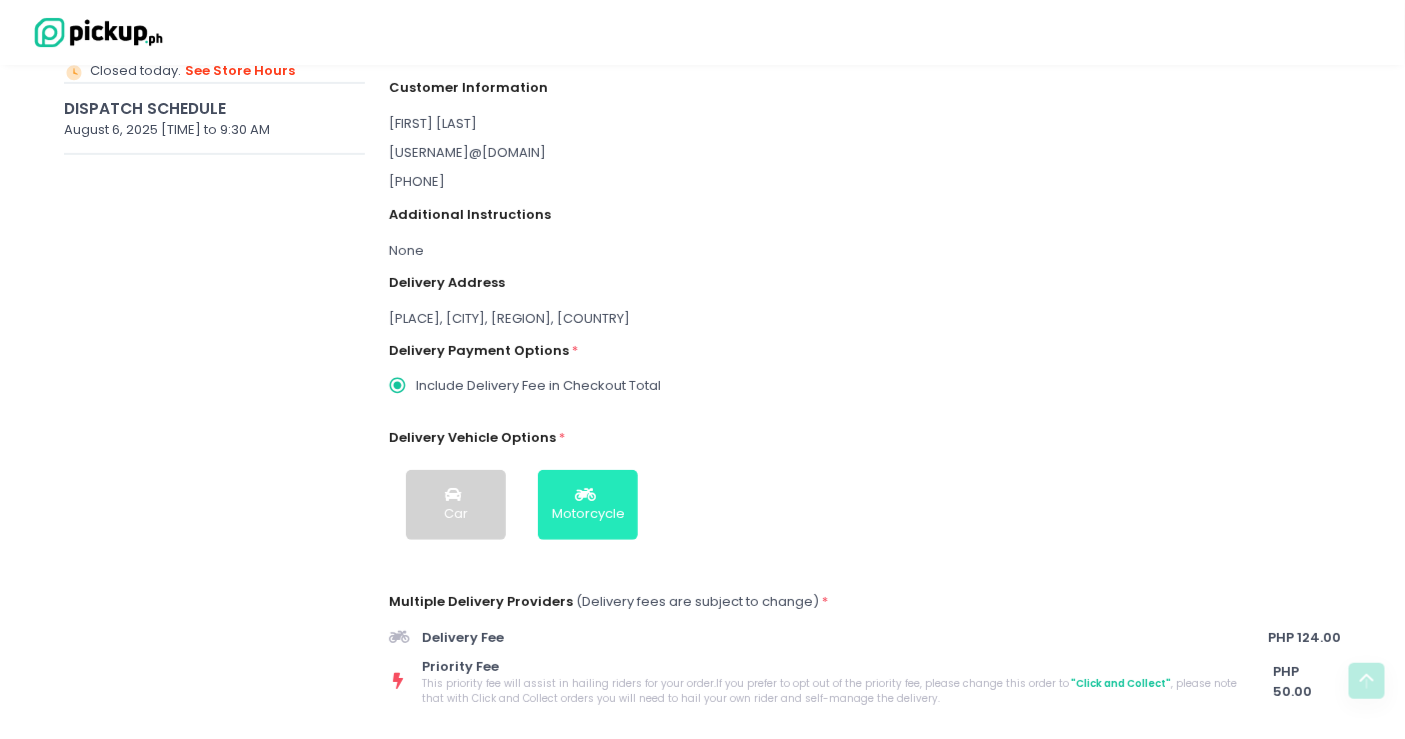 scroll, scrollTop: 428, scrollLeft: 0, axis: vertical 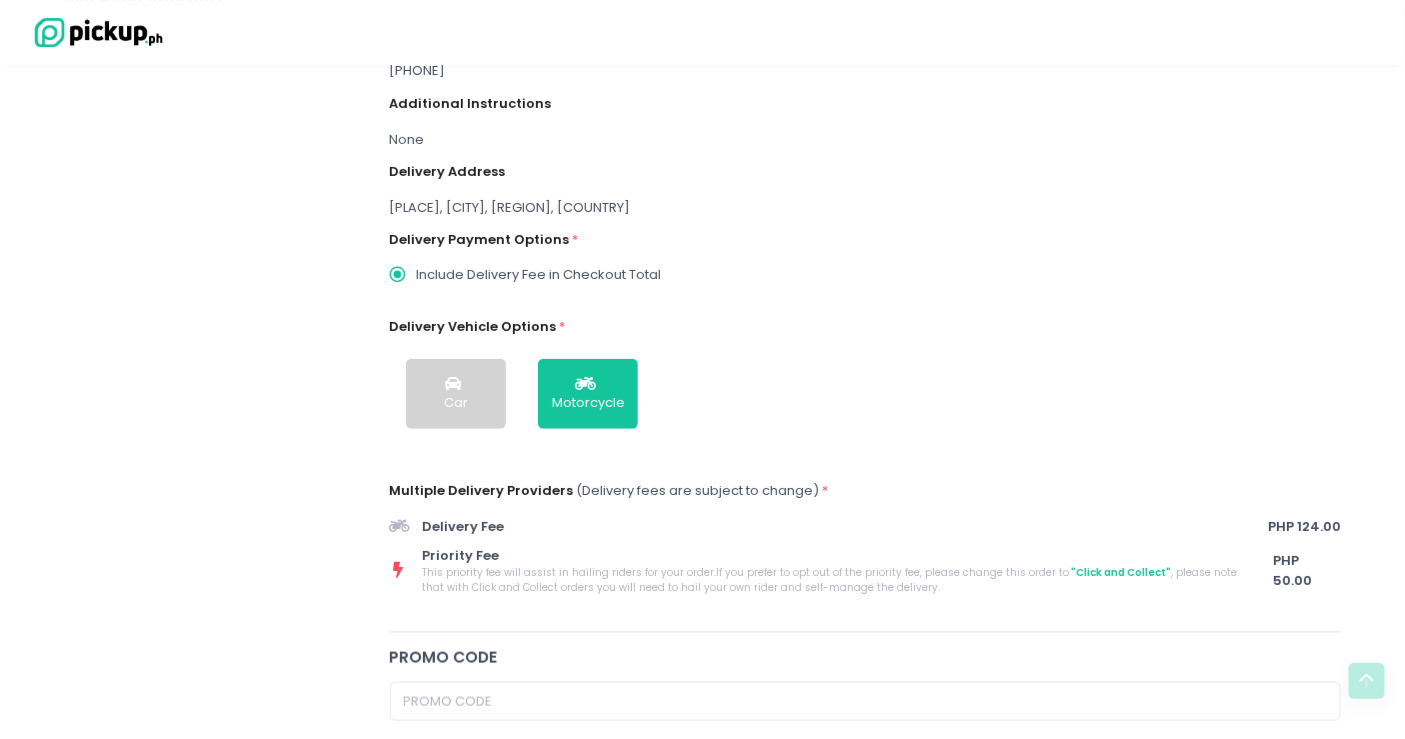 click on ""Click and Collect"" at bounding box center [1120, 572] 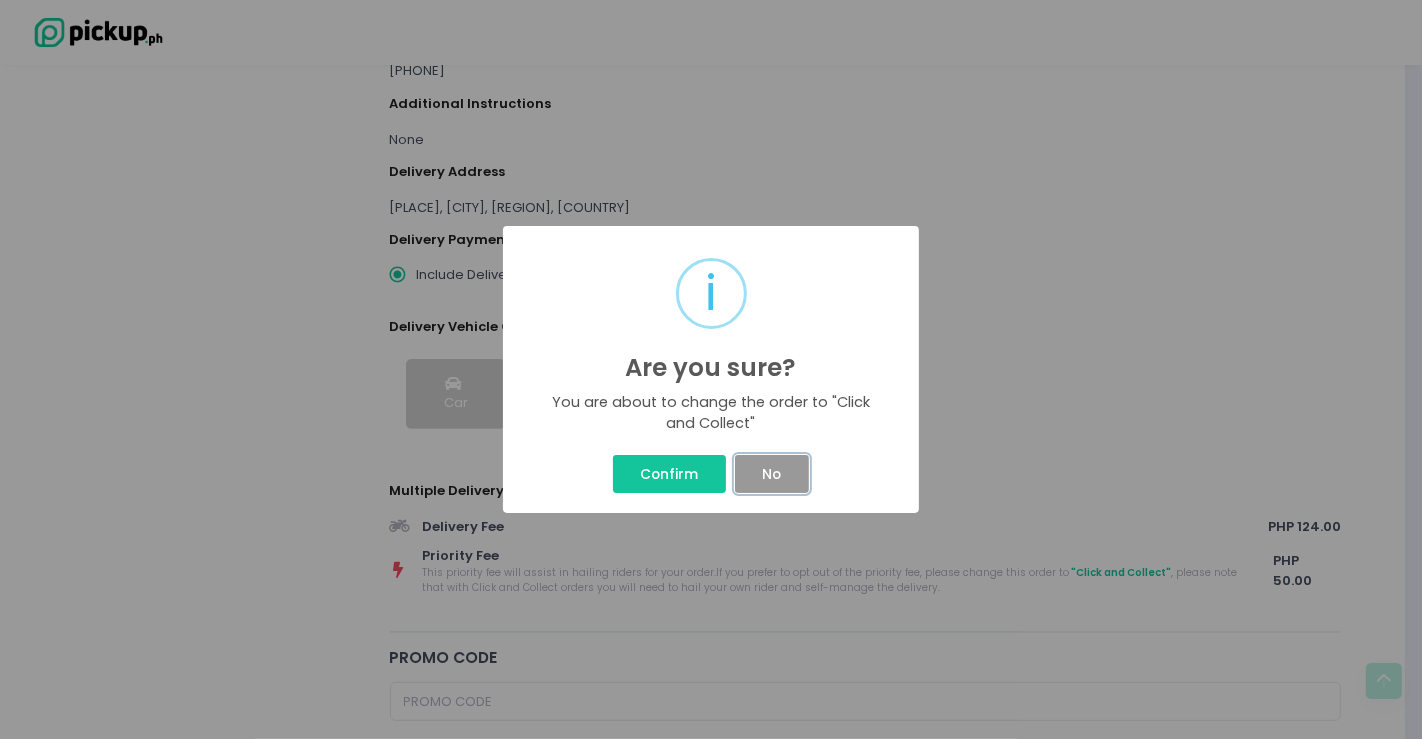 click on "No" at bounding box center [772, 474] 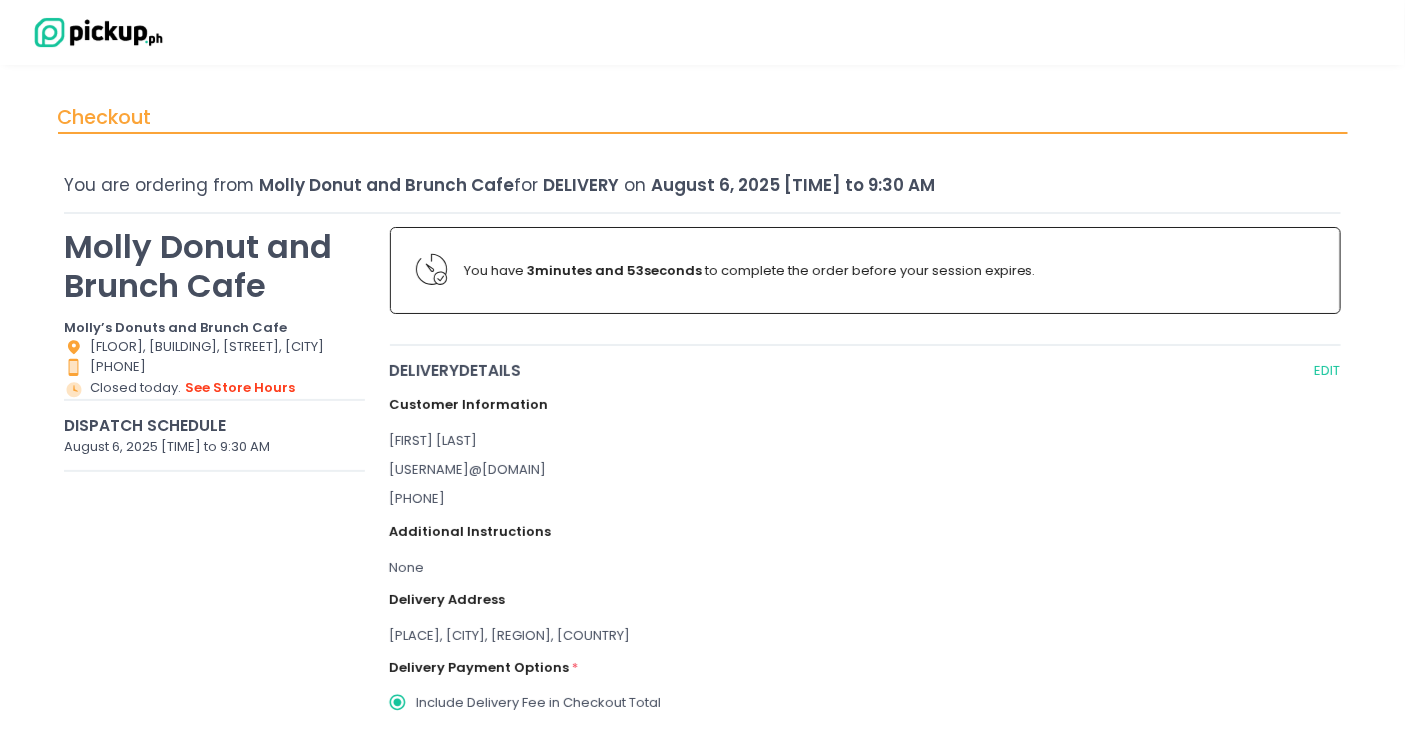 scroll, scrollTop: 444, scrollLeft: 0, axis: vertical 